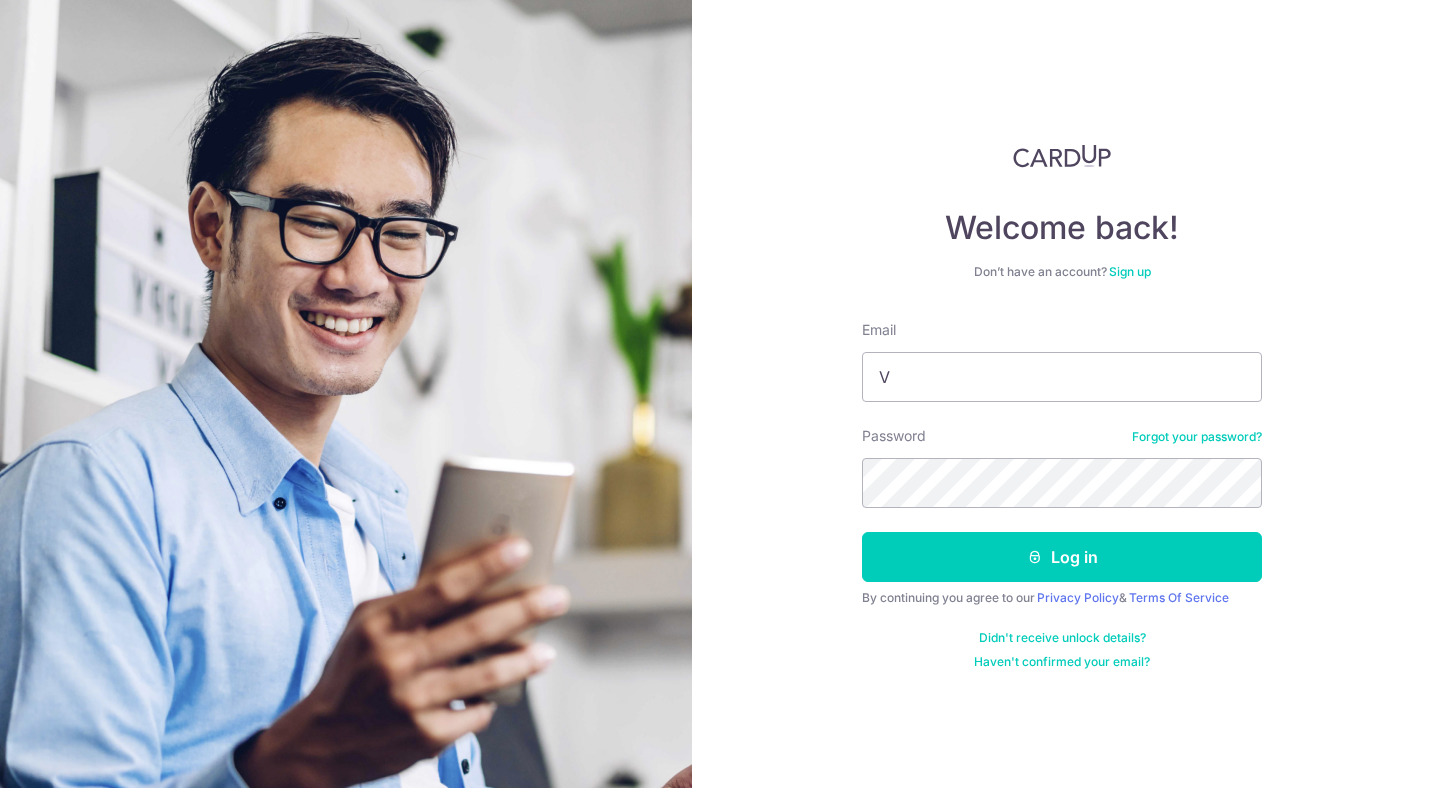 scroll, scrollTop: 0, scrollLeft: 0, axis: both 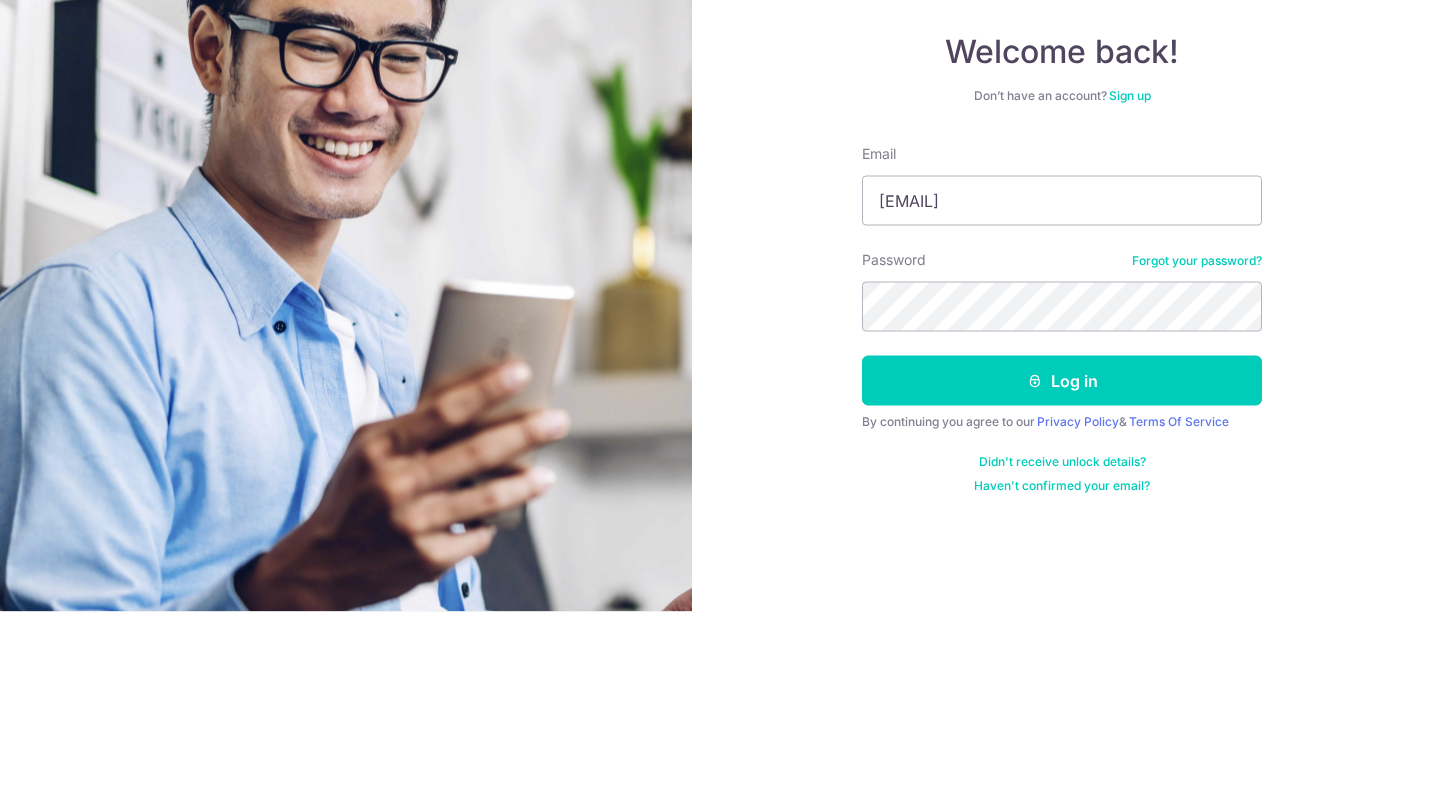 type on "Vprdvr@gmail.com" 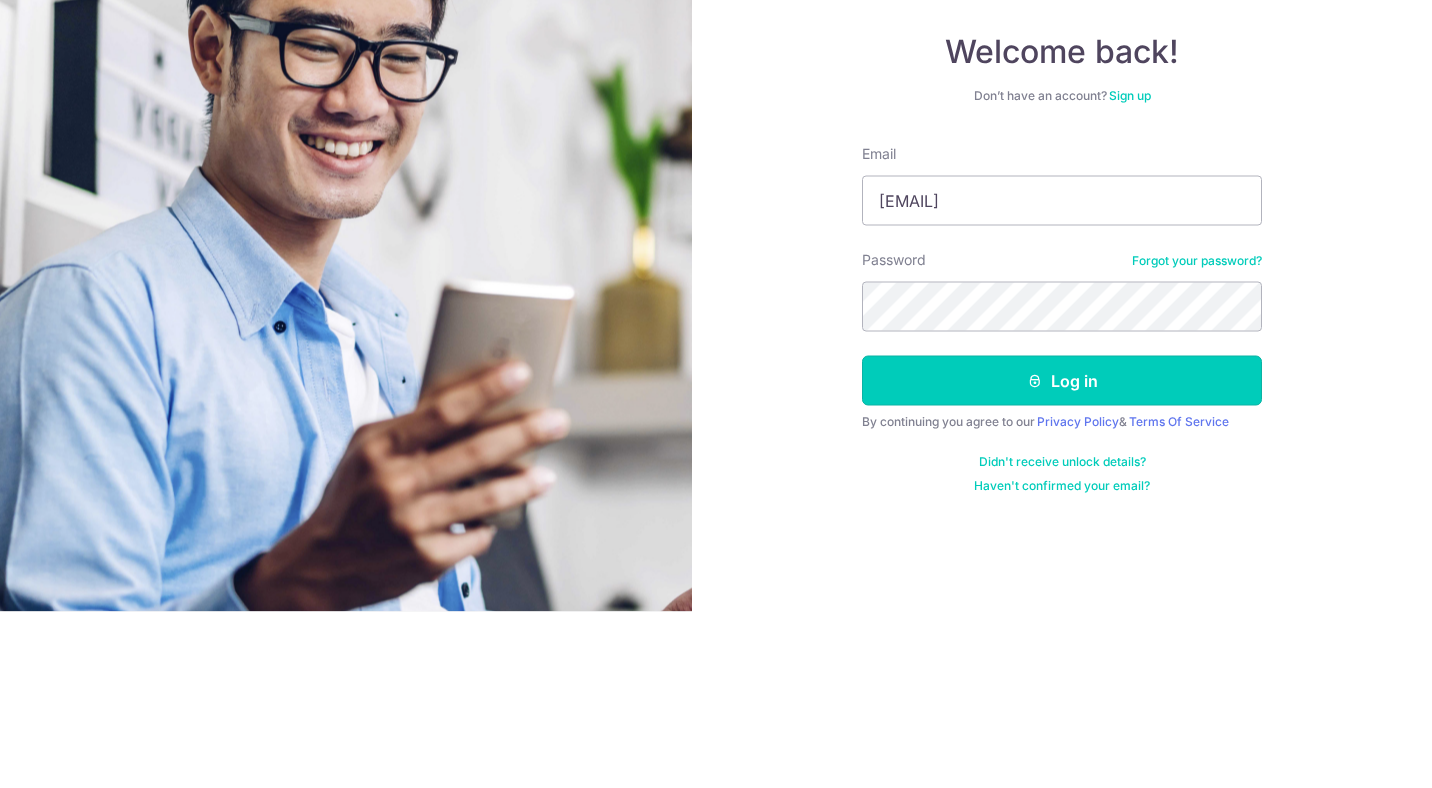 click on "Log in" at bounding box center [1062, 557] 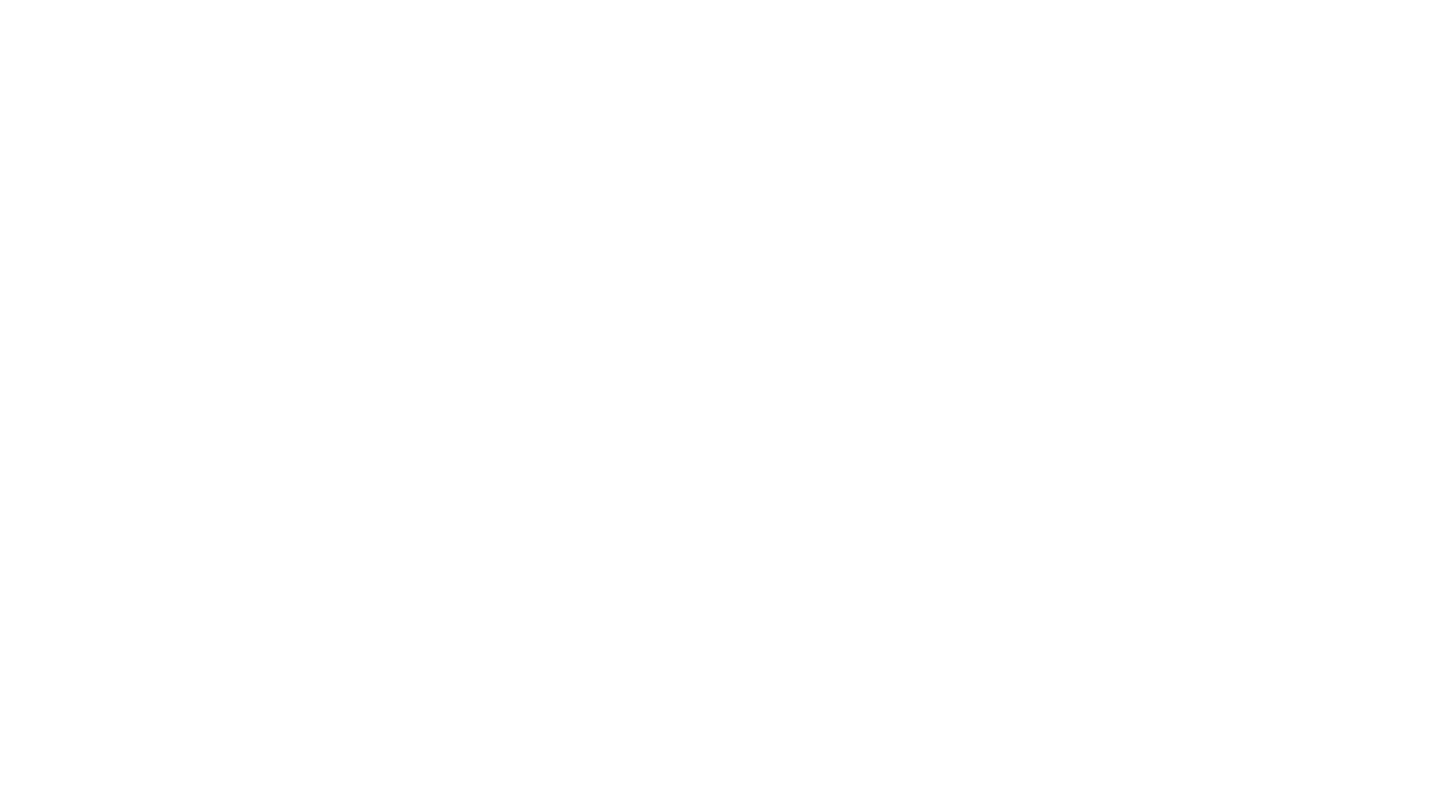 scroll, scrollTop: 0, scrollLeft: 0, axis: both 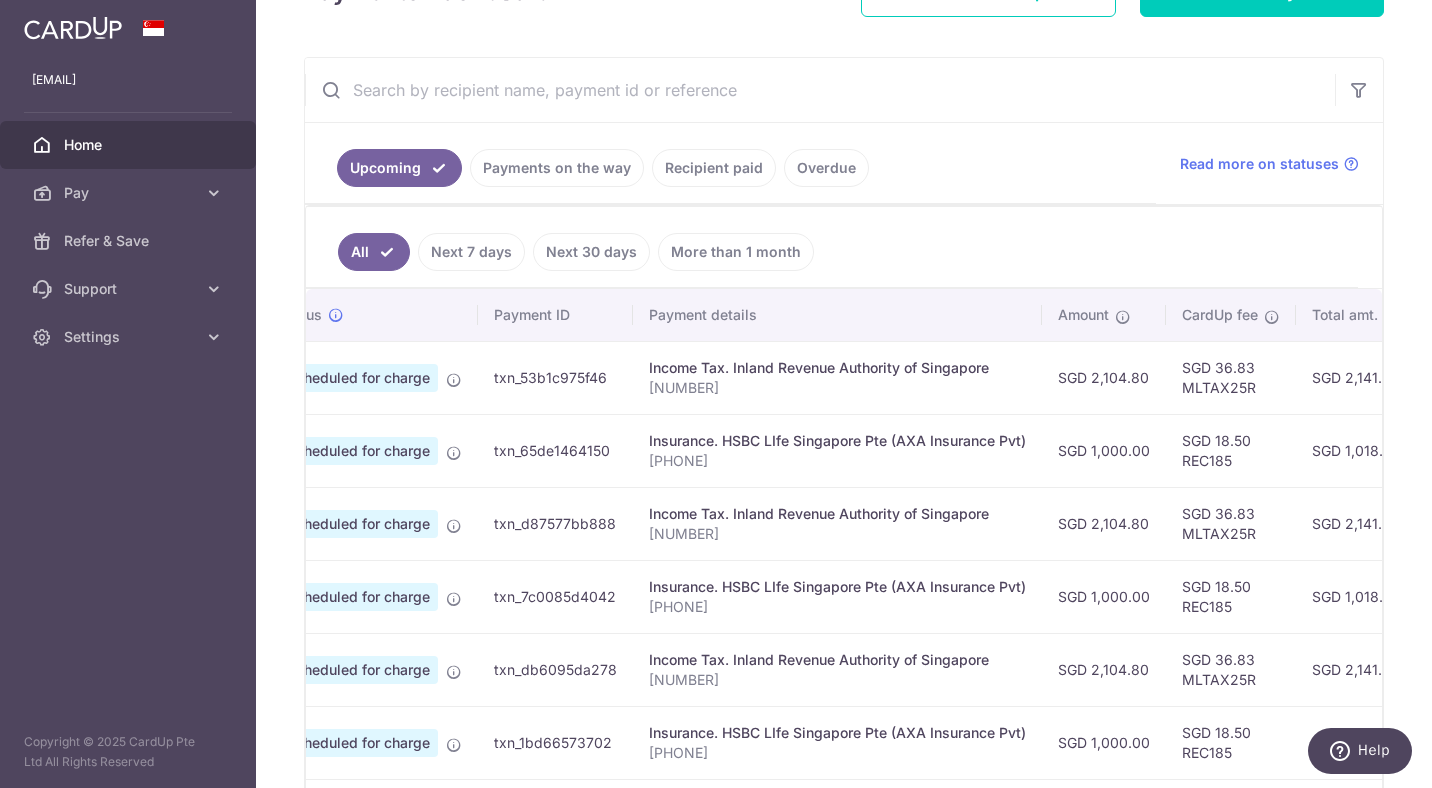 click on "Payments on the way" at bounding box center (557, 168) 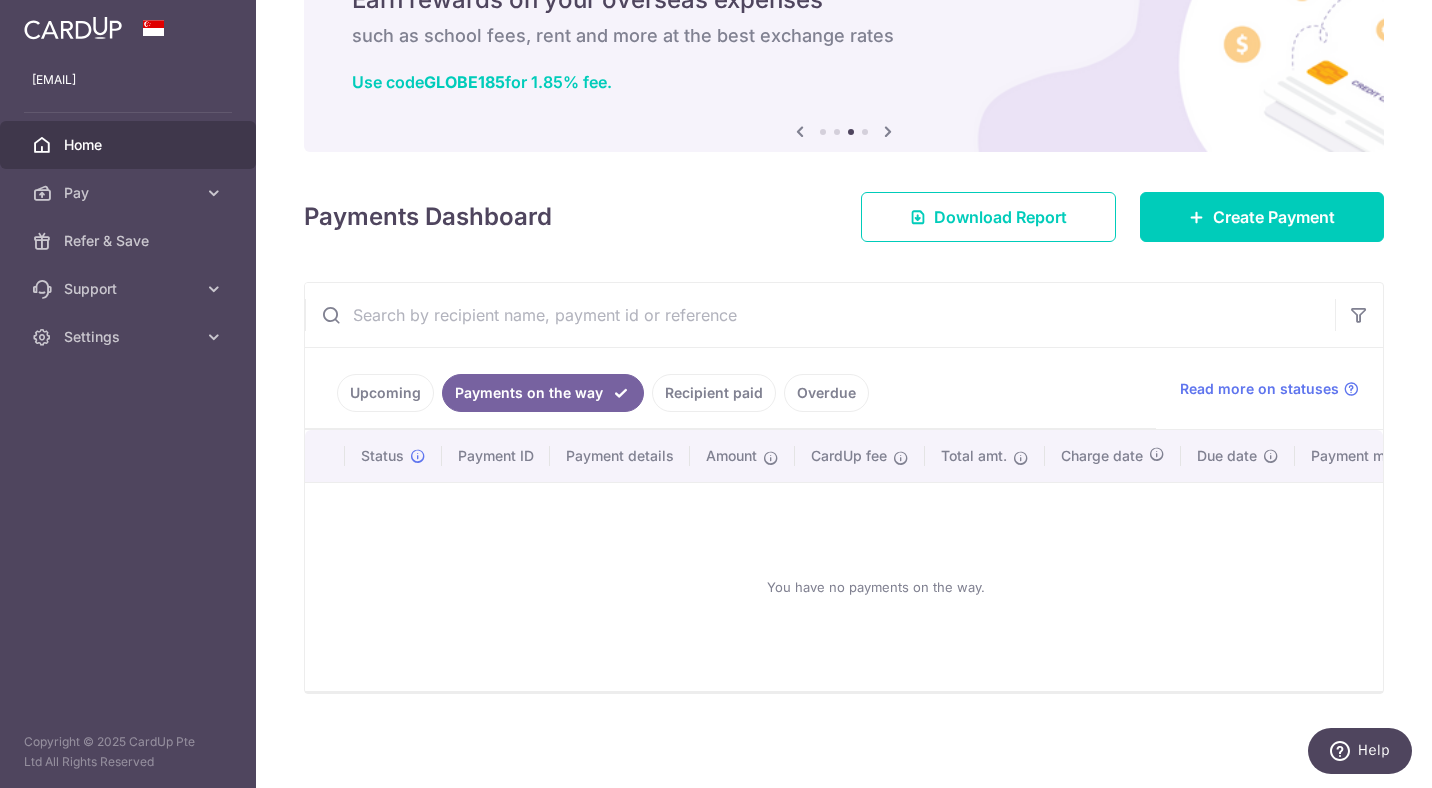 scroll, scrollTop: 114, scrollLeft: 0, axis: vertical 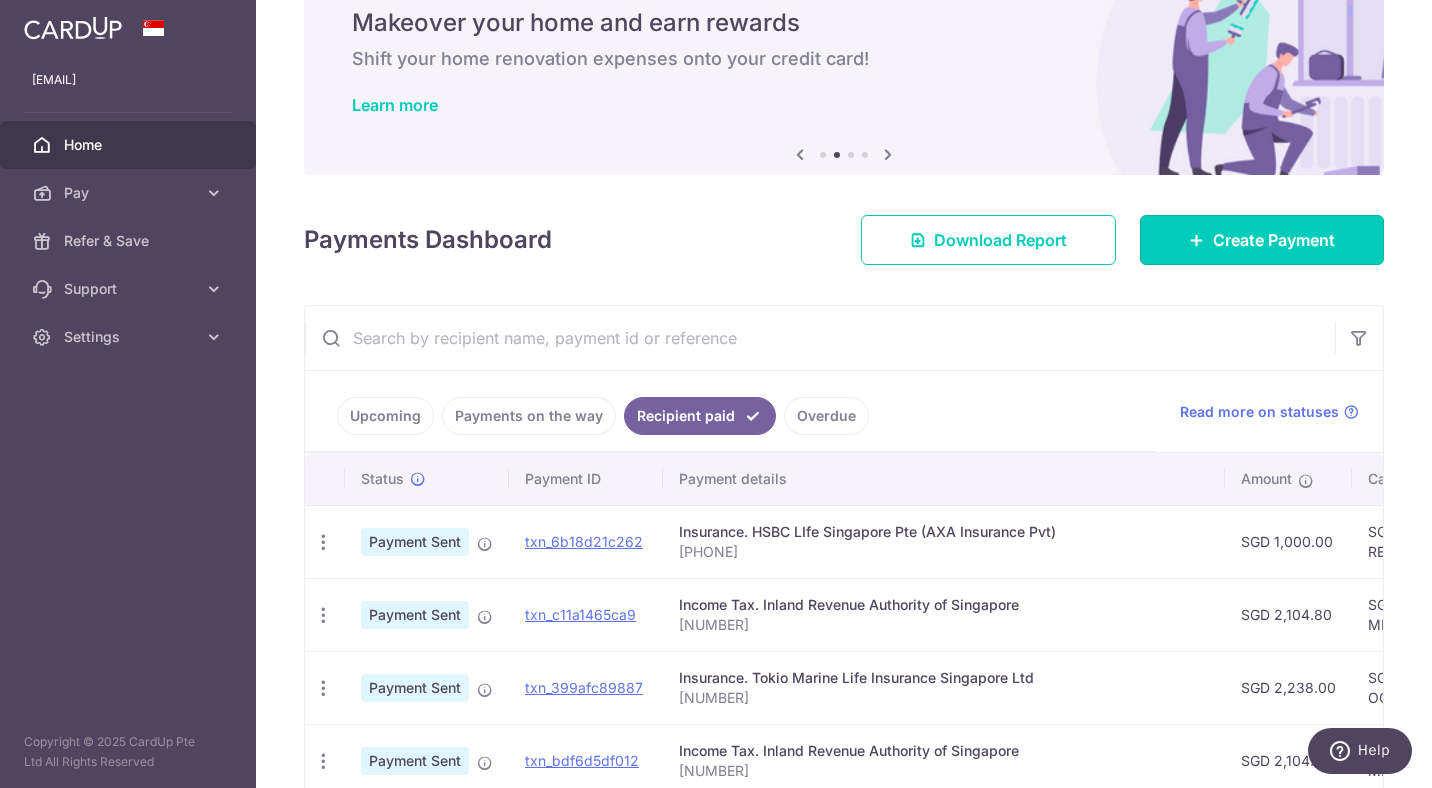 click on "Create Payment" at bounding box center [1274, 240] 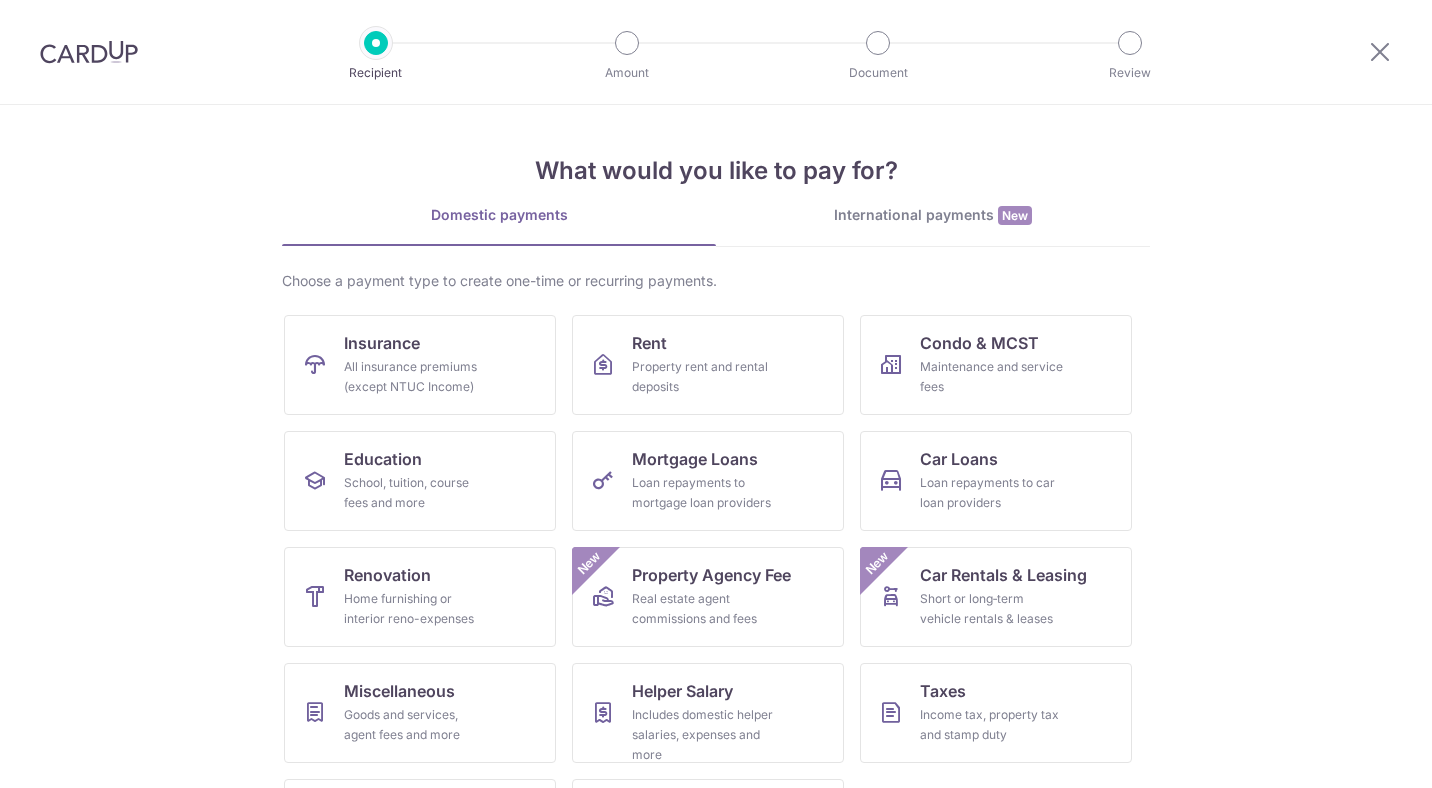 scroll, scrollTop: 0, scrollLeft: 0, axis: both 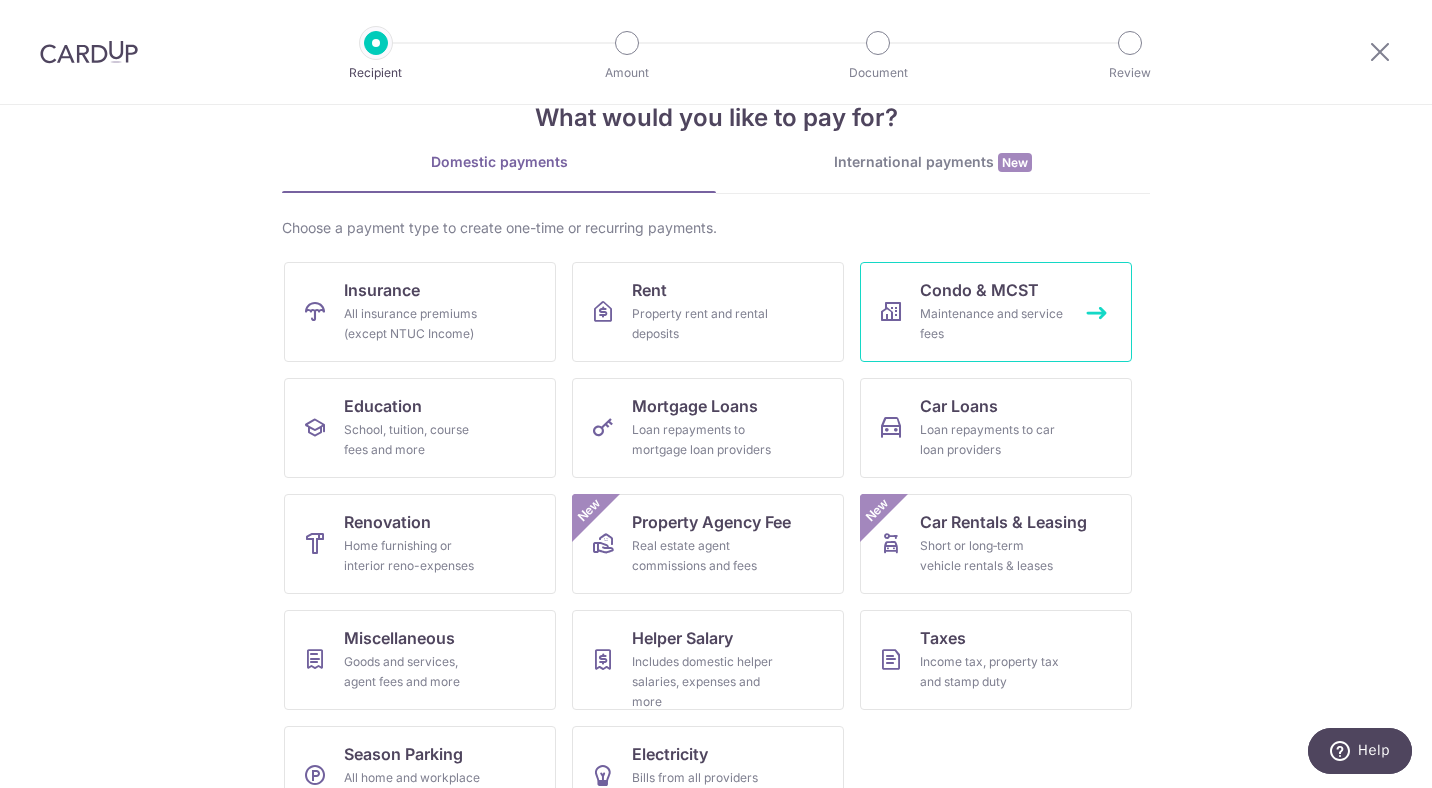 click on "Condo & MCST Maintenance and service fees" at bounding box center (996, 312) 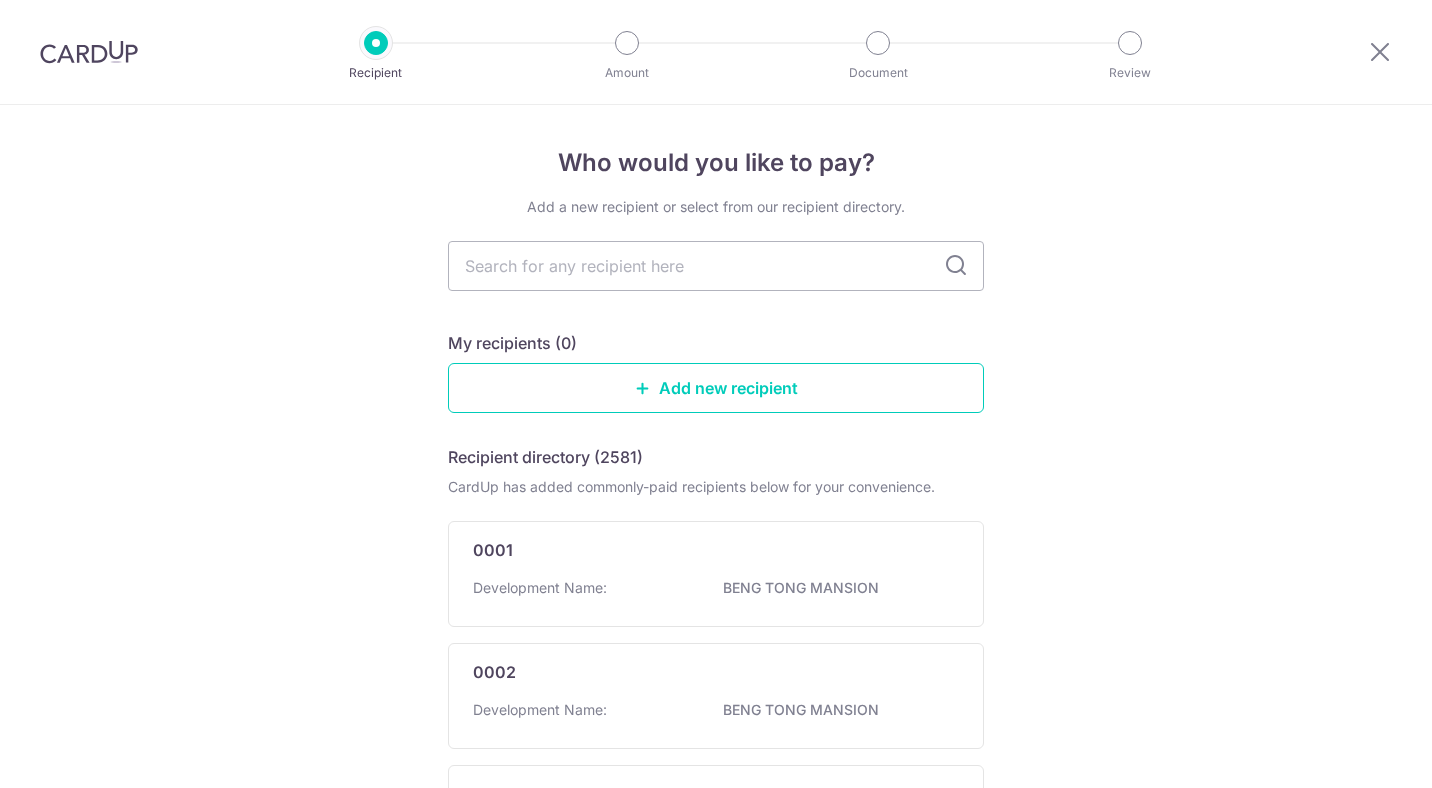 scroll, scrollTop: 0, scrollLeft: 0, axis: both 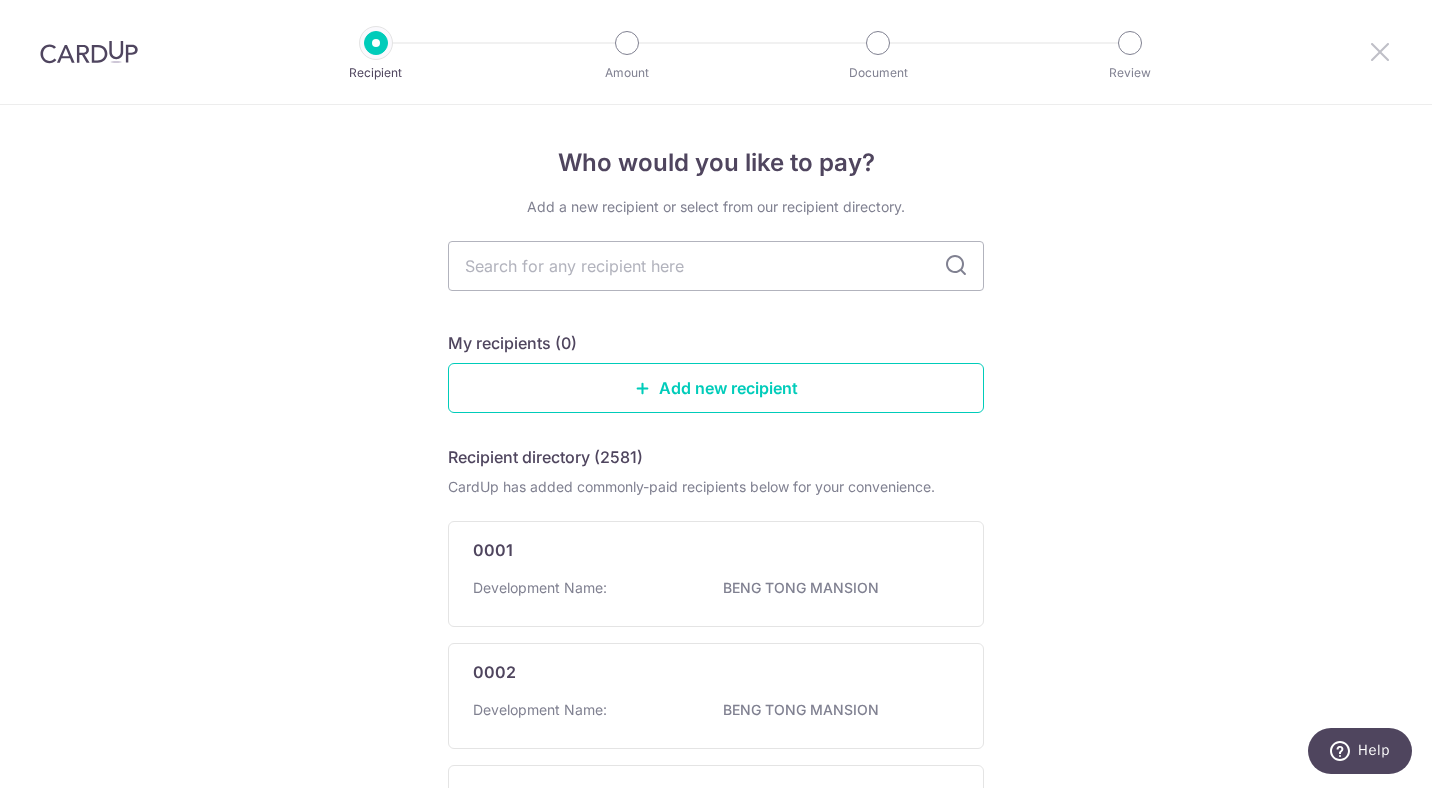 click at bounding box center [1380, 51] 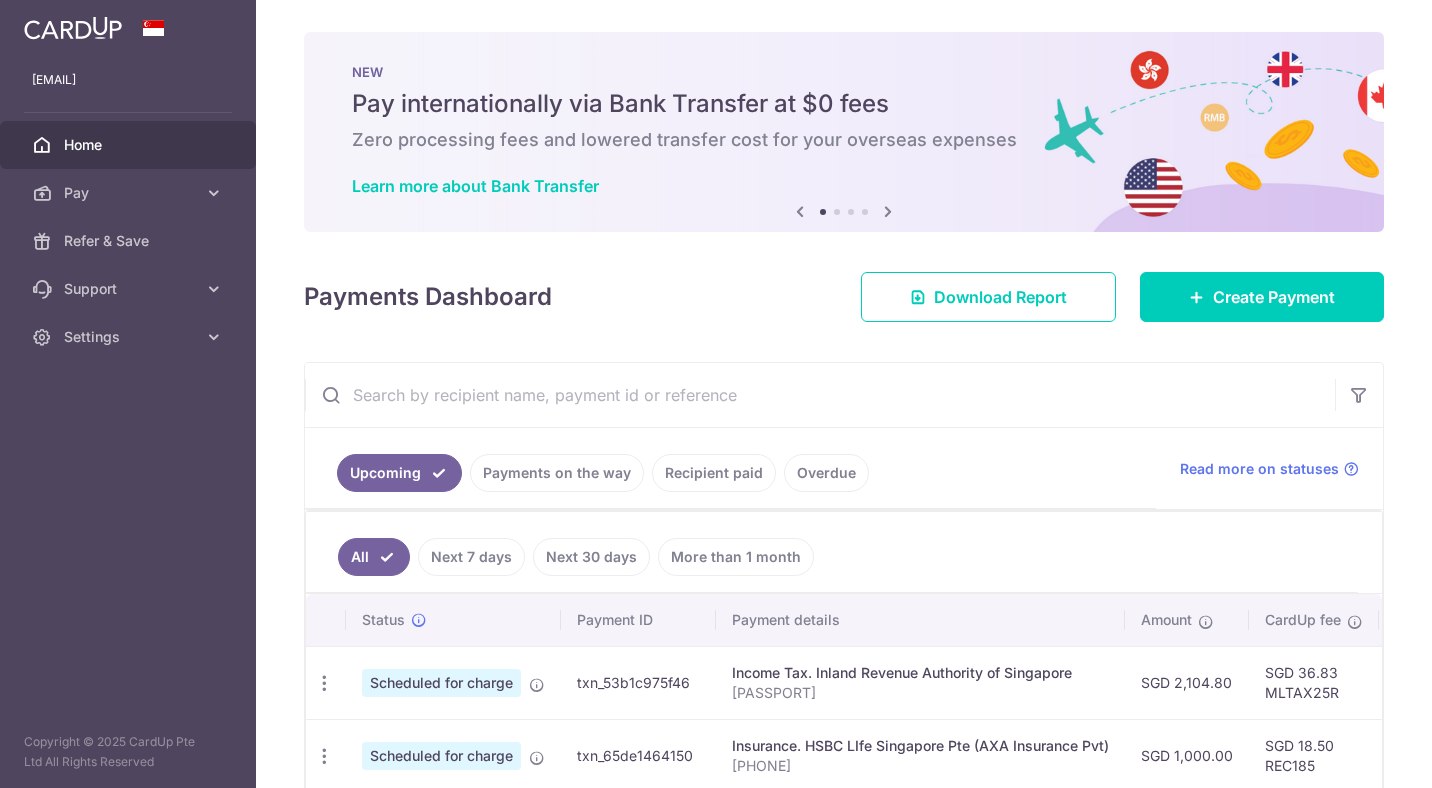 scroll, scrollTop: 0, scrollLeft: 0, axis: both 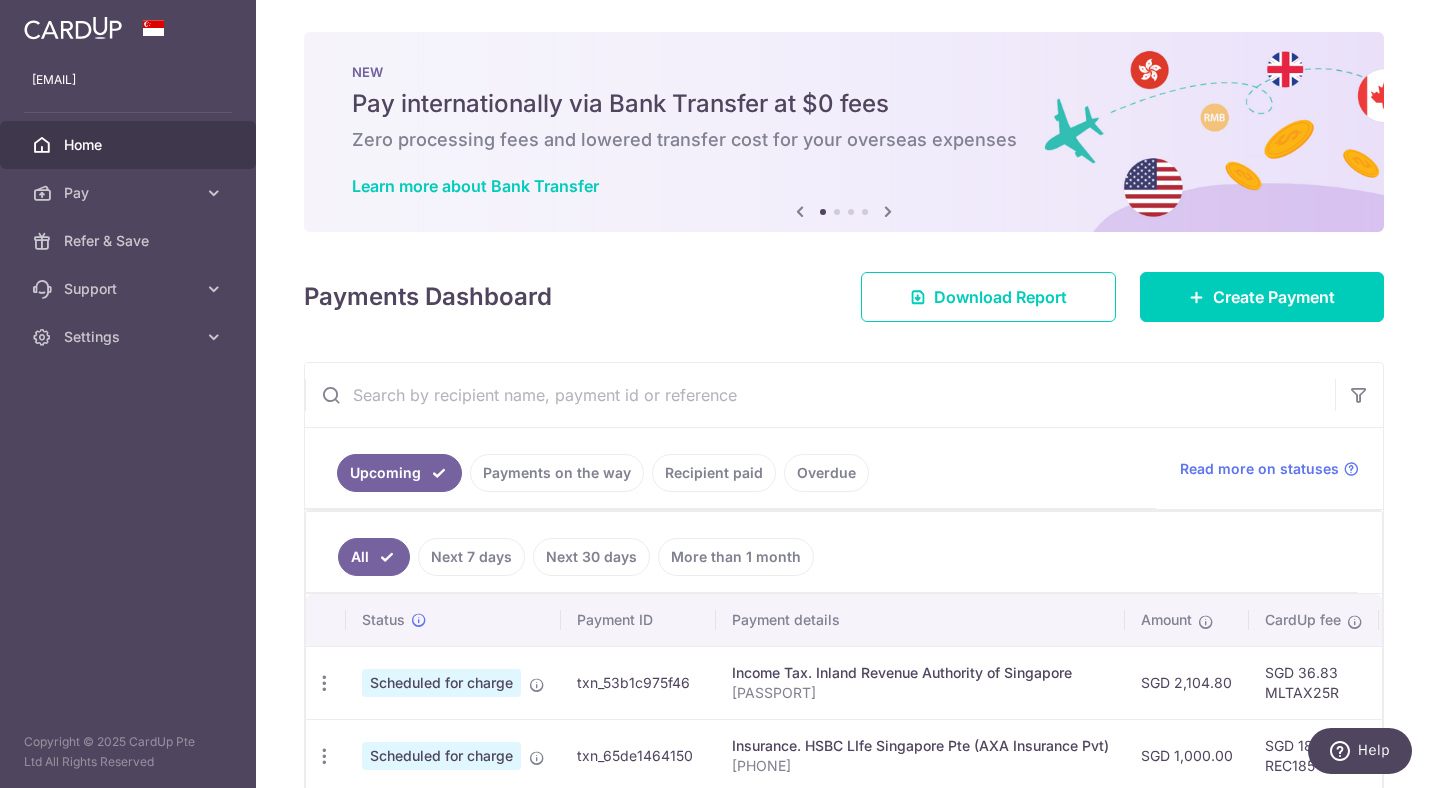 click at bounding box center [888, 211] 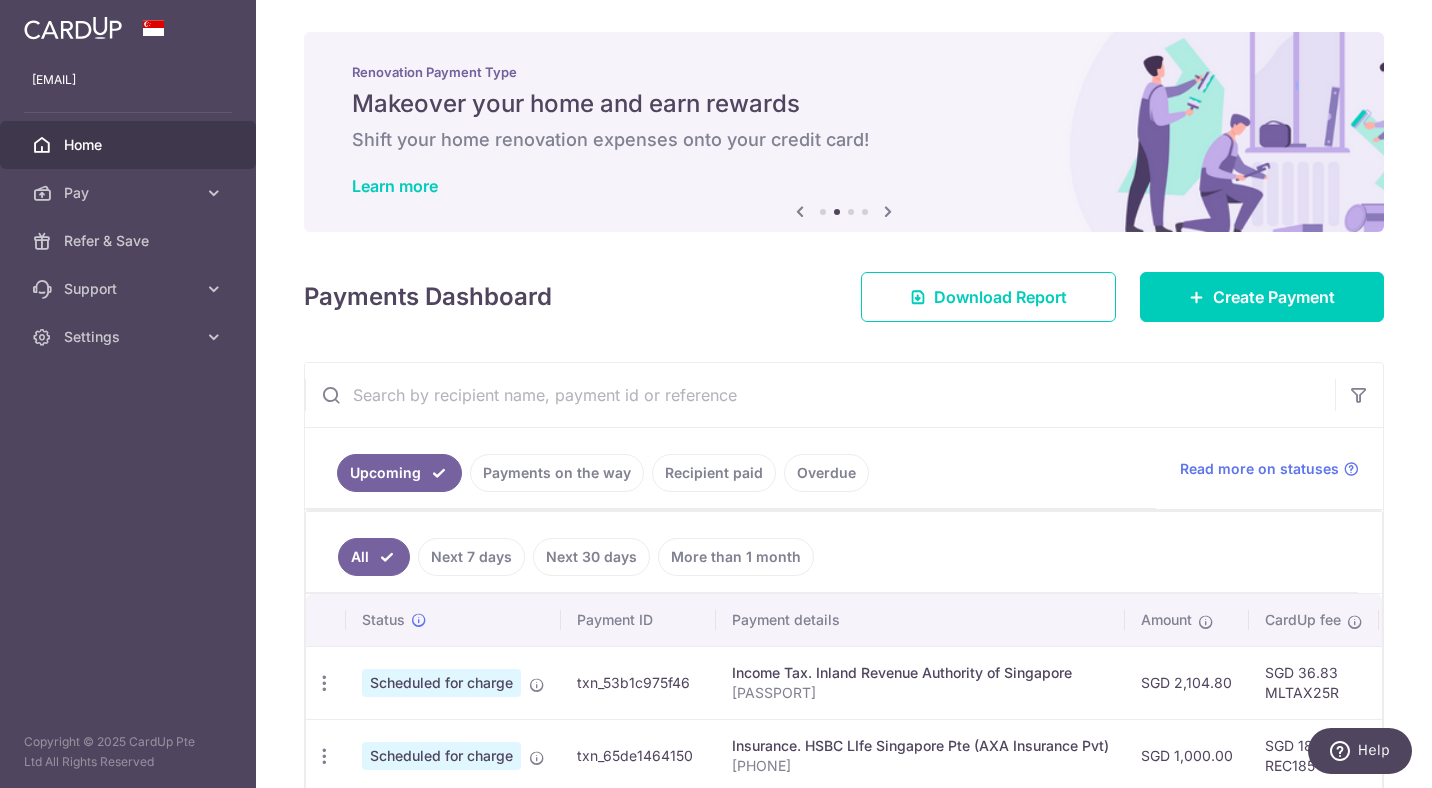 click at bounding box center (888, 211) 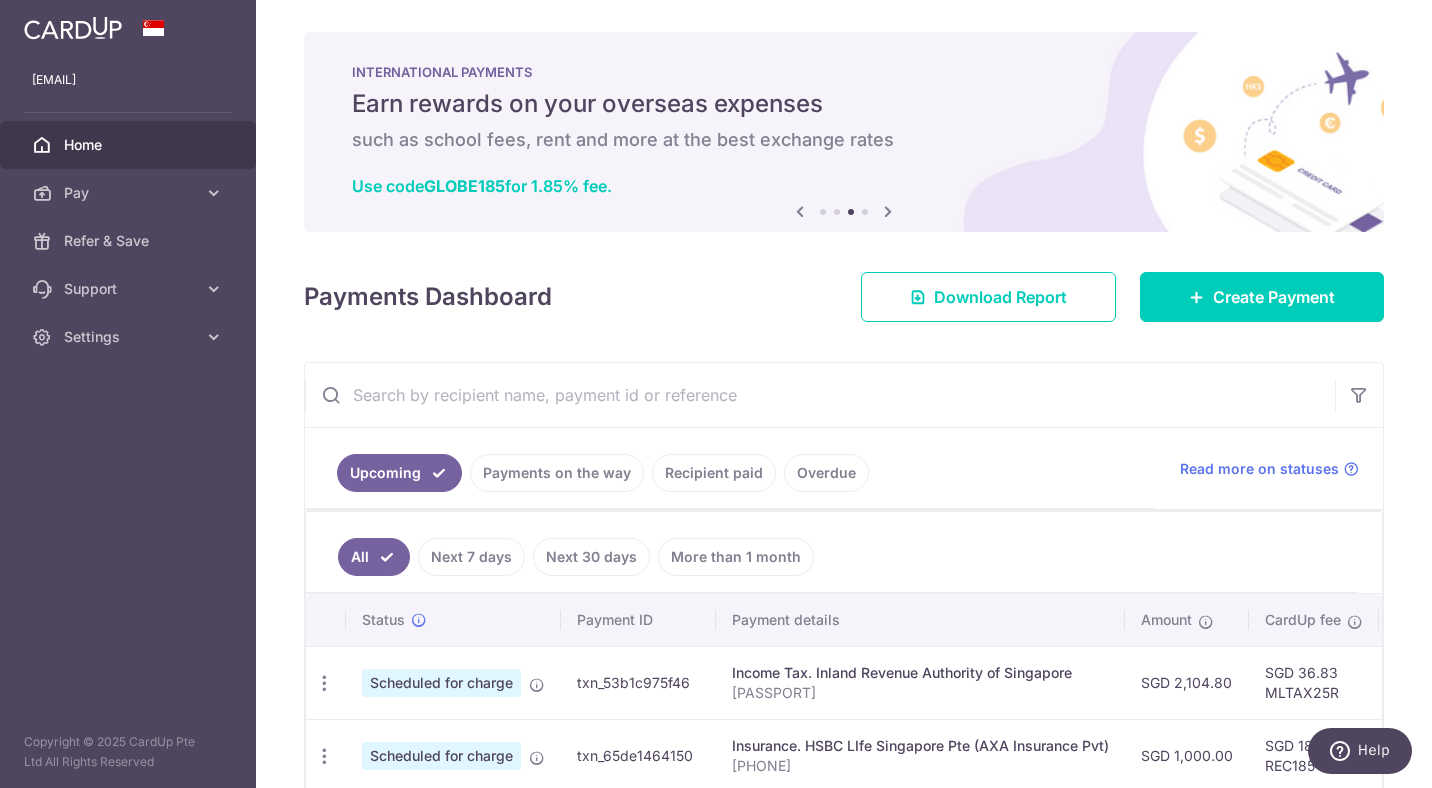 click at bounding box center [888, 211] 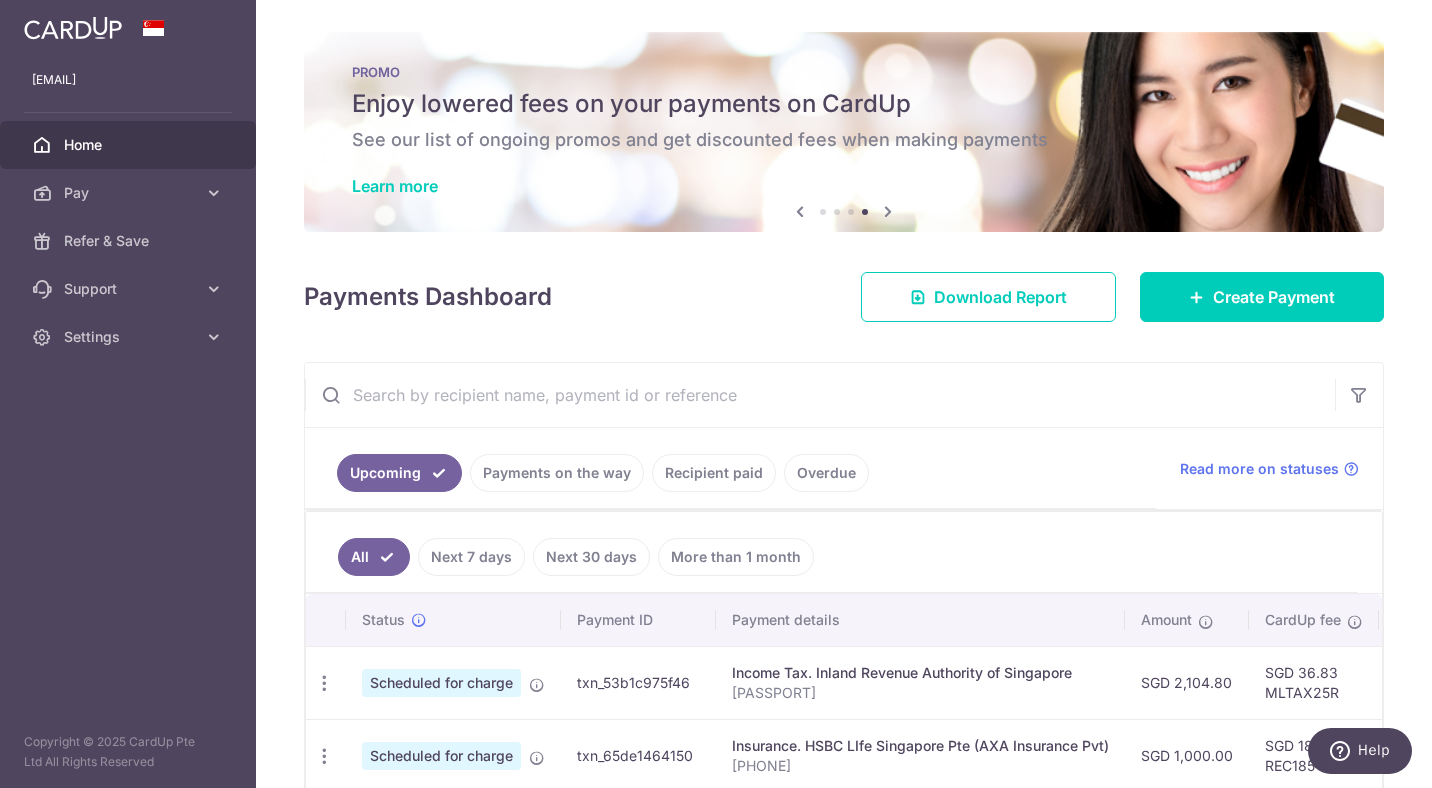 click at bounding box center (888, 211) 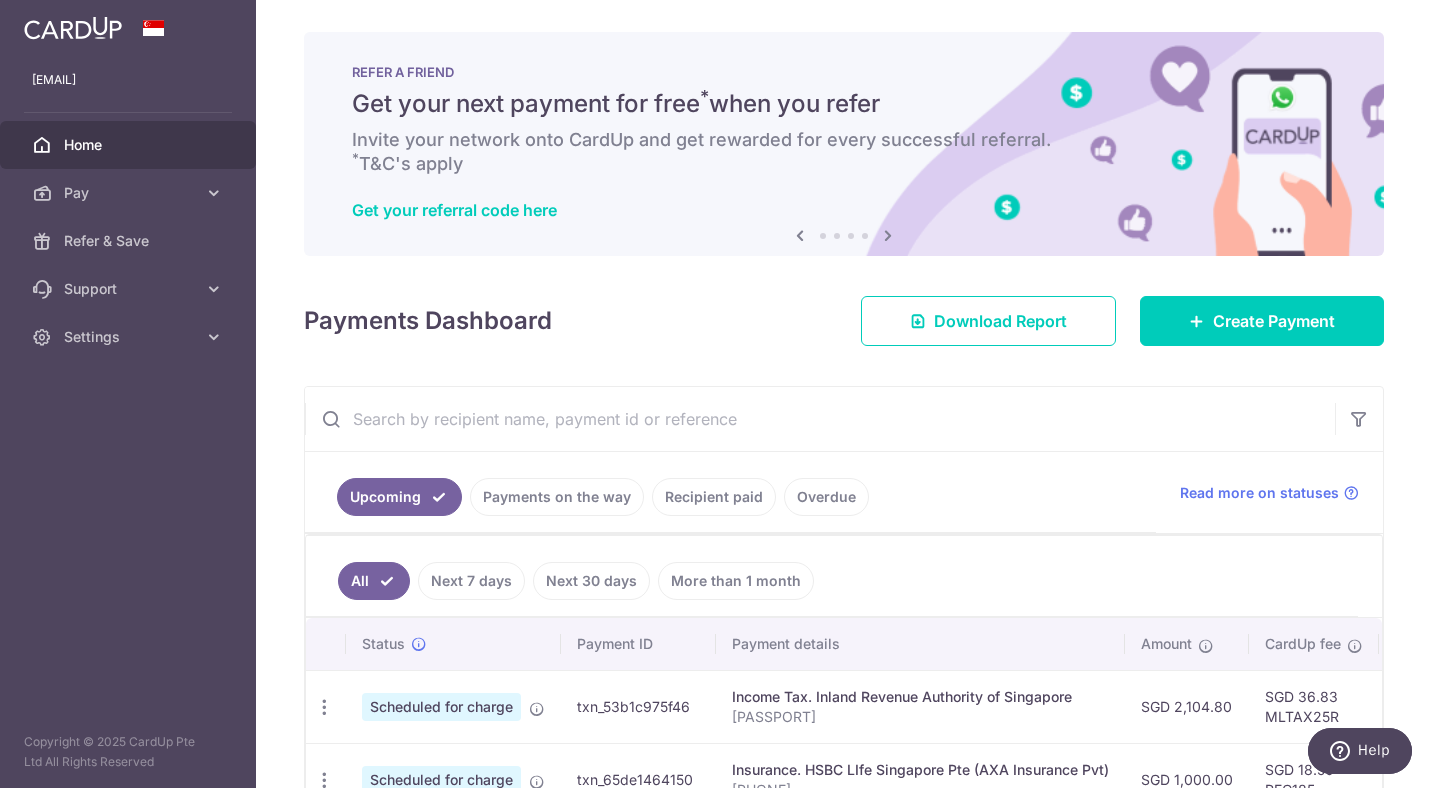 click at bounding box center (888, 235) 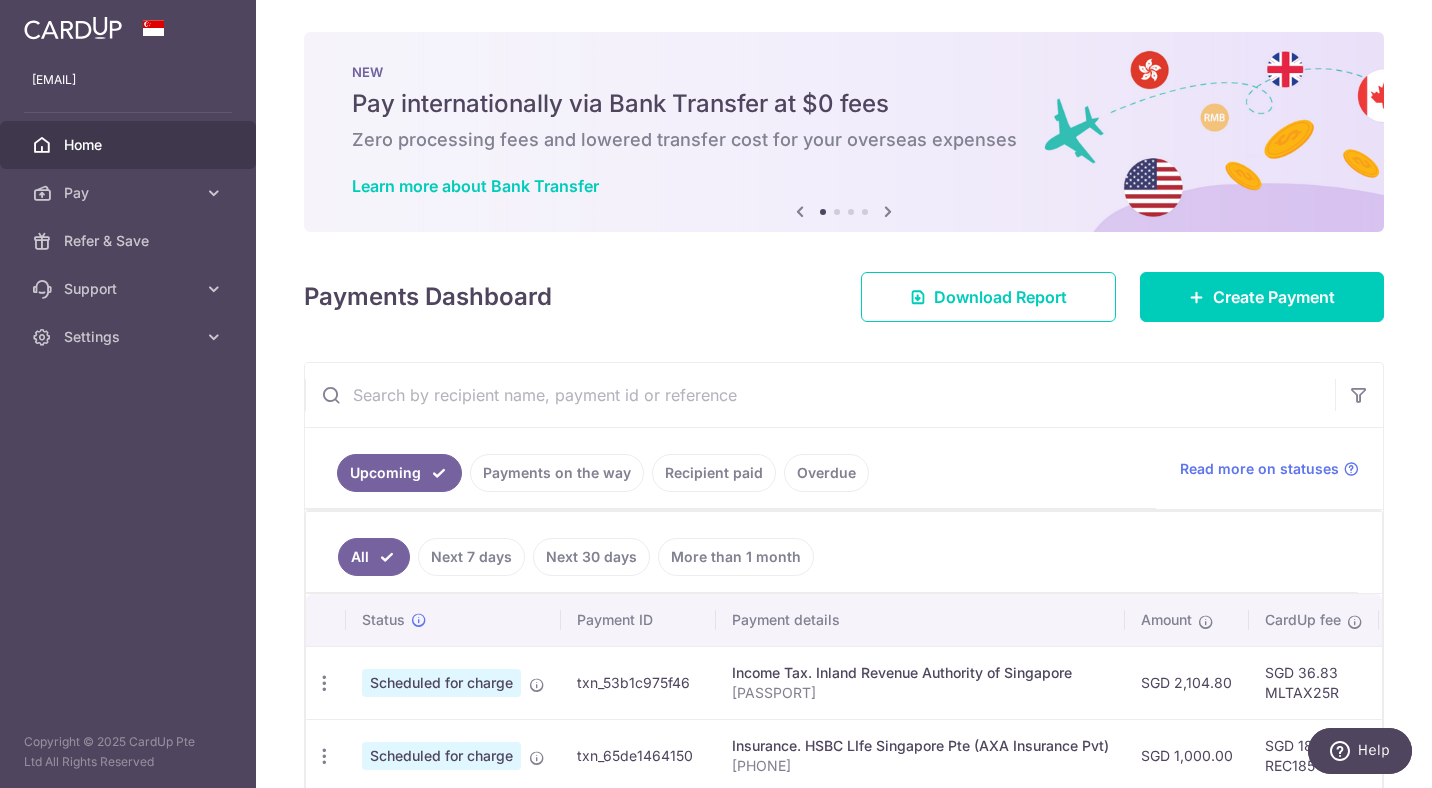 click at bounding box center (888, 211) 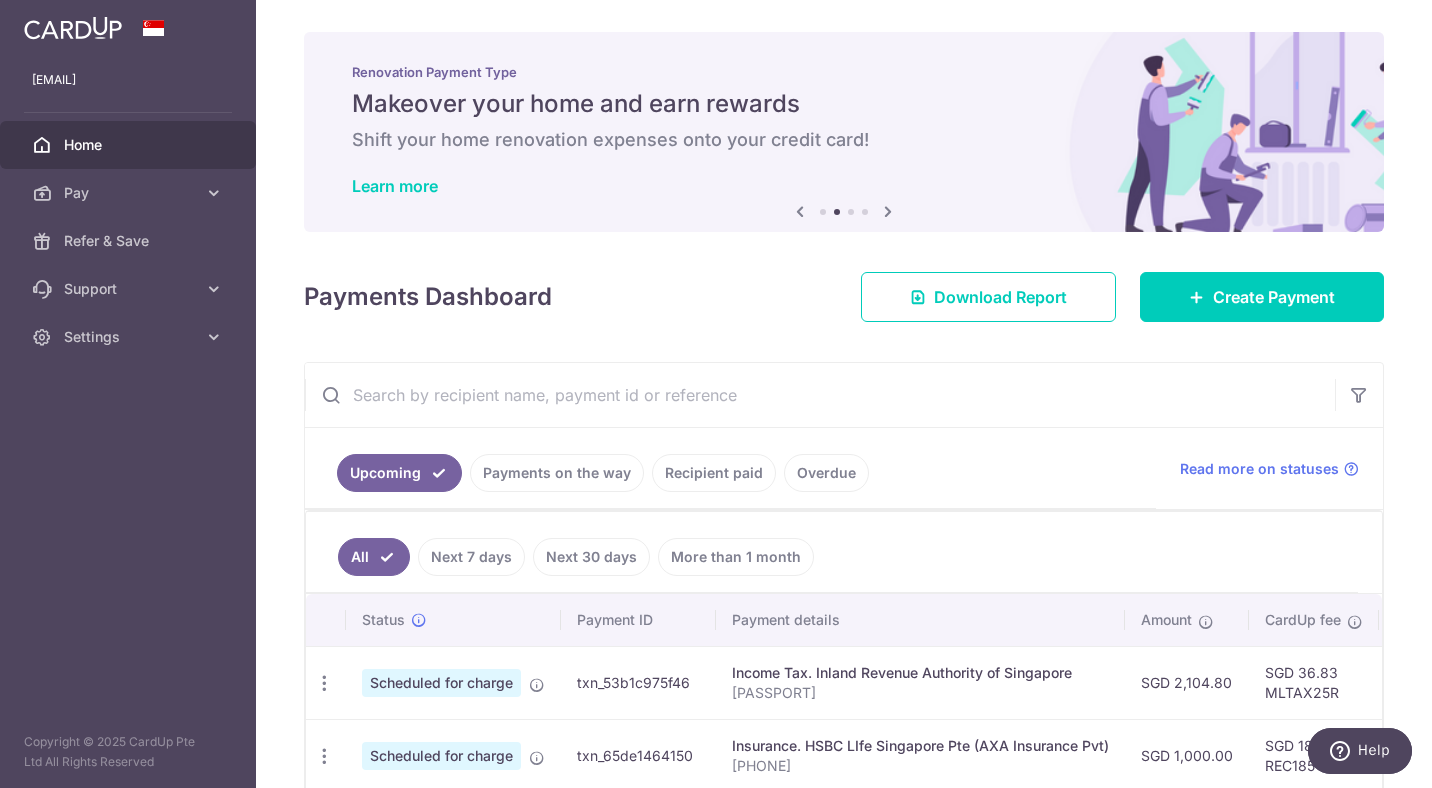 click at bounding box center [888, 211] 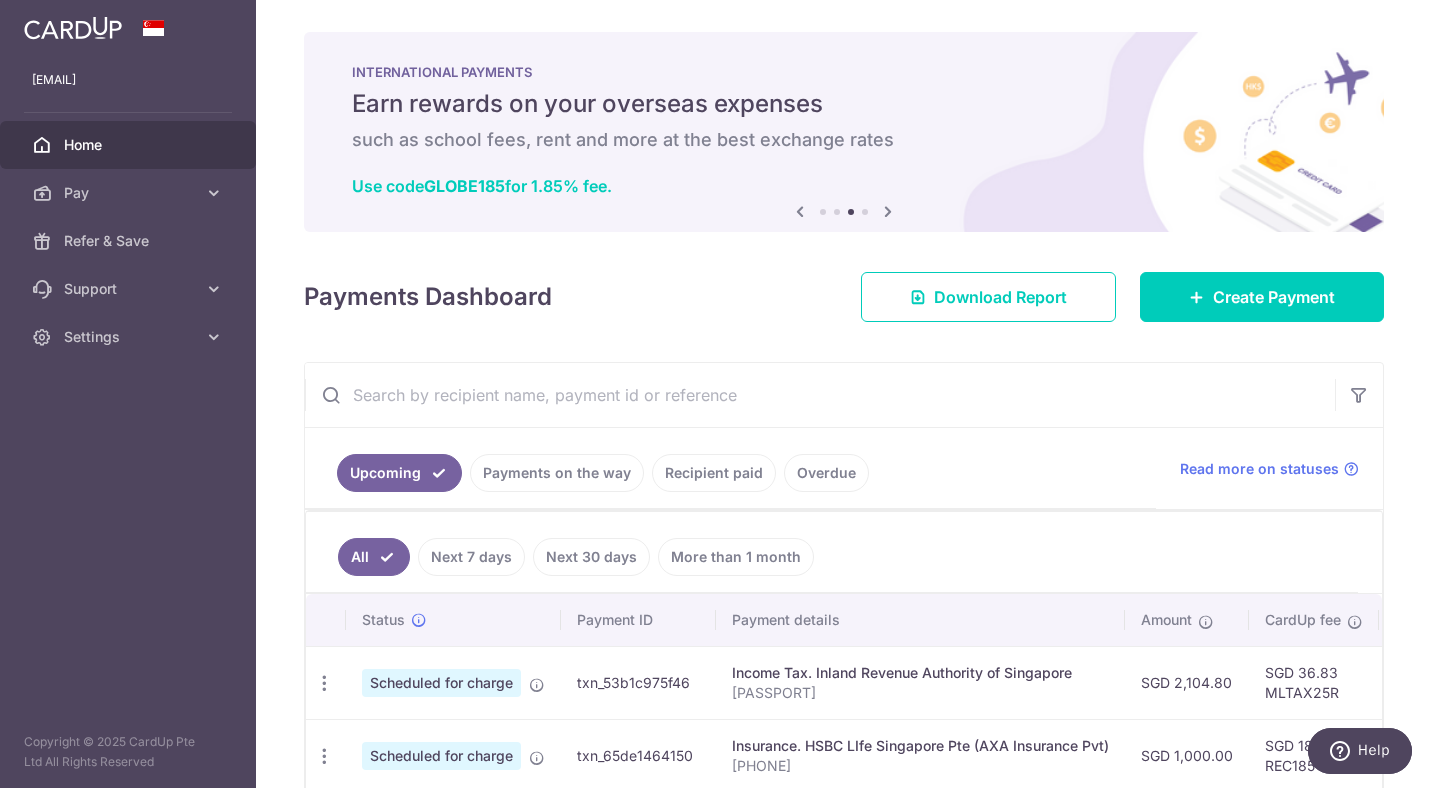 click at bounding box center [888, 211] 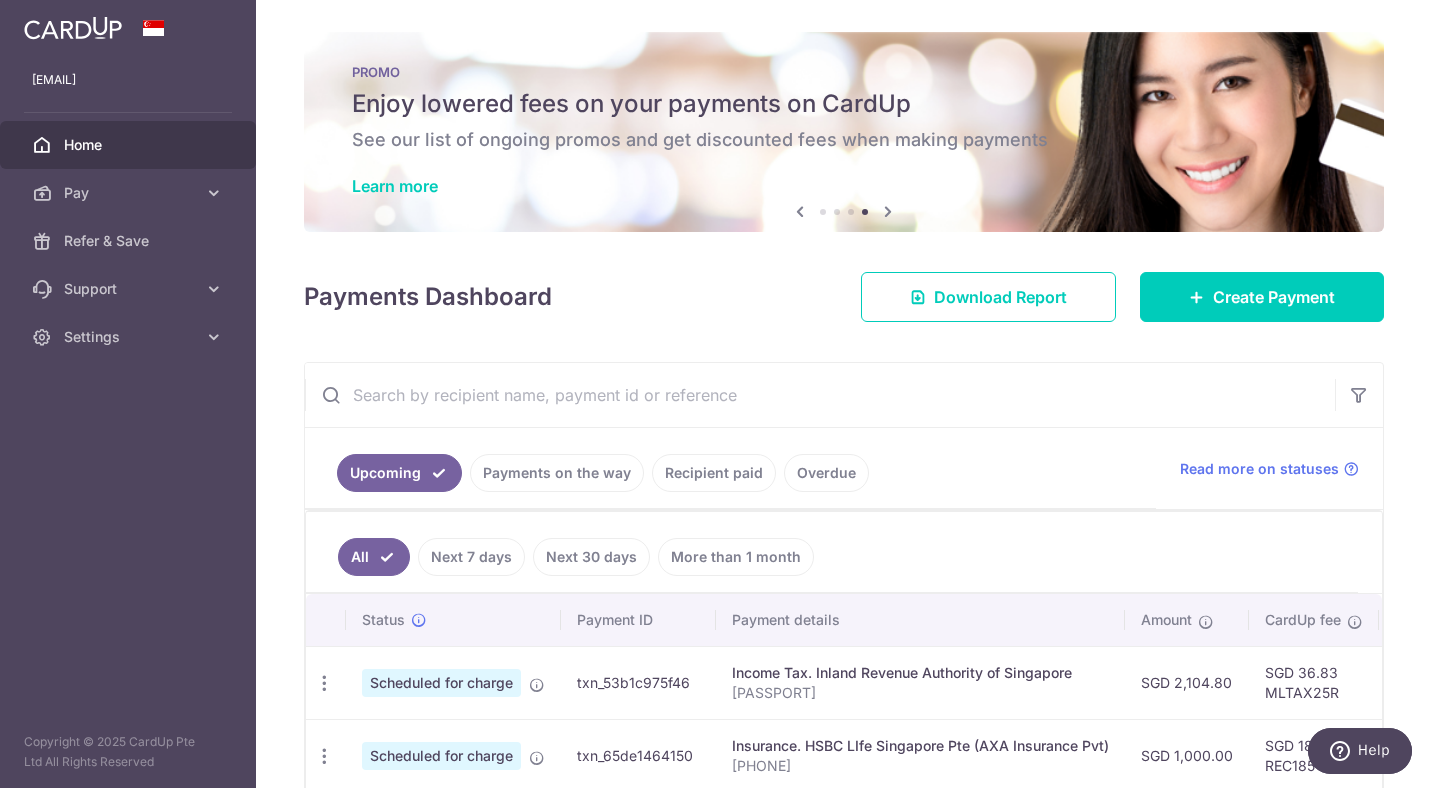 click at bounding box center (888, 211) 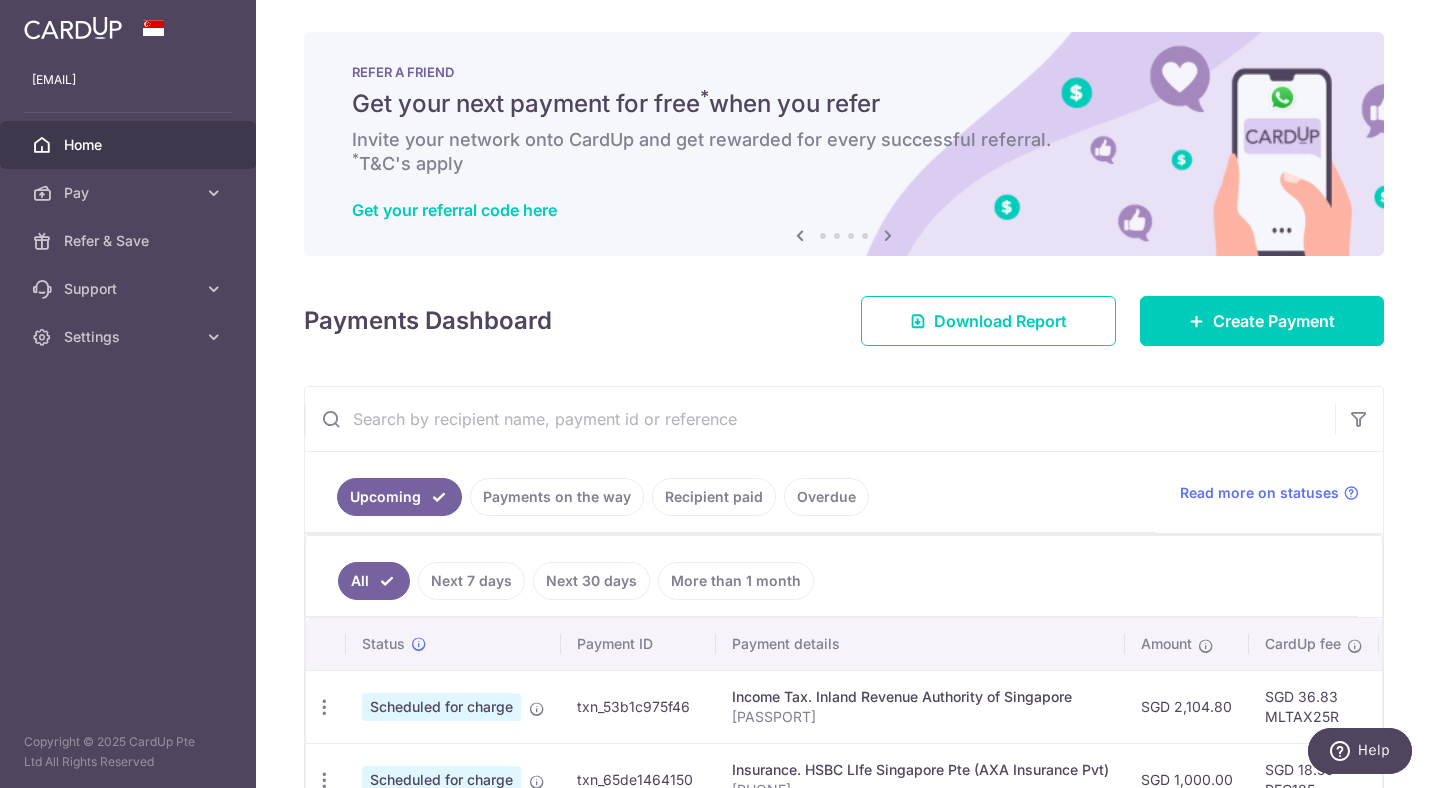 click at bounding box center (888, 235) 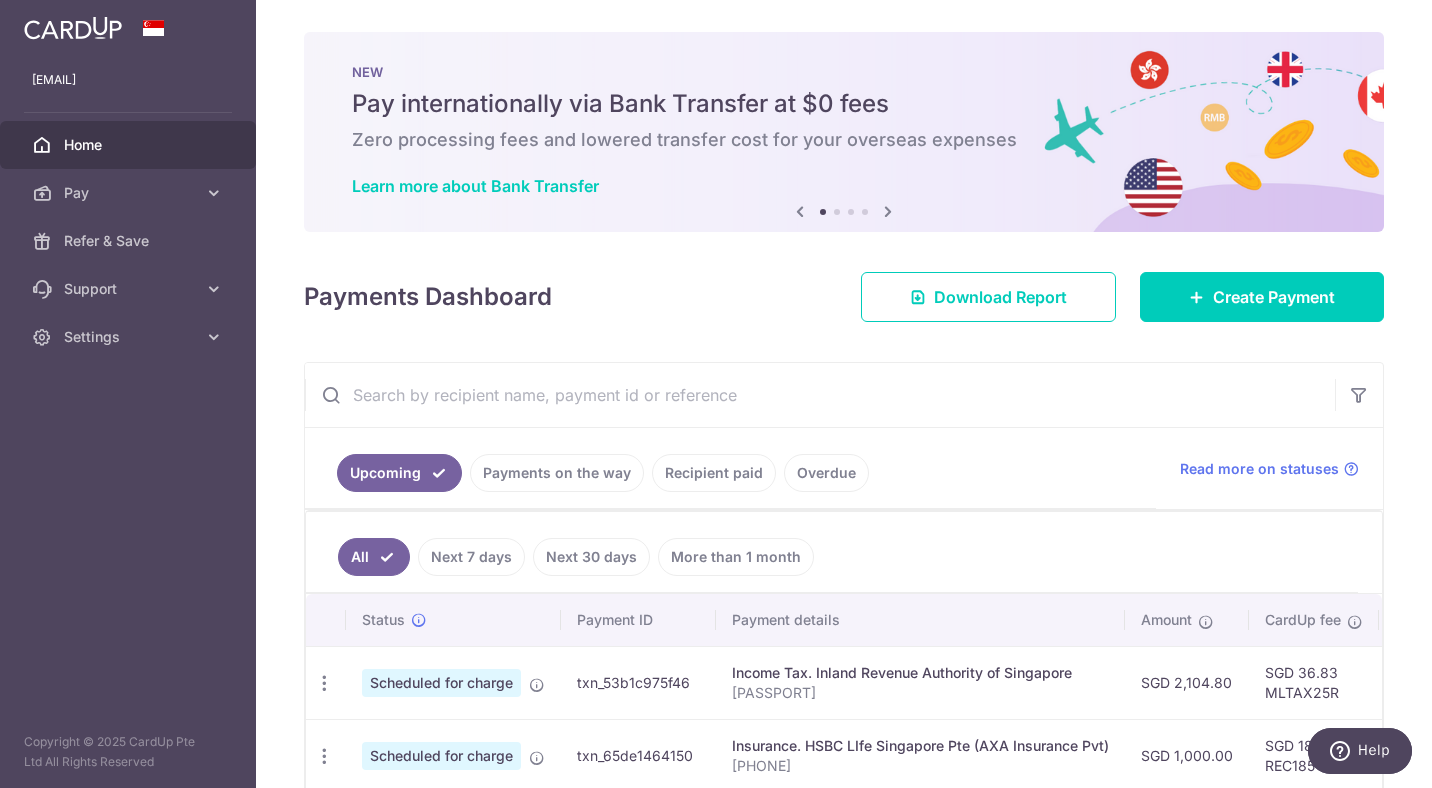click at bounding box center [888, 211] 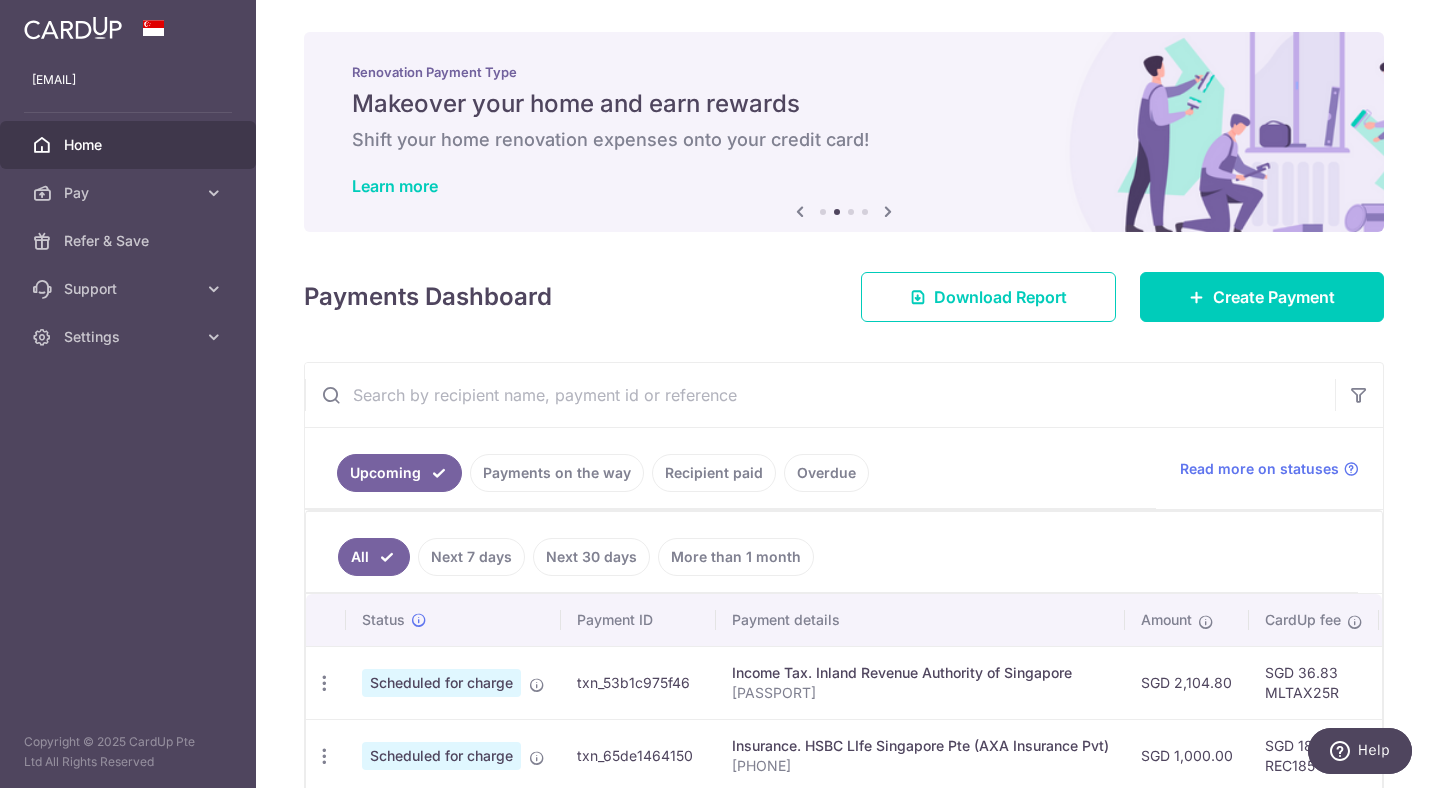 click at bounding box center (888, 211) 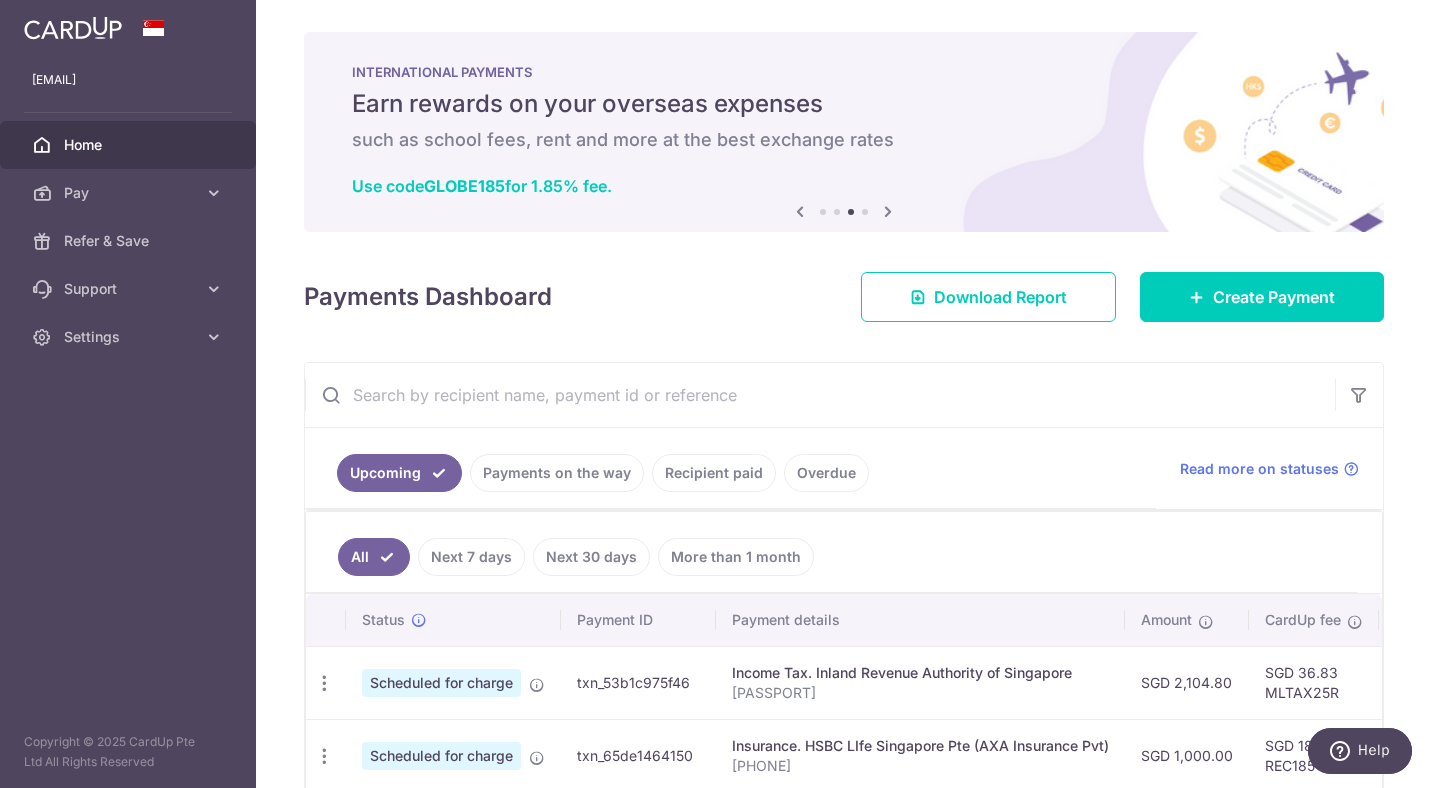click at bounding box center [888, 211] 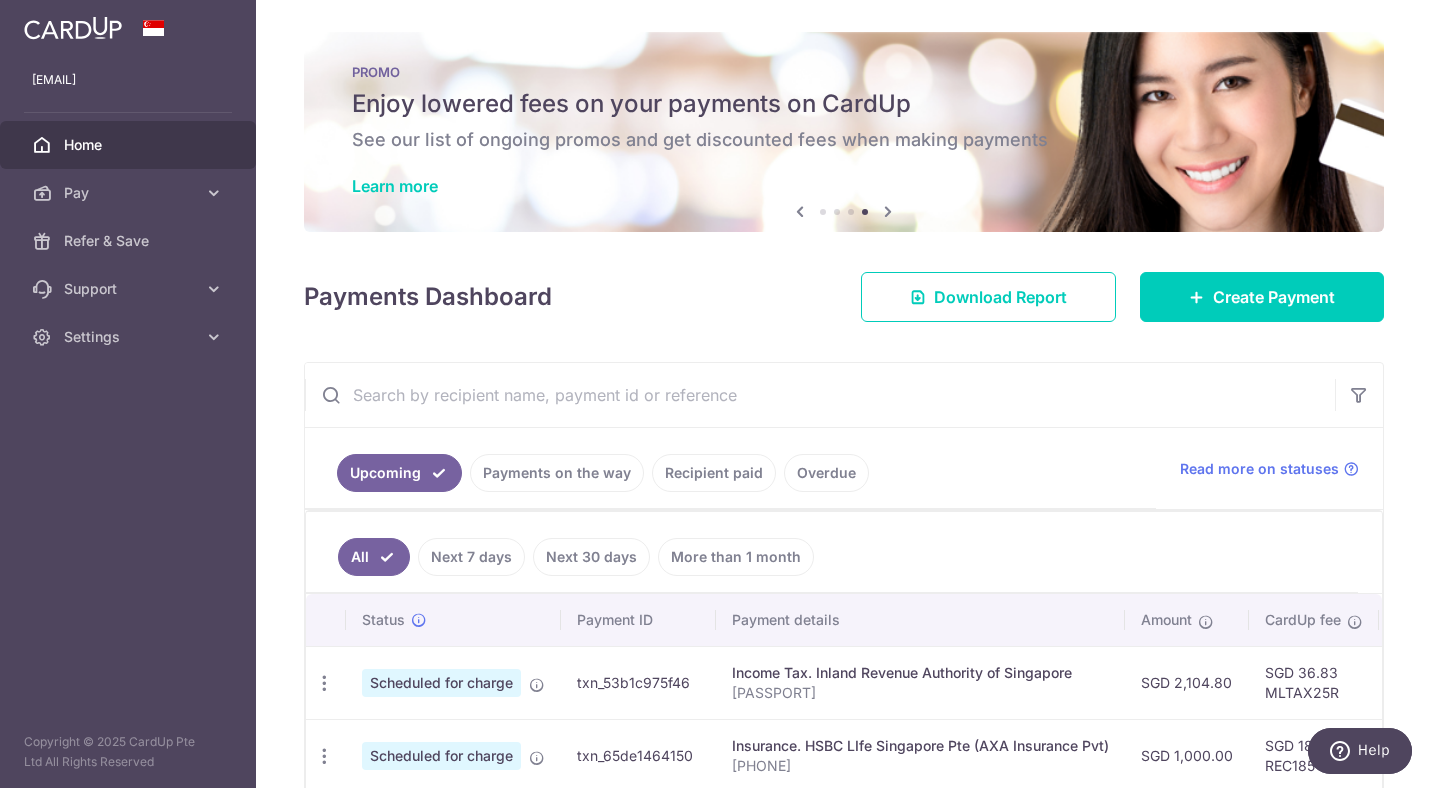 click on "Learn more" at bounding box center [395, 186] 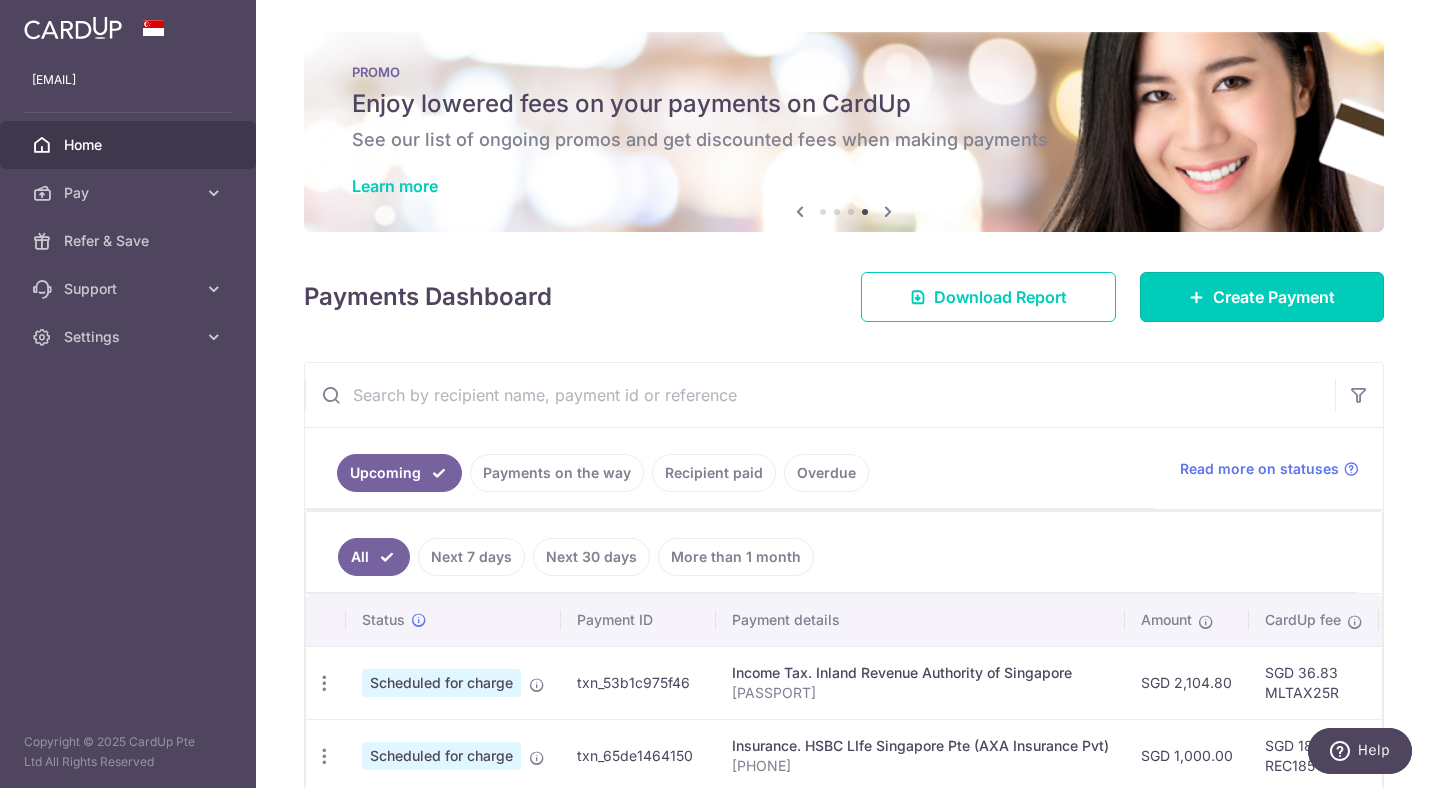click on "Create Payment" at bounding box center [1274, 297] 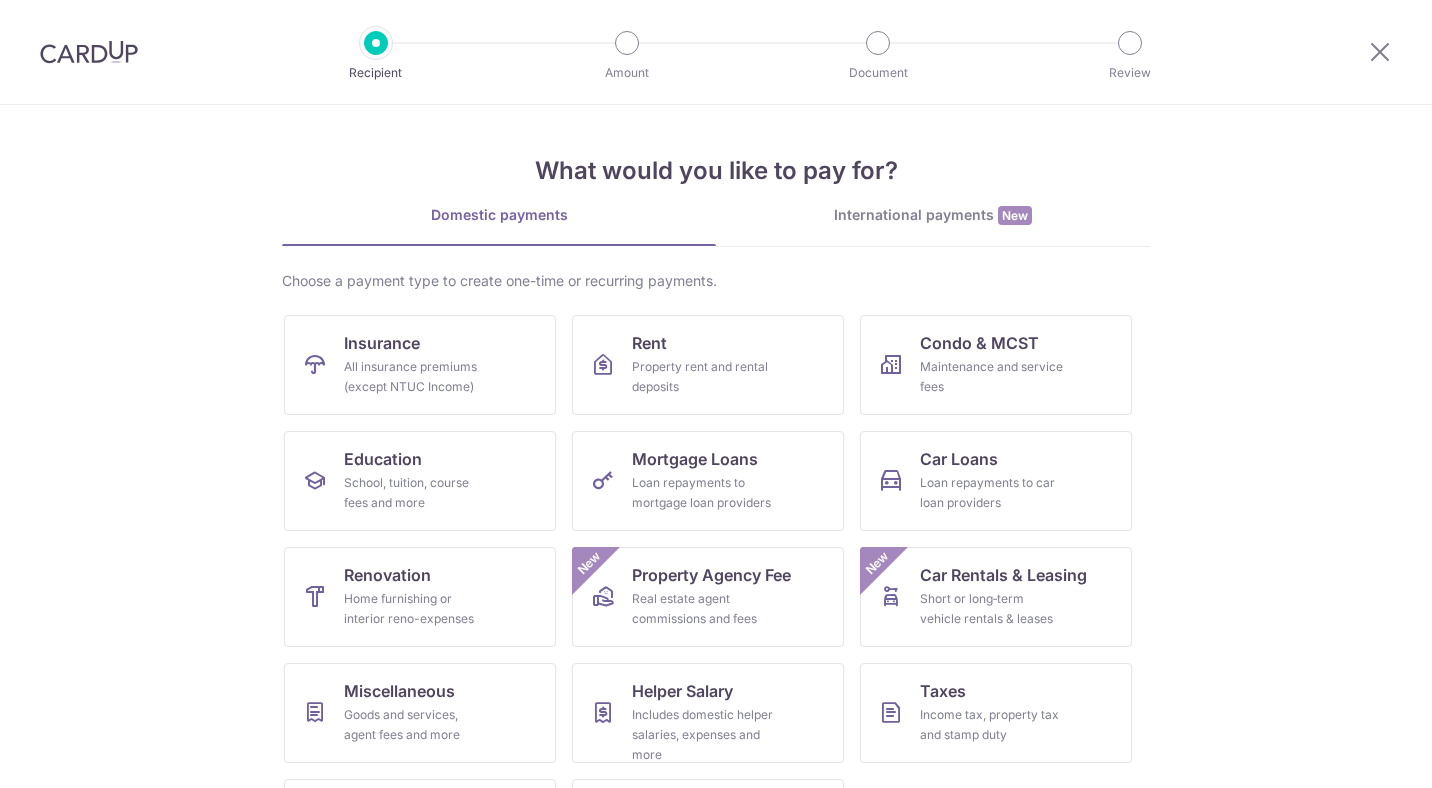 scroll, scrollTop: 0, scrollLeft: 0, axis: both 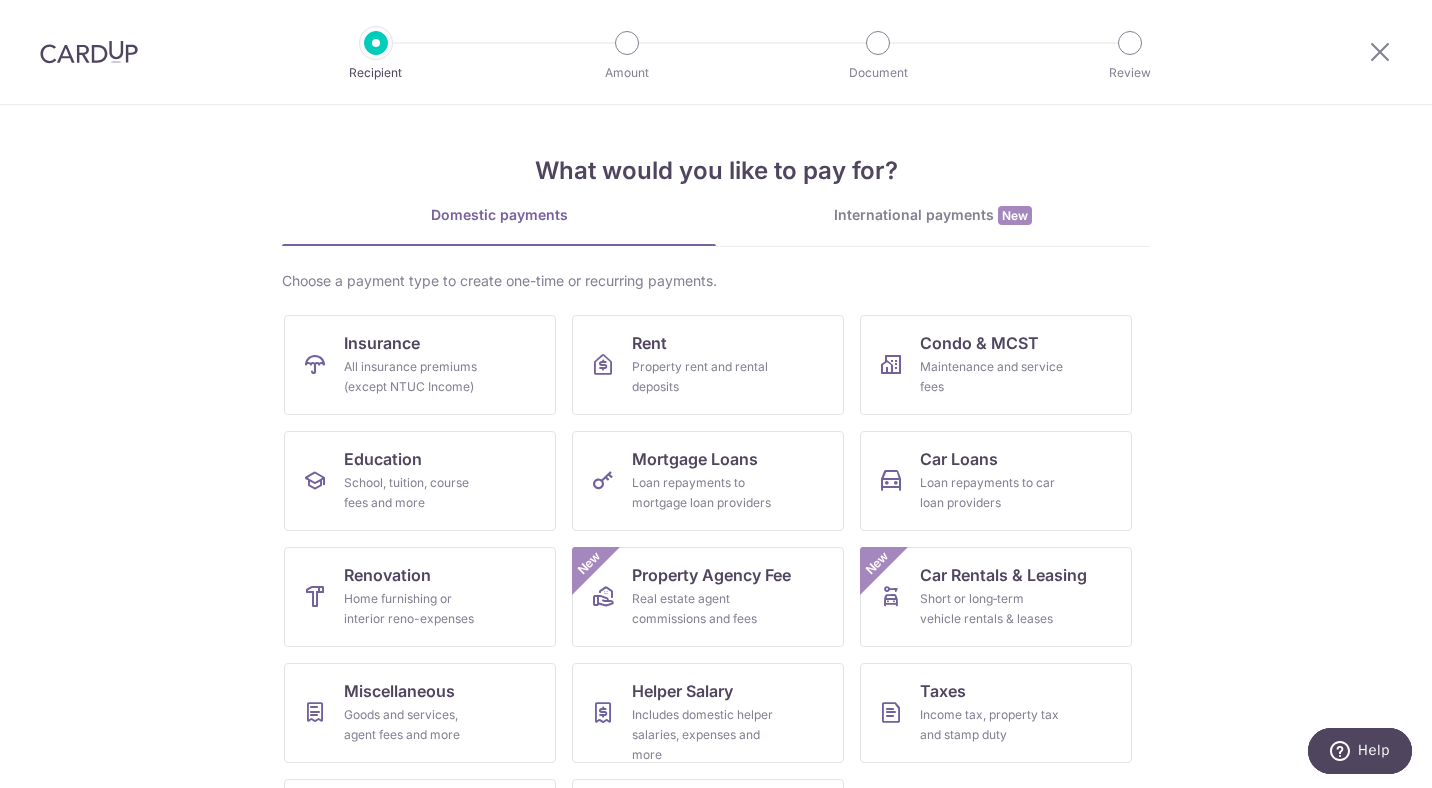 click on "Maintenance and service fees" at bounding box center (992, 377) 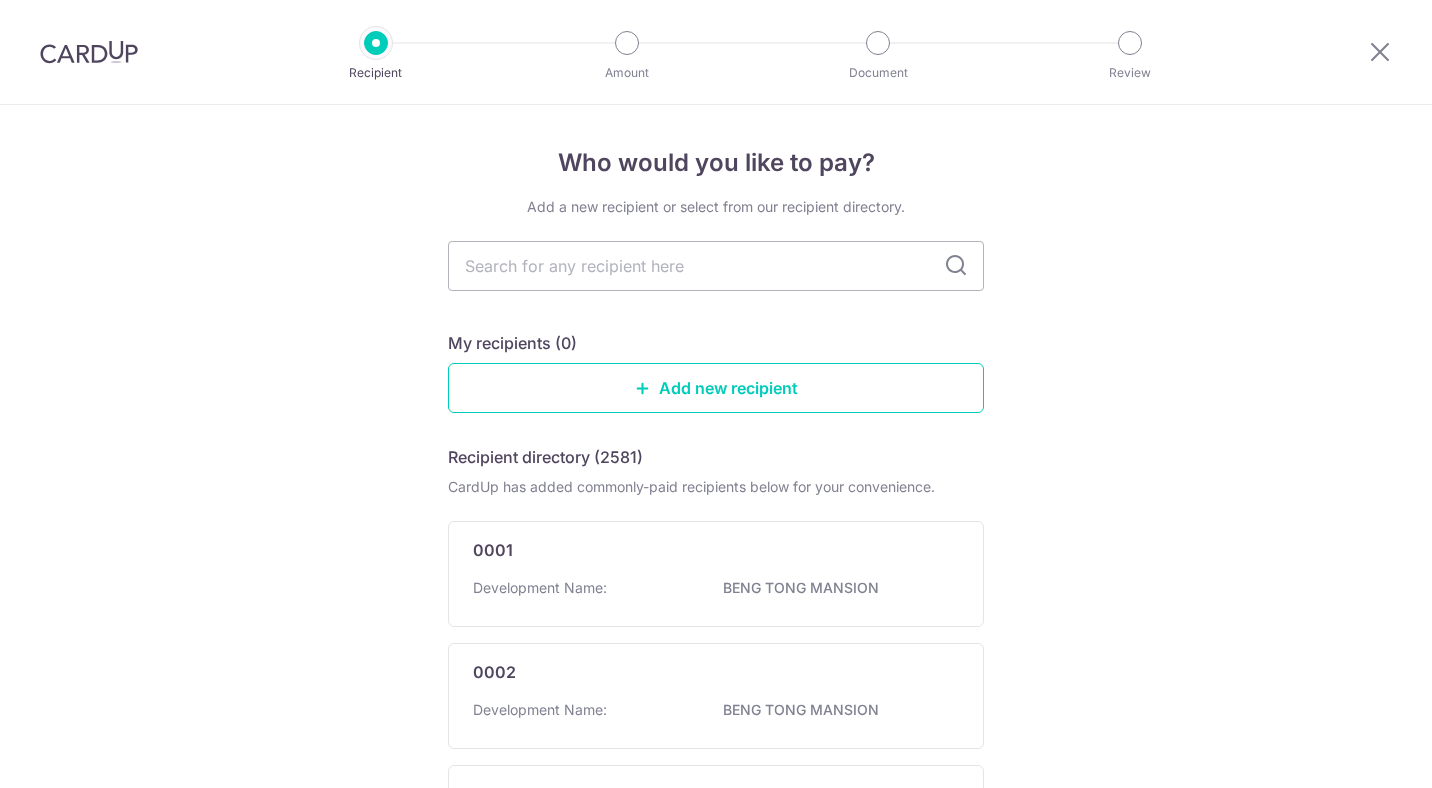 scroll, scrollTop: 0, scrollLeft: 0, axis: both 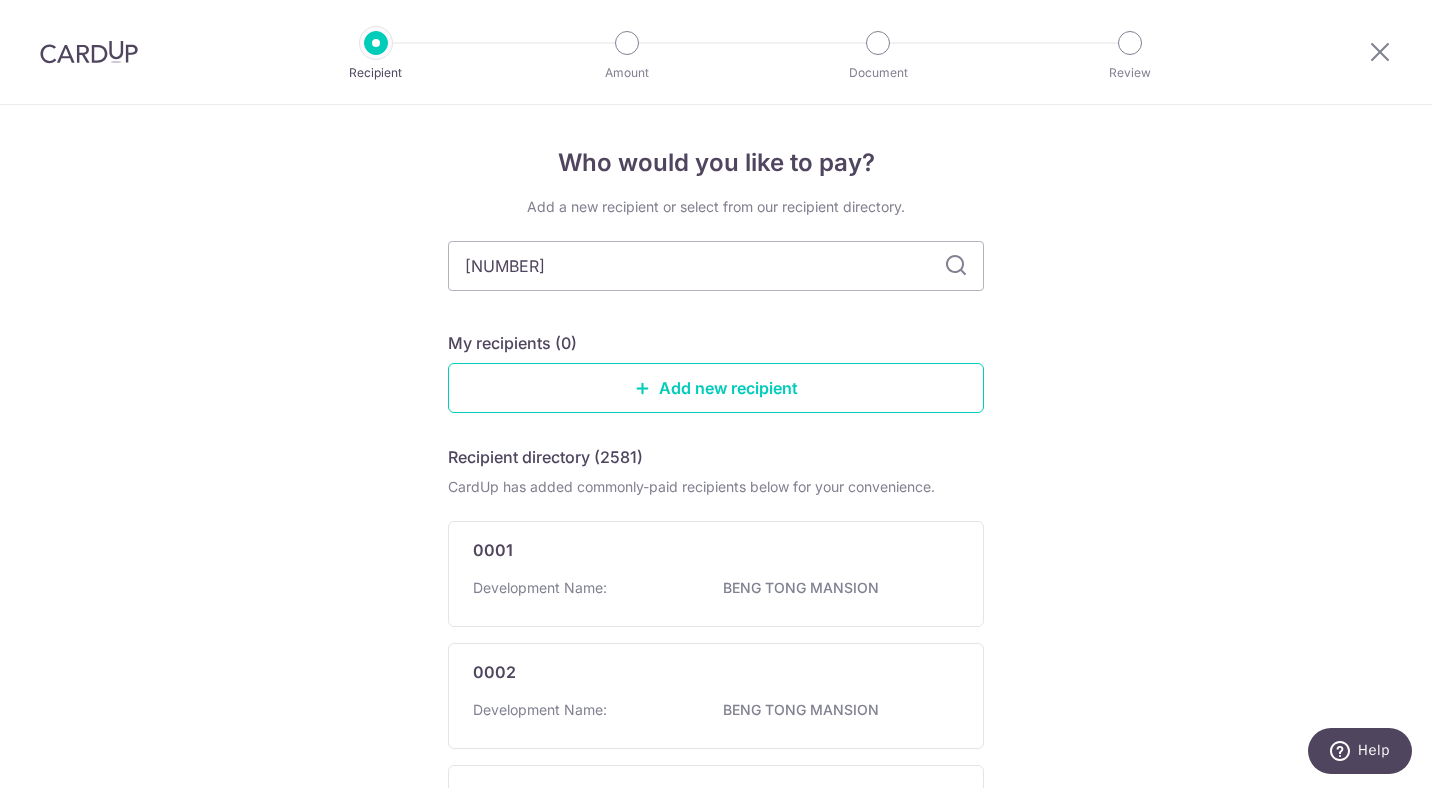 type on "4914" 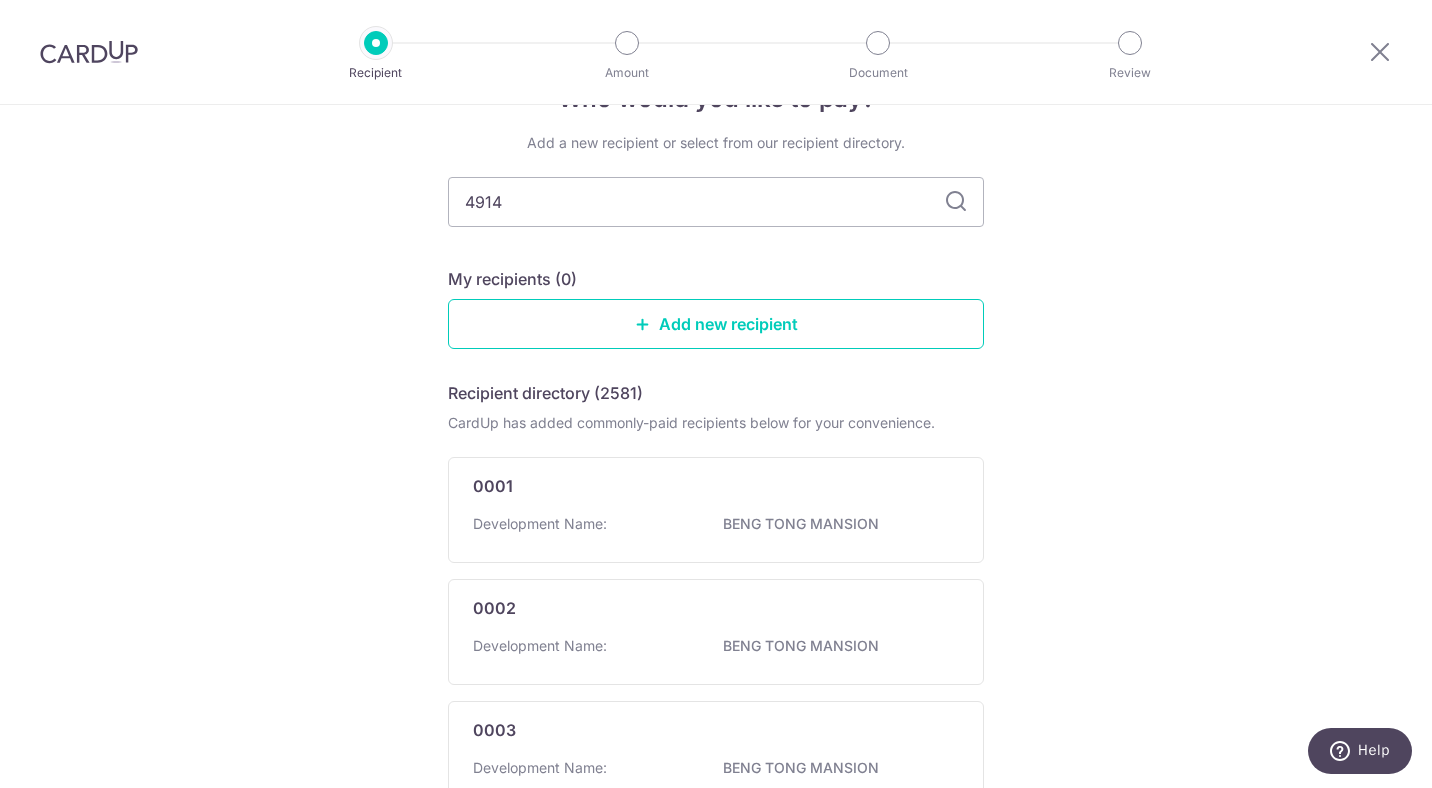 scroll, scrollTop: 0, scrollLeft: 0, axis: both 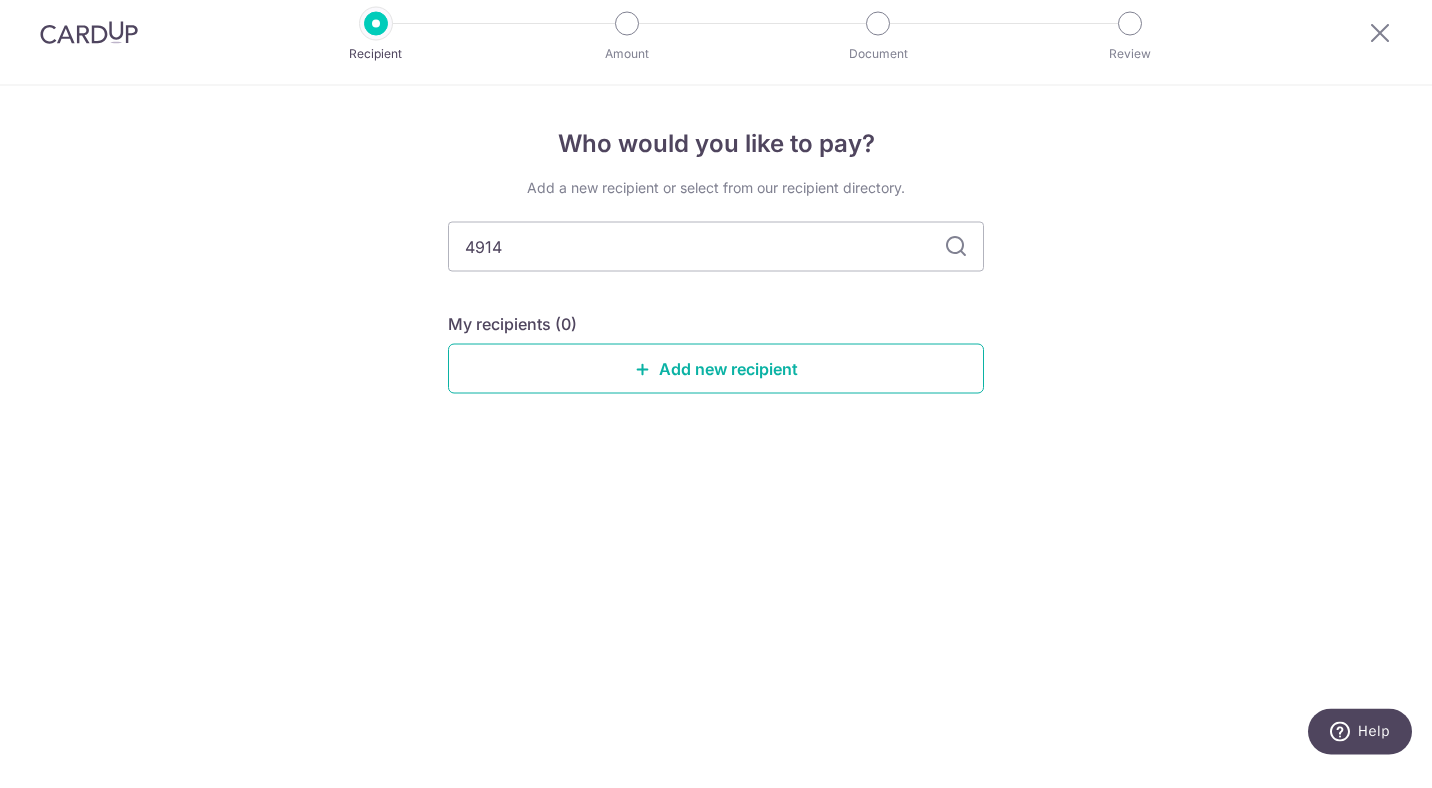 click on "Add new recipient" at bounding box center (716, 388) 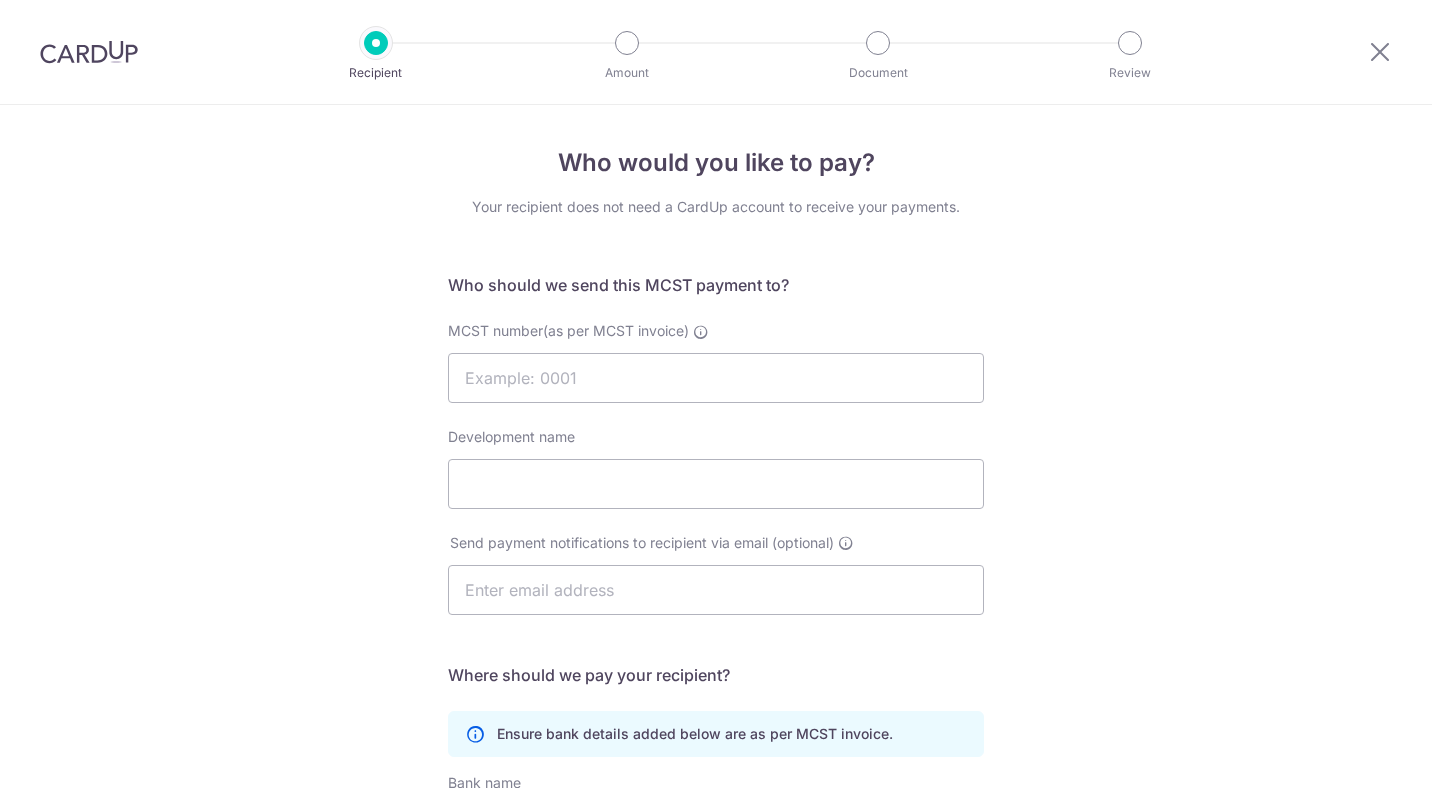 scroll, scrollTop: 0, scrollLeft: 0, axis: both 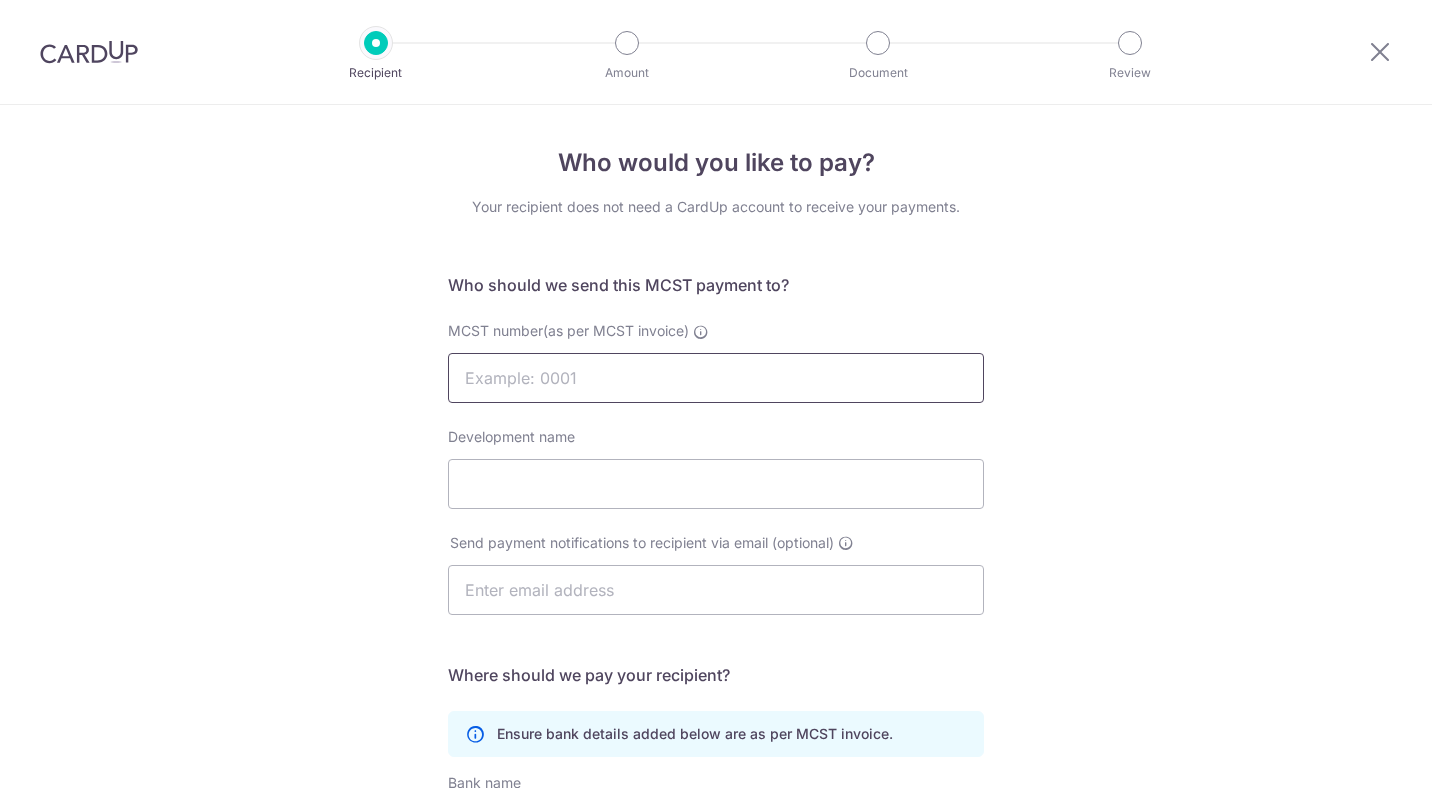click on "MCST number(as per MCST invoice)" at bounding box center [716, 378] 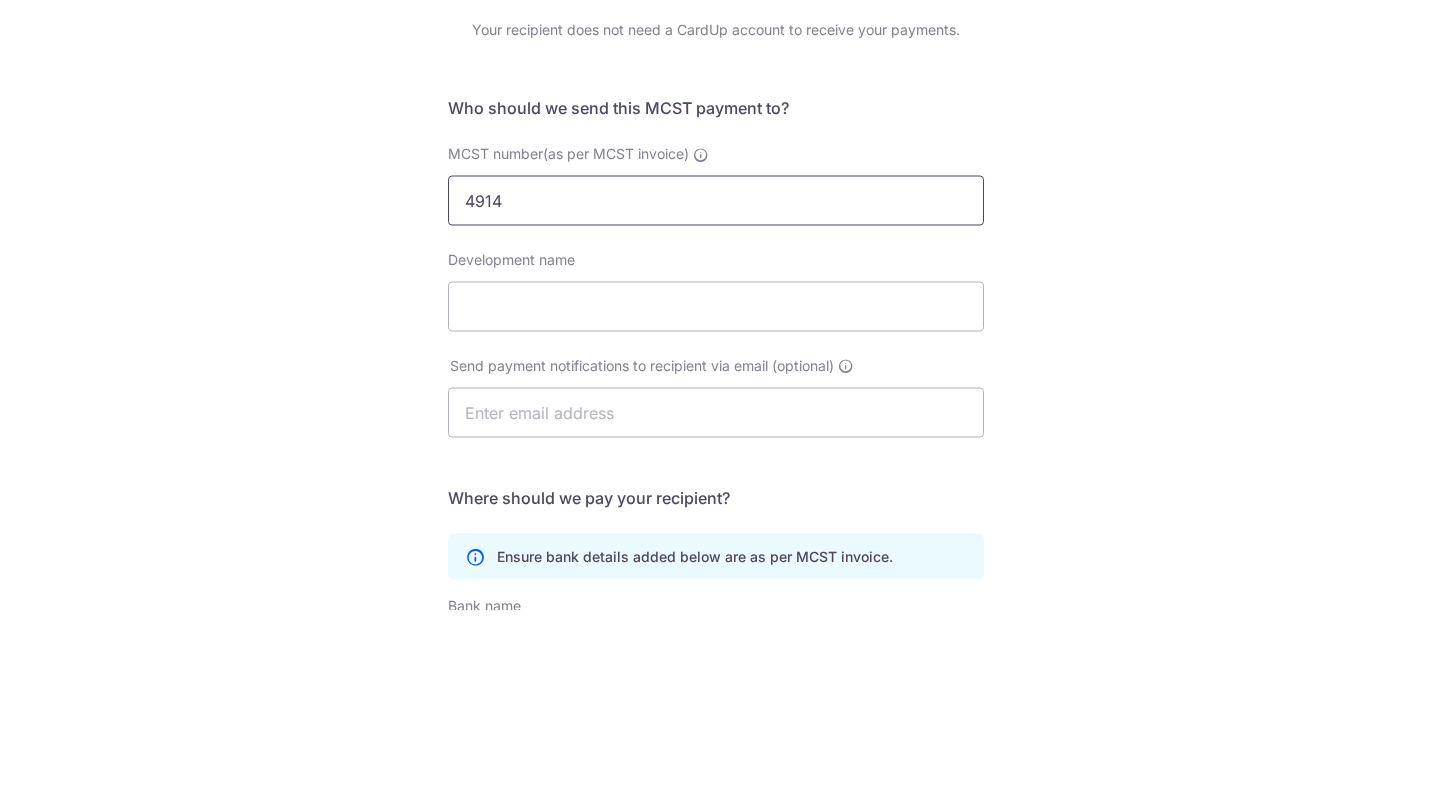 type on "4914" 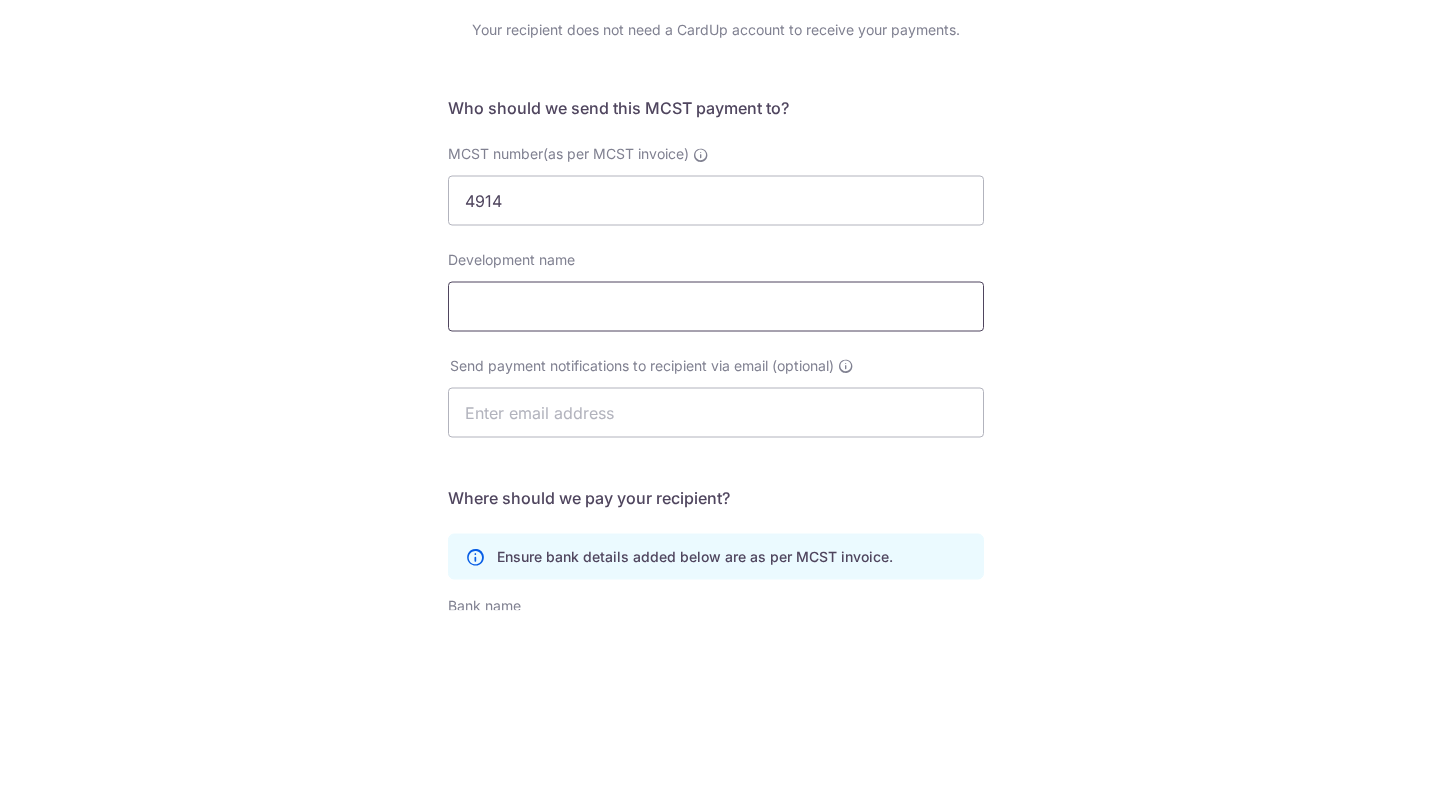 click on "Development name" at bounding box center [716, 484] 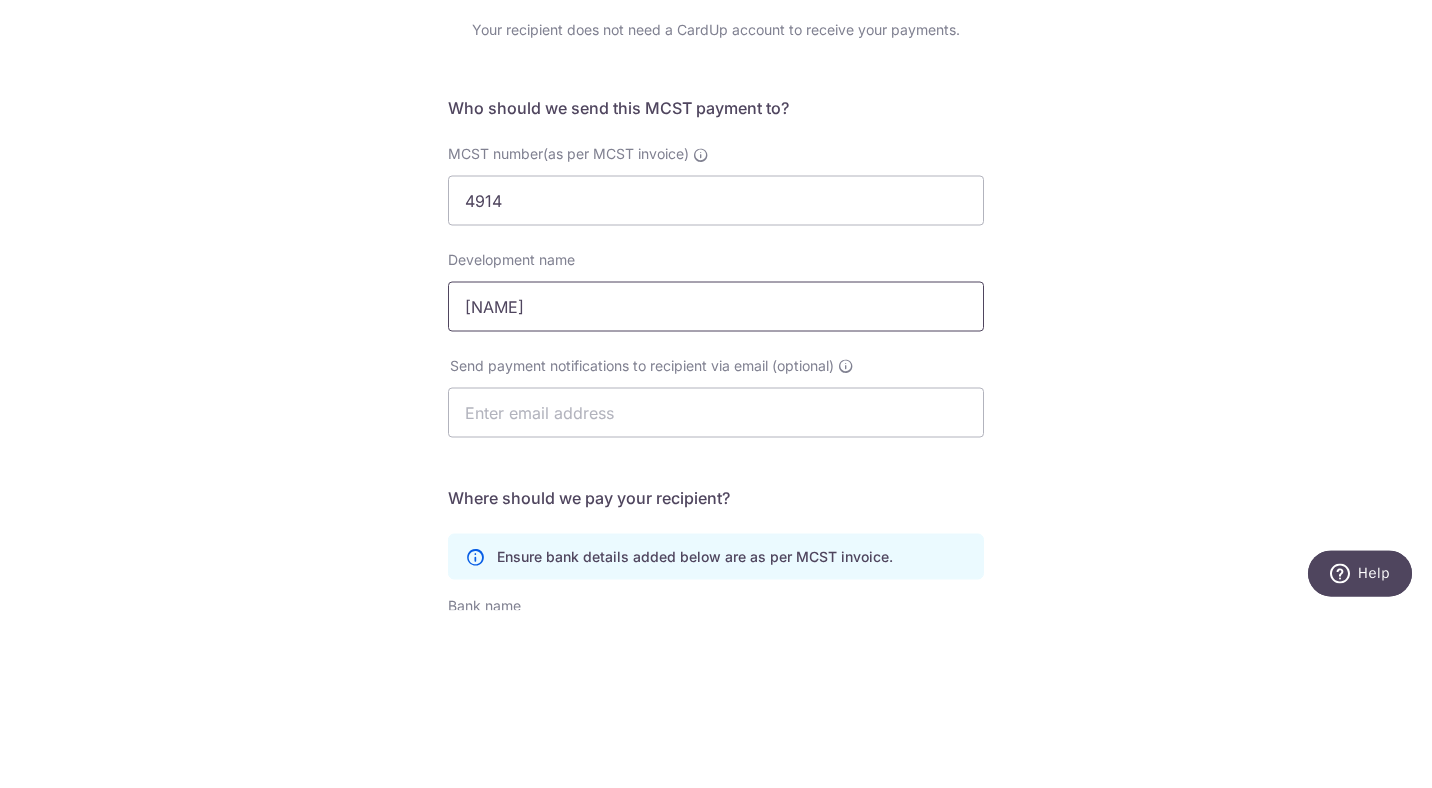 scroll, scrollTop: 0, scrollLeft: 0, axis: both 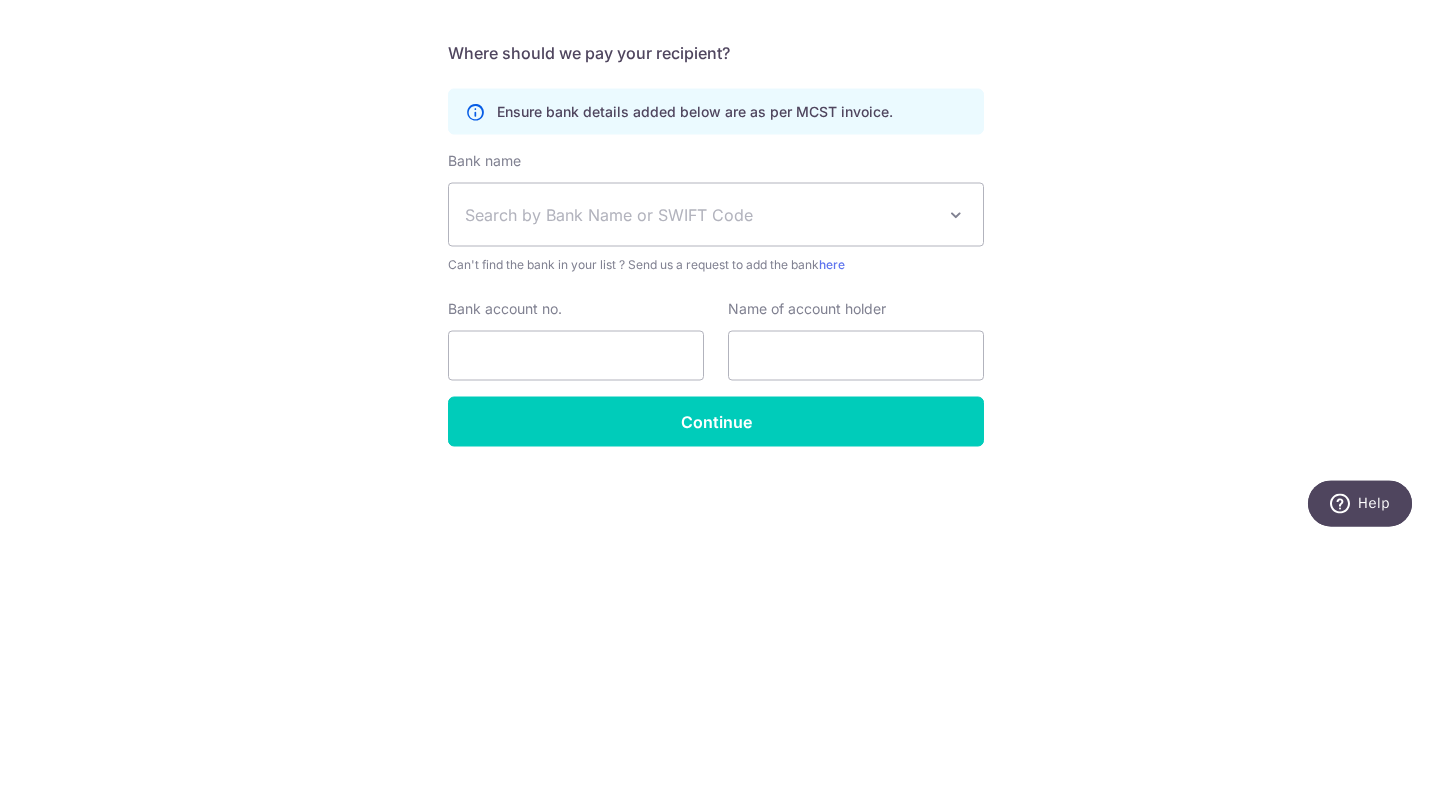 type on "Clavon" 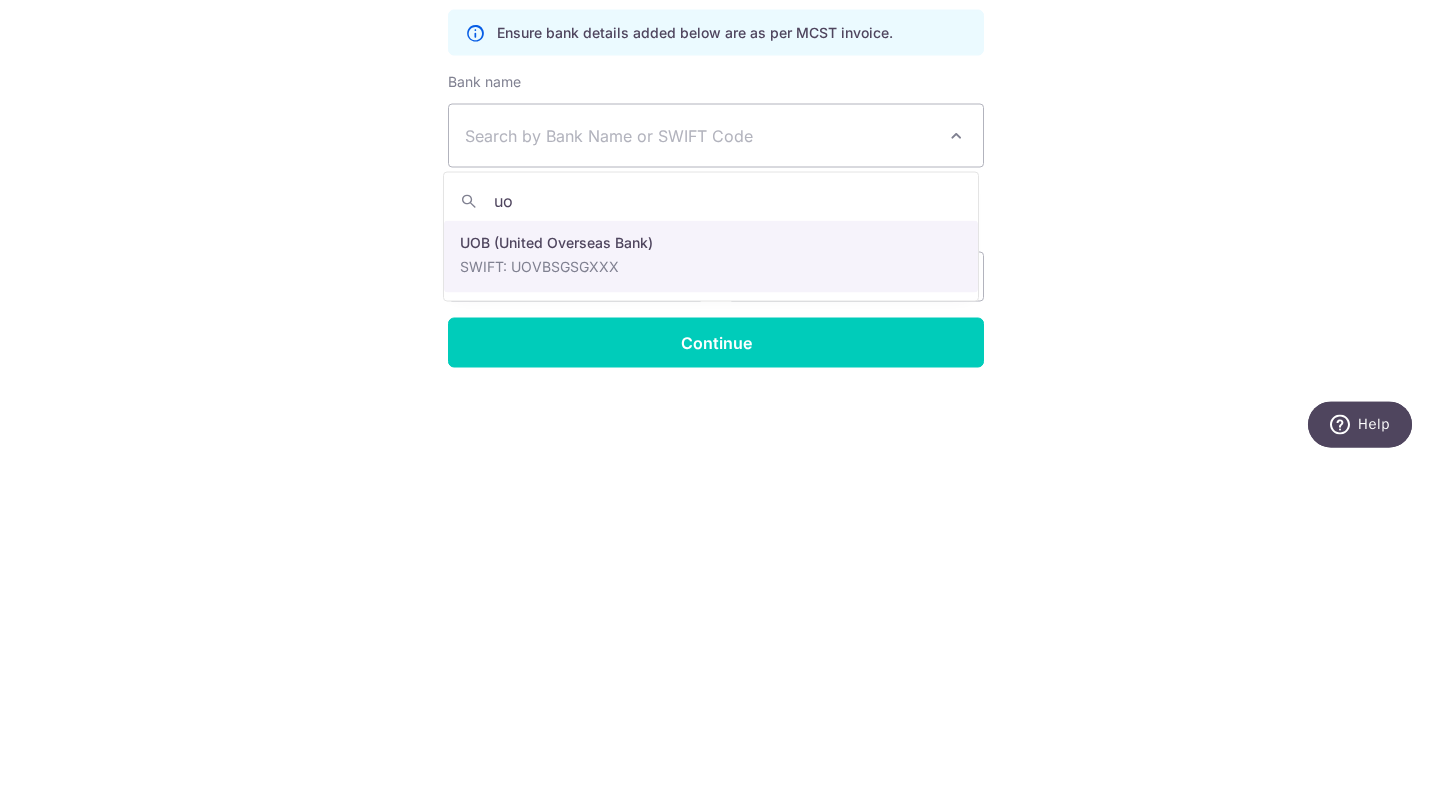 type on "uob" 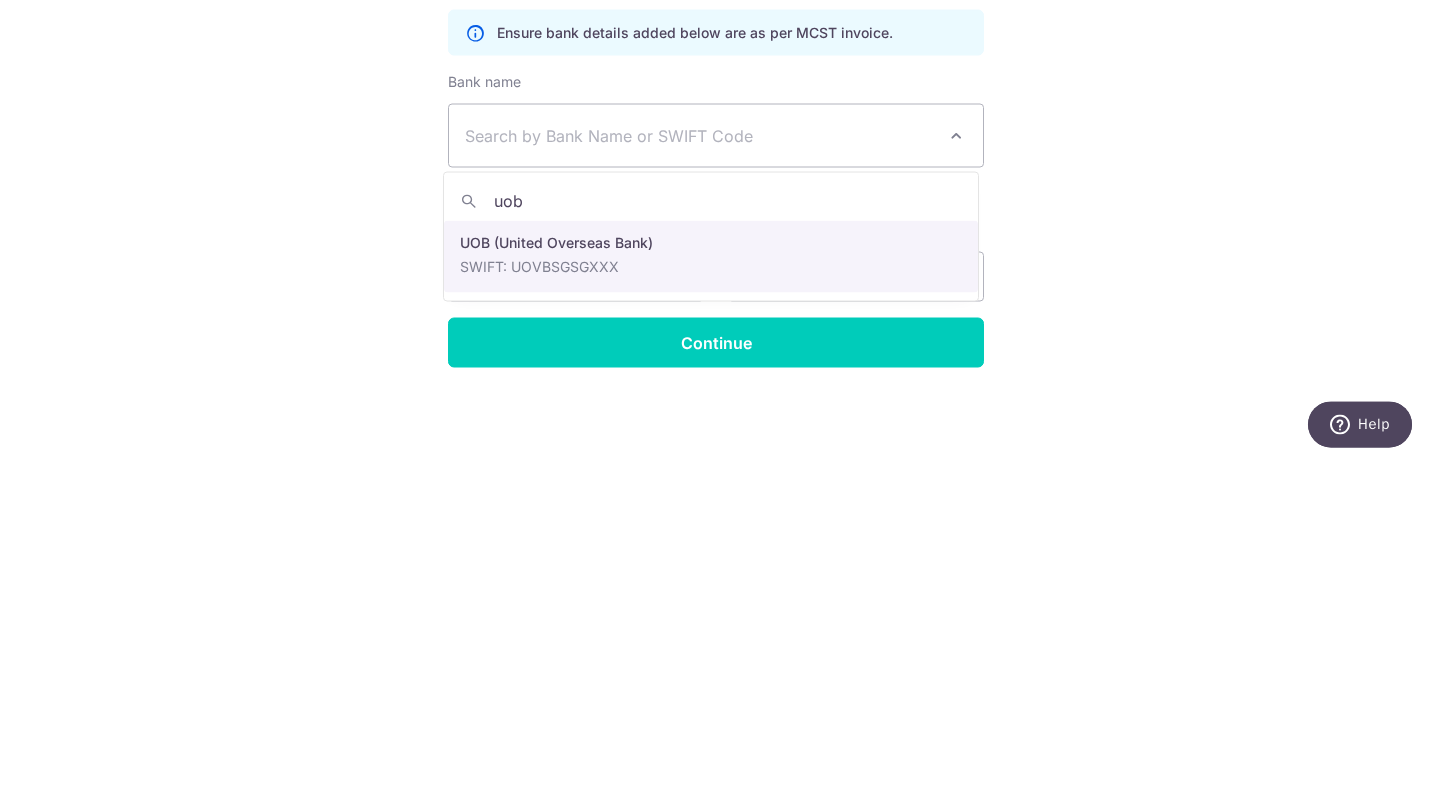 select on "18" 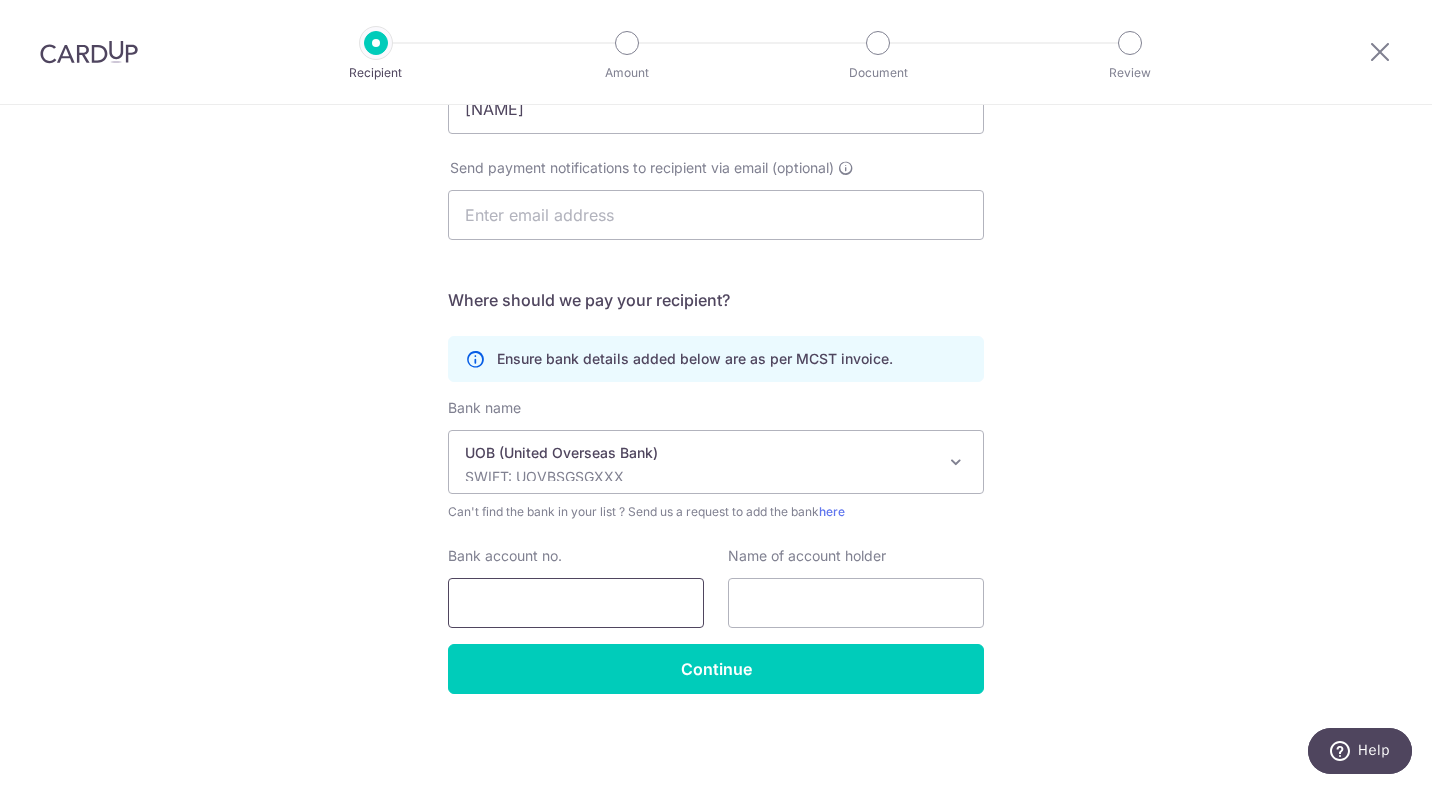 click on "Bank account no." at bounding box center [576, 603] 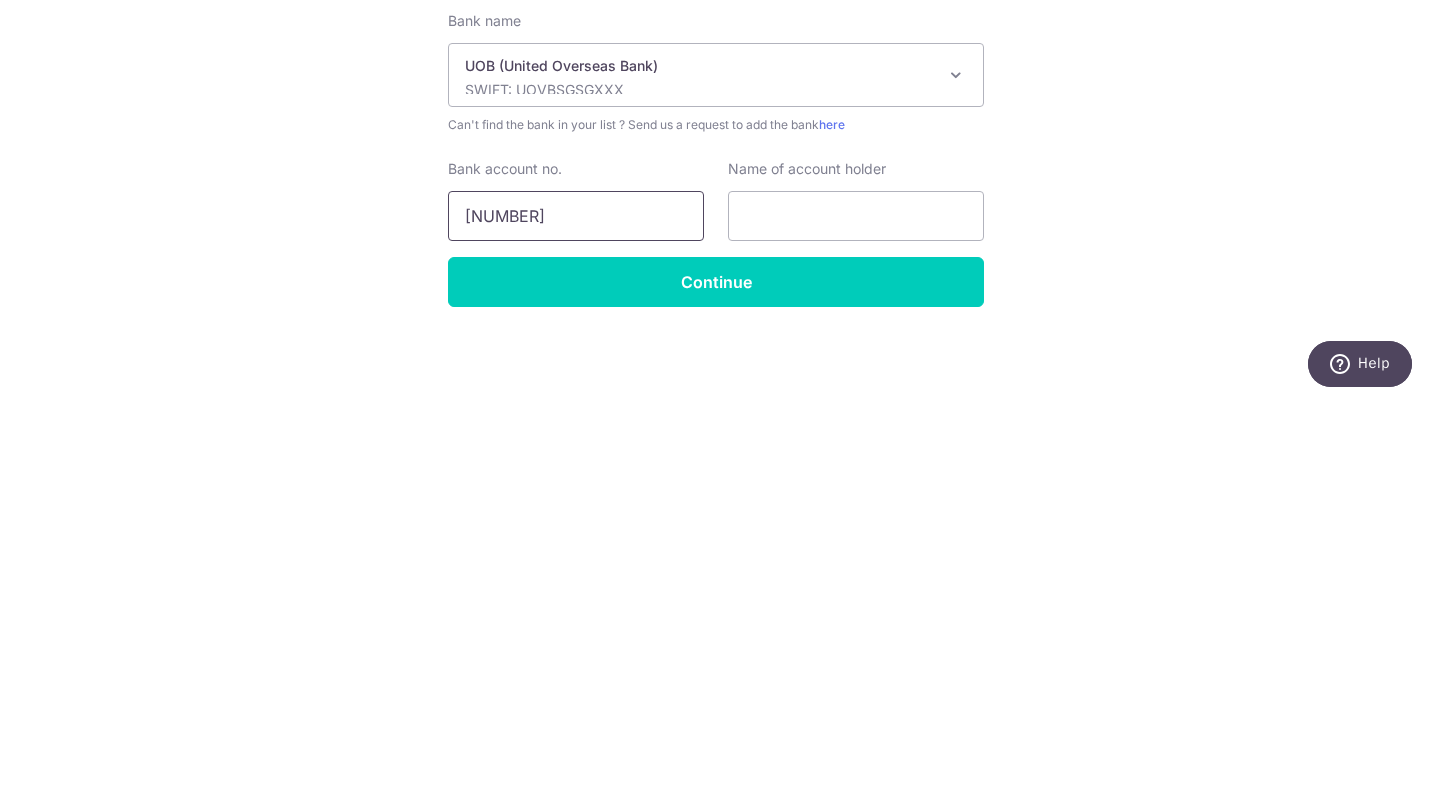 type on "4513124087" 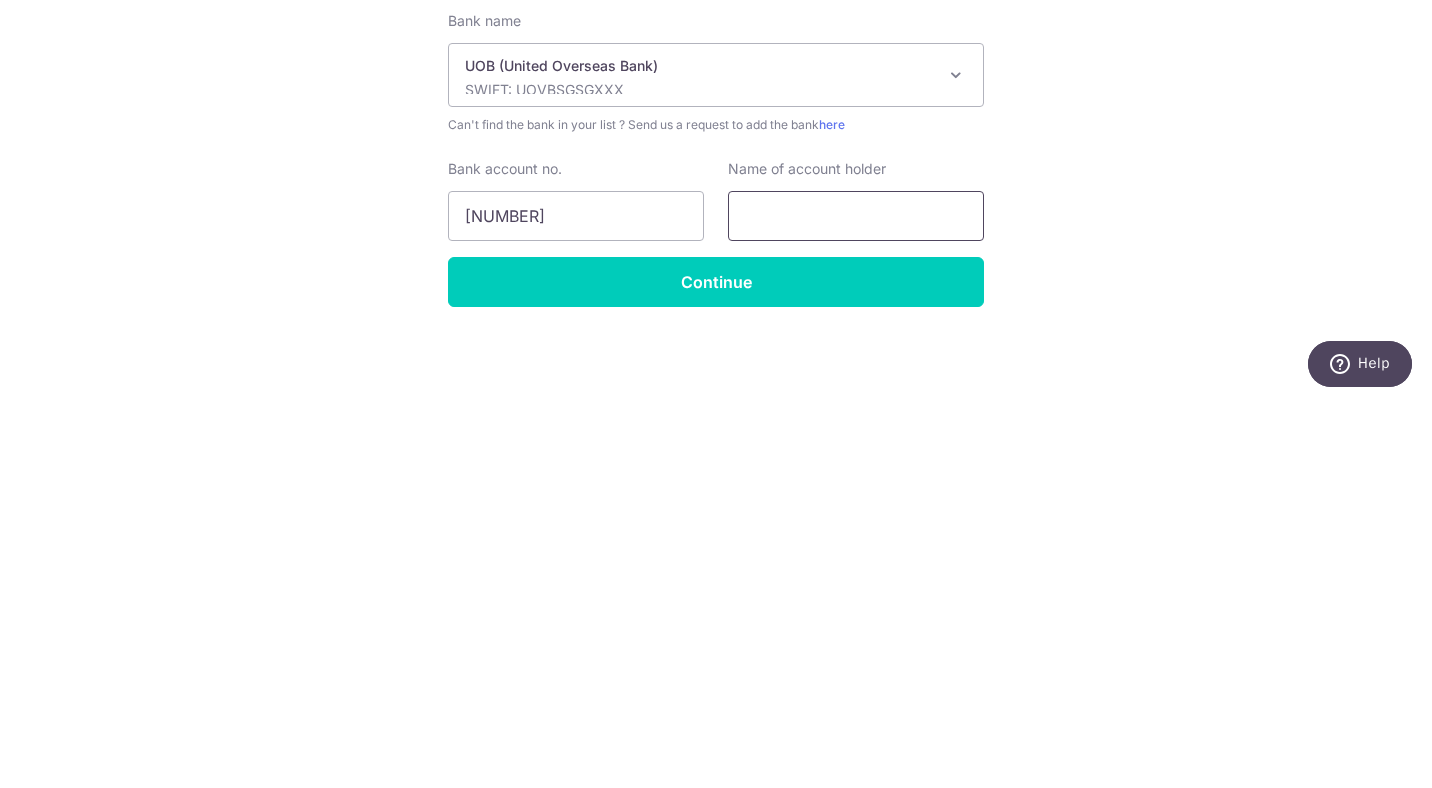 click at bounding box center (856, 603) 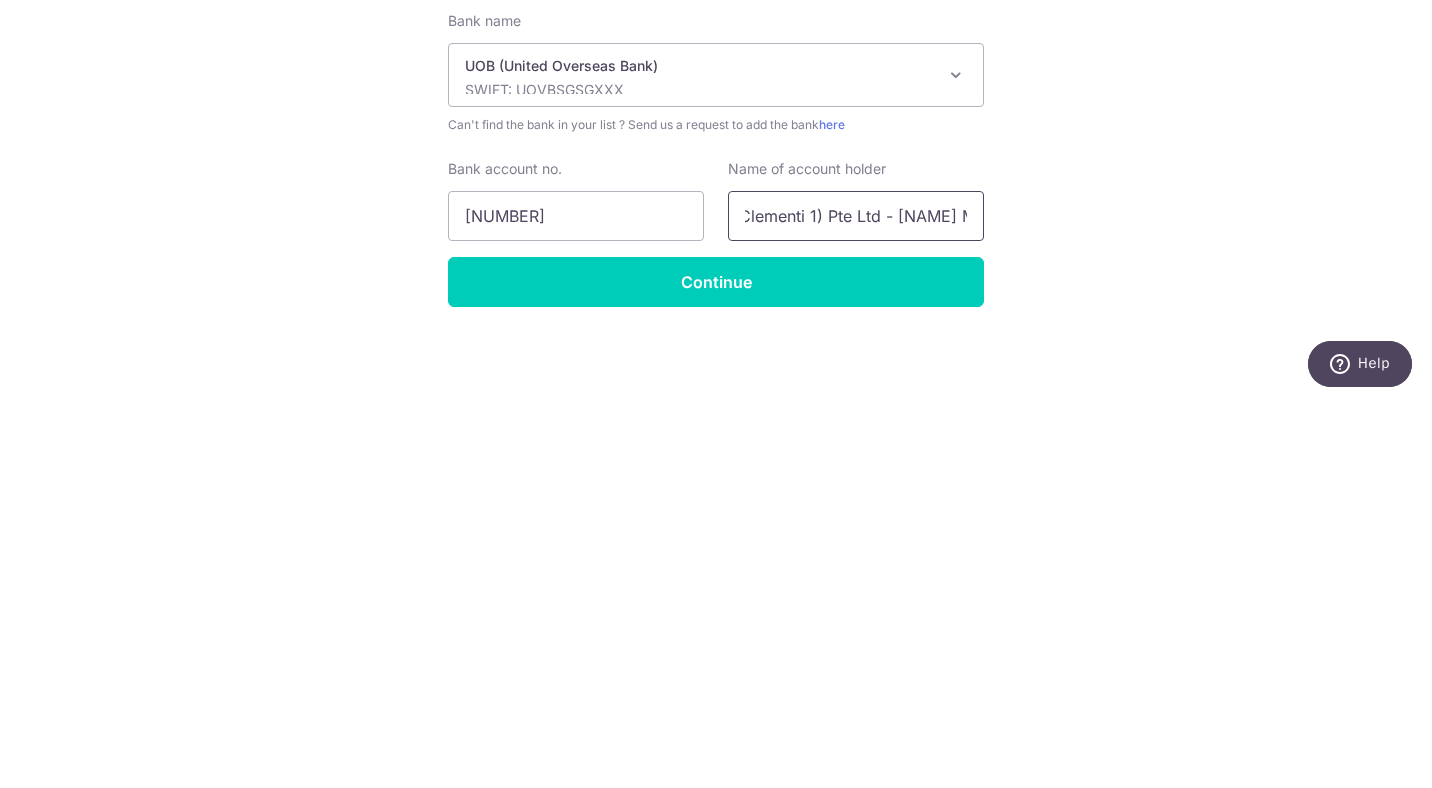 scroll, scrollTop: 0, scrollLeft: 243, axis: horizontal 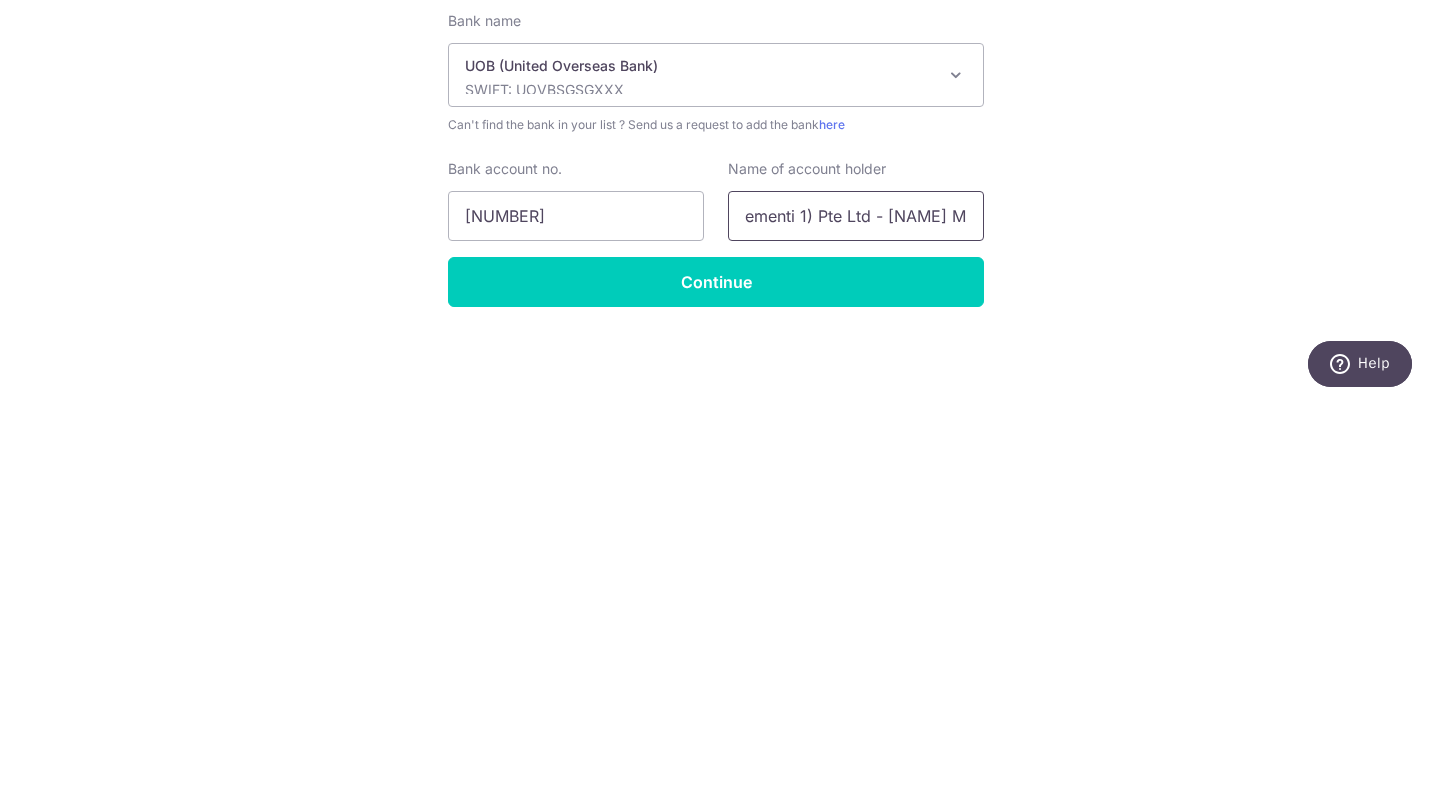 type on "United Venture Development (Clementi 1) Pte Ltd - Clavon MF" 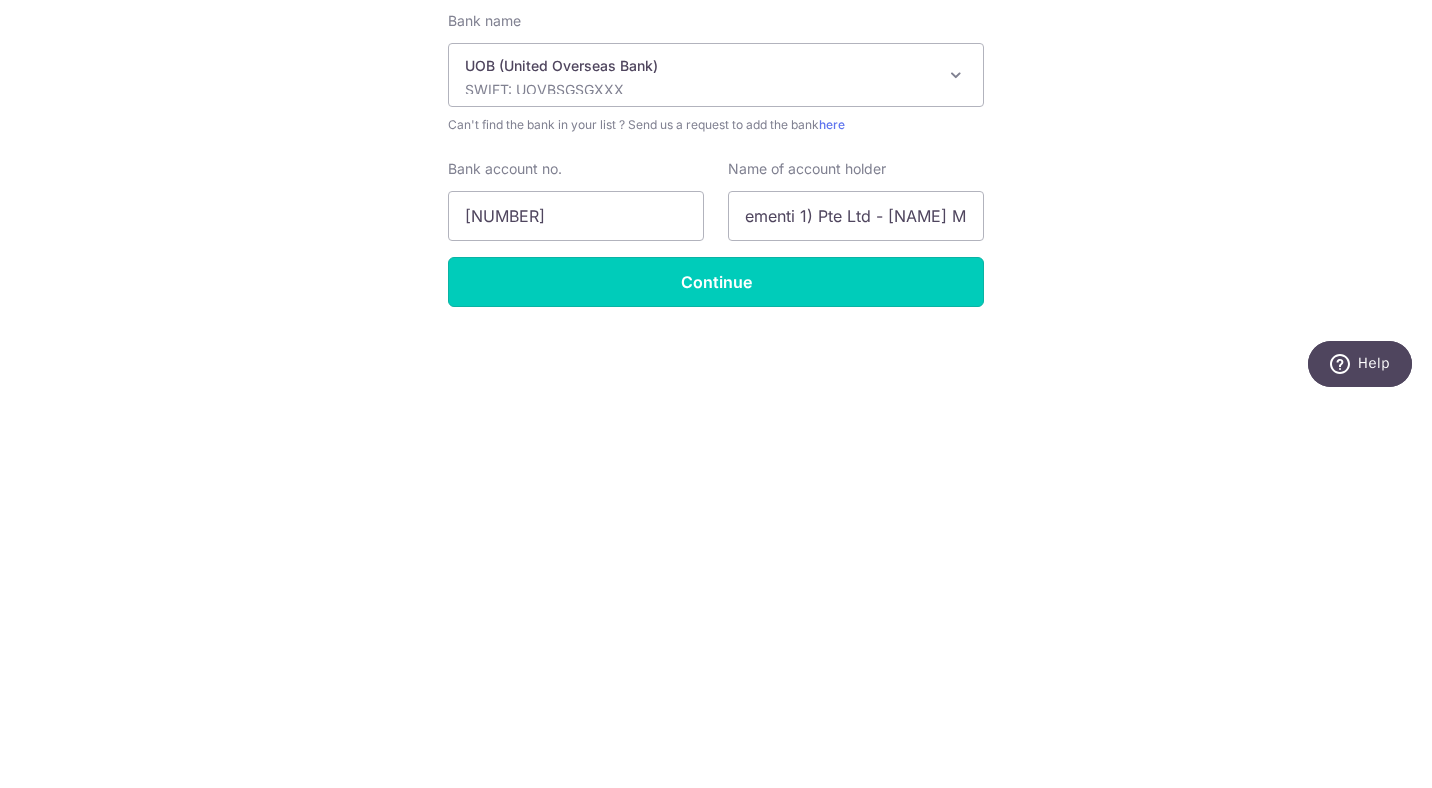 click on "Continue" at bounding box center (716, 669) 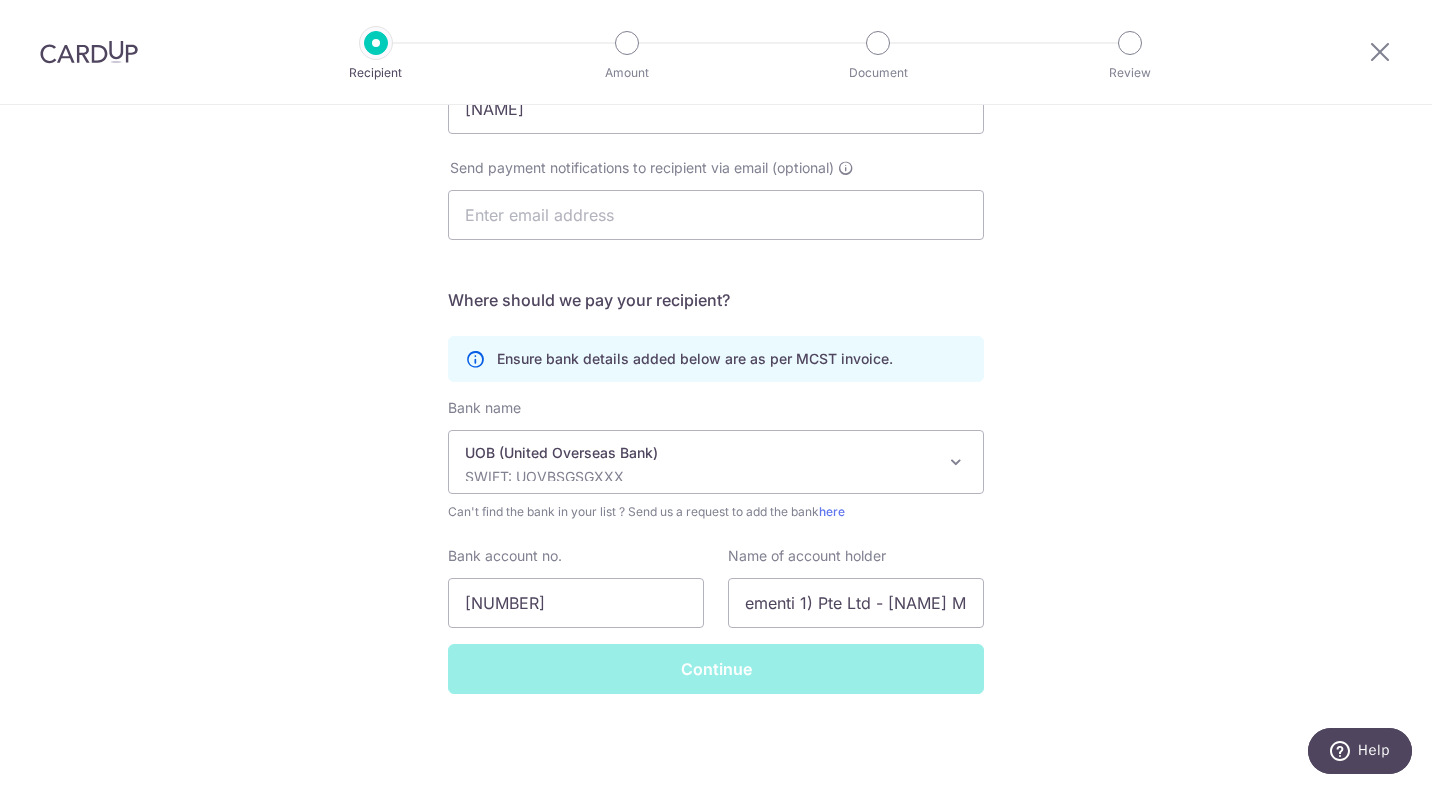 scroll, scrollTop: 0, scrollLeft: 0, axis: both 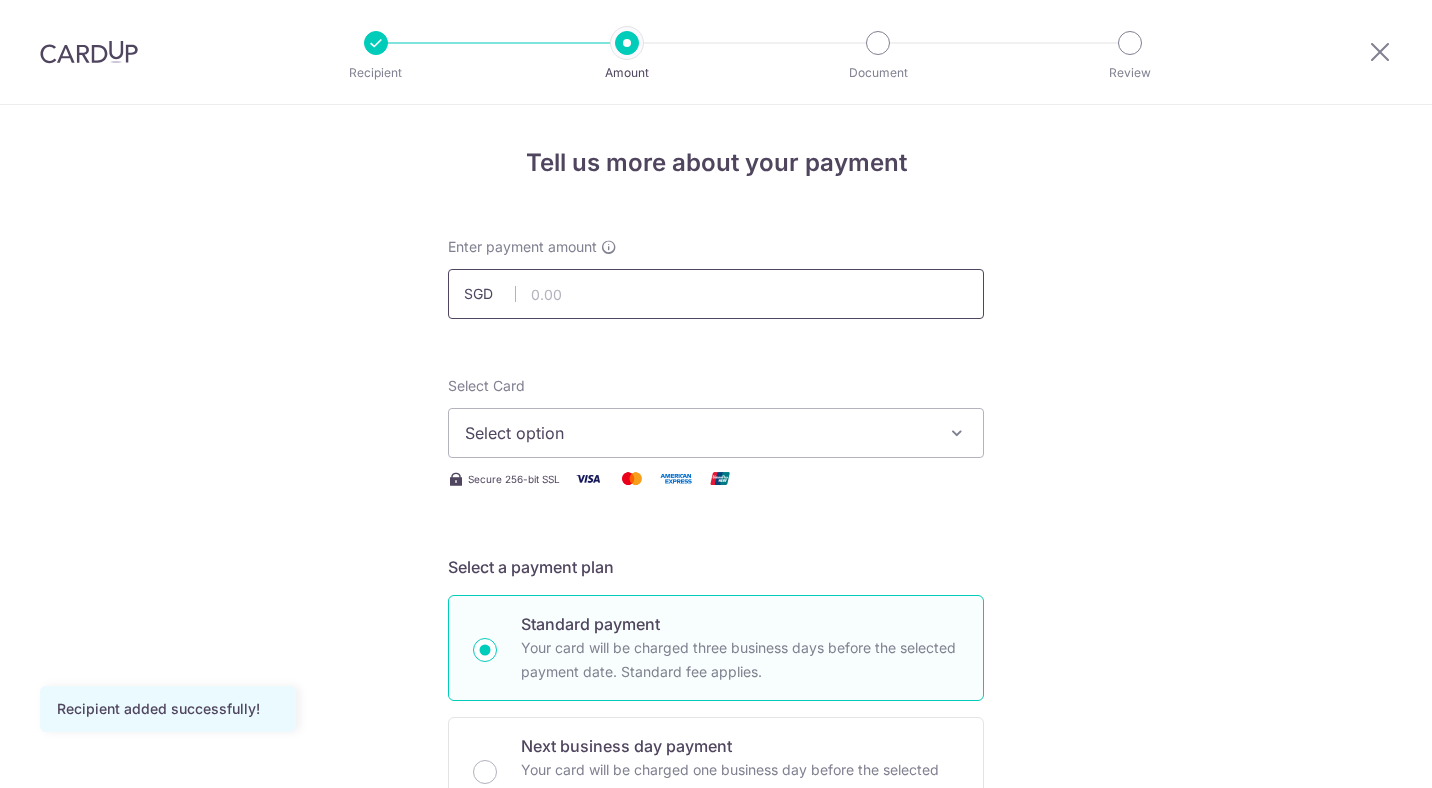 click at bounding box center (716, 294) 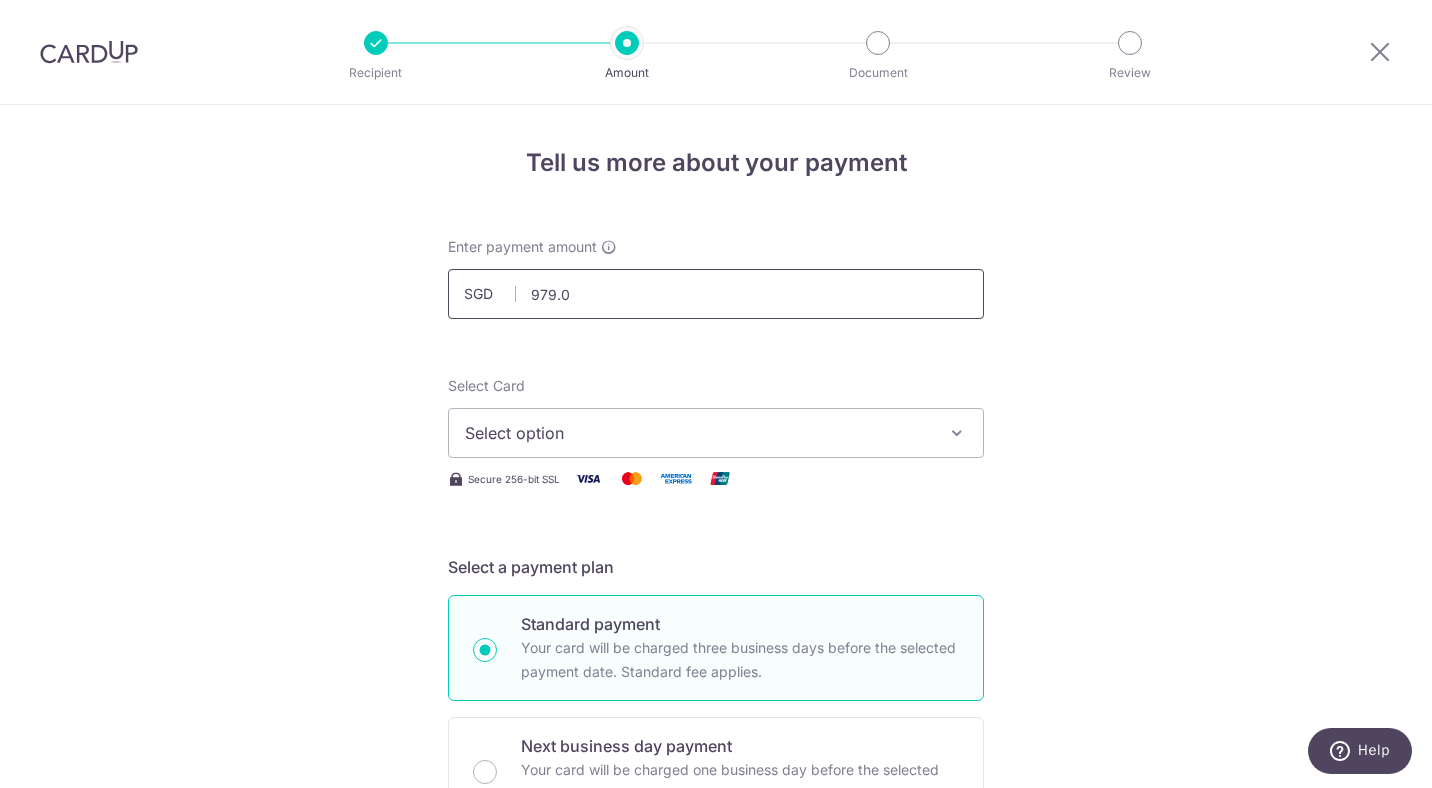 type on "979.04" 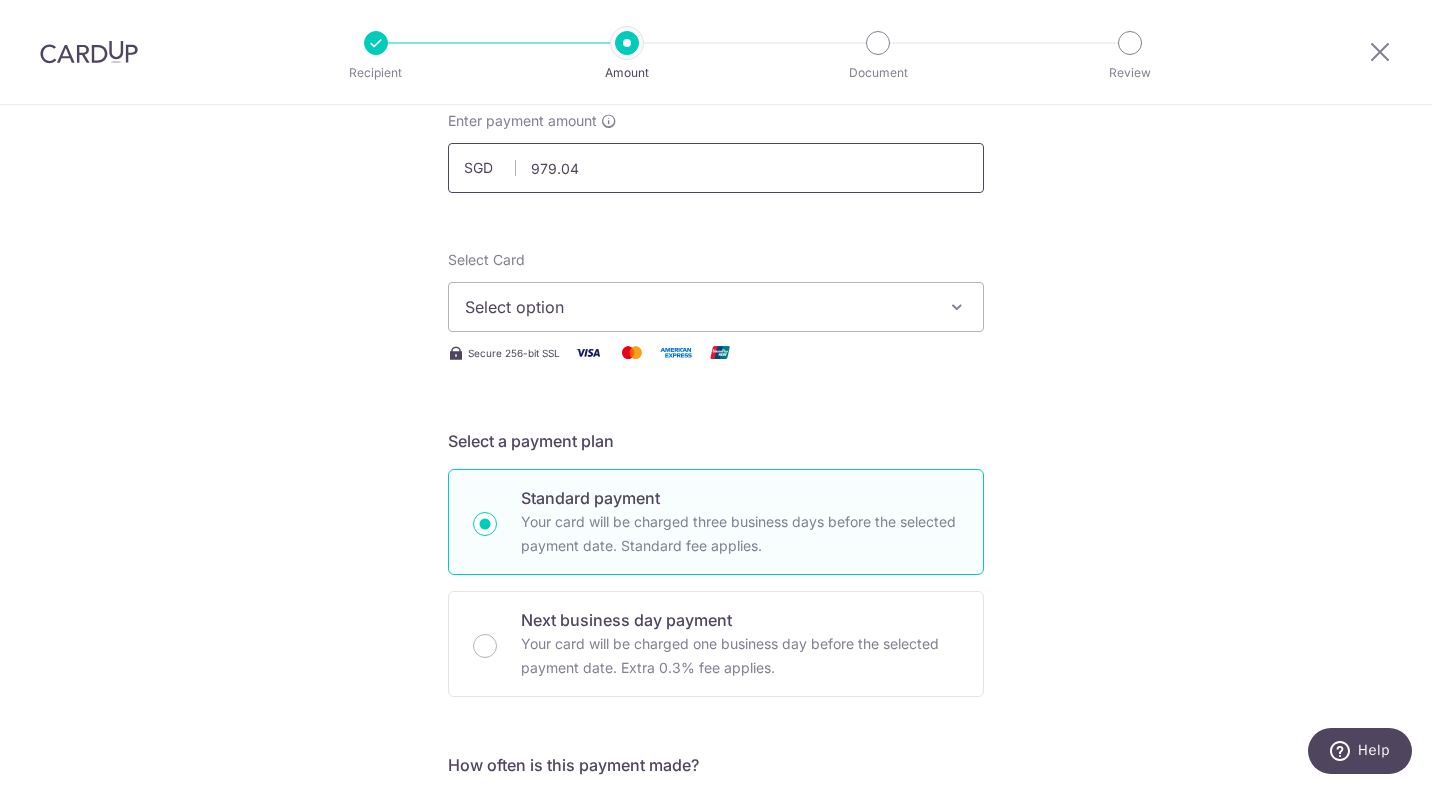 scroll, scrollTop: 128, scrollLeft: 0, axis: vertical 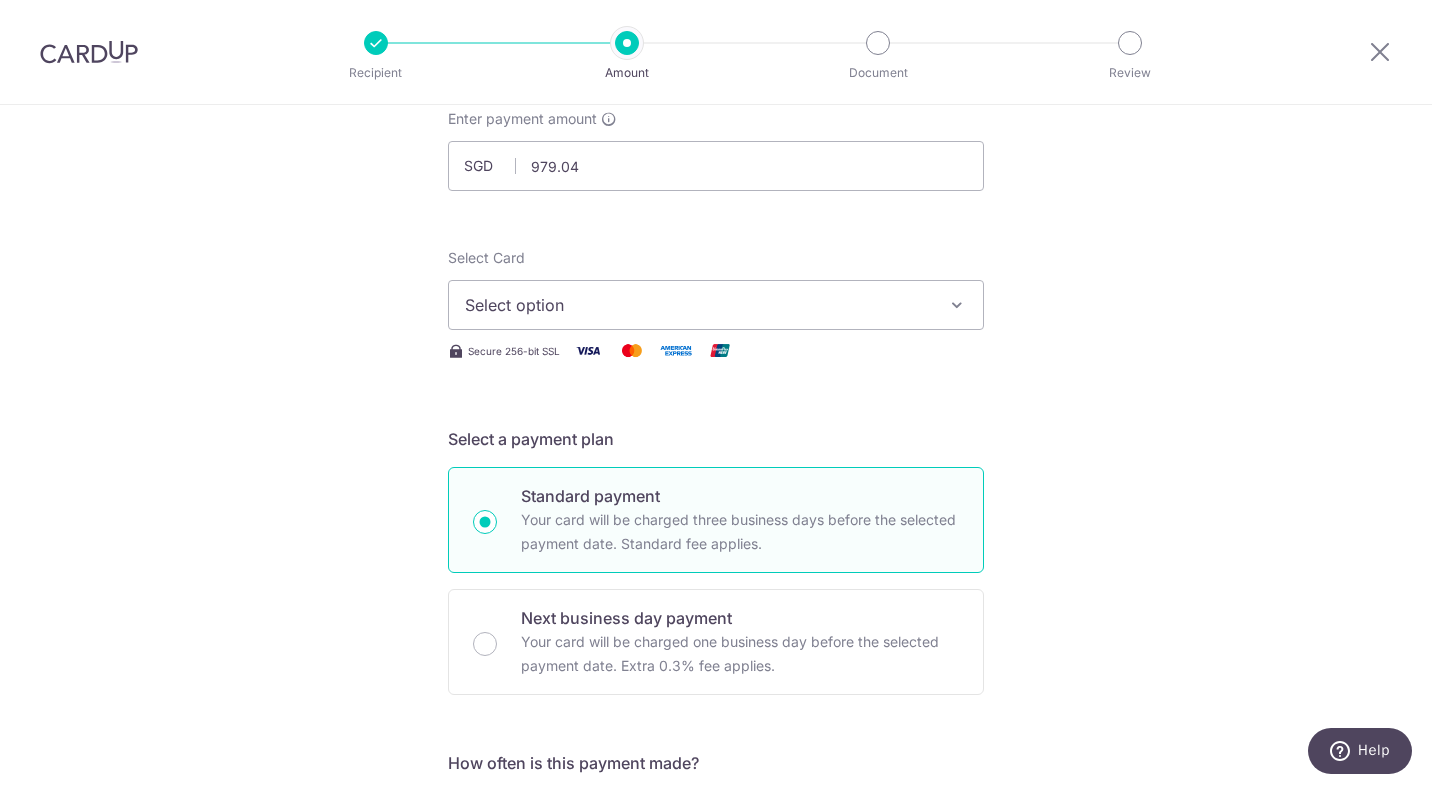 click at bounding box center (957, 305) 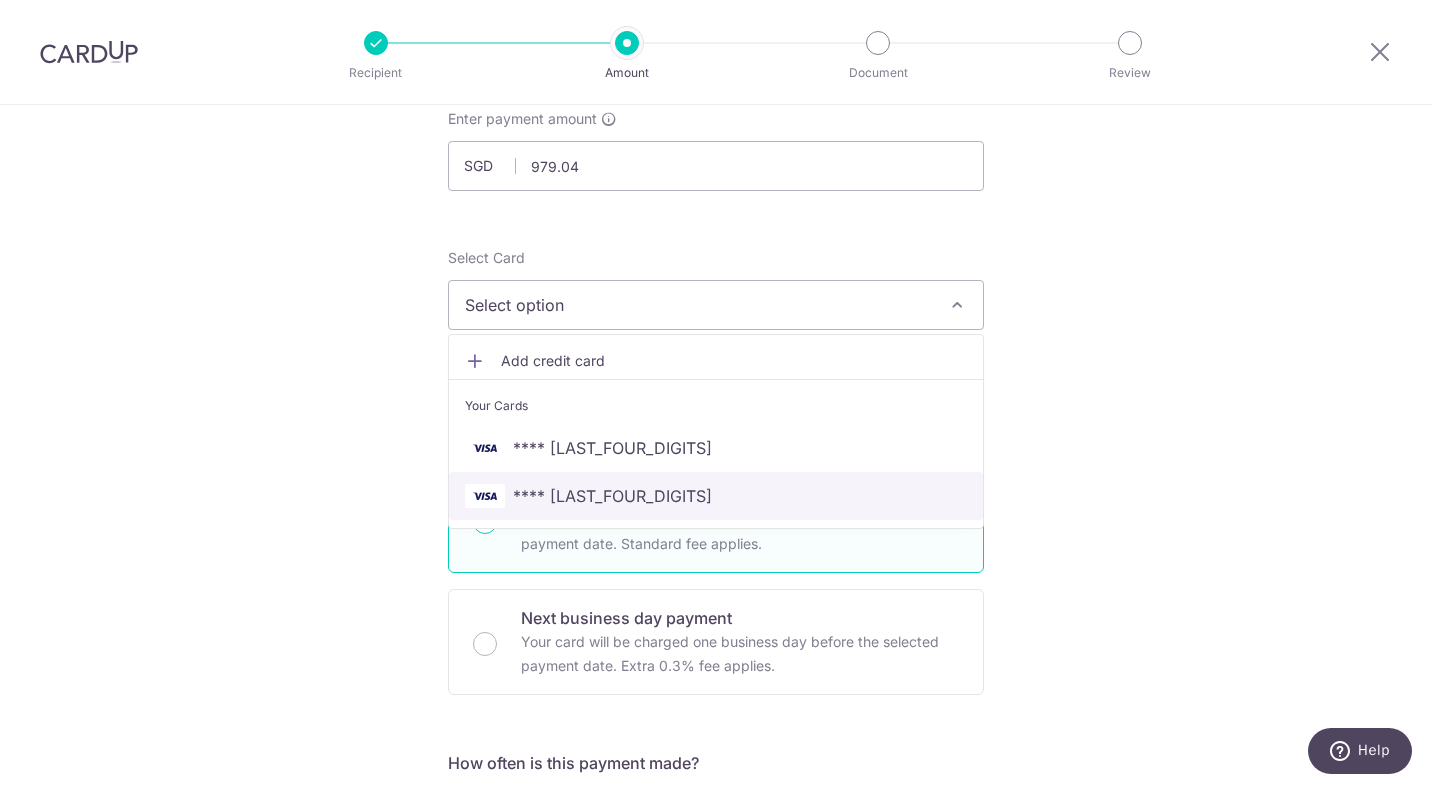 click on "**** [LAST_FOUR_DIGITS]" at bounding box center [612, 496] 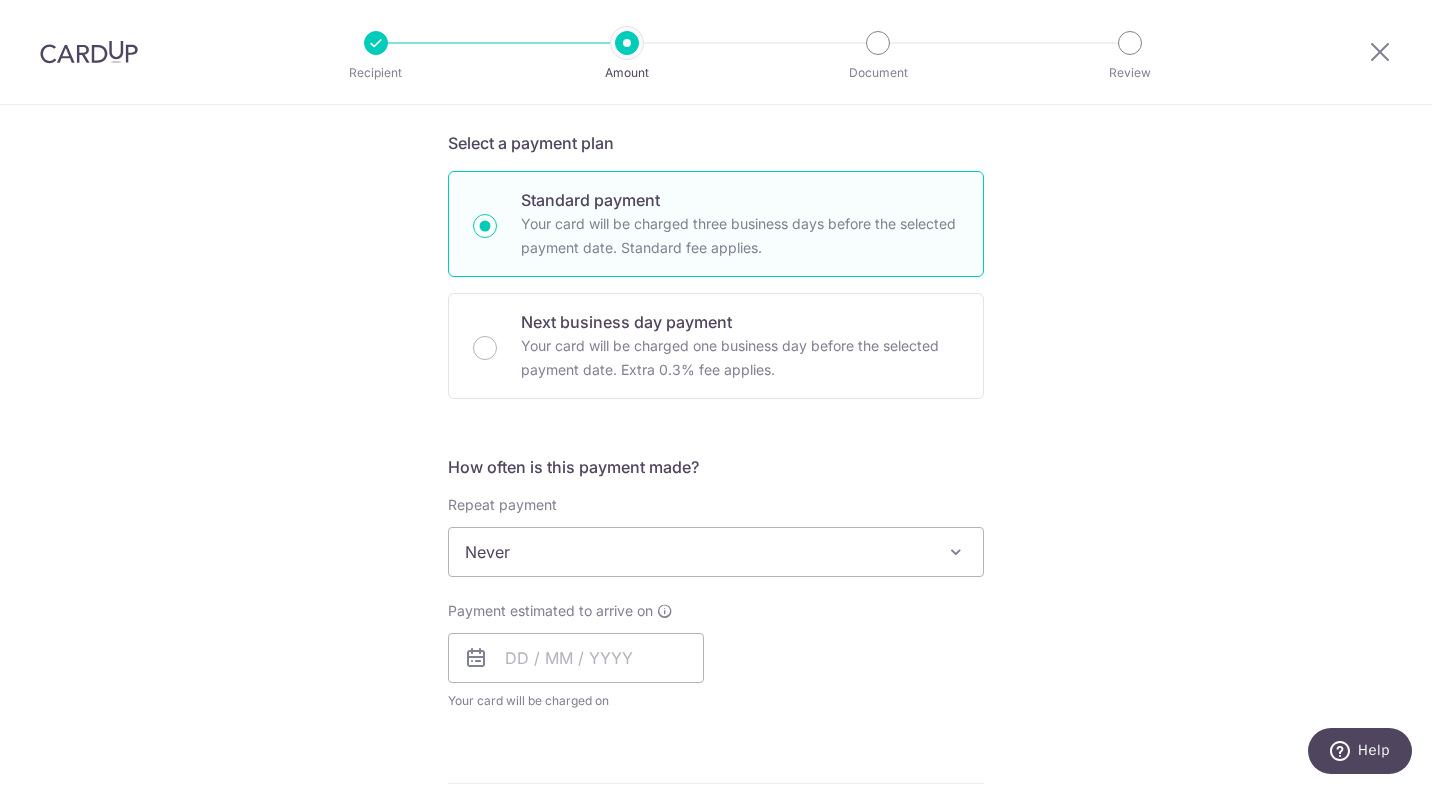 scroll, scrollTop: 426, scrollLeft: 0, axis: vertical 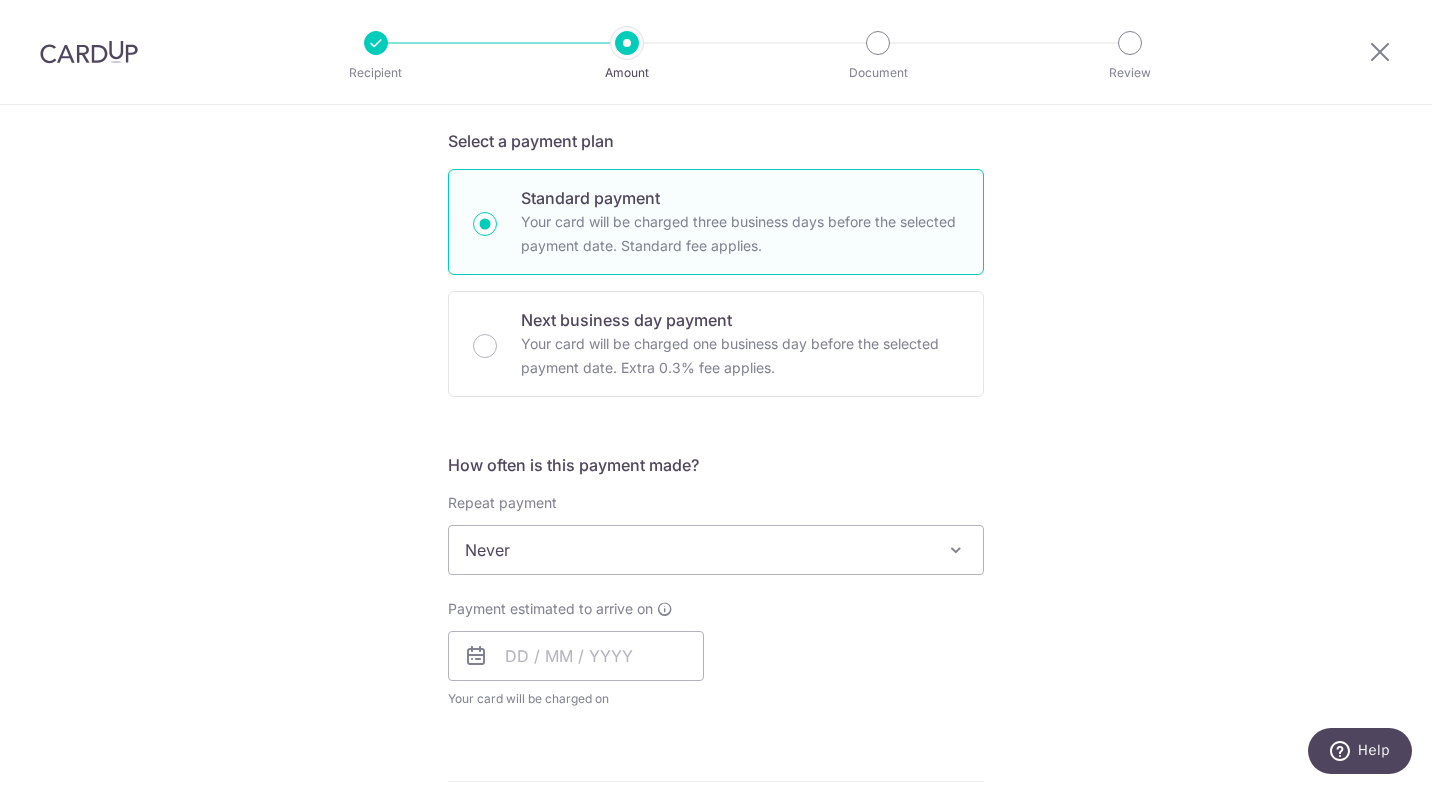 click on "Never" at bounding box center [716, 550] 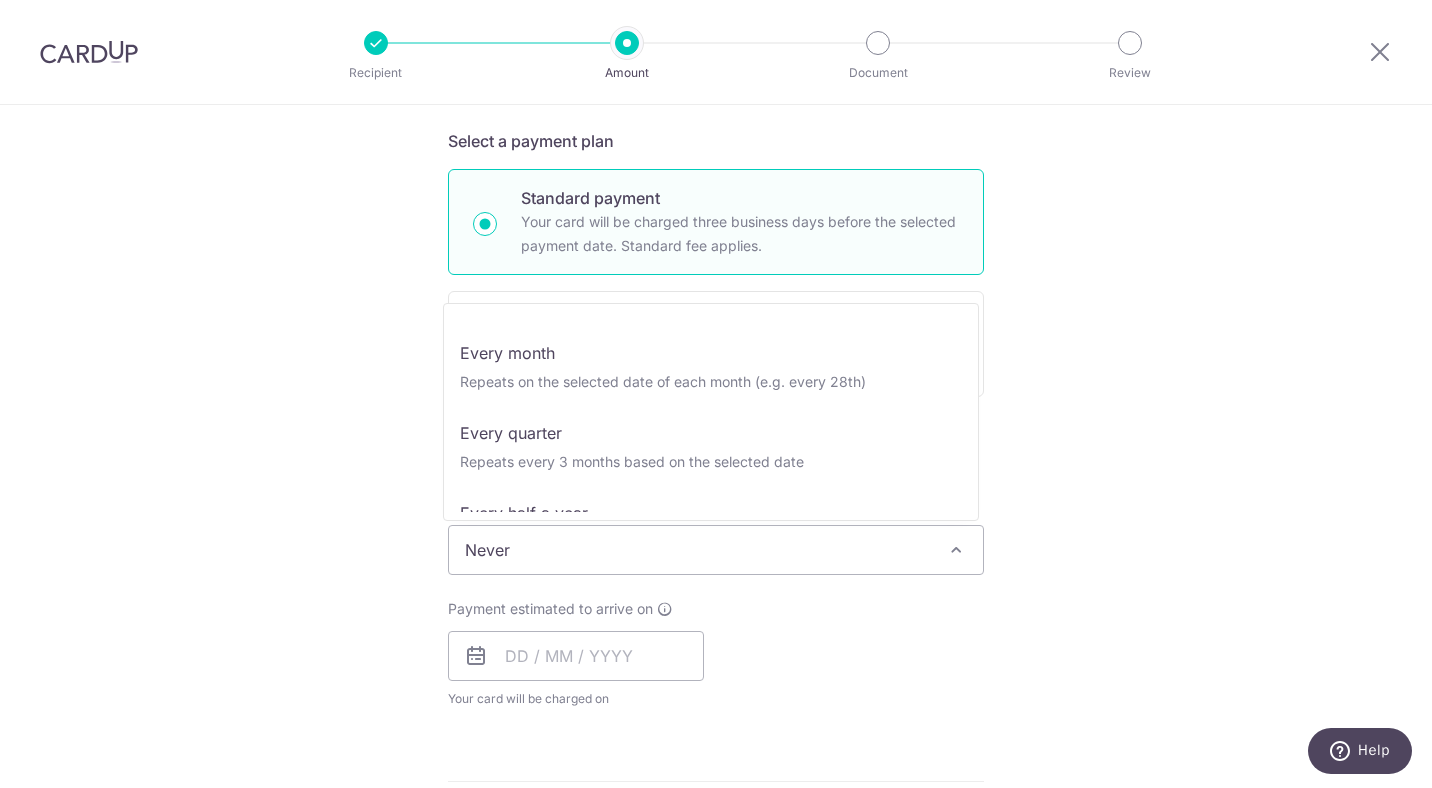 scroll, scrollTop: 149, scrollLeft: 0, axis: vertical 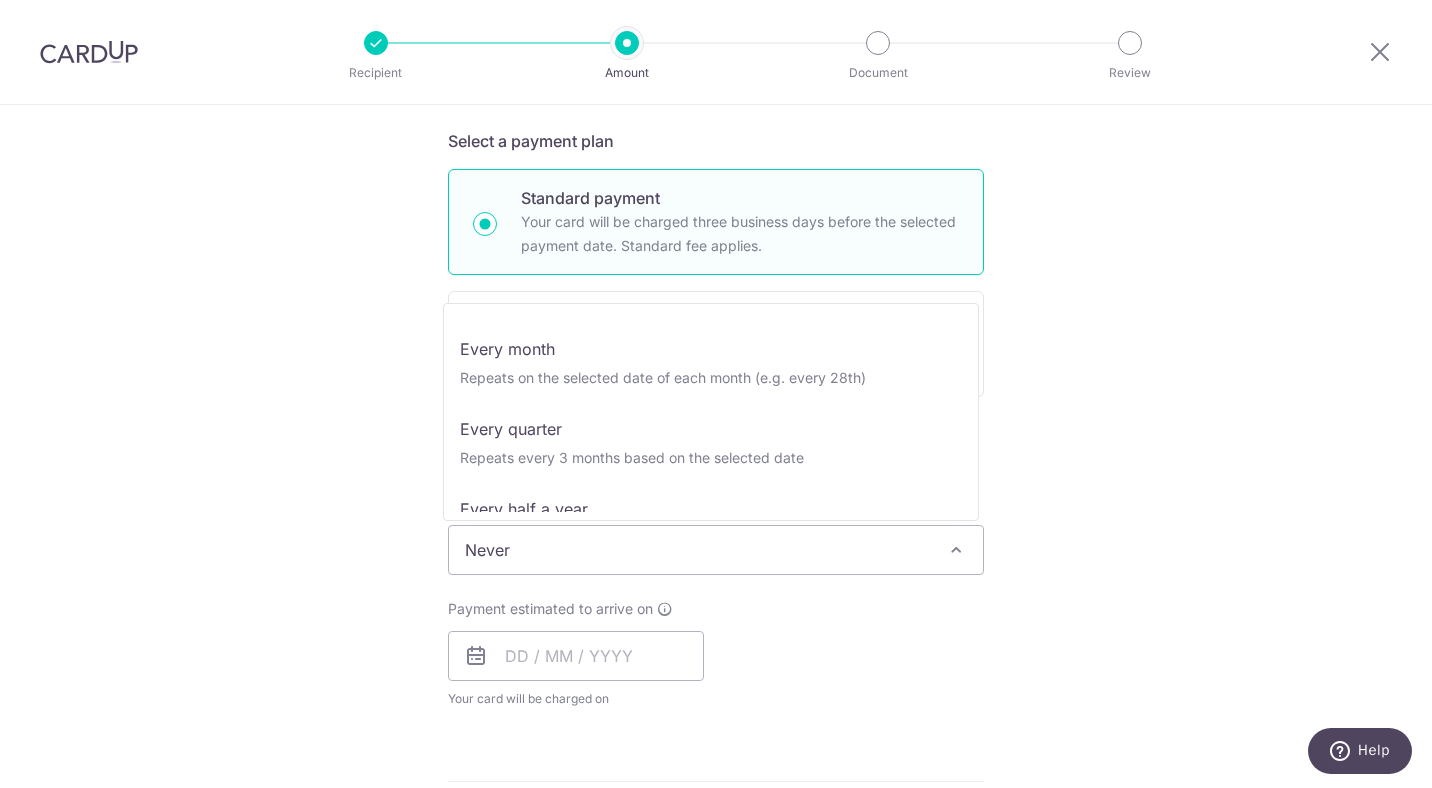 select on "4" 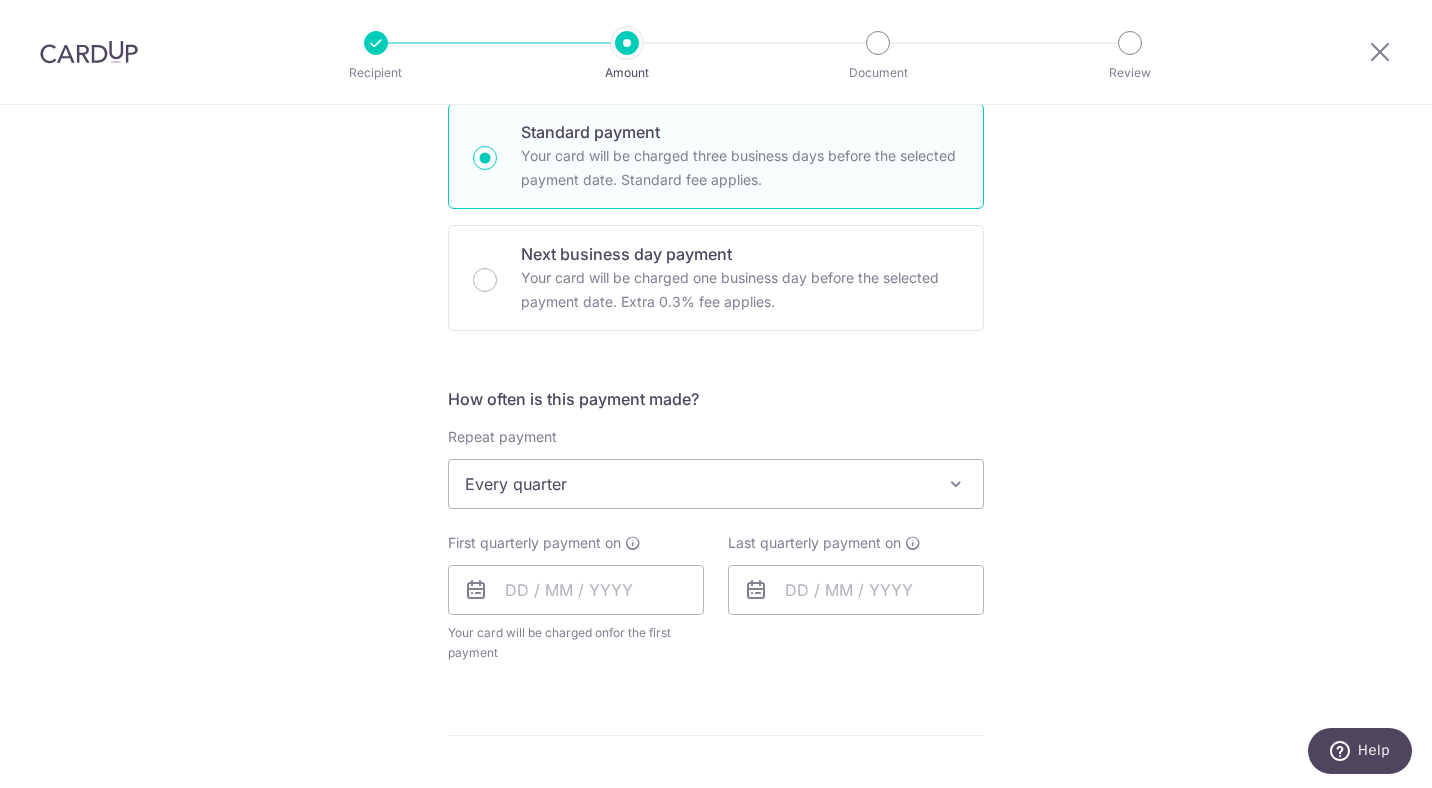 scroll, scrollTop: 499, scrollLeft: 0, axis: vertical 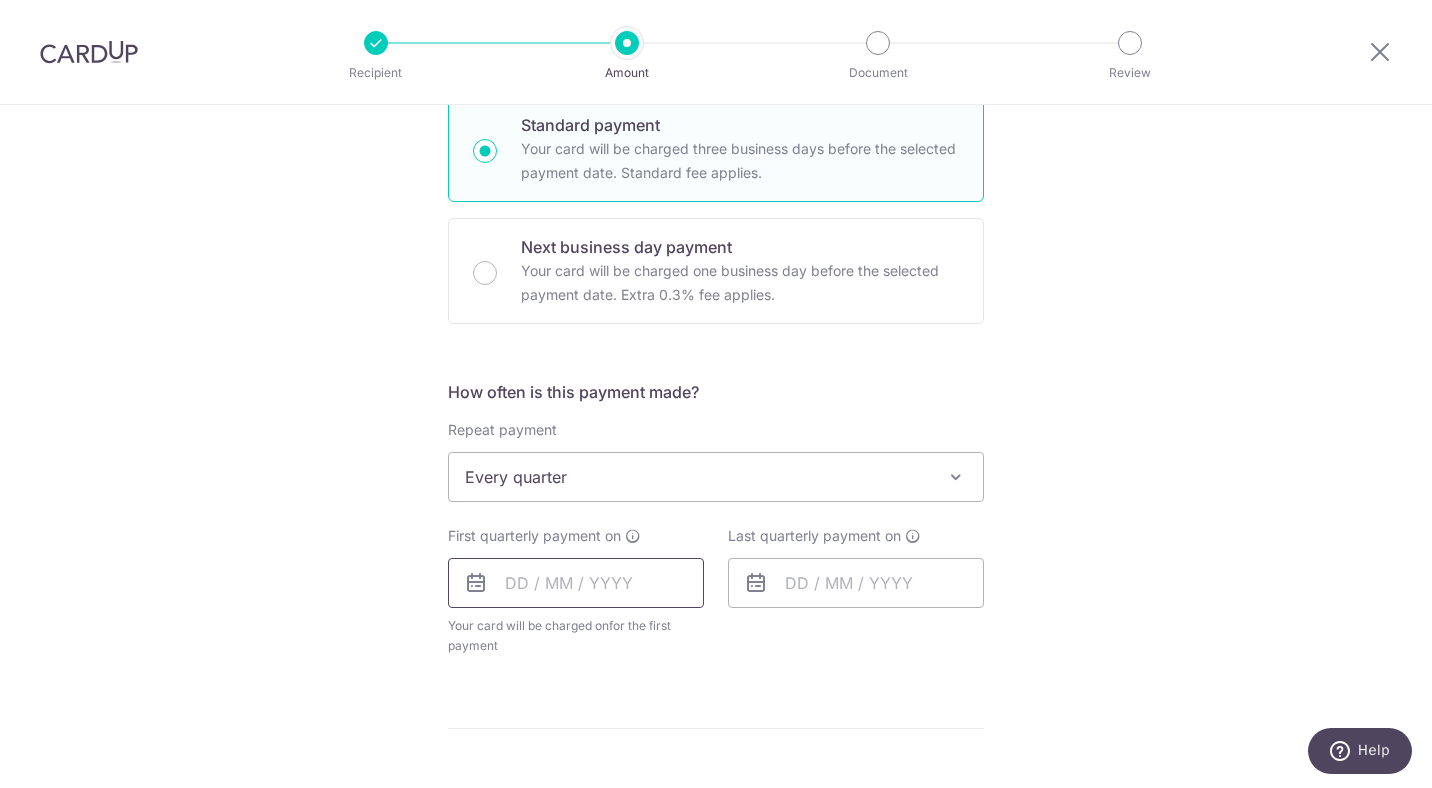 click at bounding box center [576, 583] 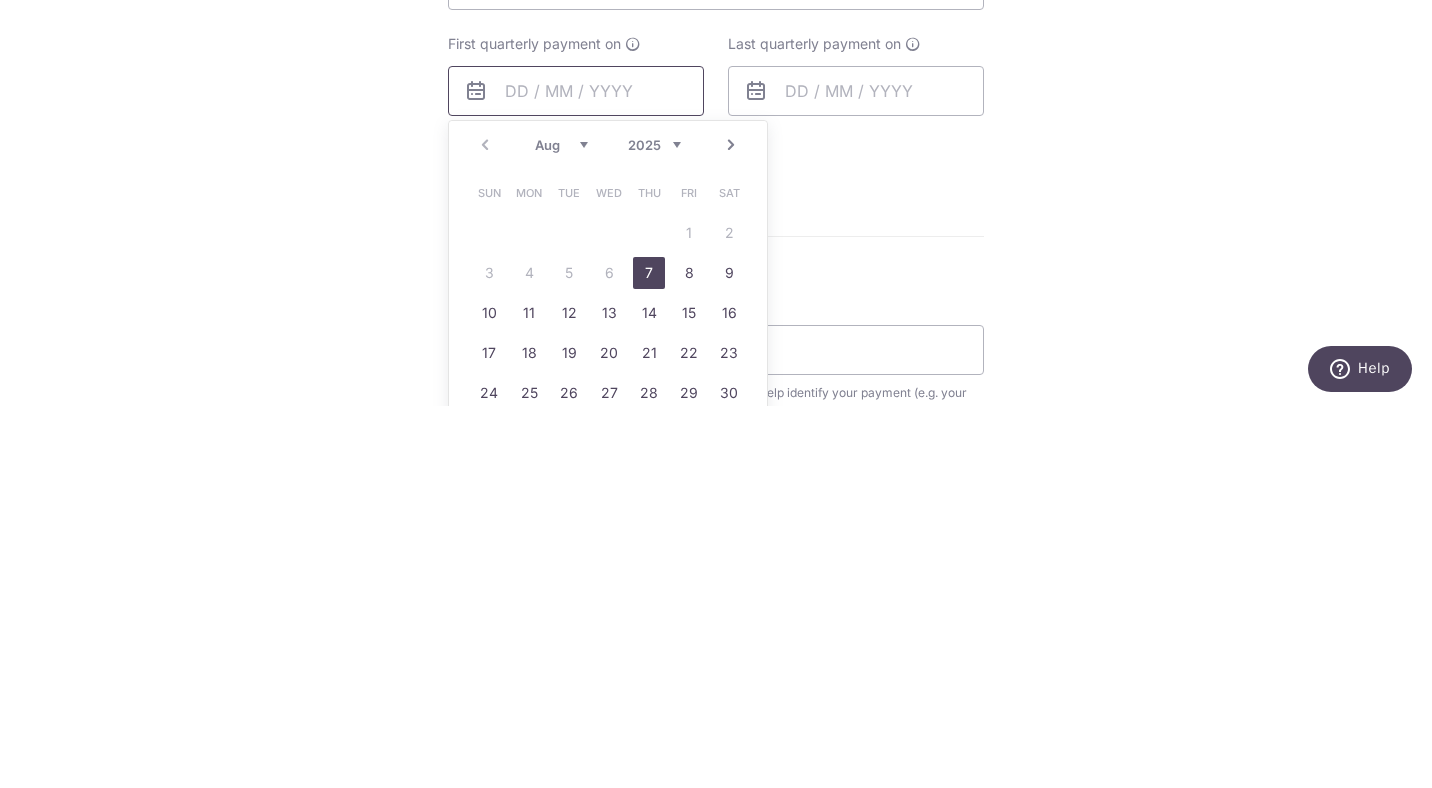 scroll, scrollTop: 611, scrollLeft: 0, axis: vertical 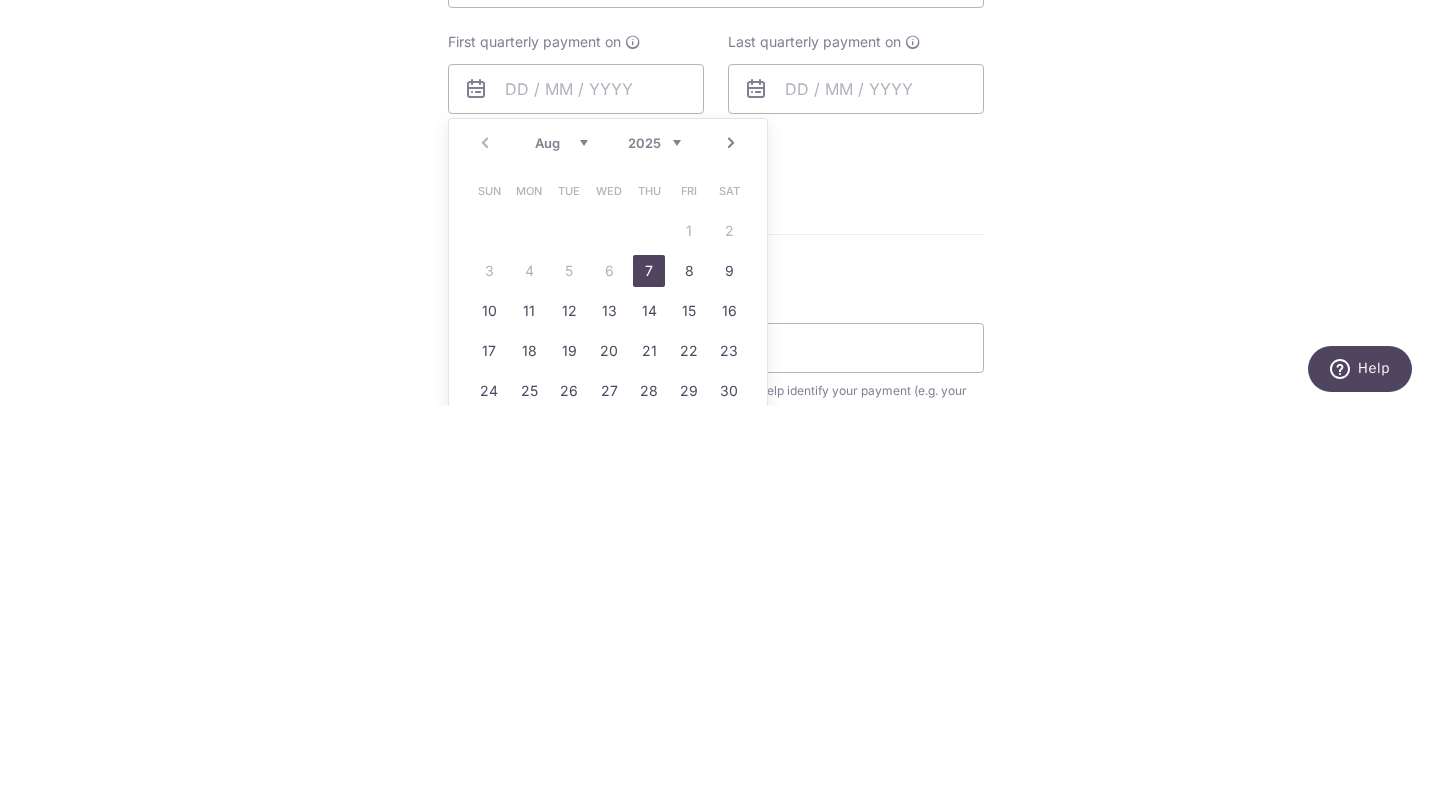 click on "8" at bounding box center (689, 653) 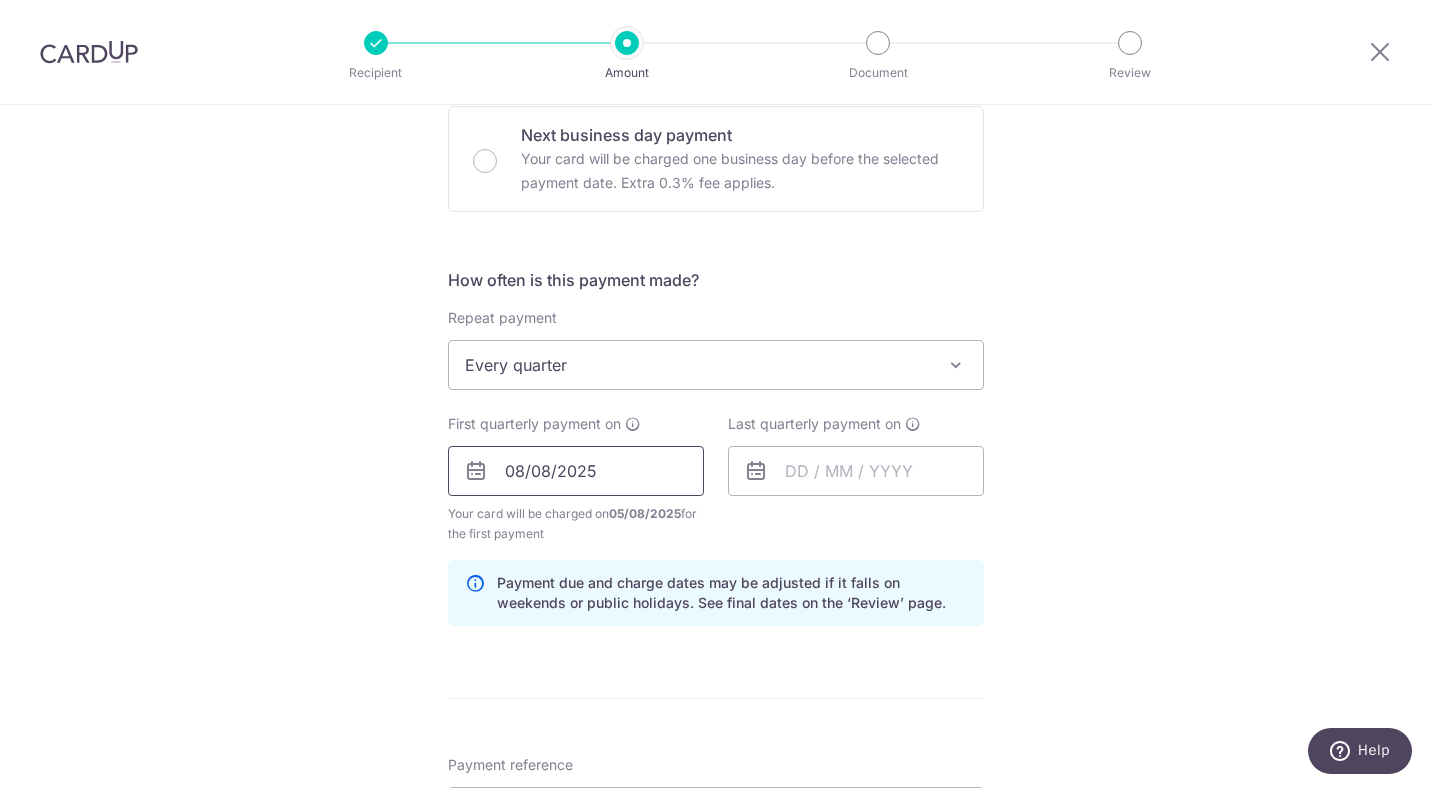 click on "08/08/2025" at bounding box center [576, 471] 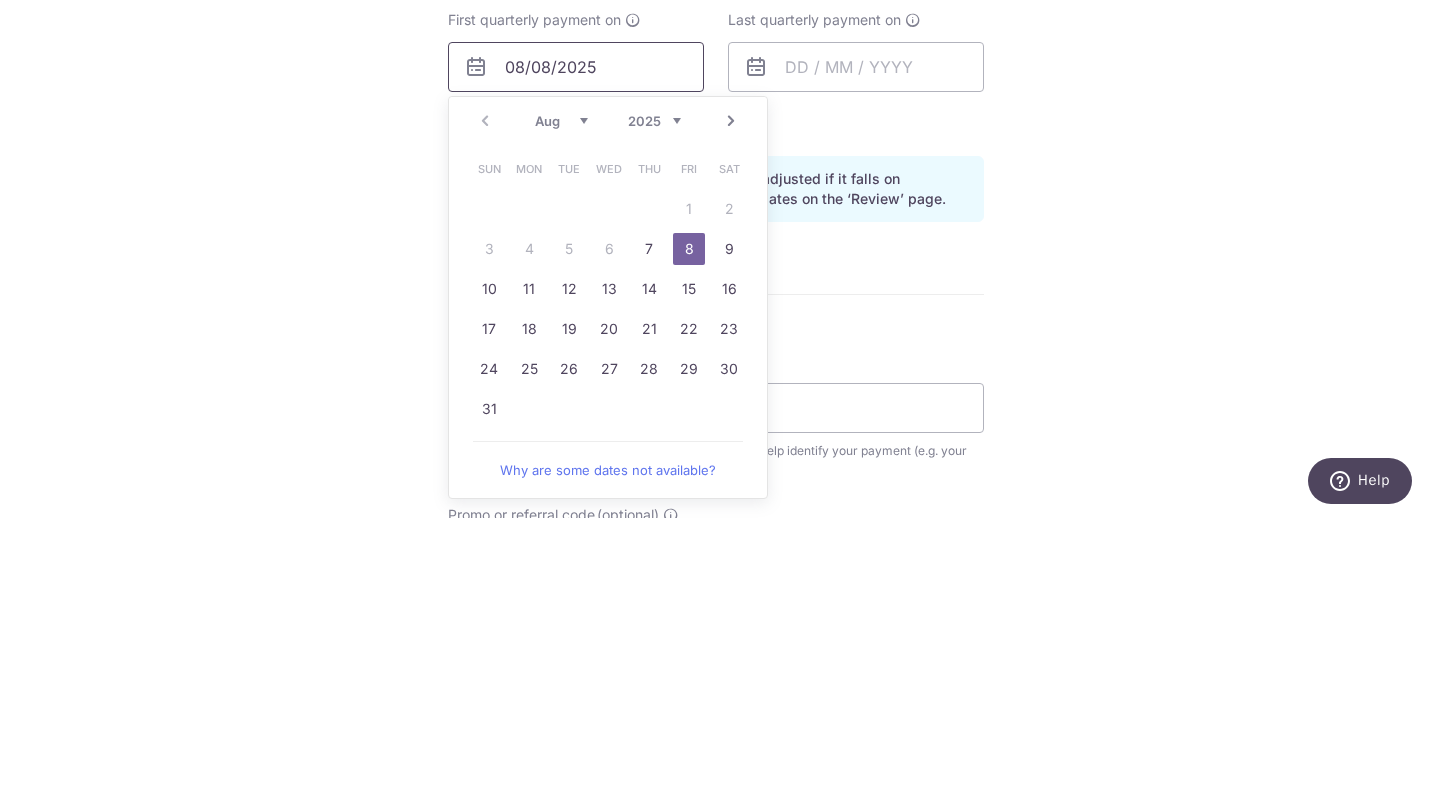 scroll, scrollTop: 747, scrollLeft: 0, axis: vertical 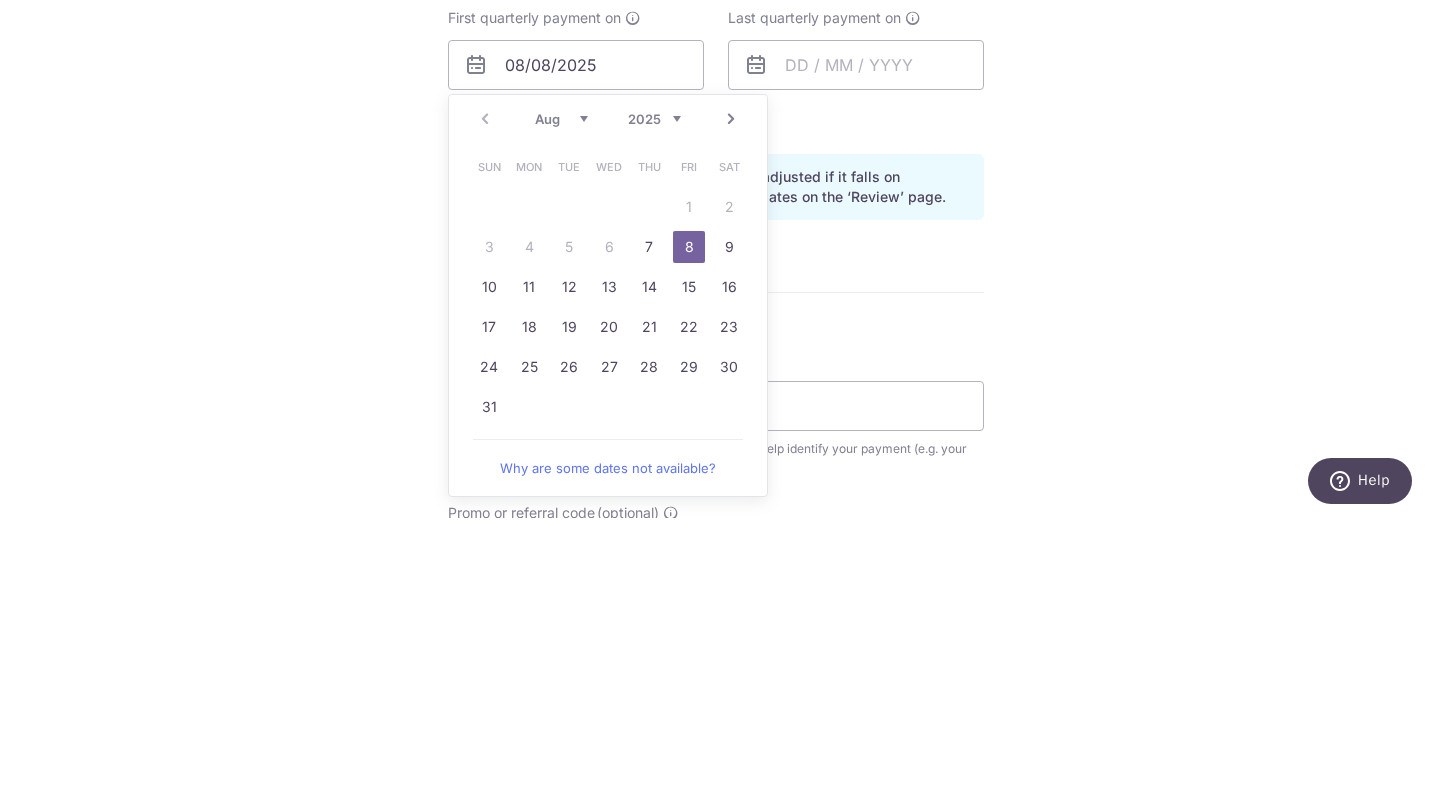click on "15" at bounding box center (689, 557) 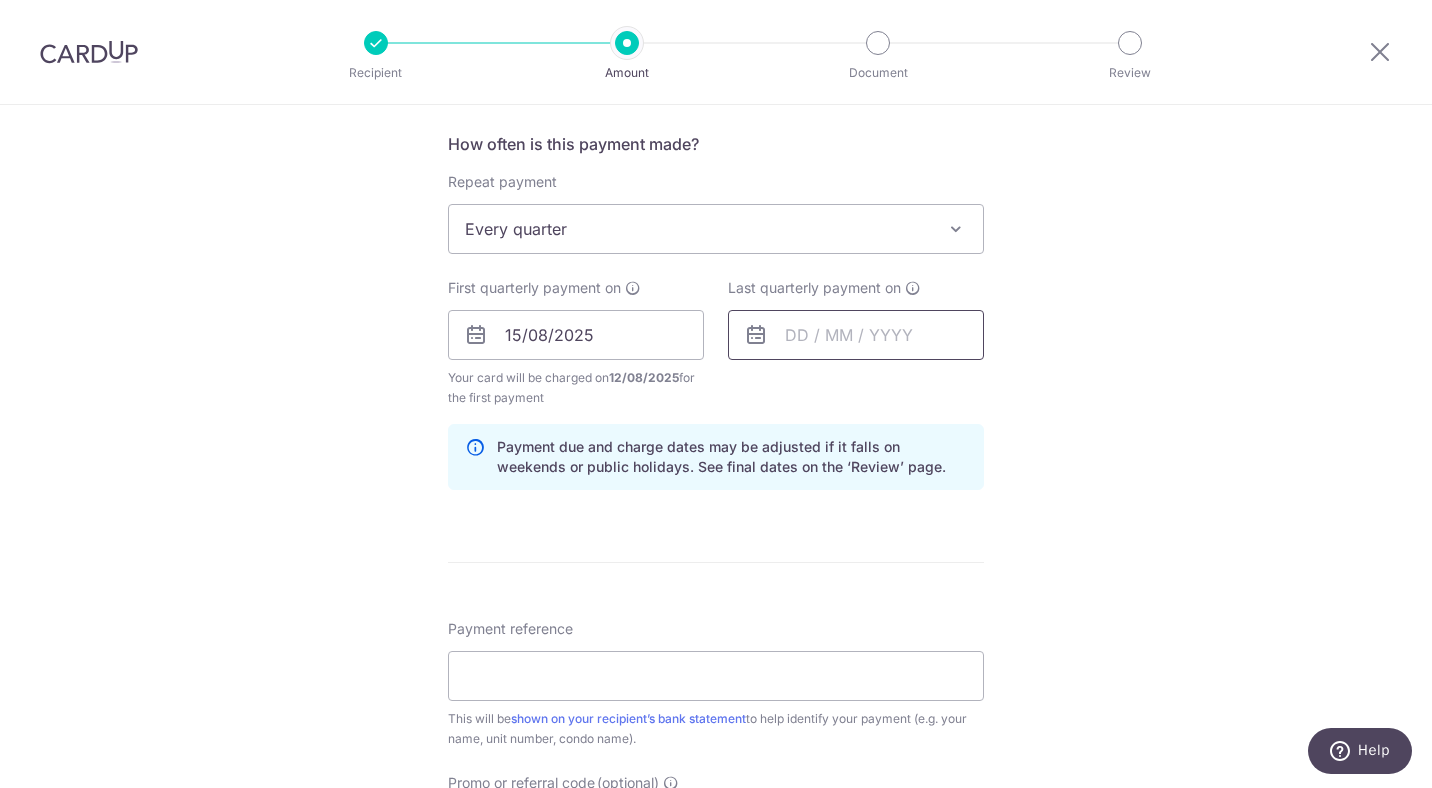 click at bounding box center (856, 335) 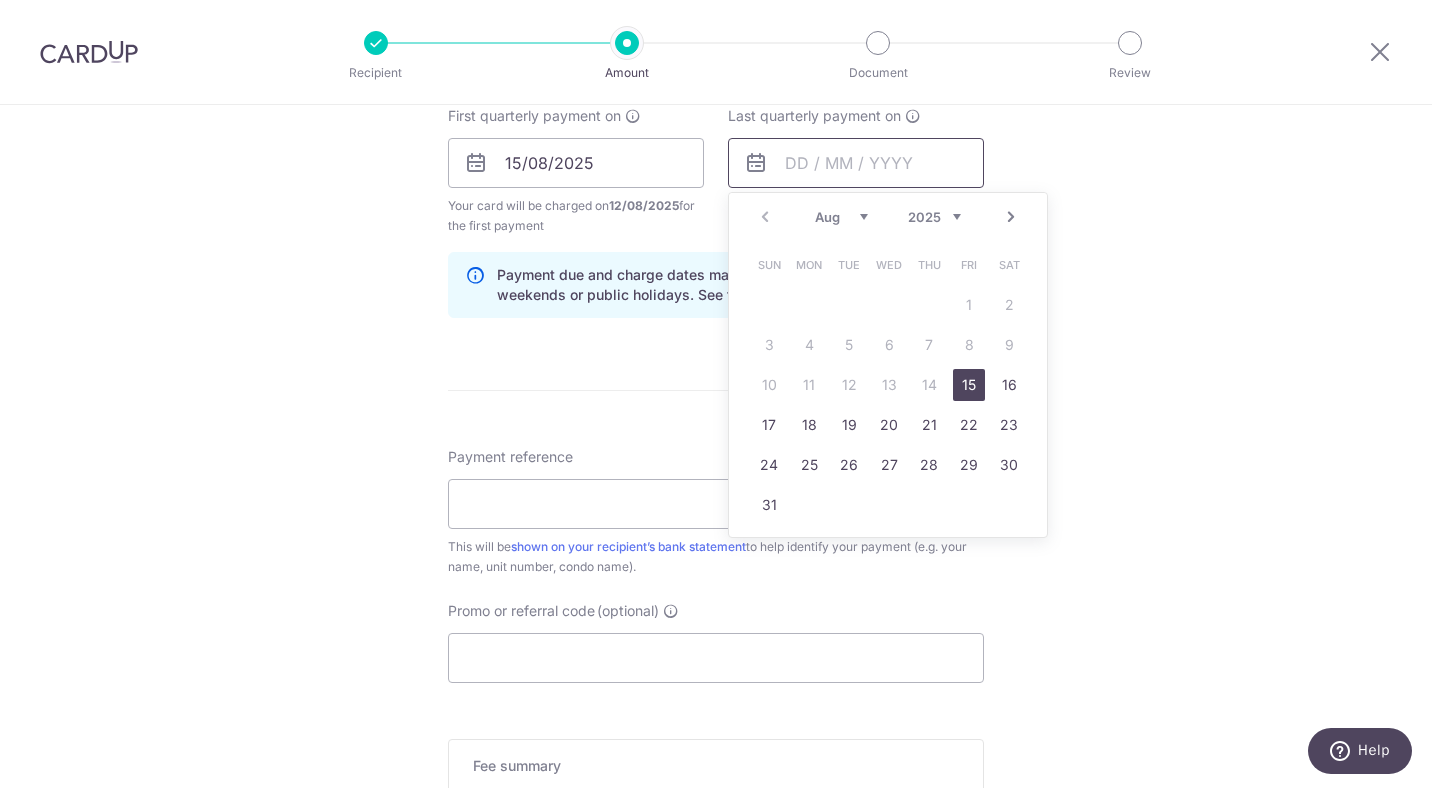 scroll, scrollTop: 920, scrollLeft: 0, axis: vertical 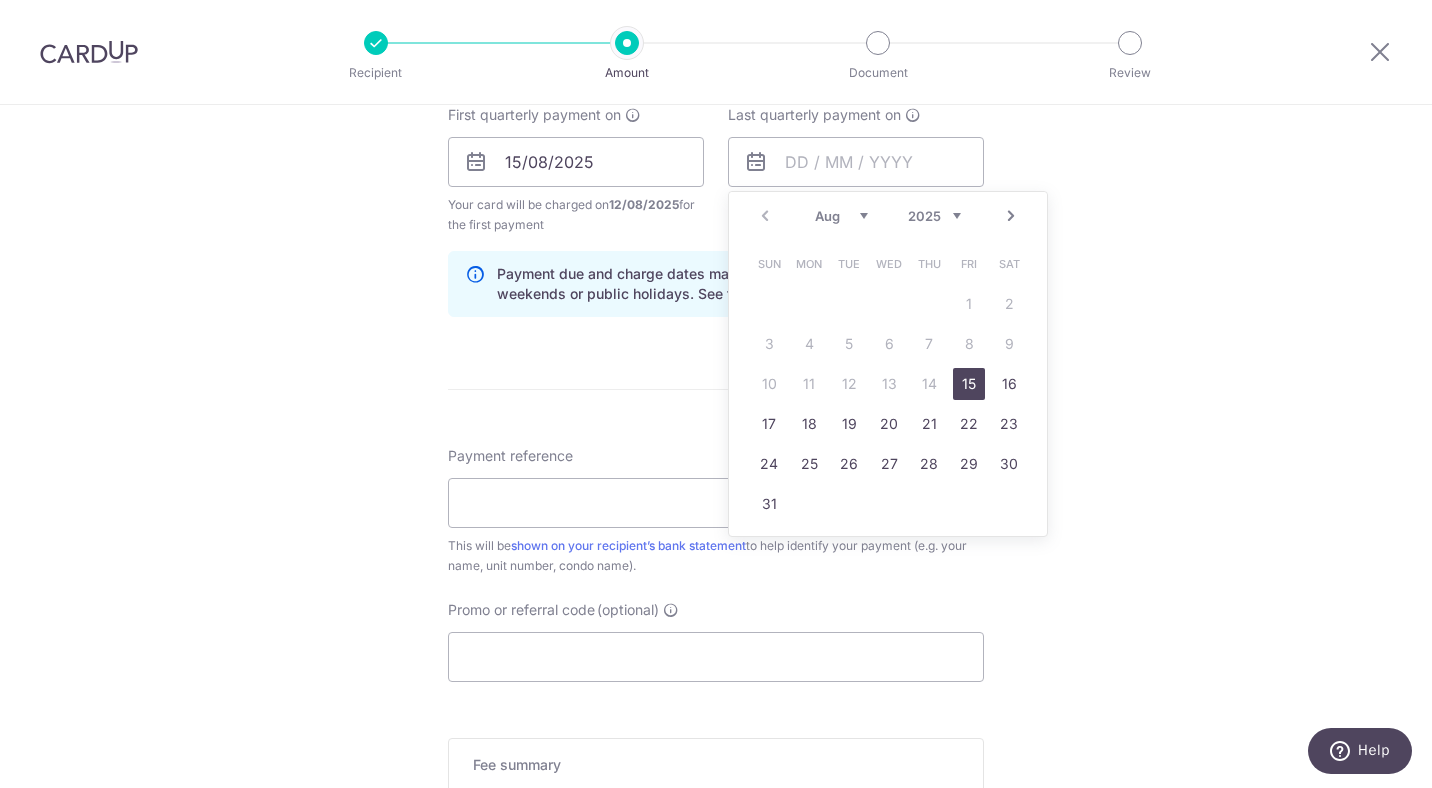click at bounding box center (913, 115) 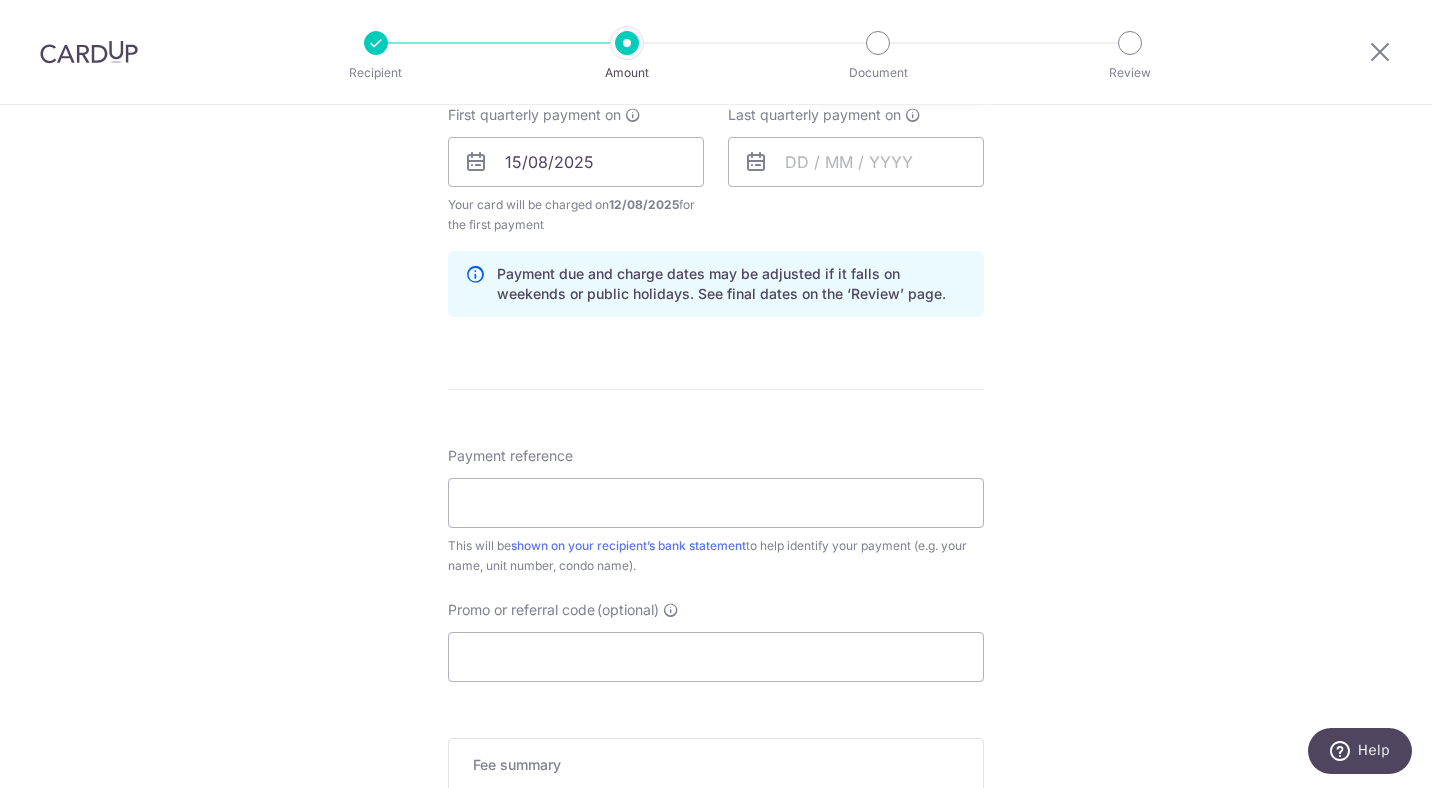 click at bounding box center (913, 115) 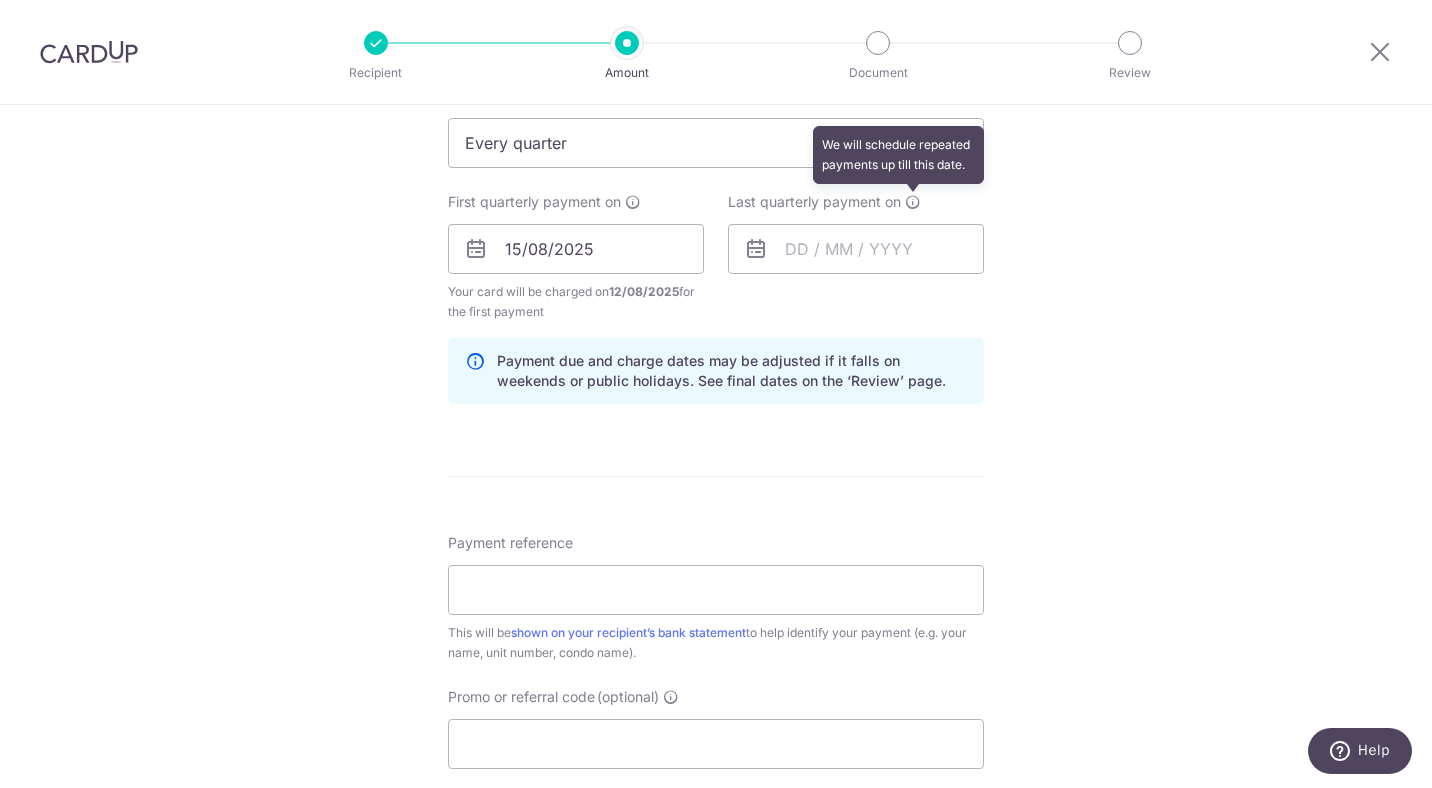 scroll, scrollTop: 833, scrollLeft: 0, axis: vertical 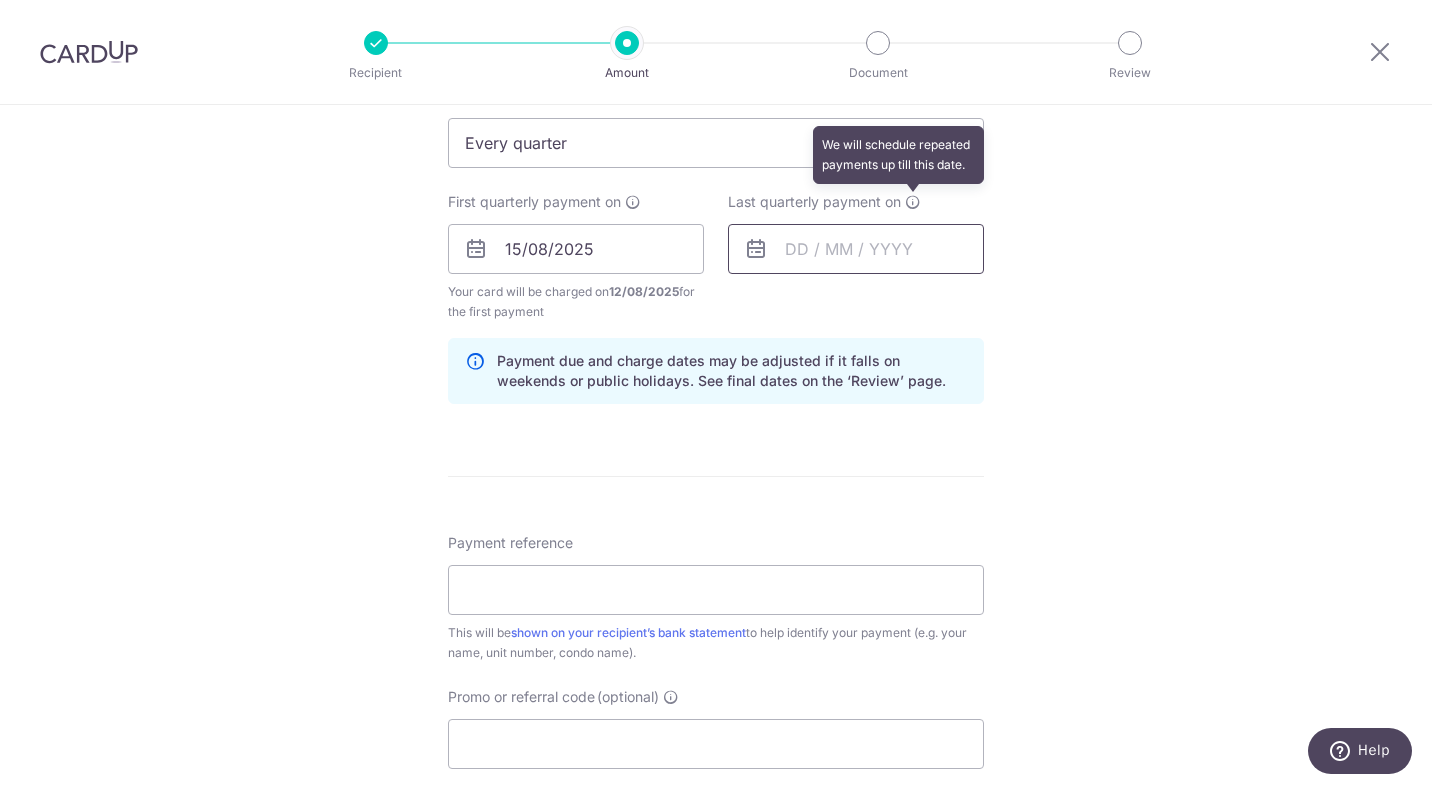 click at bounding box center (856, 249) 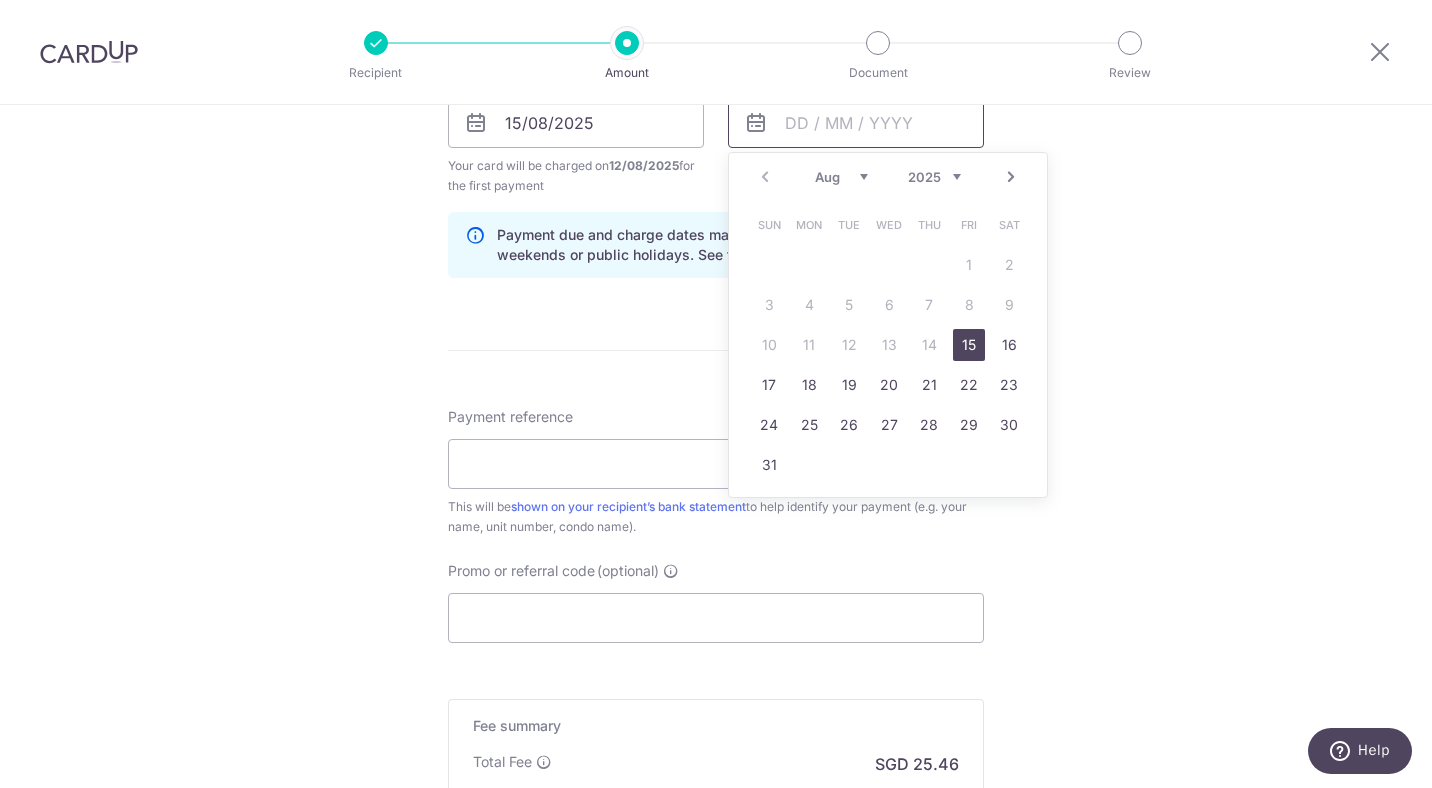 scroll, scrollTop: 962, scrollLeft: 0, axis: vertical 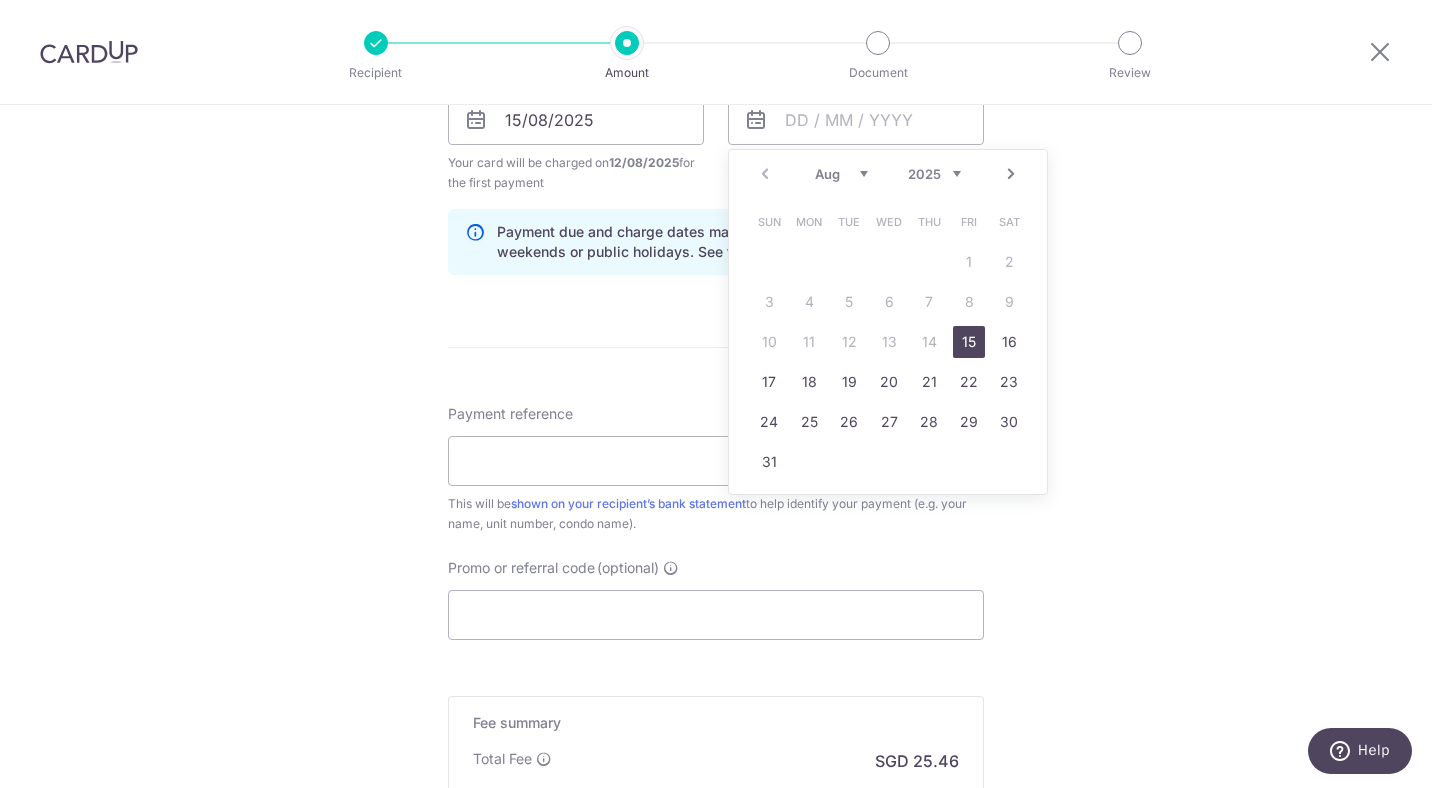 click on "2025 2026 2027 2028 2029 2030 2031 2032 2033 2034 2035" at bounding box center (934, 174) 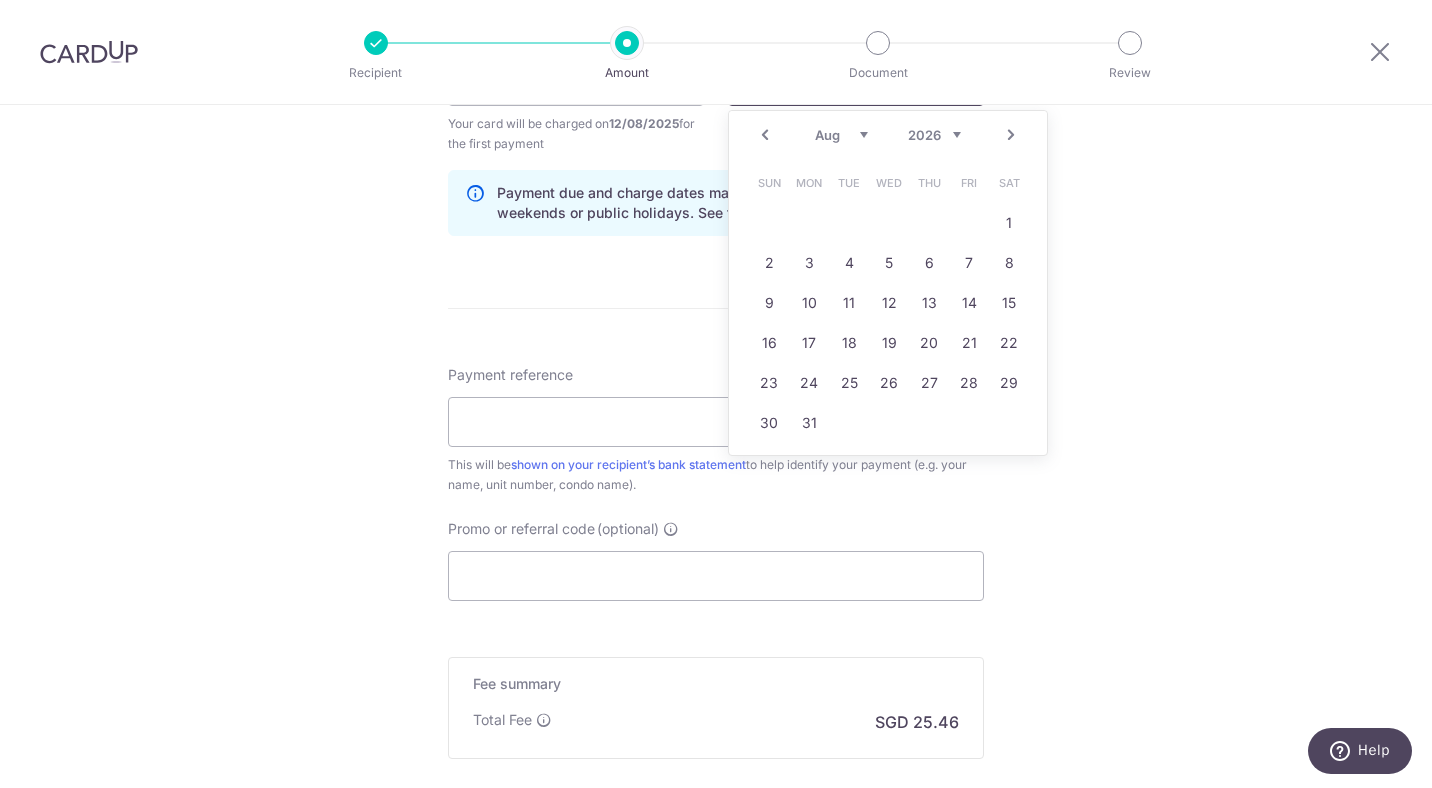 scroll, scrollTop: 997, scrollLeft: 0, axis: vertical 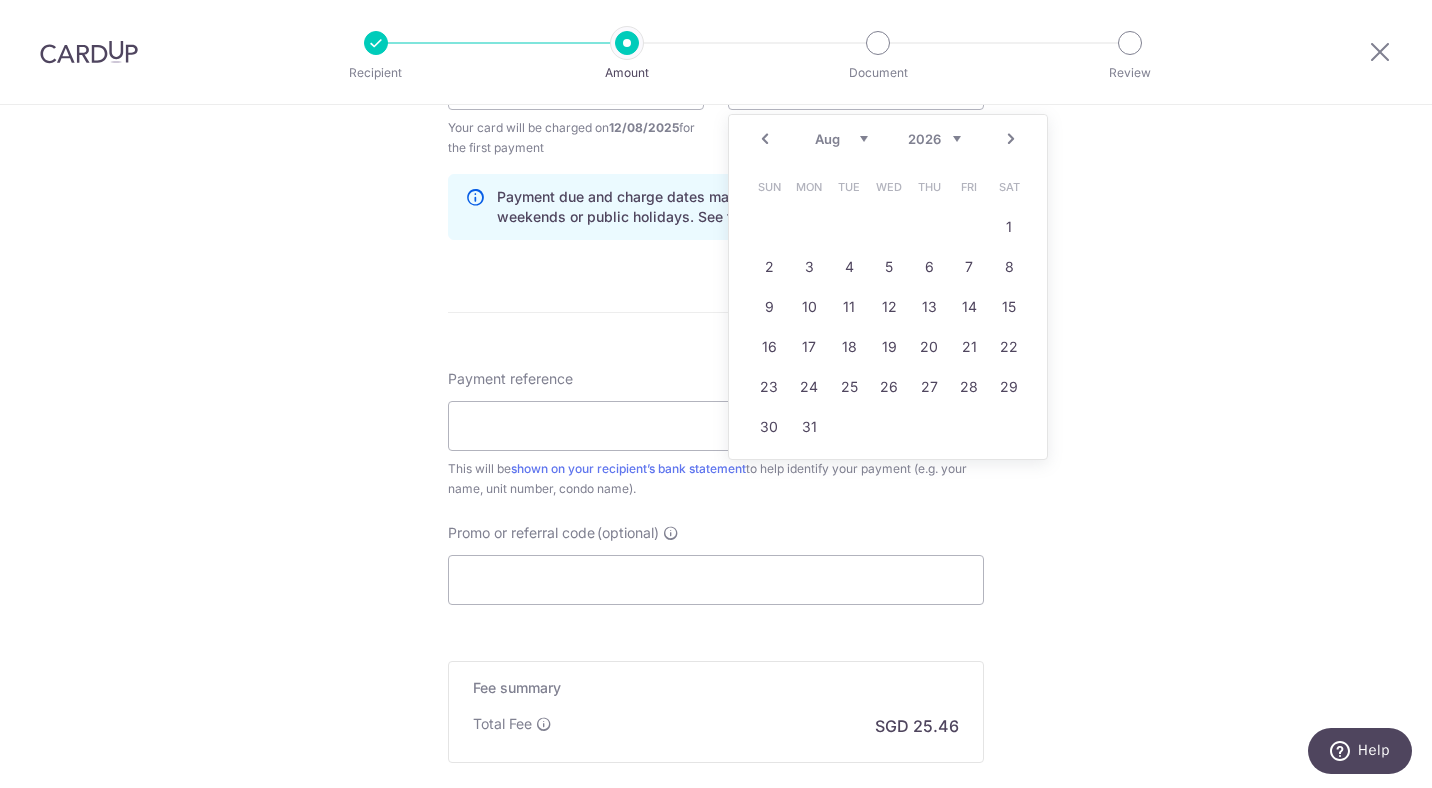 click on "15" at bounding box center (1009, 307) 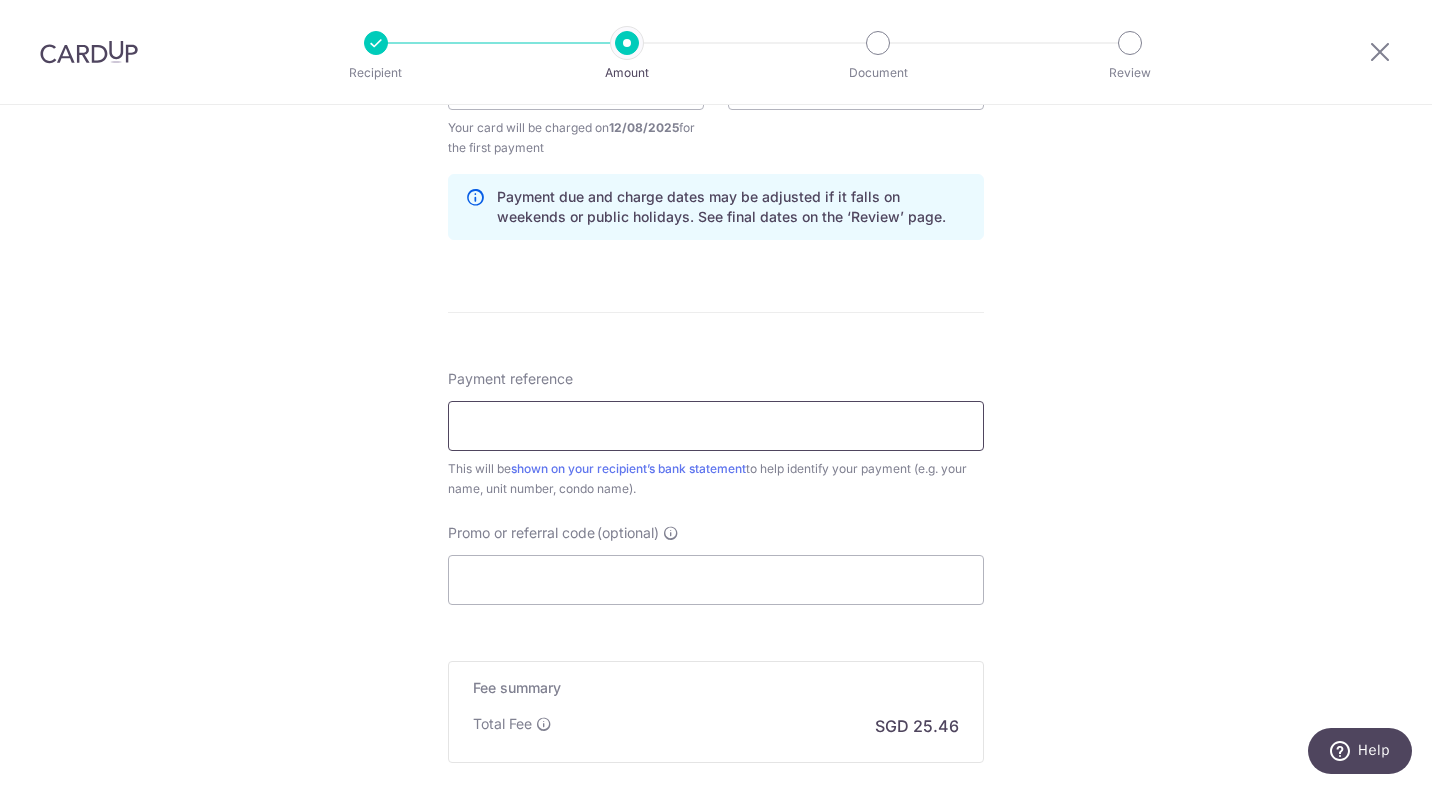 click on "Payment reference" at bounding box center [716, 426] 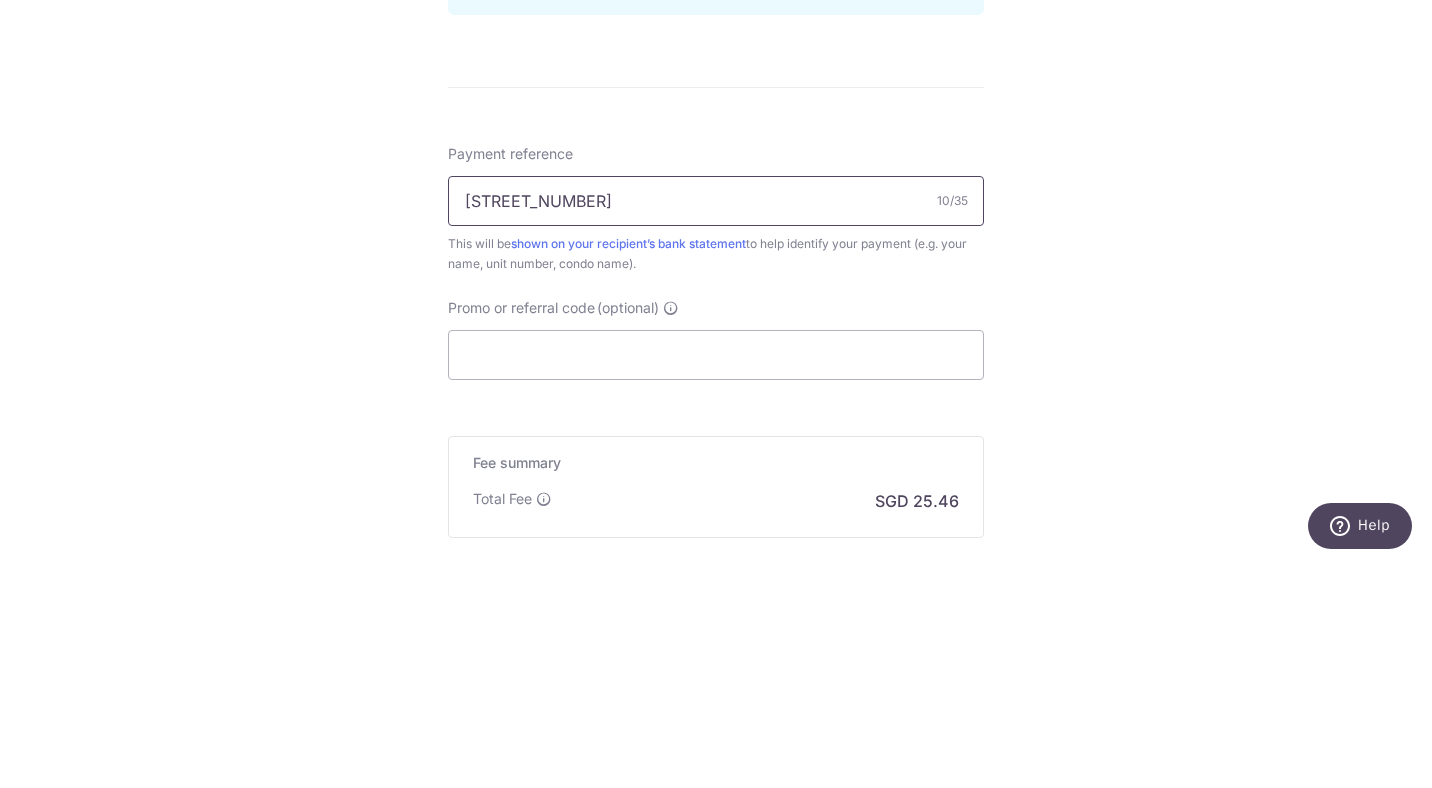 type on "Blk [NUMBER][NUMBER]" 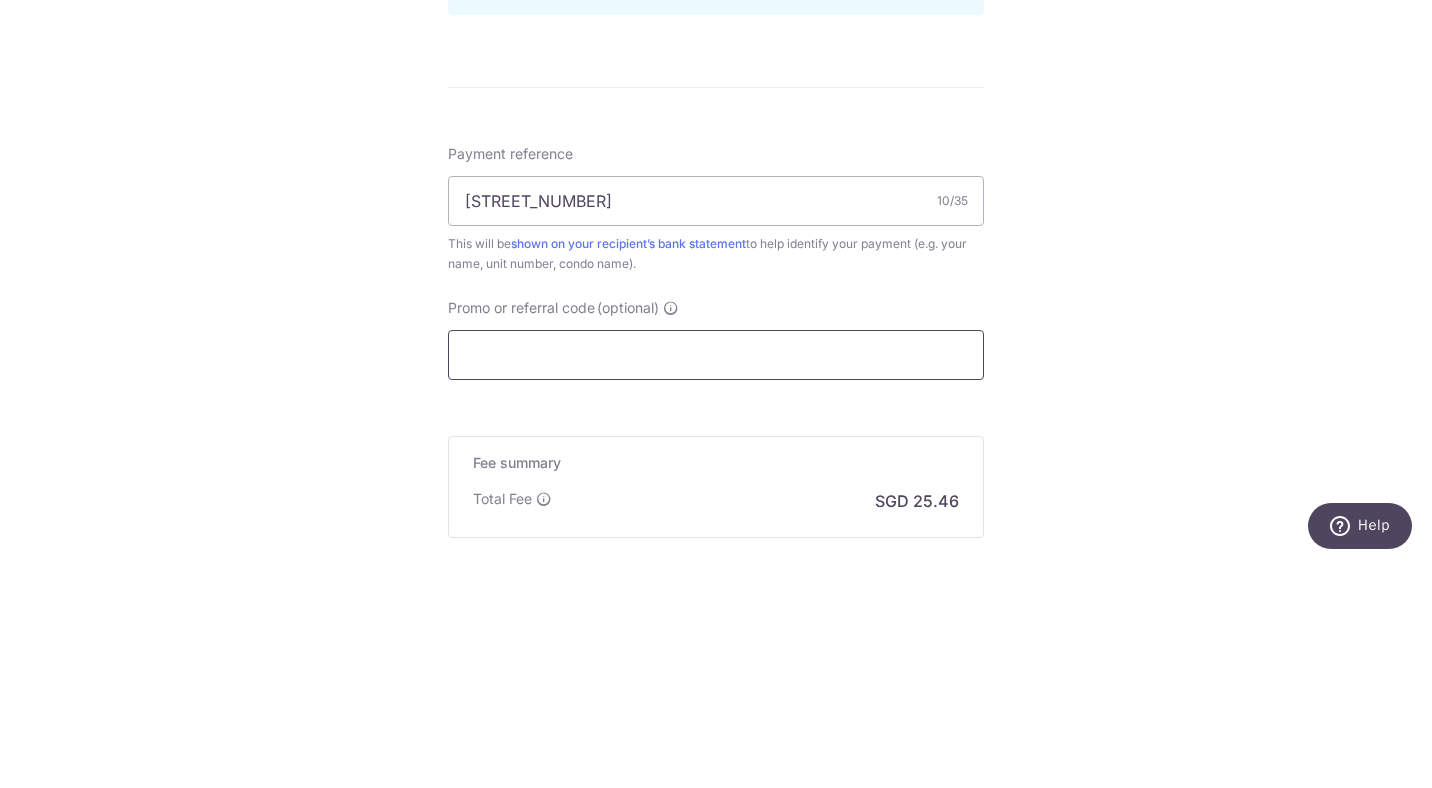 click on "Promo or referral code
(optional)" at bounding box center (716, 580) 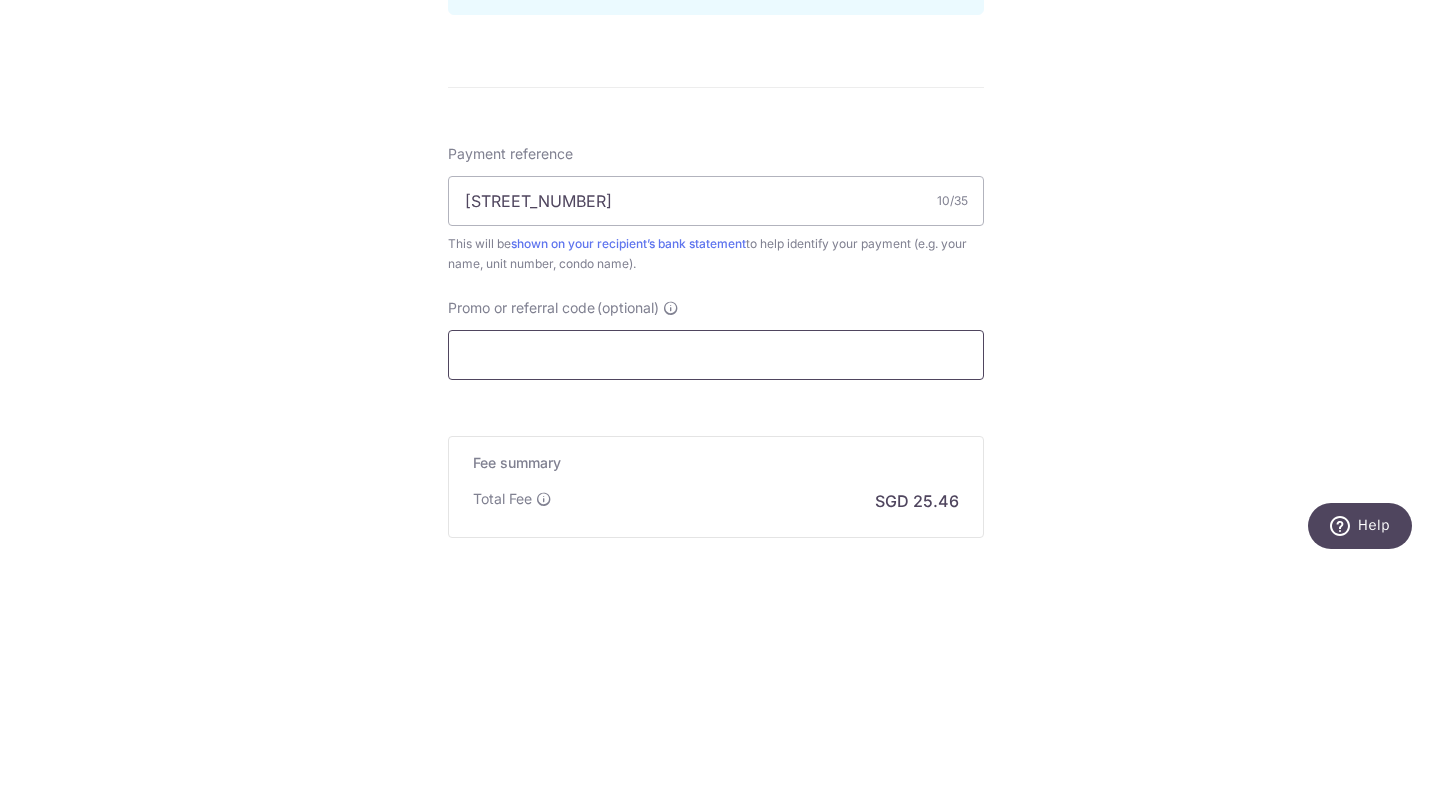 click on "Promo or referral code
(optional)" at bounding box center [716, 580] 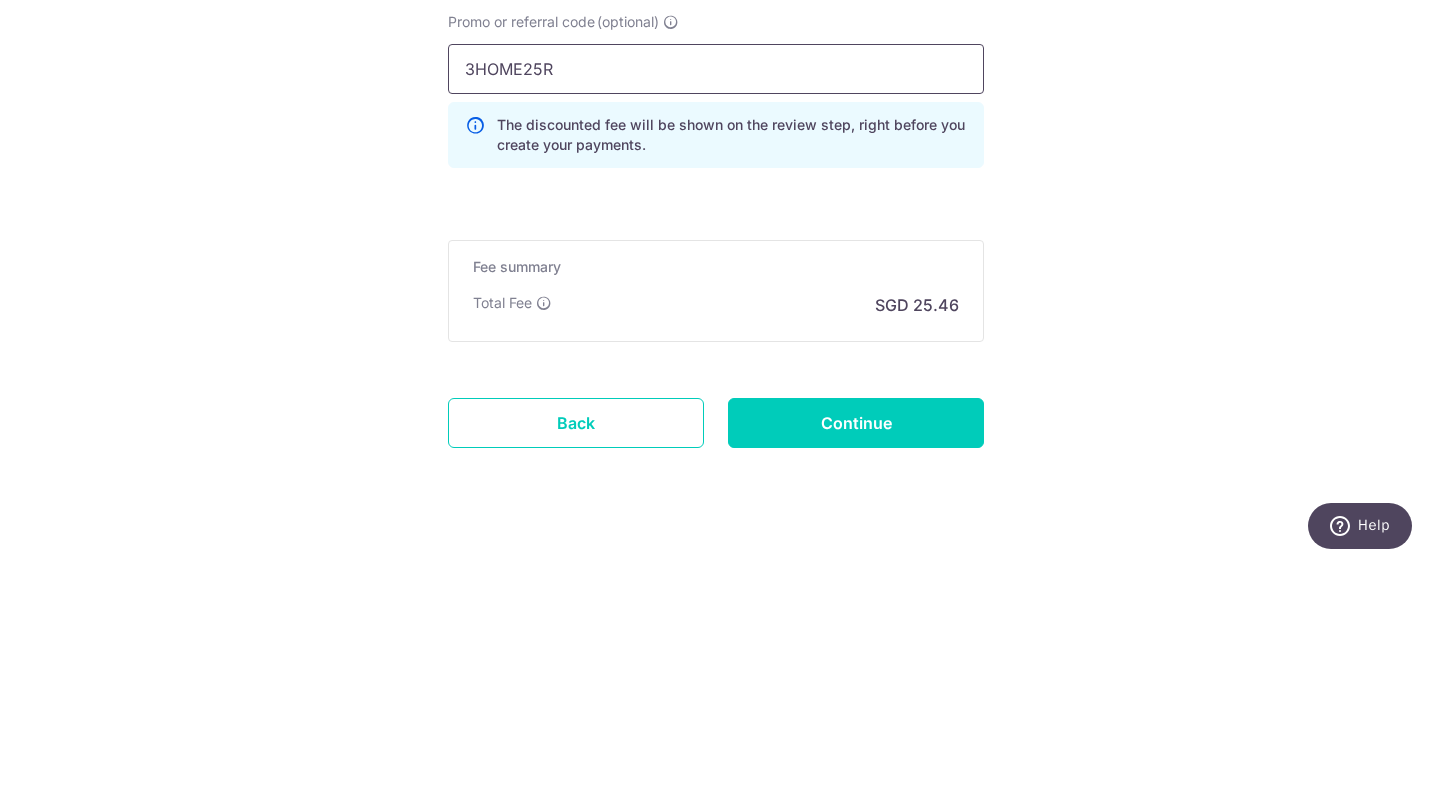 scroll, scrollTop: 1318, scrollLeft: 0, axis: vertical 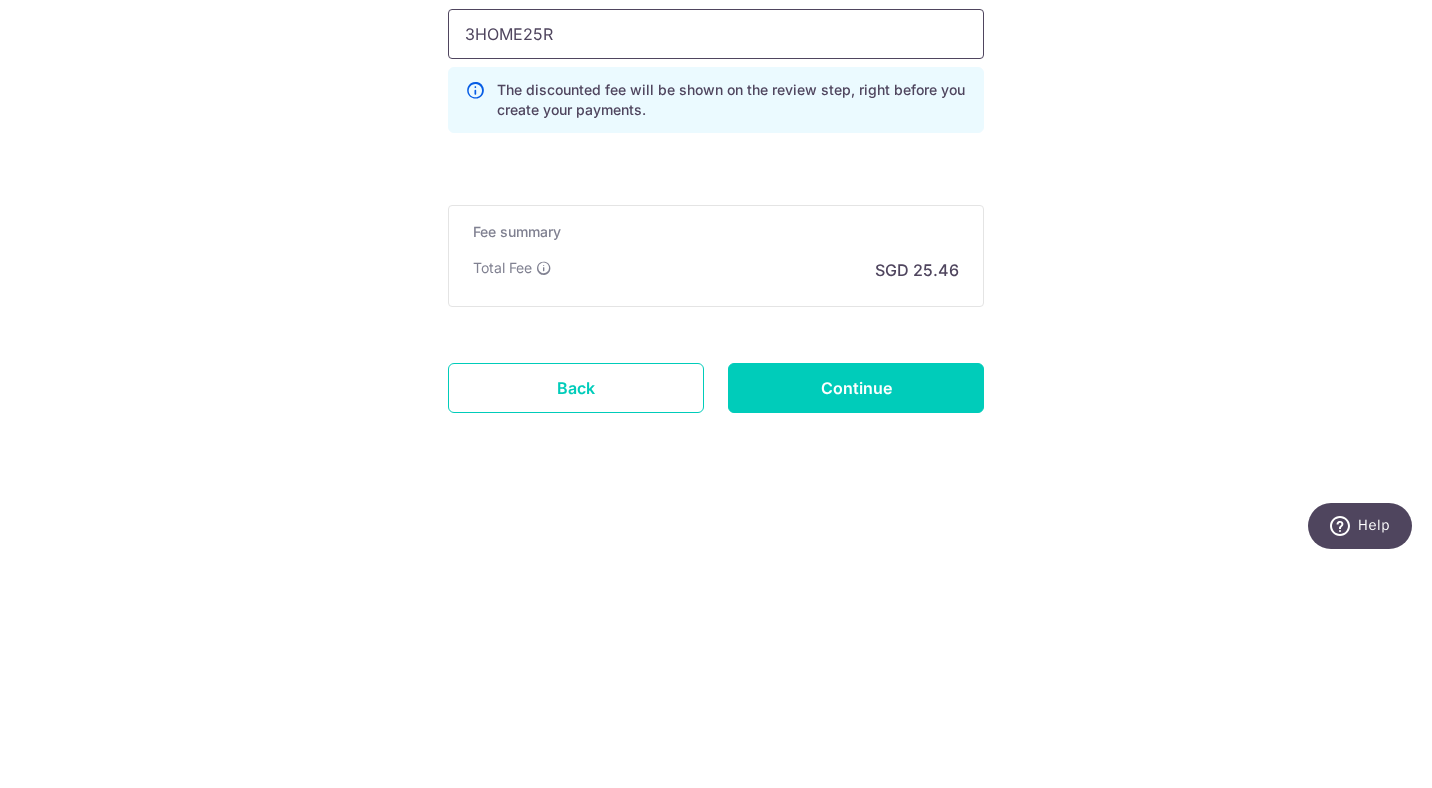 type on "3HOME25R" 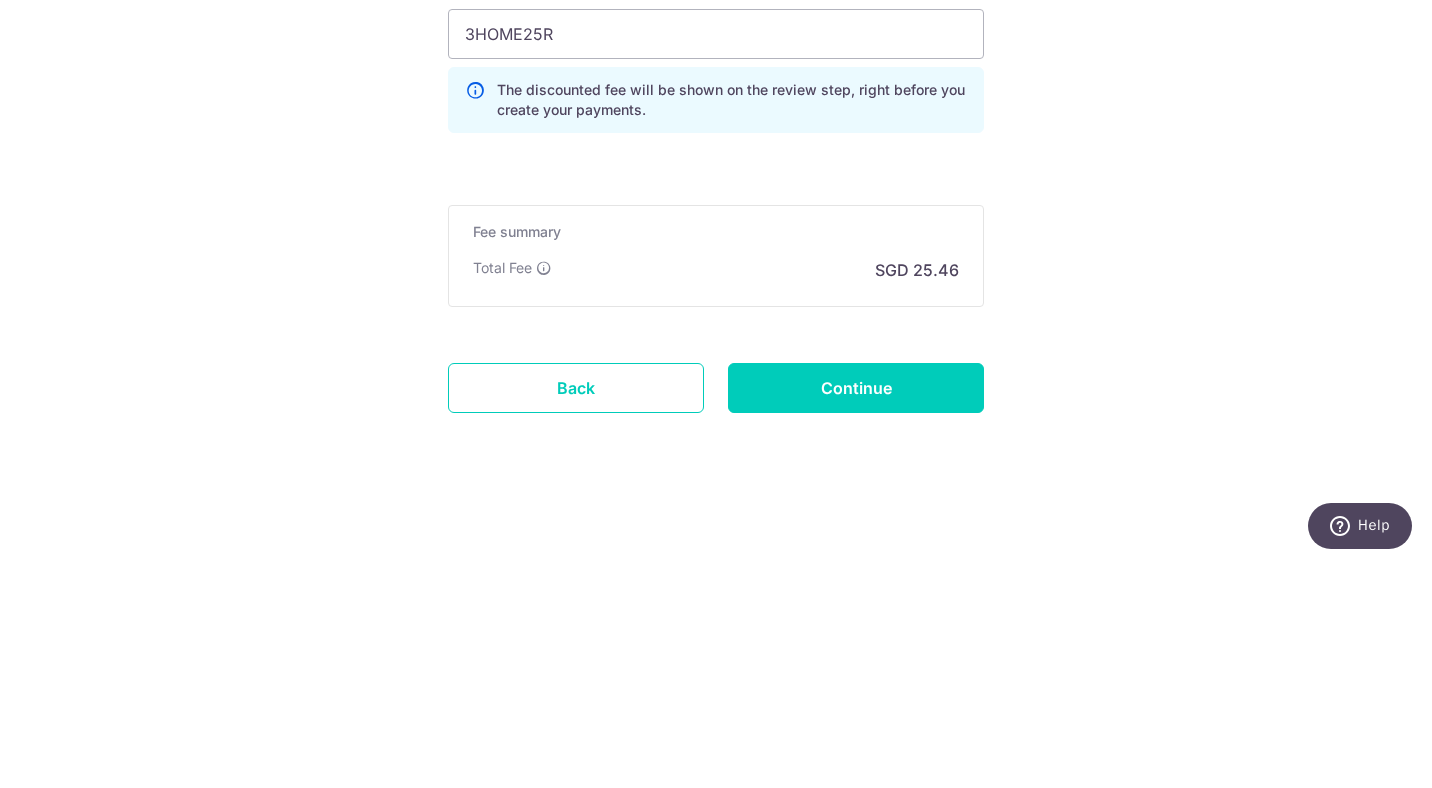 click on "Continue" at bounding box center (856, 613) 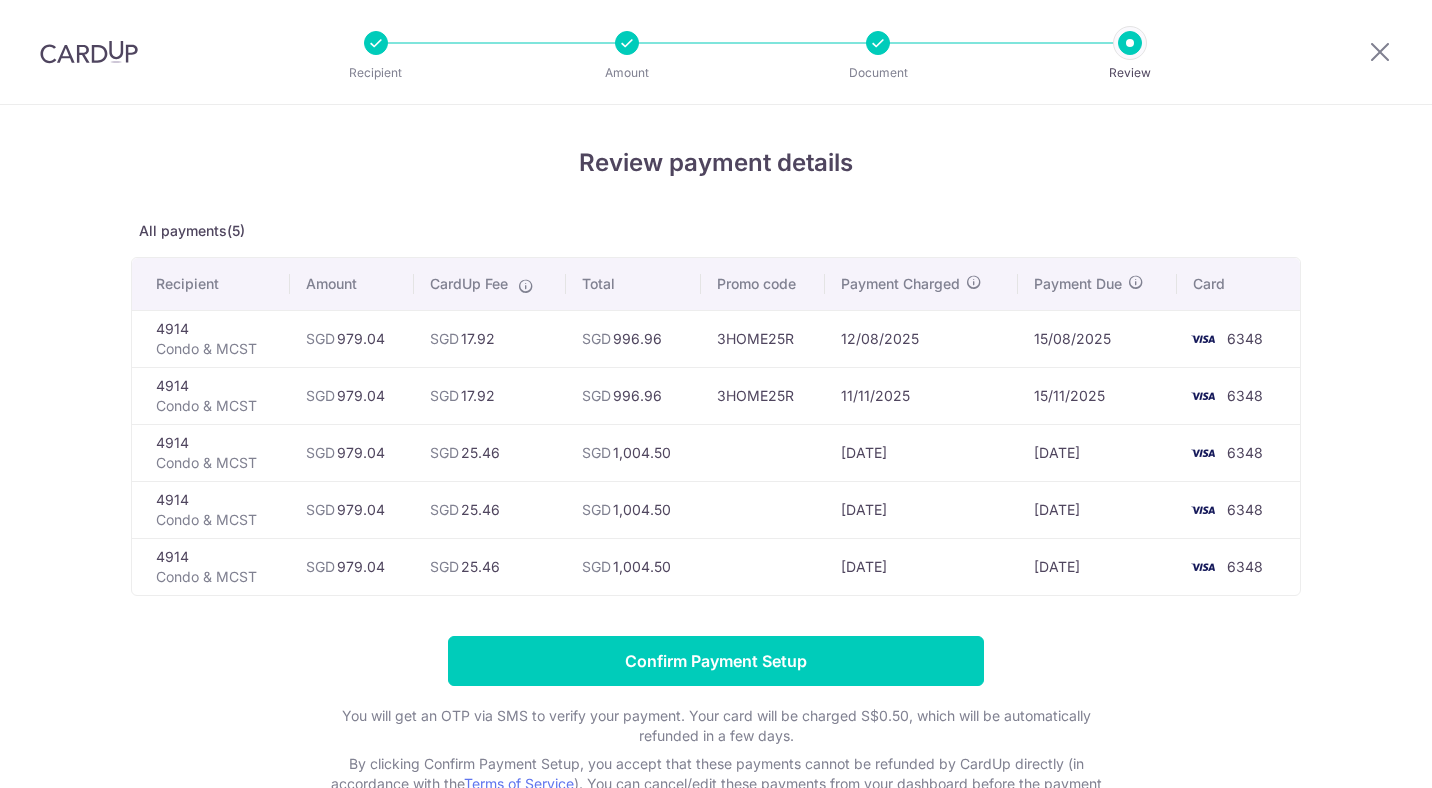 scroll, scrollTop: 0, scrollLeft: 0, axis: both 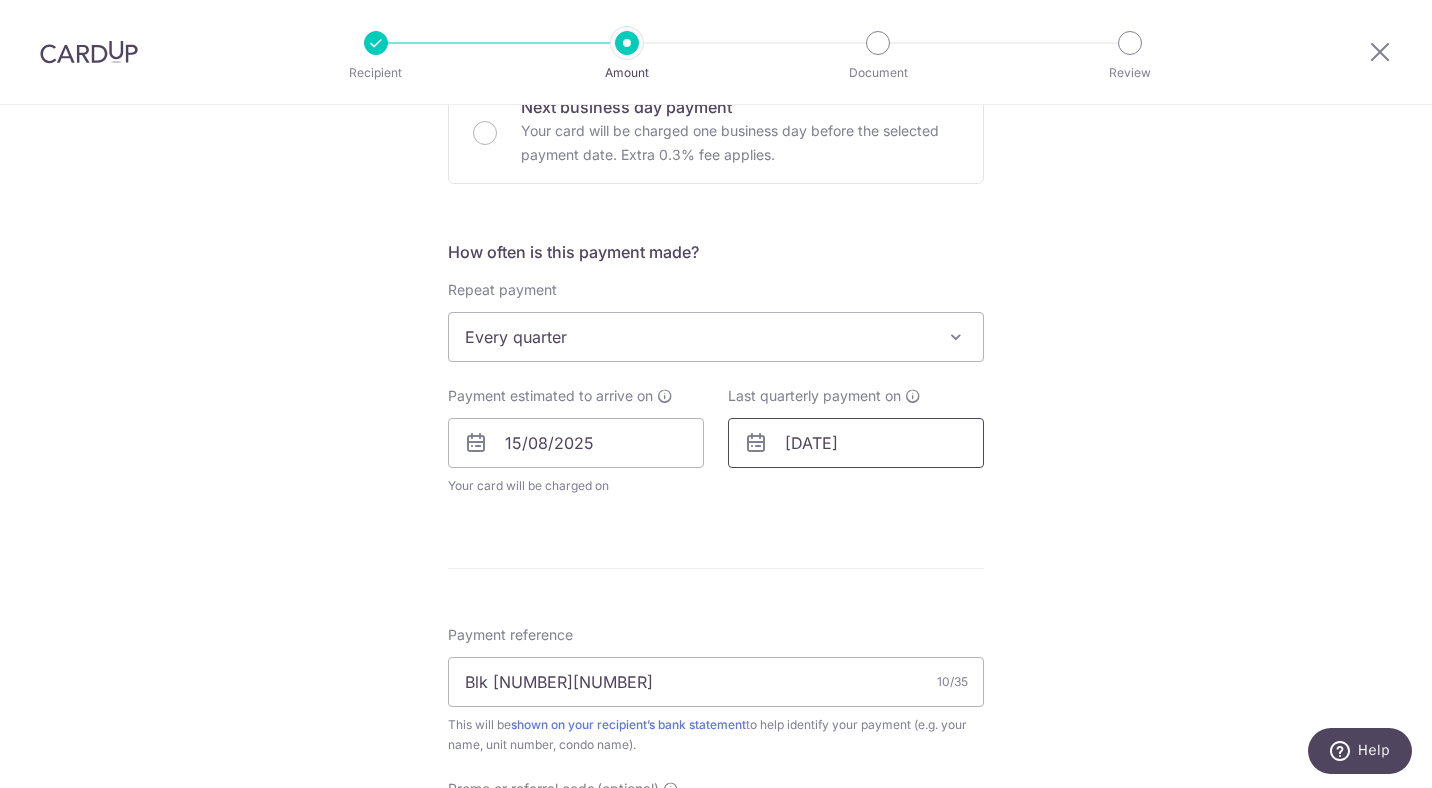 click on "[DATE]" at bounding box center (856, 443) 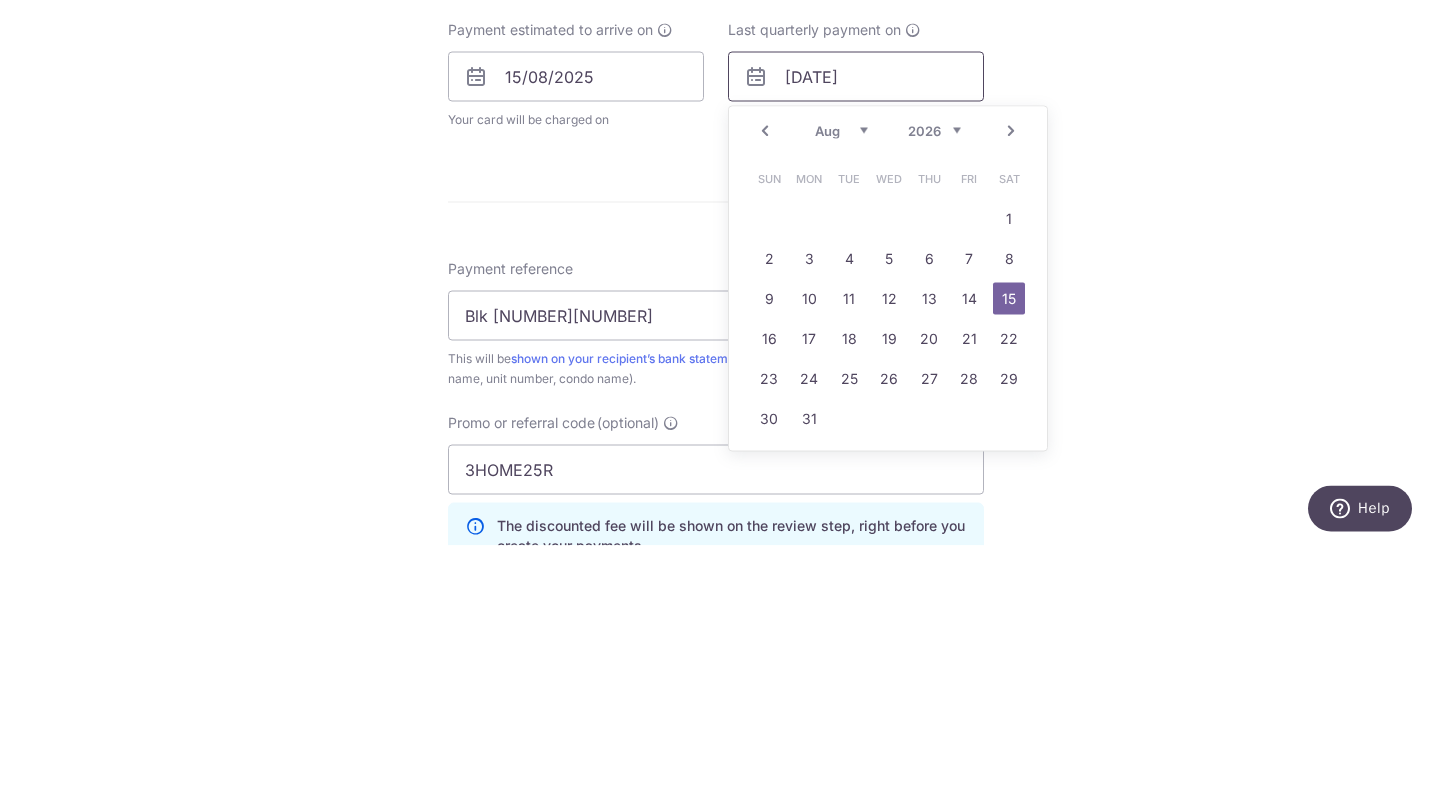 scroll, scrollTop: 766, scrollLeft: 0, axis: vertical 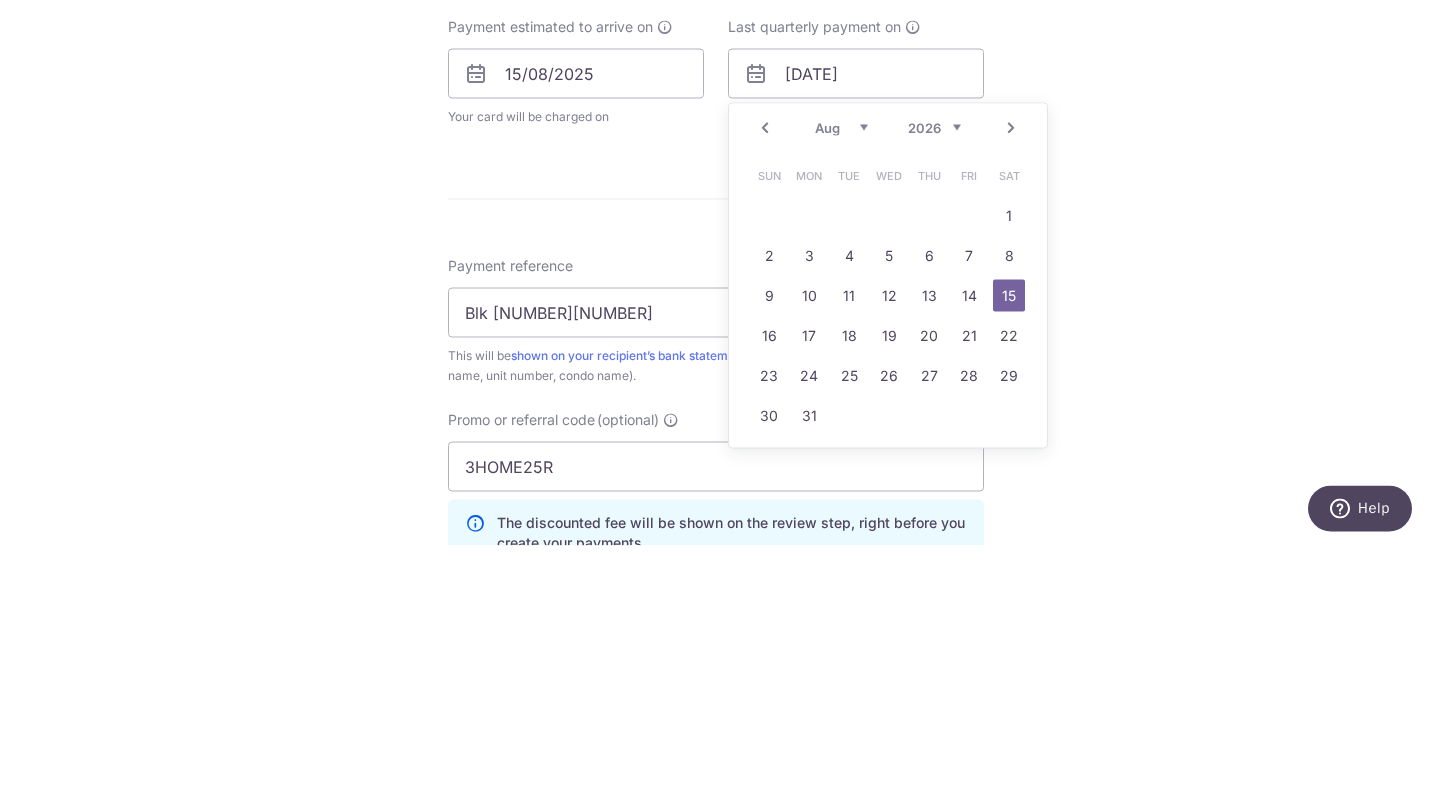 click on "2025 2026 2027 2028 2029 2030 2031 2032 2033 2034 2035" at bounding box center [934, 370] 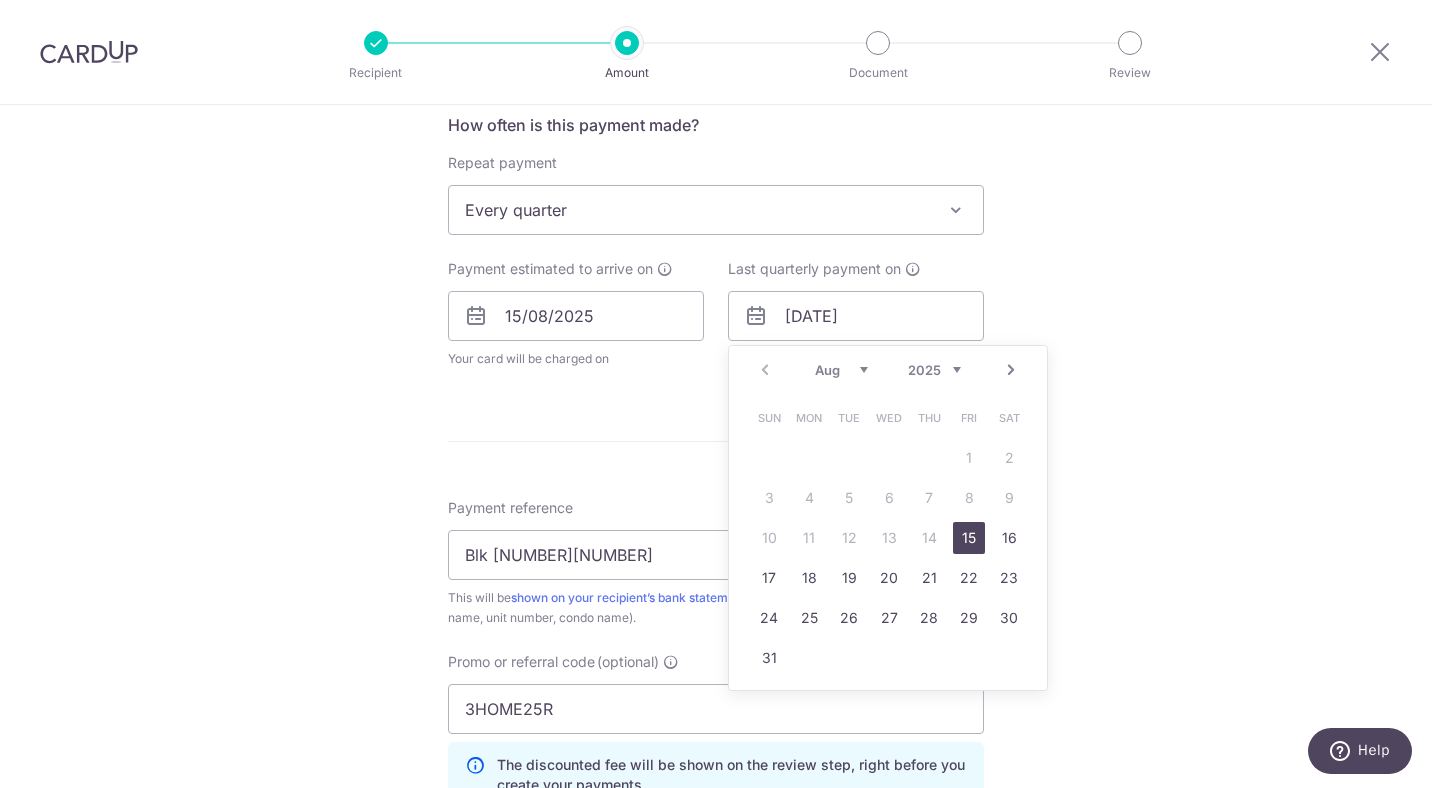 click on "Aug Sep Oct Nov Dec" at bounding box center (841, 370) 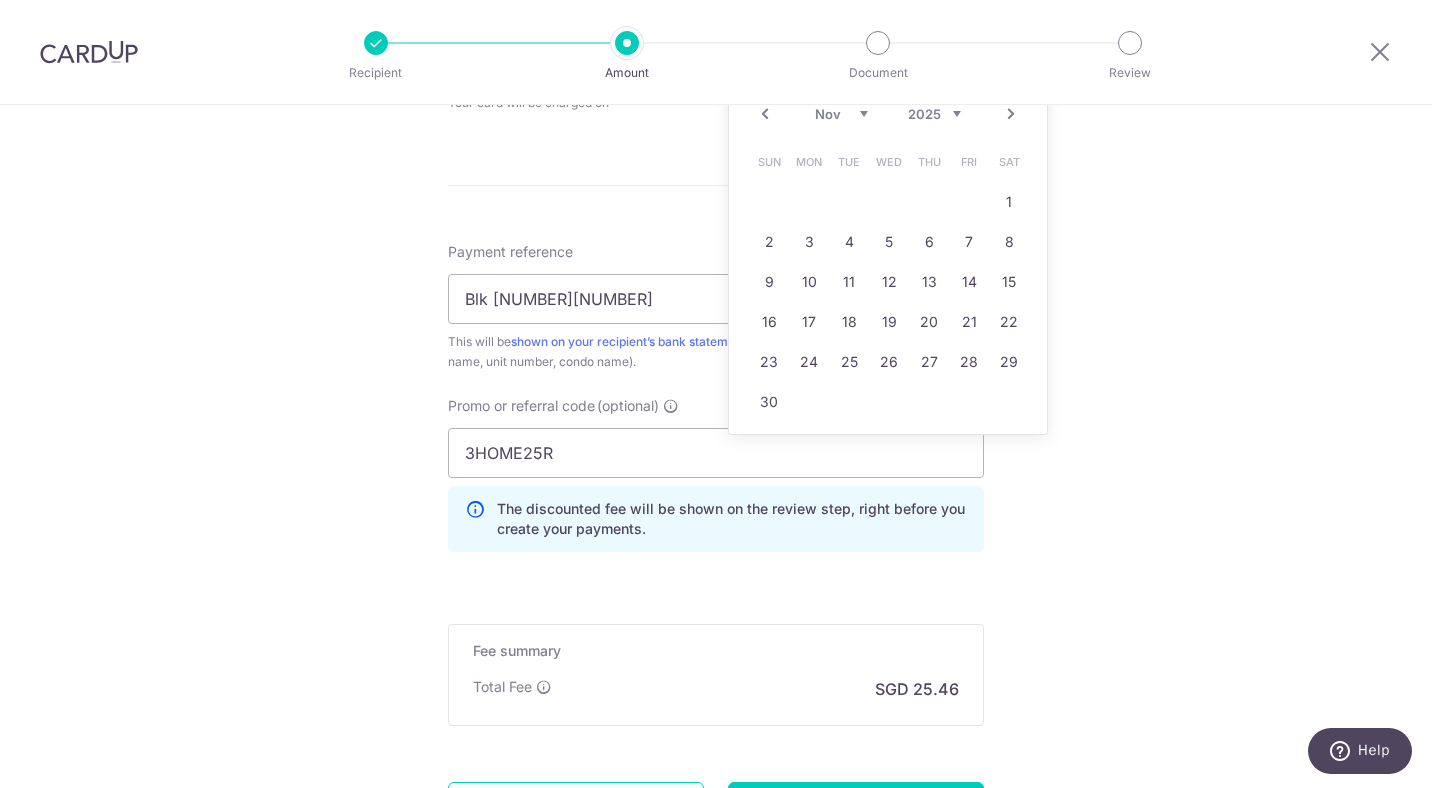scroll, scrollTop: 1023, scrollLeft: 0, axis: vertical 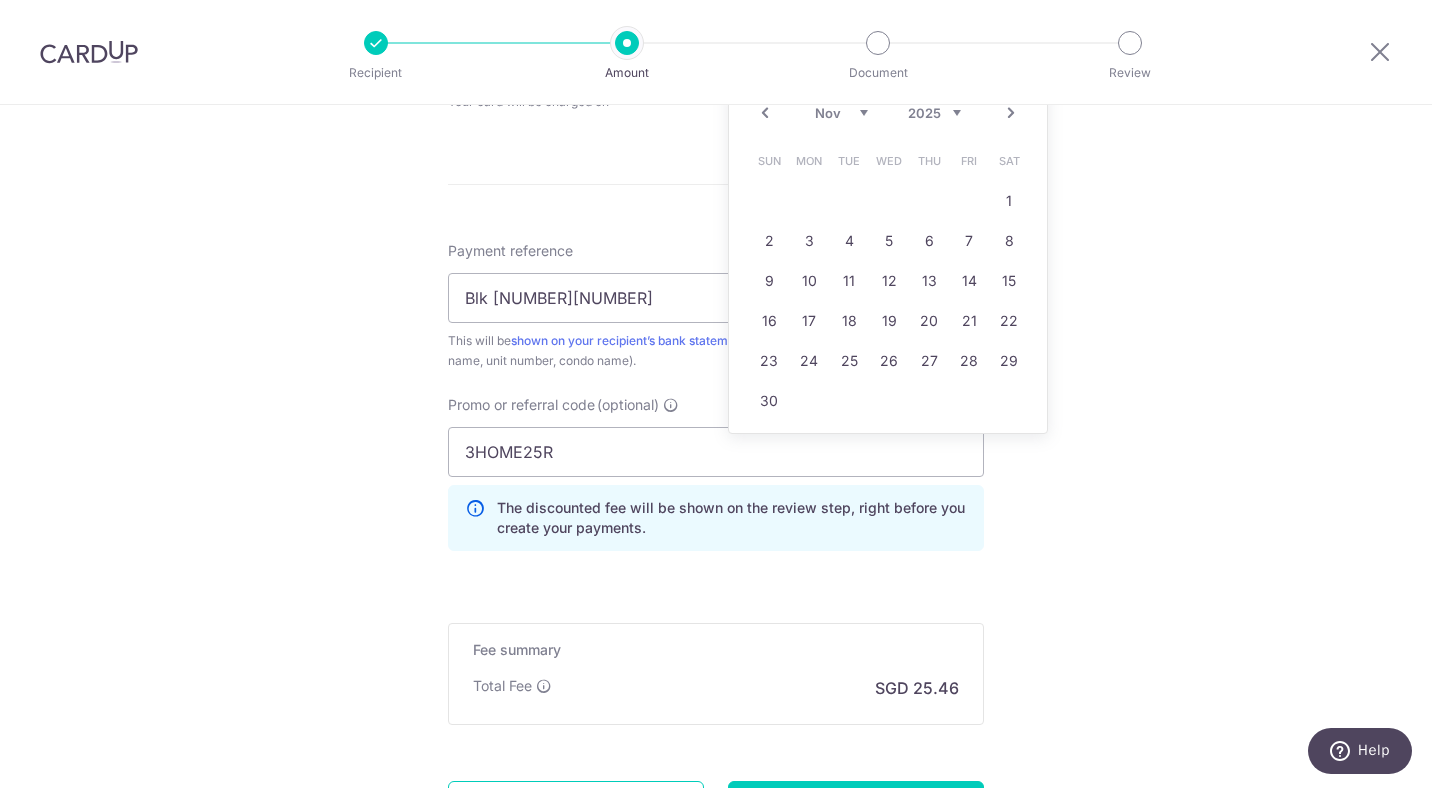 click on "15" at bounding box center (1009, 281) 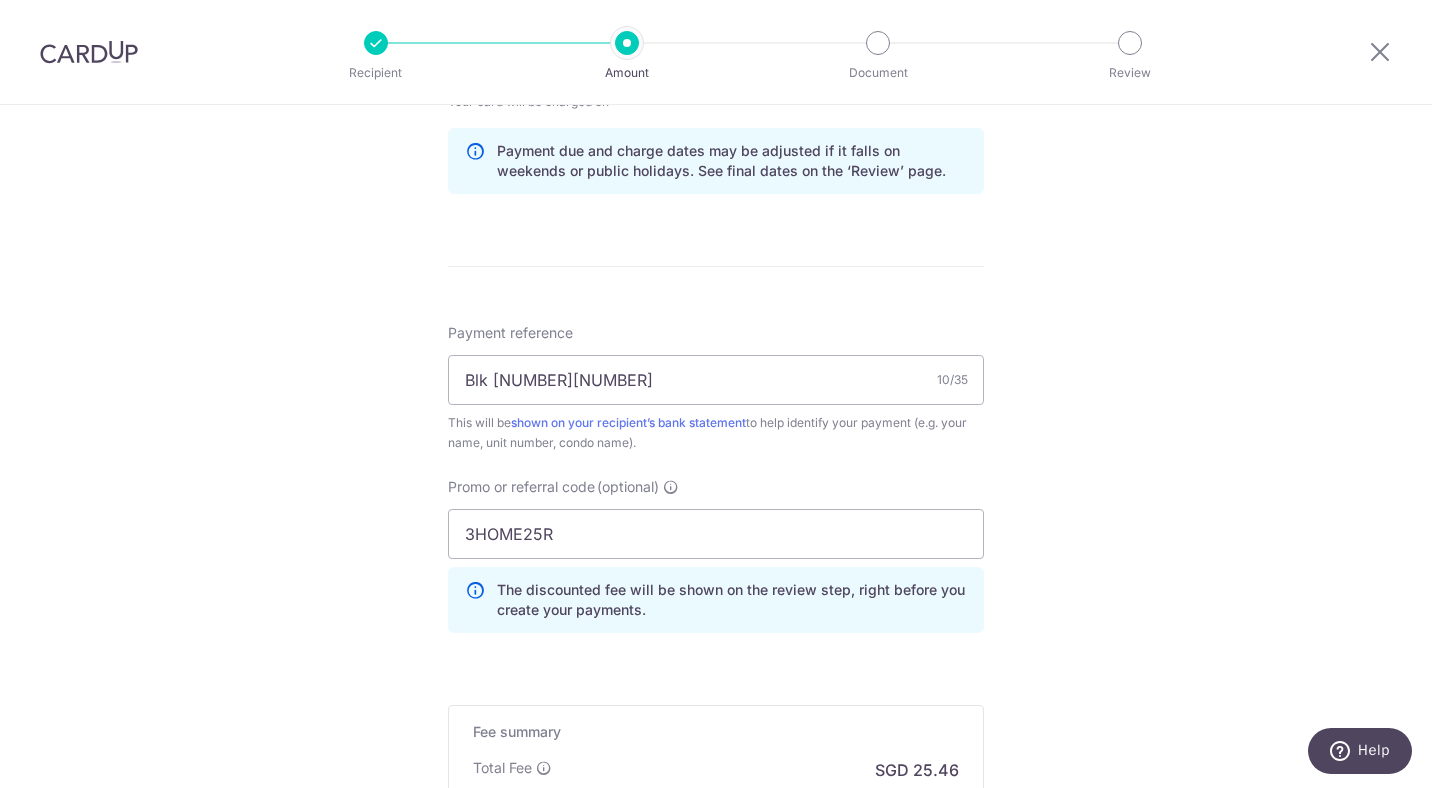 click on "Tell us more about your payment
Enter payment amount
SGD
979.04
979.04
Select Card
**** 6348
Add credit card
Your Cards
**** 9664
**** 6348
Secure 256-bit SSL
Text
New card details
Card
Secure 256-bit SSL" at bounding box center [716, 72] 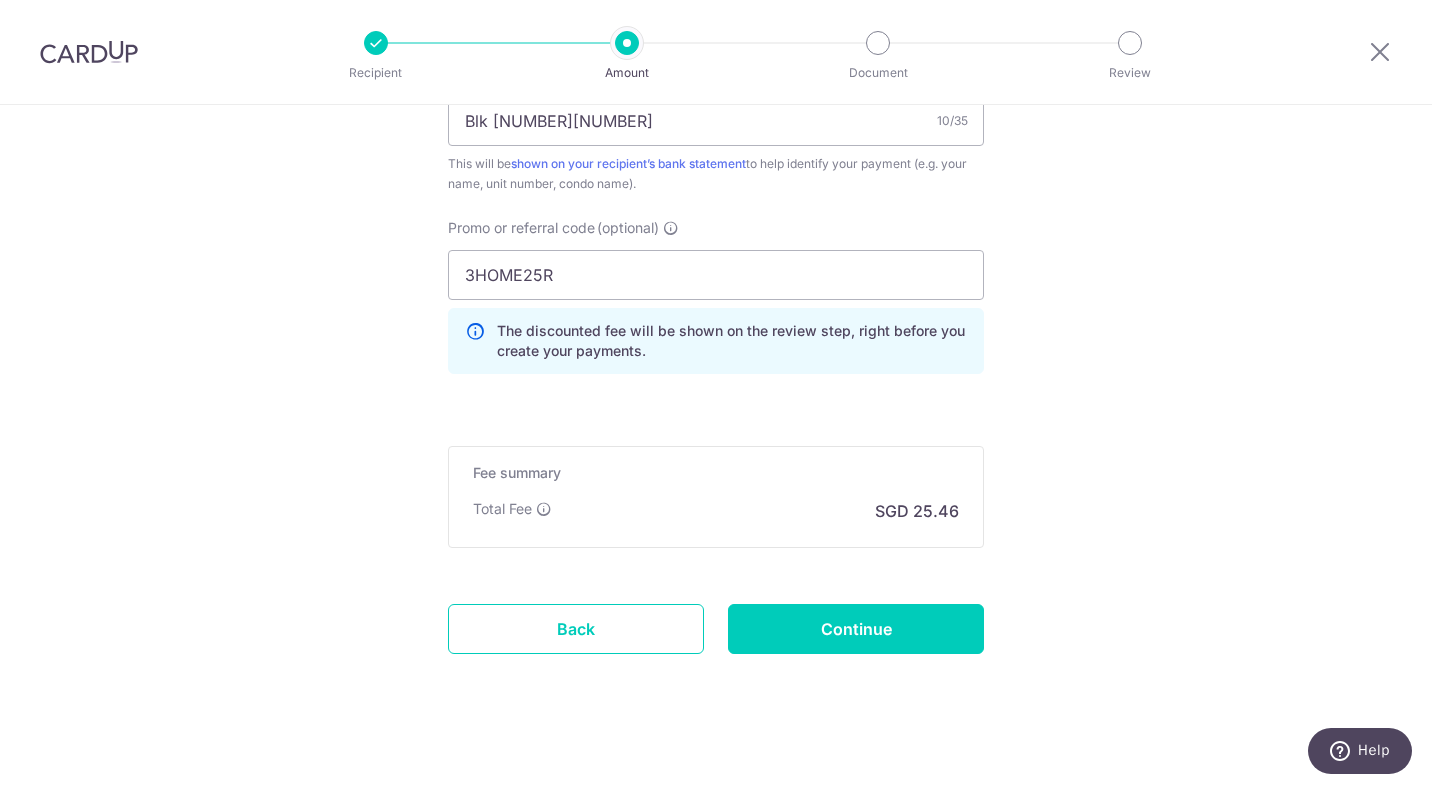scroll, scrollTop: 1286, scrollLeft: 0, axis: vertical 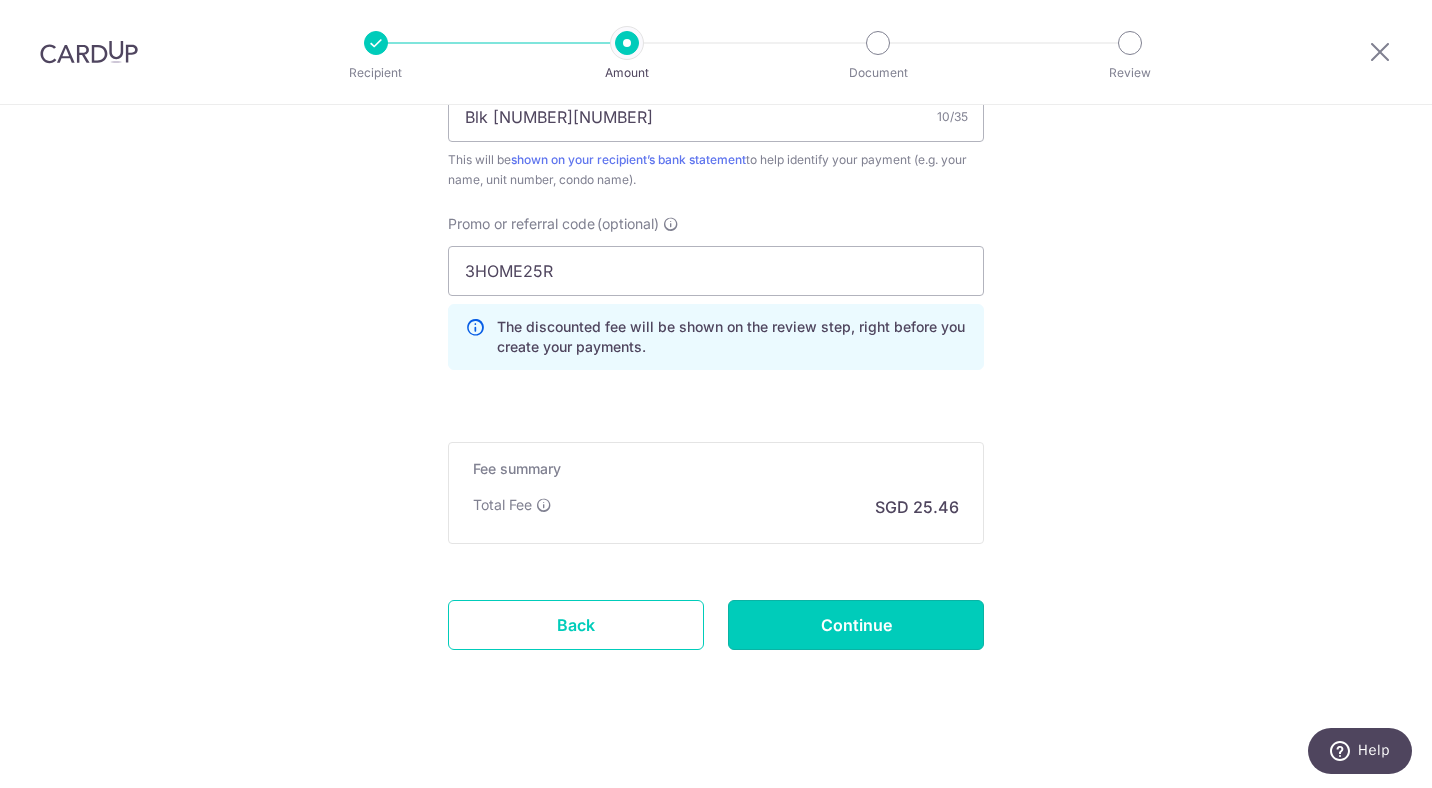 click on "Continue" at bounding box center (856, 625) 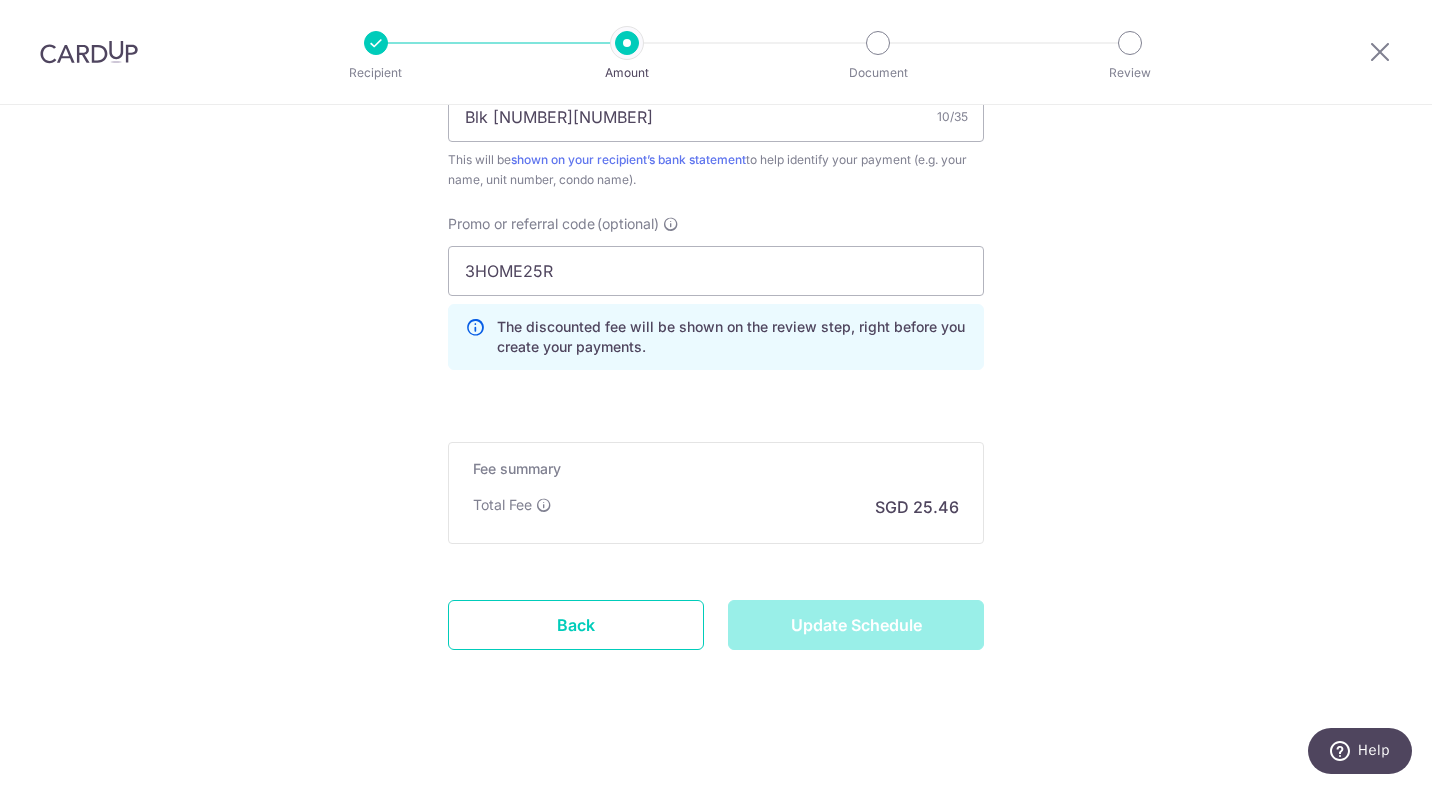 type on "Update Schedule" 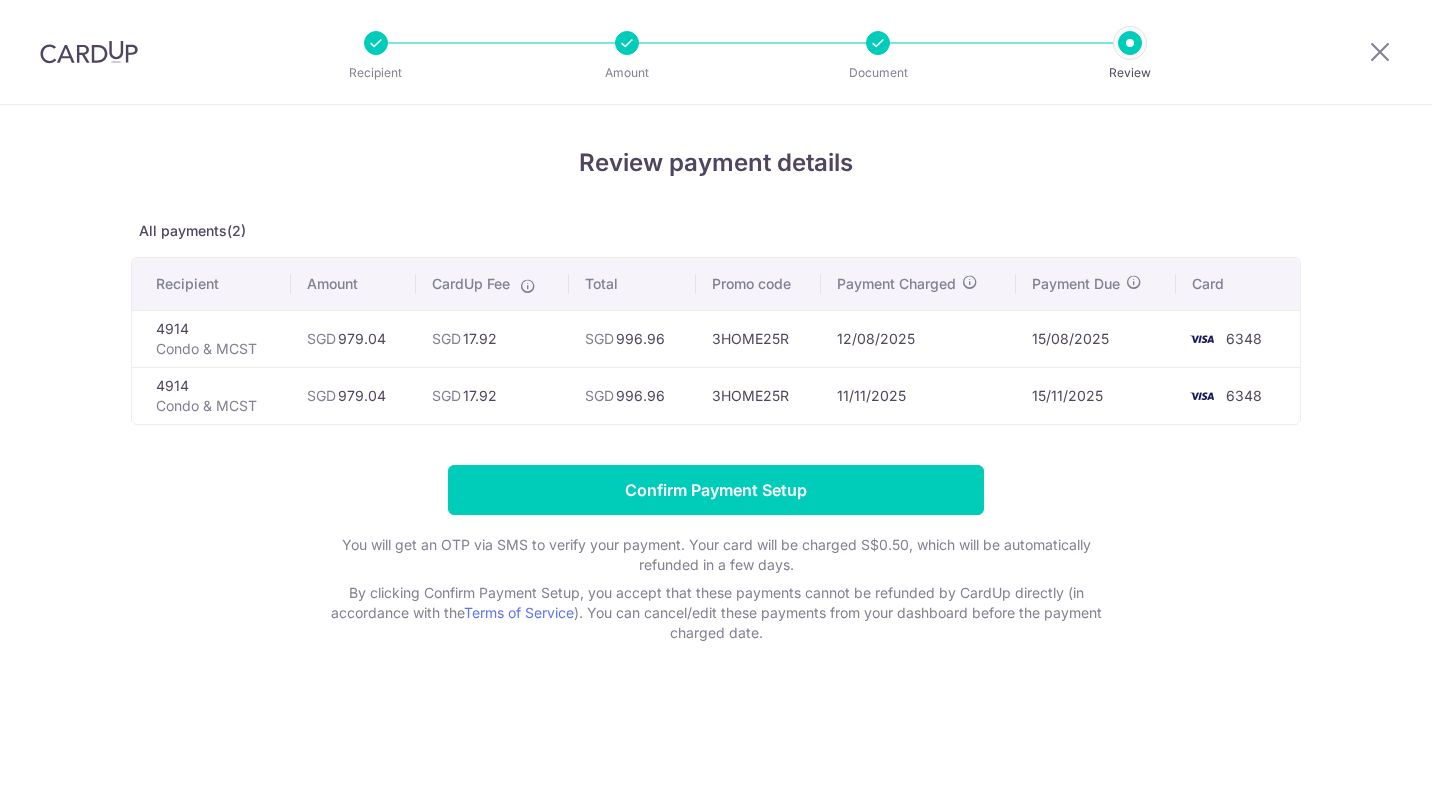 scroll, scrollTop: 0, scrollLeft: 0, axis: both 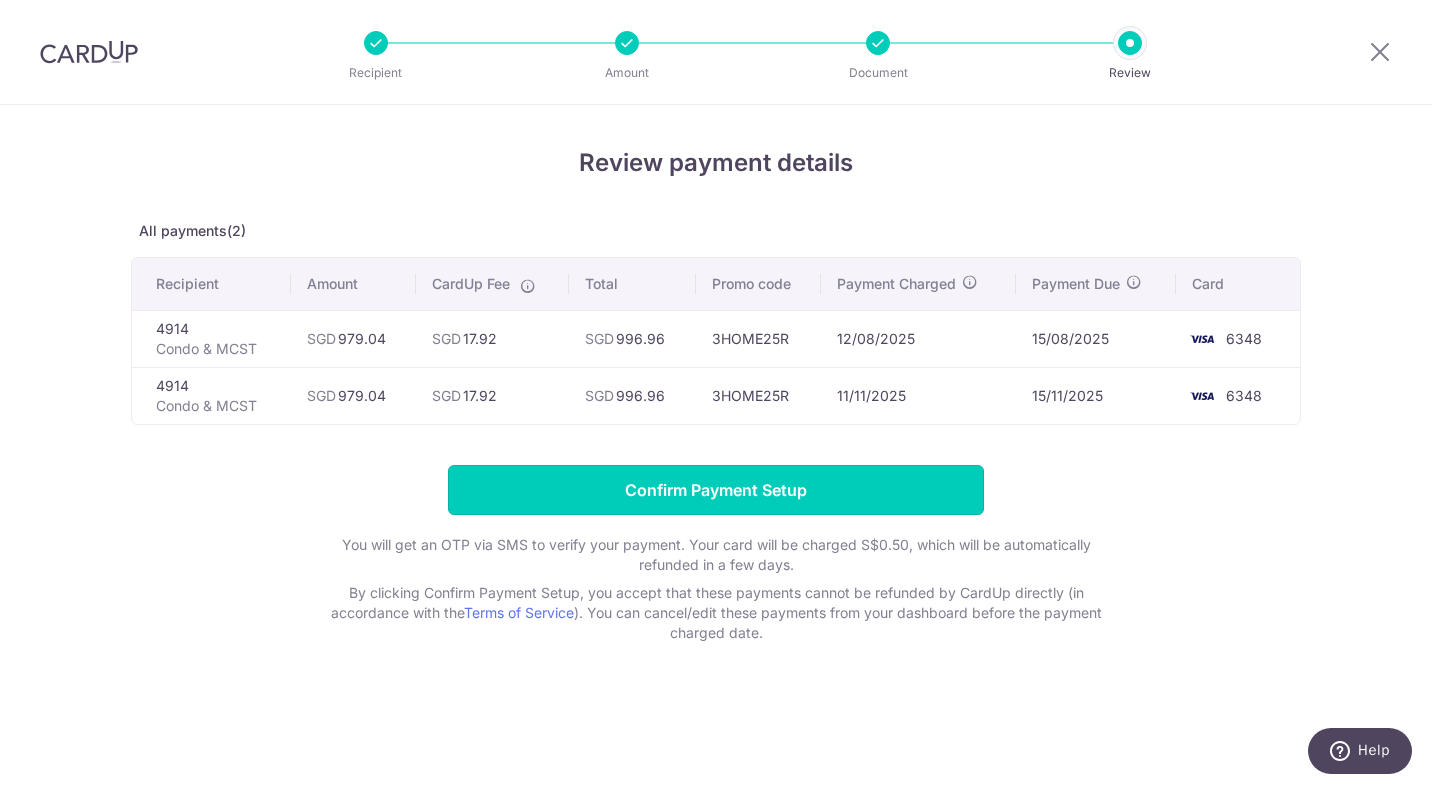 click on "Confirm Payment Setup" at bounding box center (716, 490) 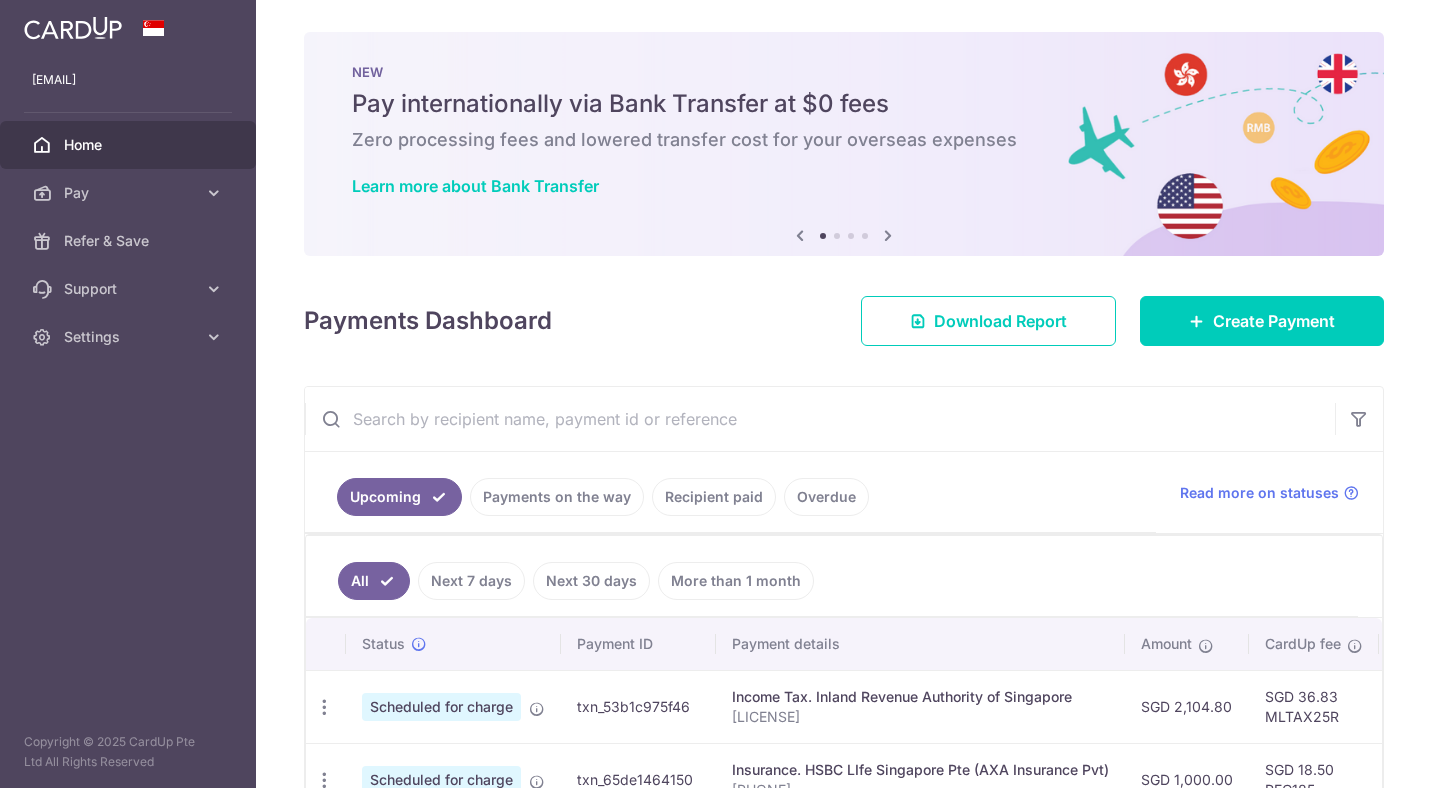scroll, scrollTop: 0, scrollLeft: 0, axis: both 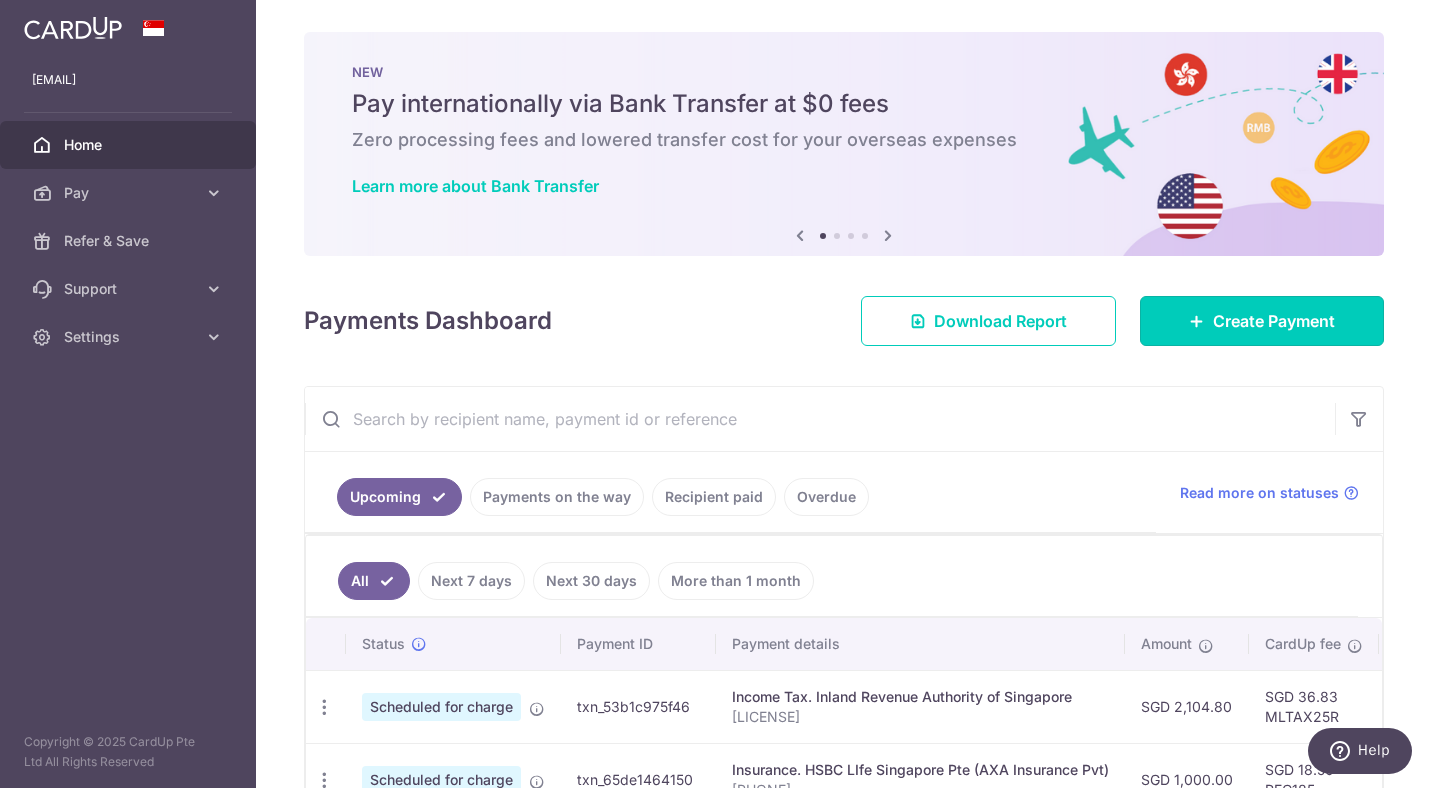 click on "Create Payment" at bounding box center (1274, 321) 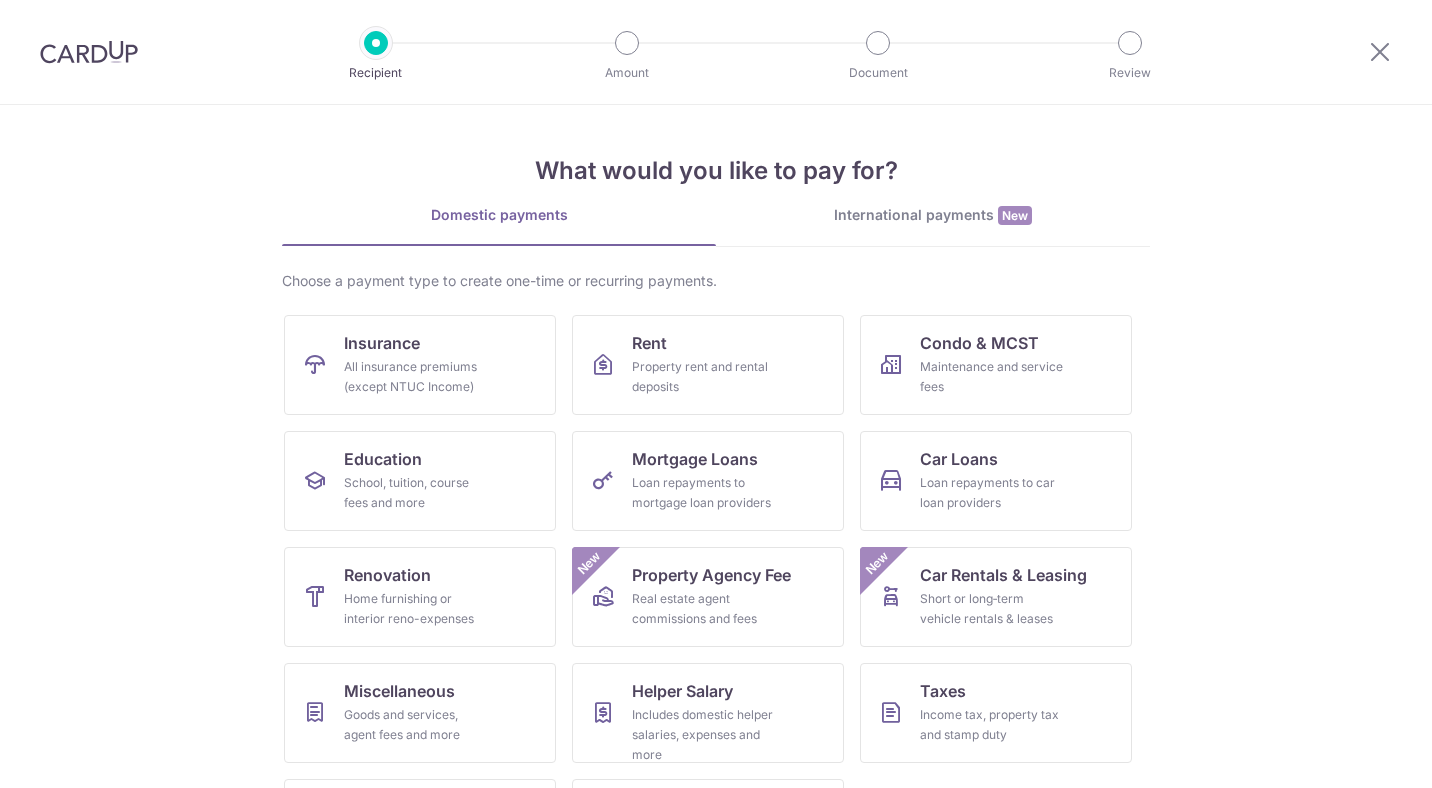 scroll, scrollTop: 0, scrollLeft: 0, axis: both 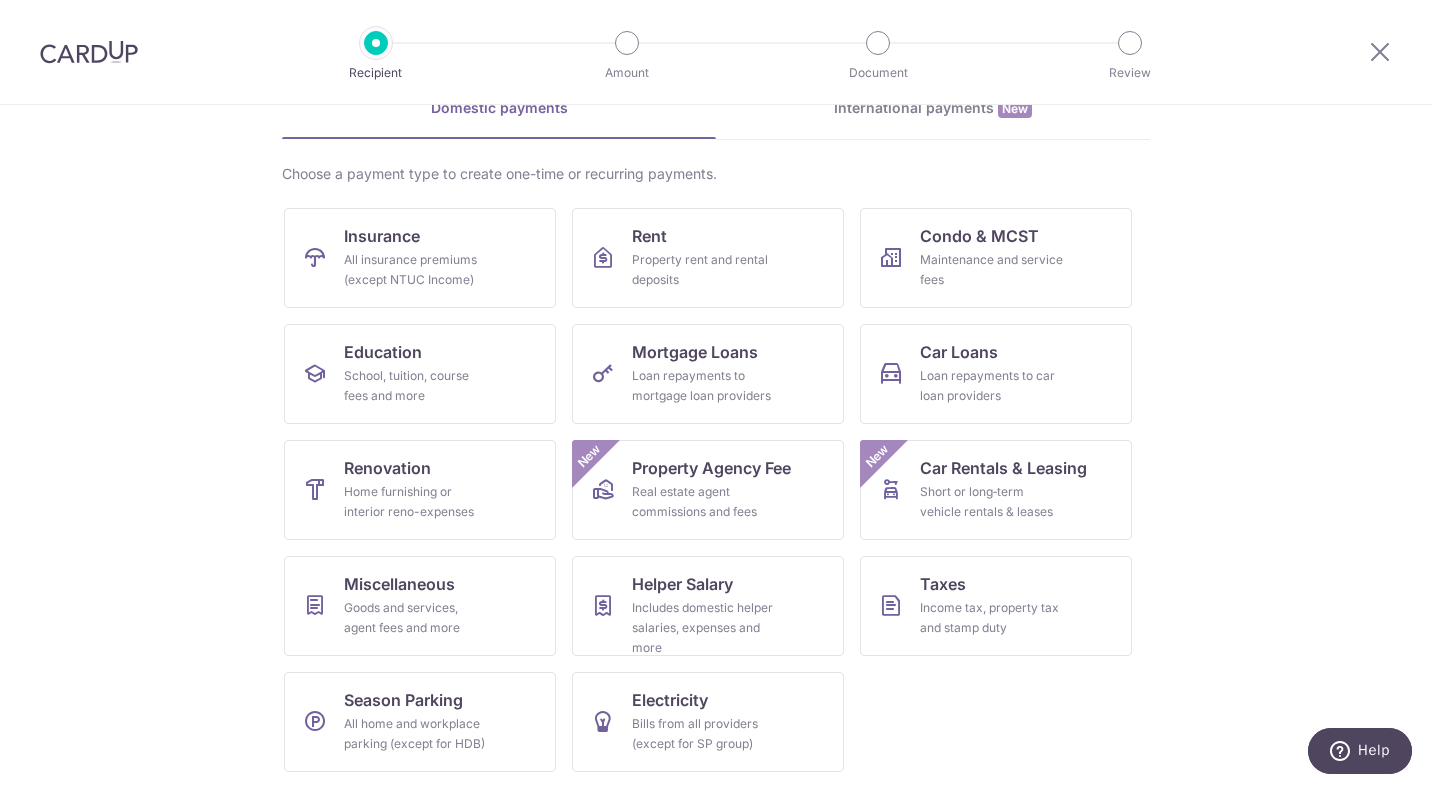 click on "Loan repayments to car loan providers" at bounding box center (992, 386) 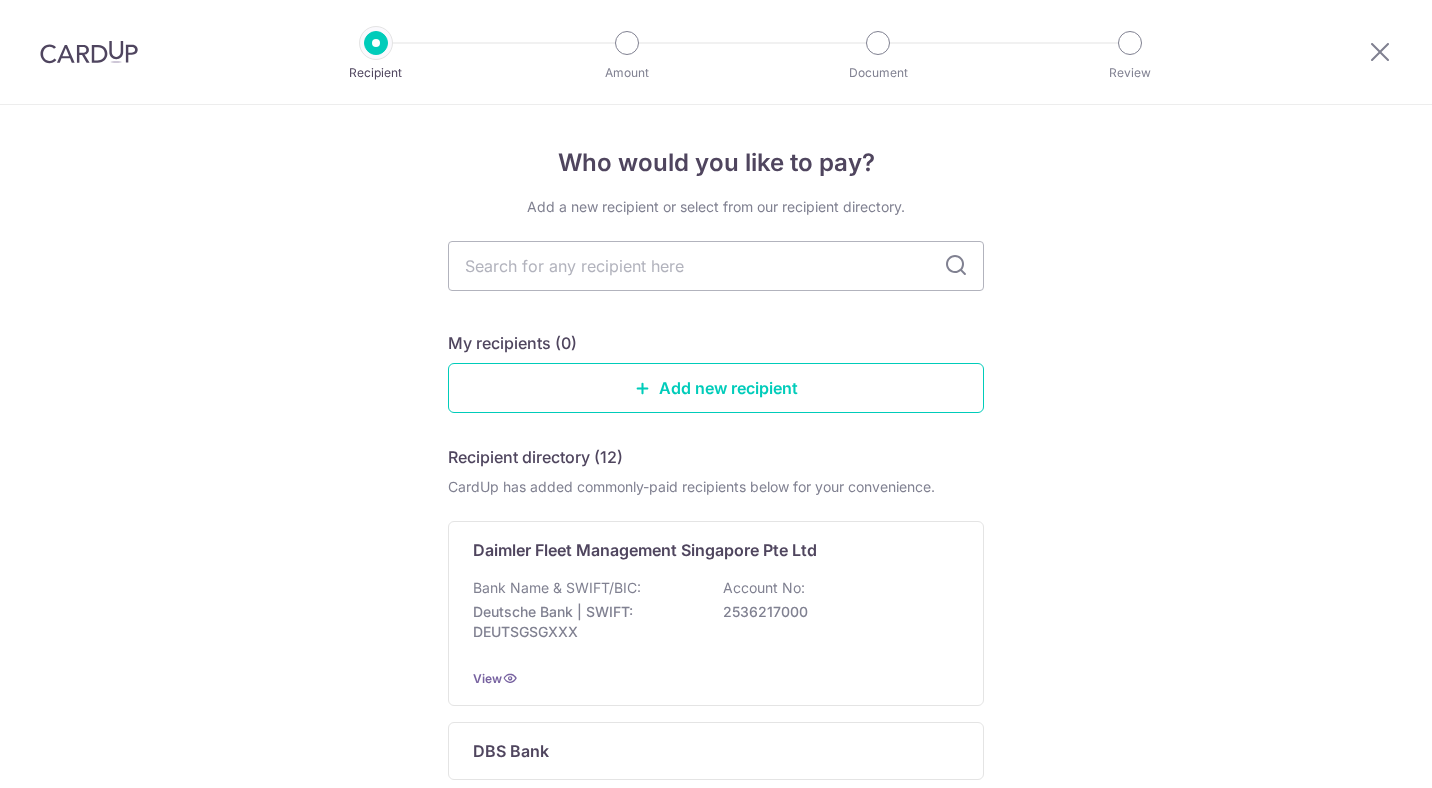 scroll, scrollTop: 0, scrollLeft: 0, axis: both 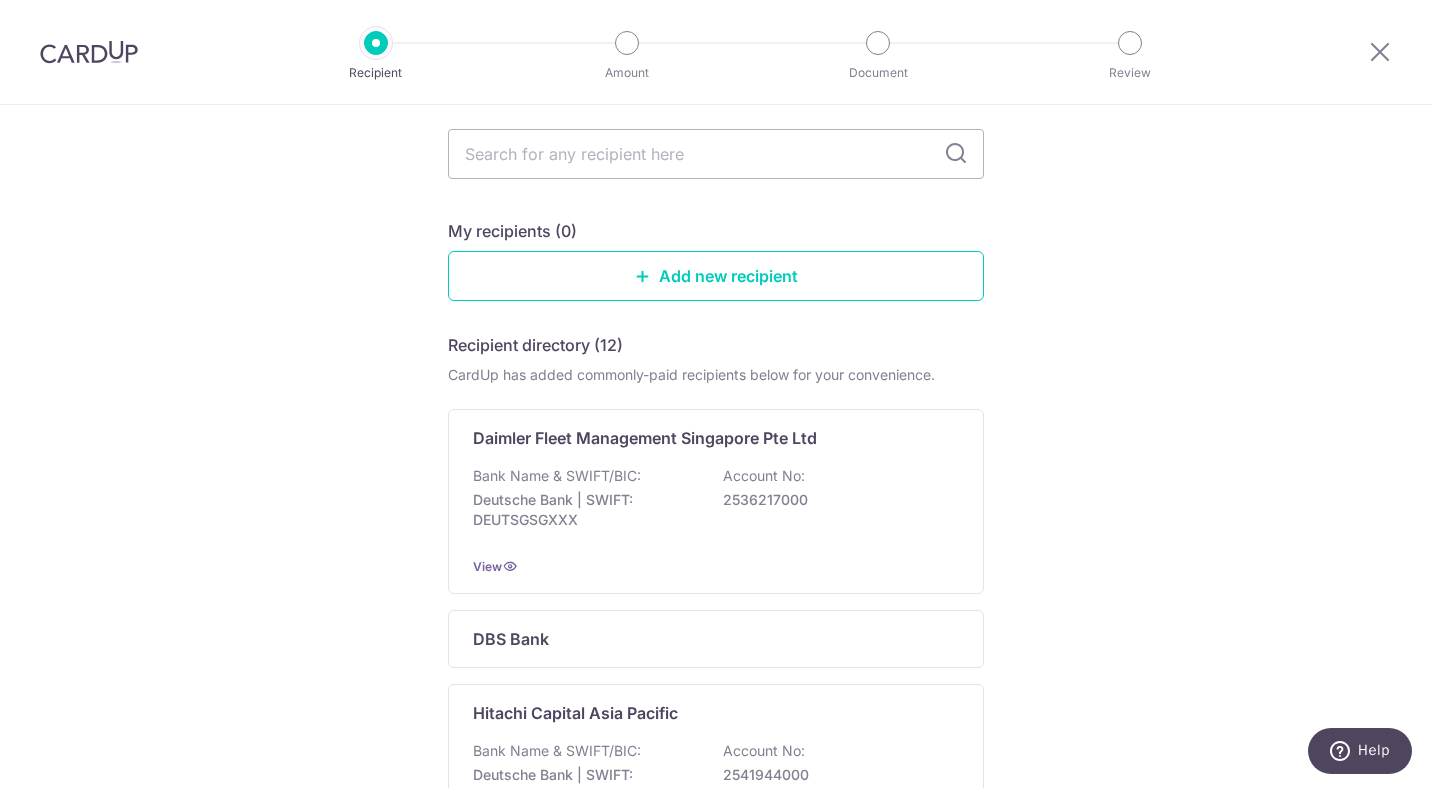 click at bounding box center [716, 154] 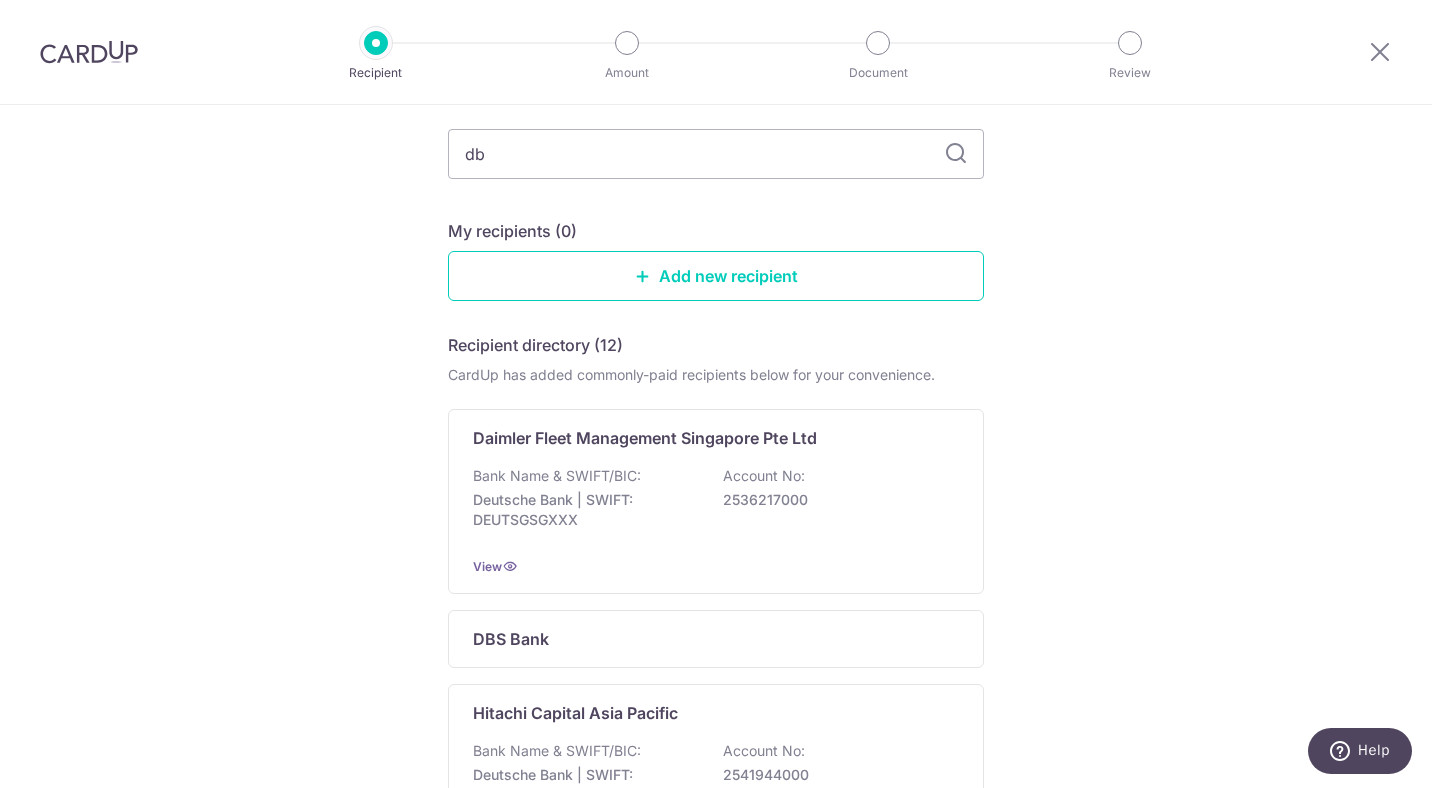 type on "dbs" 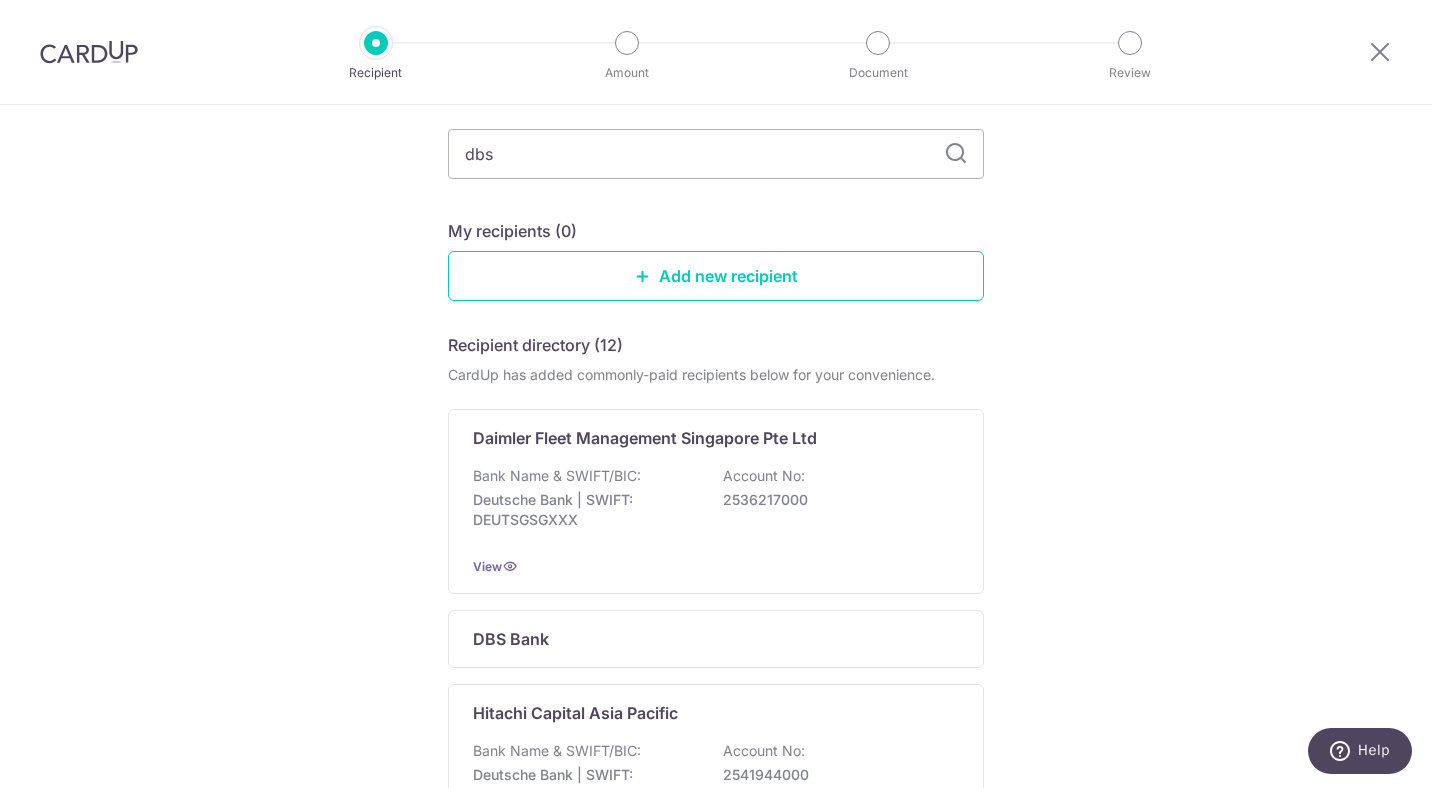 scroll, scrollTop: 0, scrollLeft: 0, axis: both 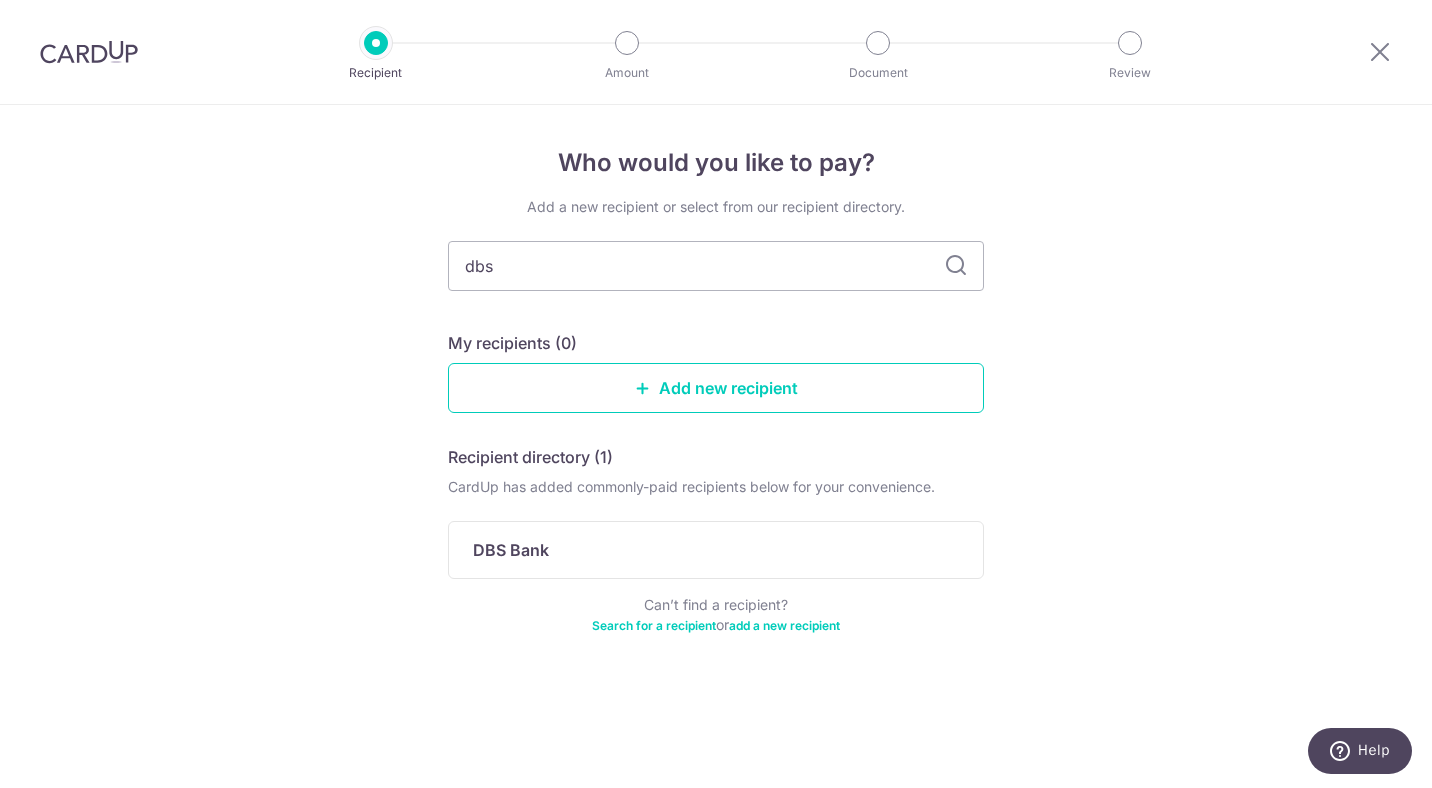 click on "DBS Bank" at bounding box center (716, 550) 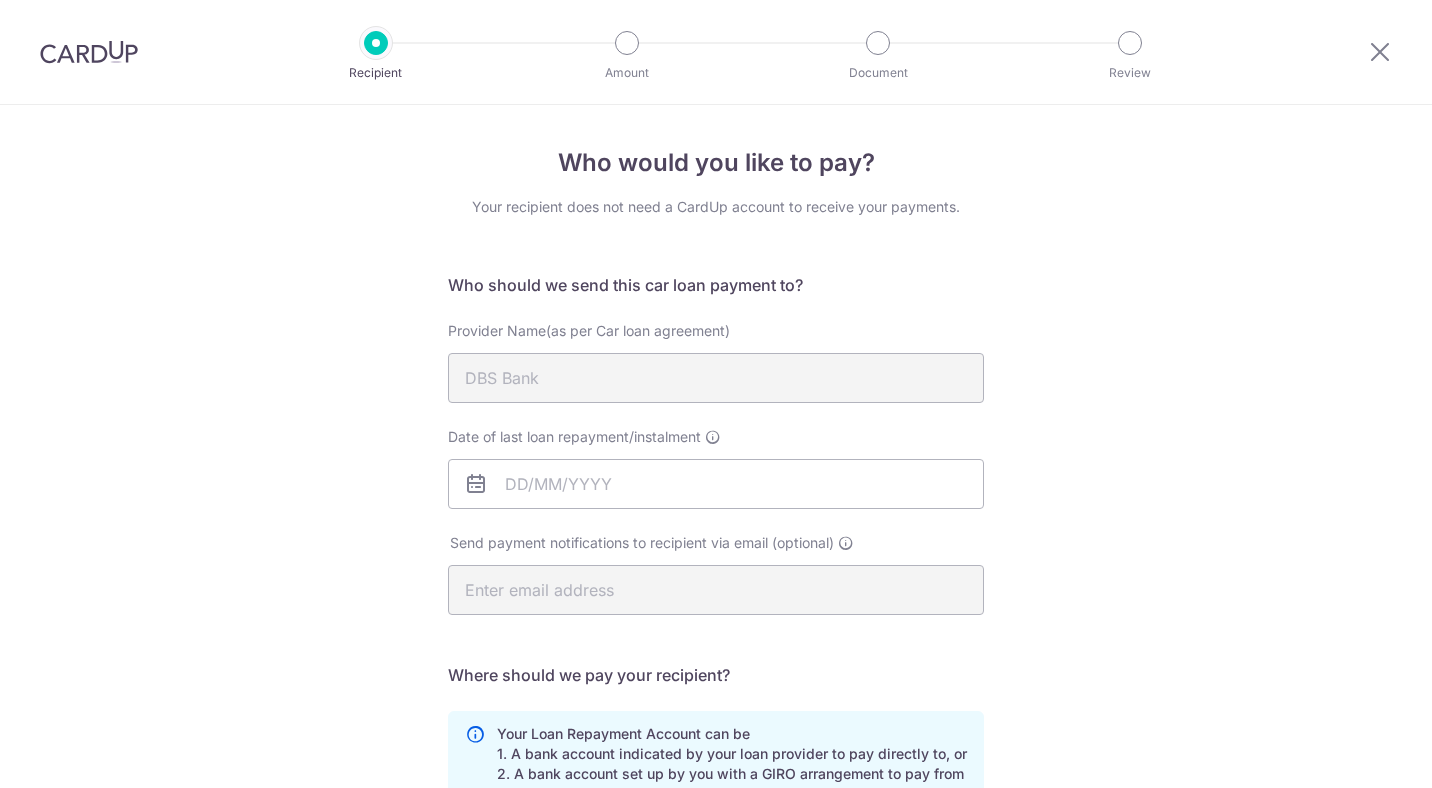 scroll, scrollTop: 0, scrollLeft: 0, axis: both 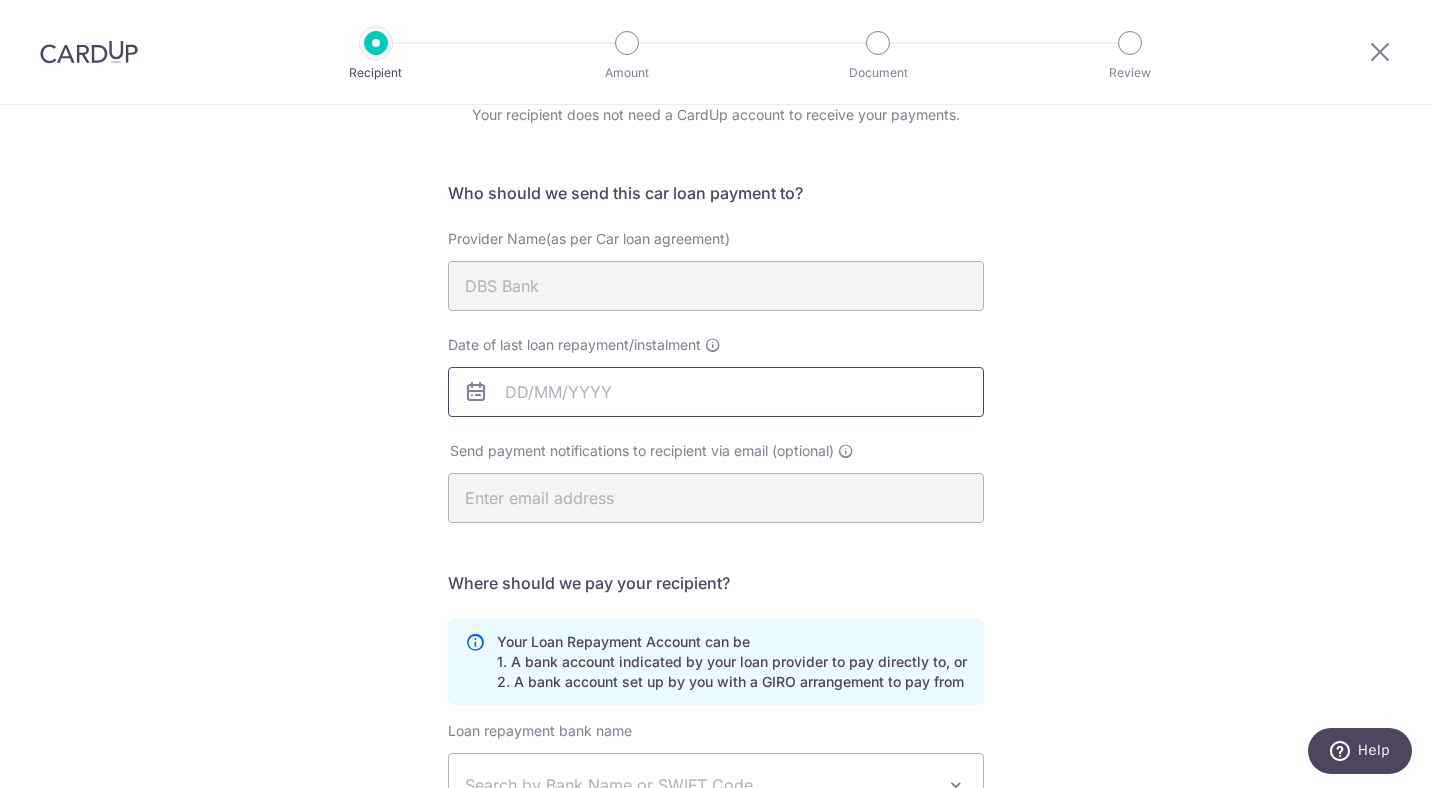 click on "Date of last loan repayment/instalment" at bounding box center [716, 392] 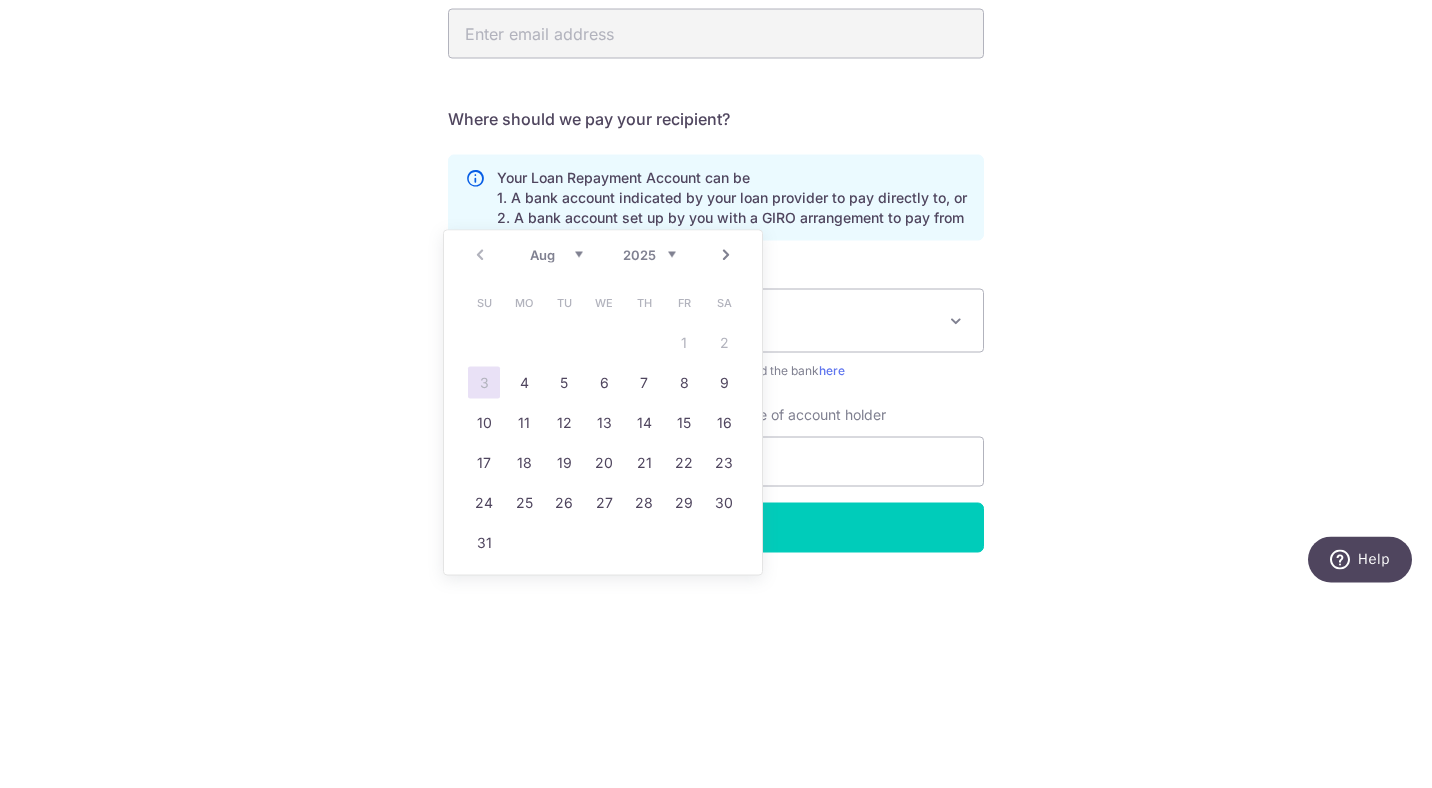 scroll, scrollTop: 415, scrollLeft: 0, axis: vertical 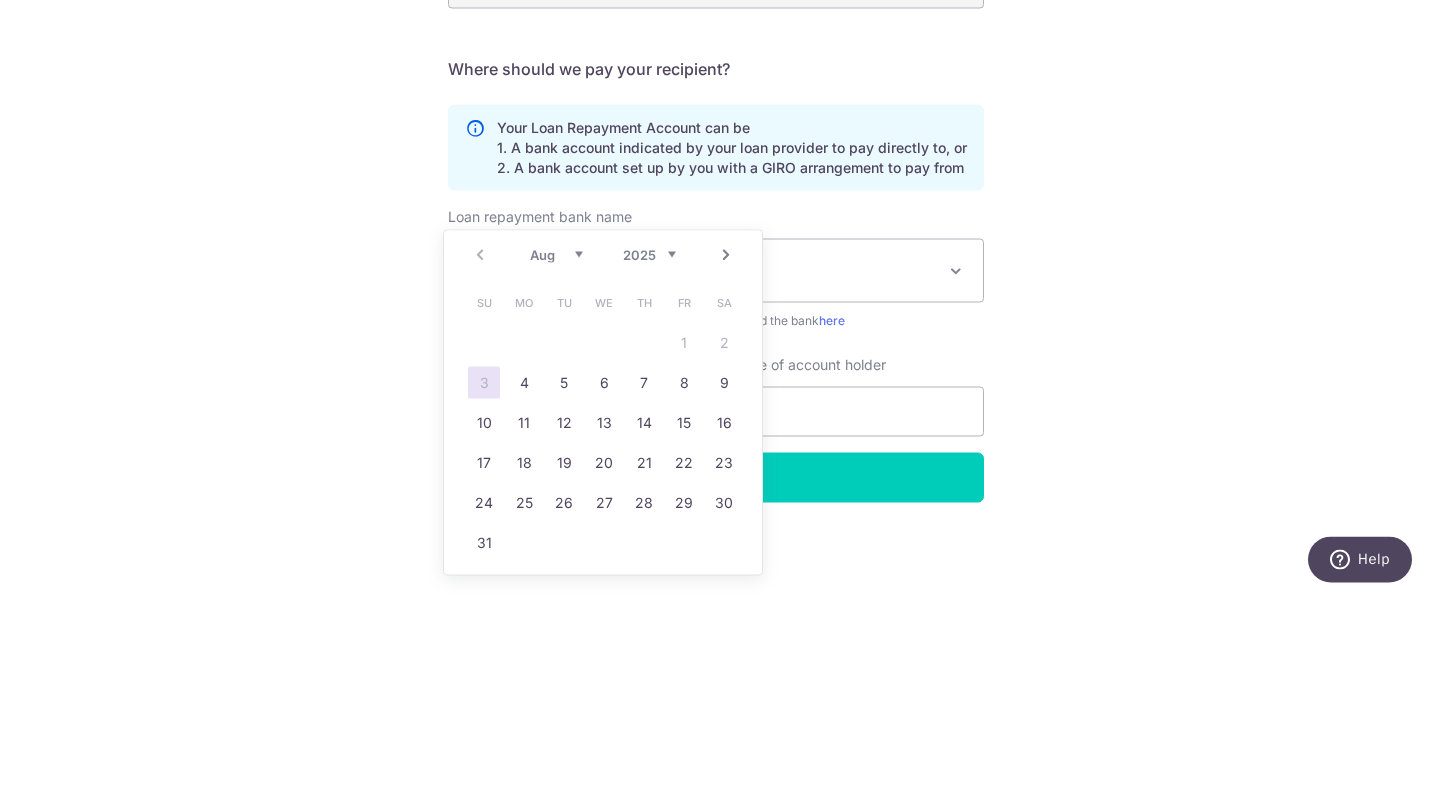 click on "Who would you like to pay?
Your recipient does not need a CardUp account to receive your payments.
Who should we send this car loan payment to?
Provider Name(as per Car loan agreement)
[BANK]
Date of last loan repayment/instalment
Send payment notifications to recipient via email (optional)
Translation missing: en.no key
URL" at bounding box center (716, 239) 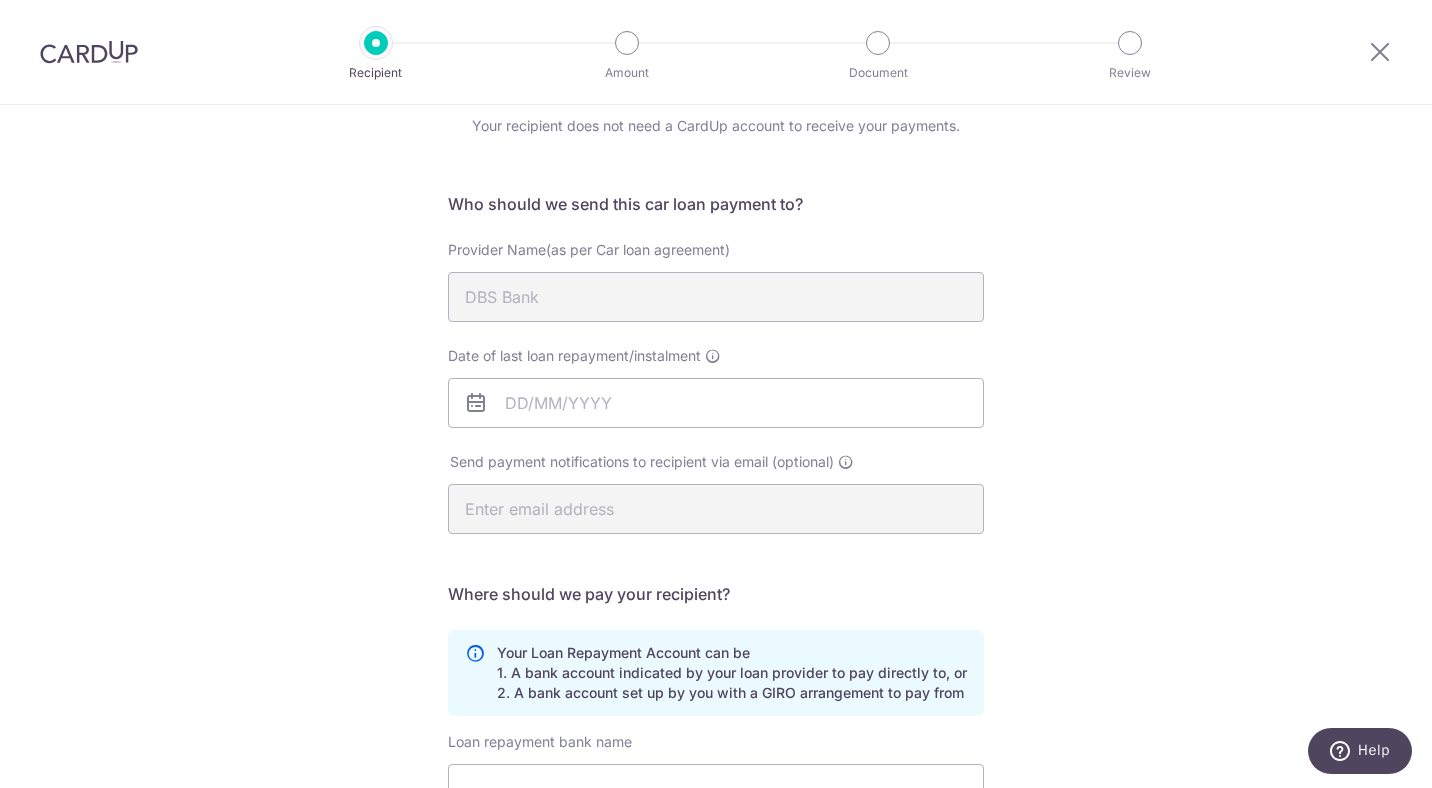 scroll, scrollTop: 83, scrollLeft: 0, axis: vertical 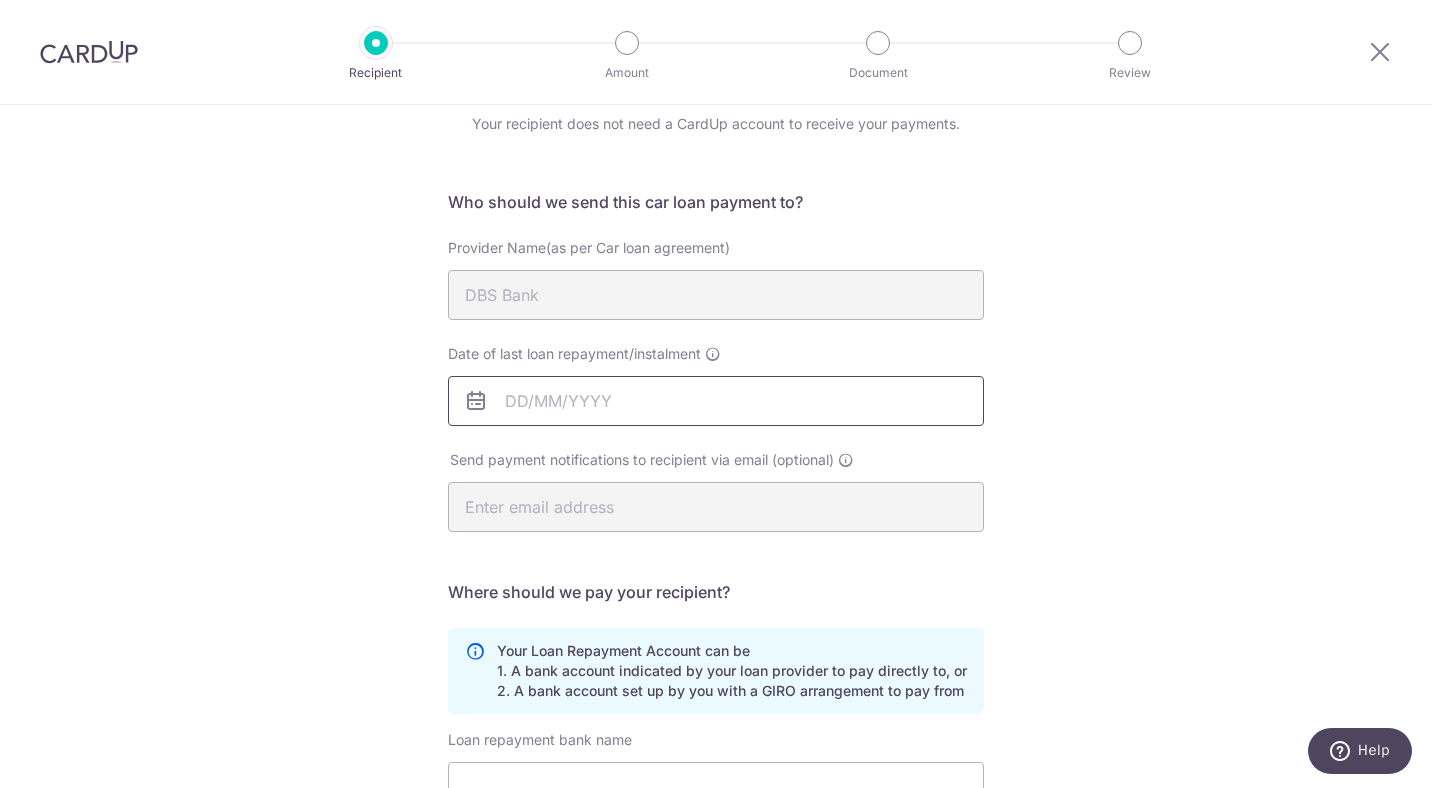 click on "Date of last loan repayment/instalment" at bounding box center (716, 401) 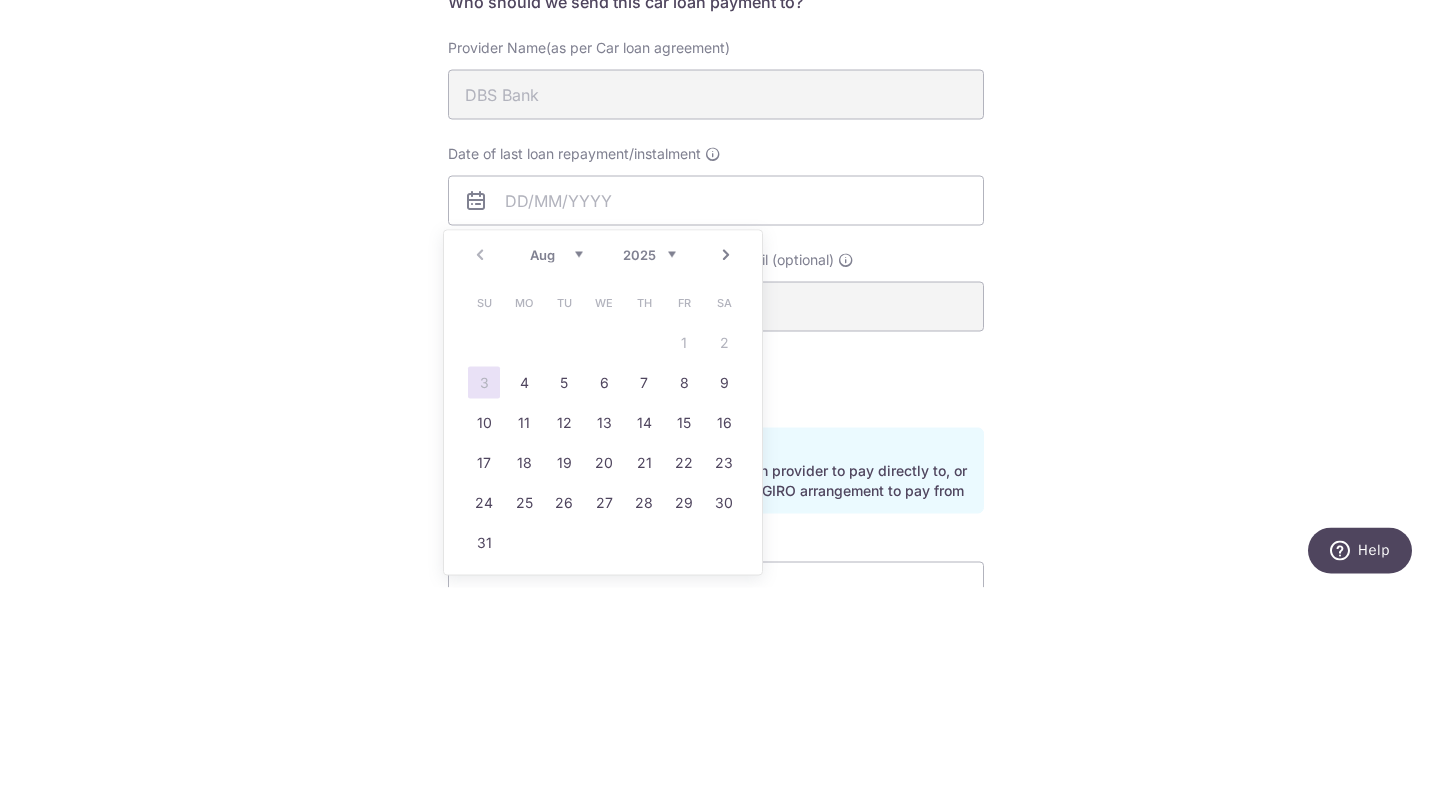 click on "2025 2026 2027 2028 2029 2030 2031 2032 2033 2034 2035" at bounding box center [649, 455] 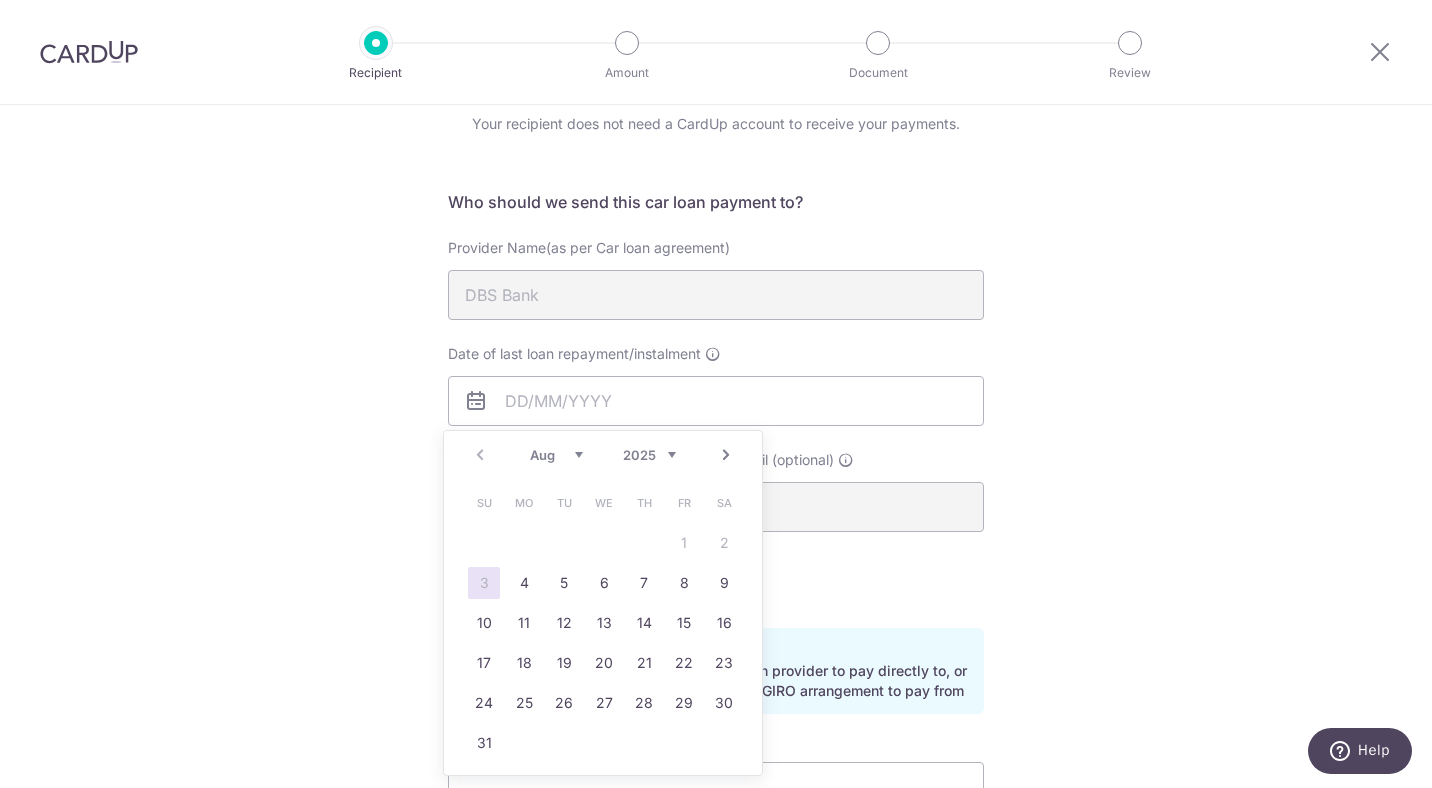 click on "2025 2026 2027 2028 2029 2030 2031 2032 2033 2034 2035" at bounding box center (649, 455) 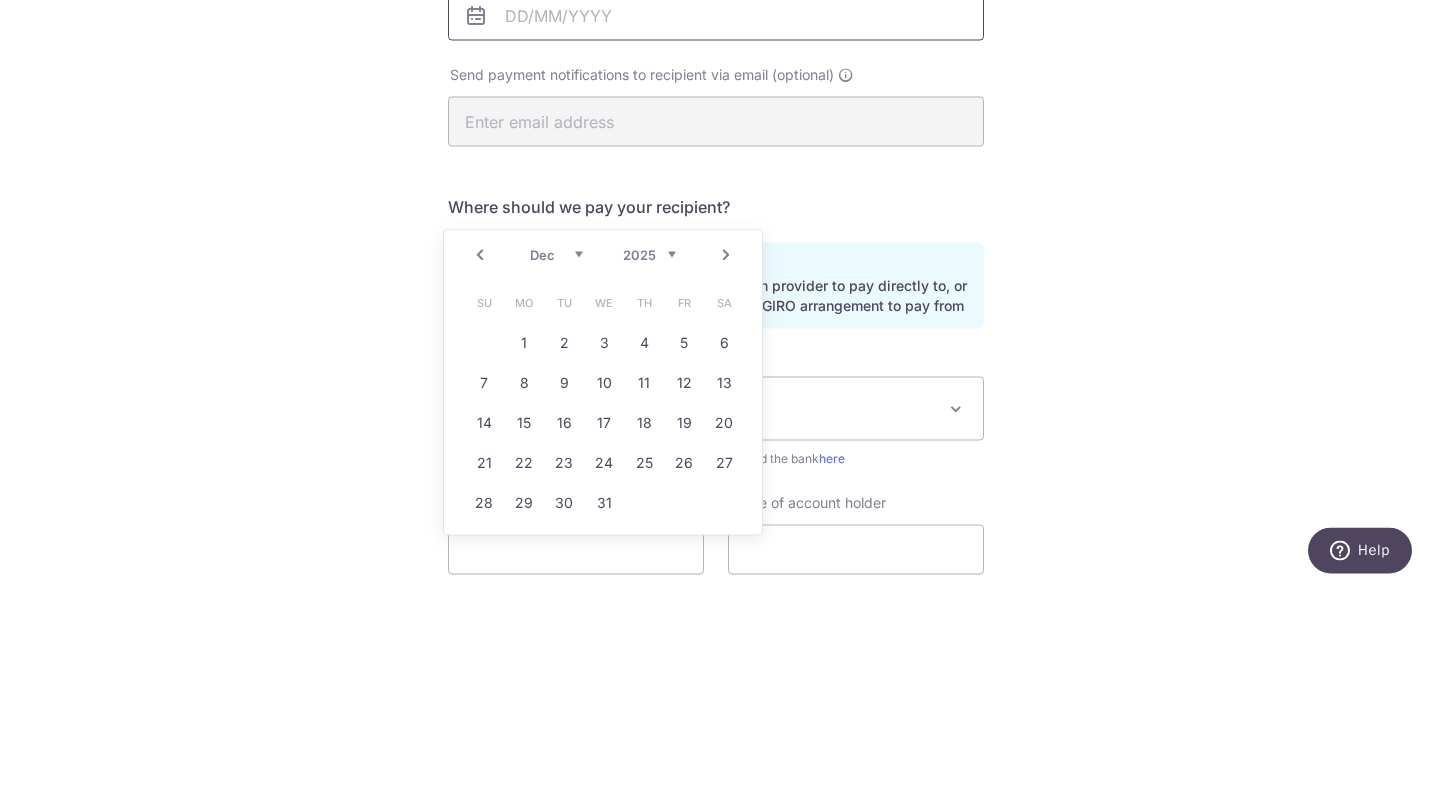 scroll, scrollTop: 259, scrollLeft: 0, axis: vertical 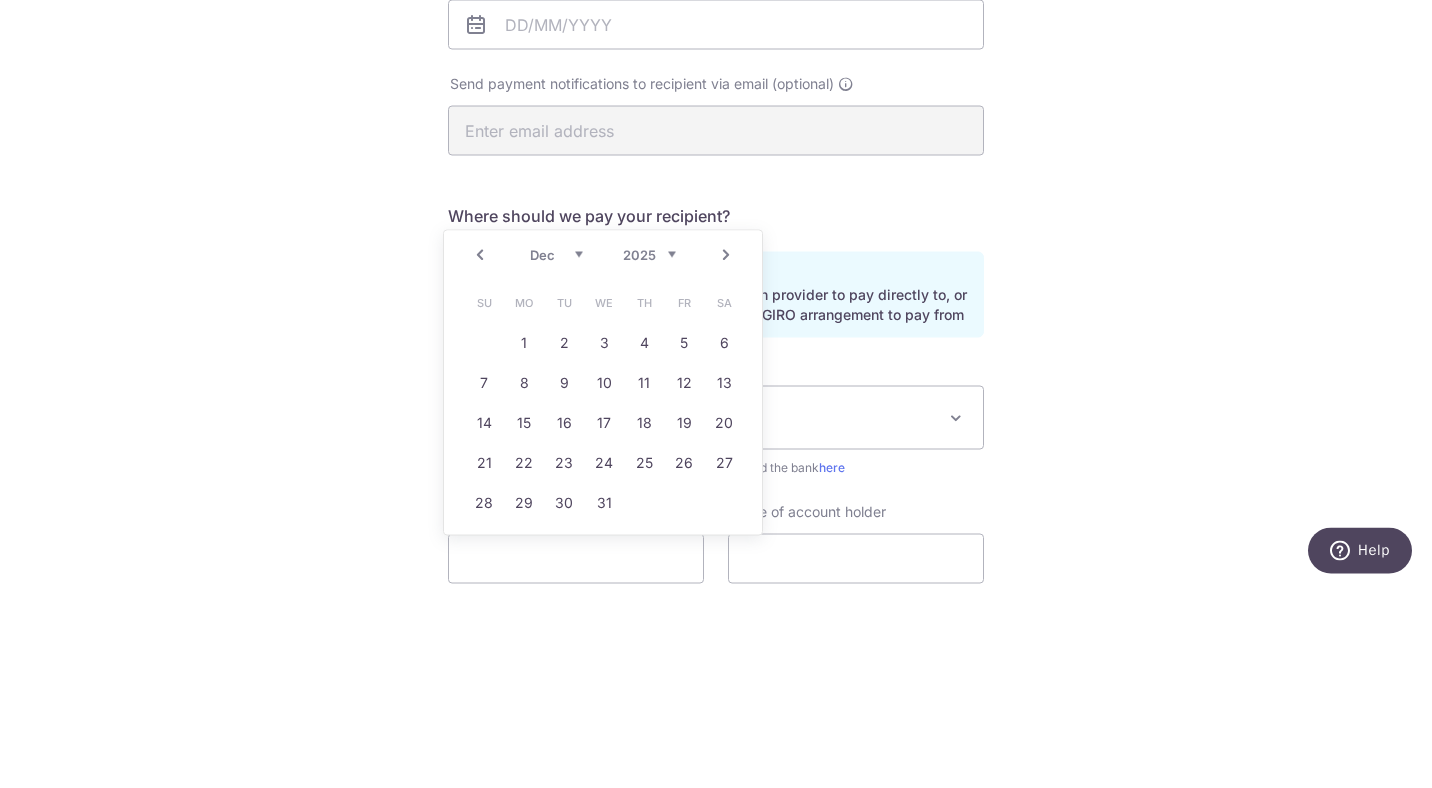 click on "1" at bounding box center (524, 543) 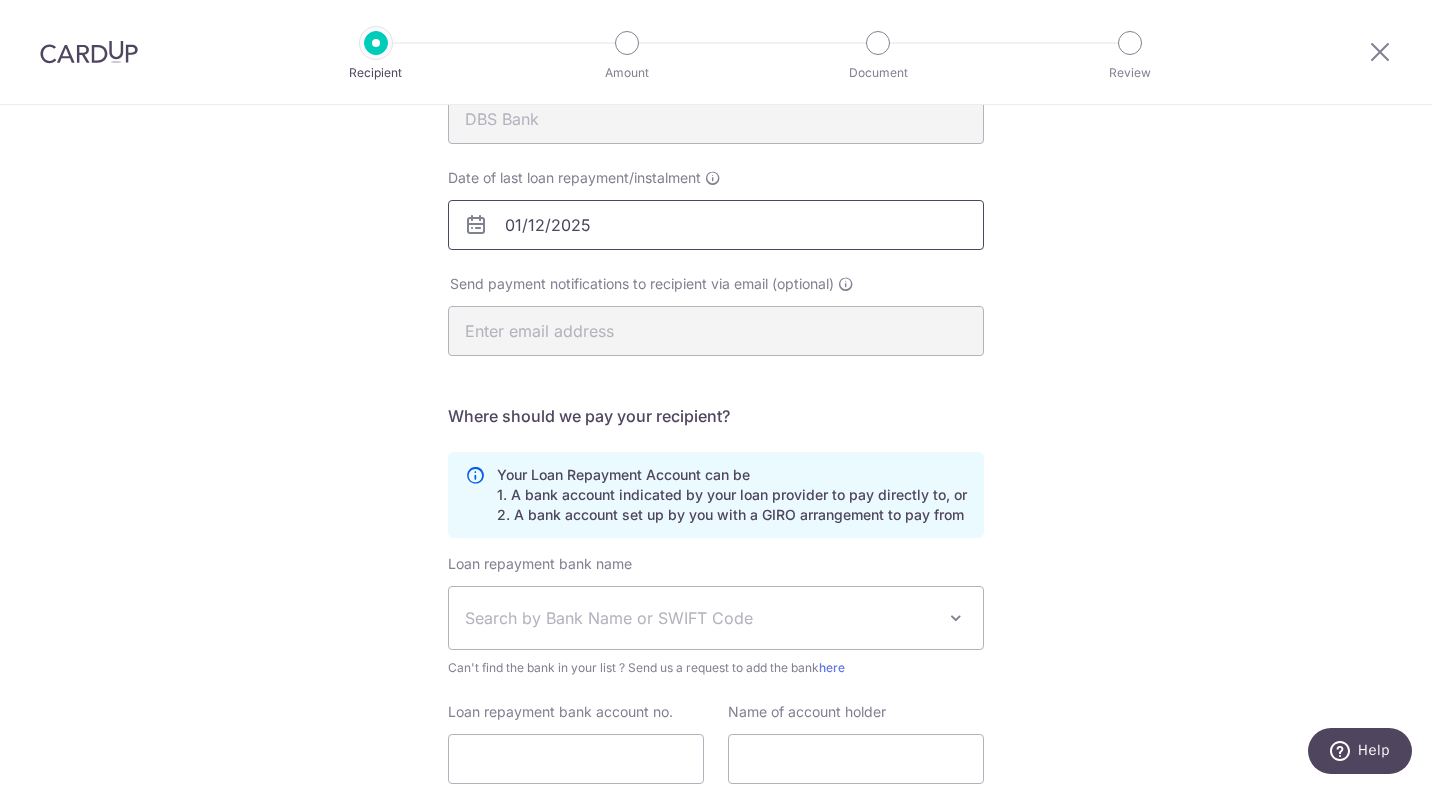 click on "01/12/2025" at bounding box center (716, 225) 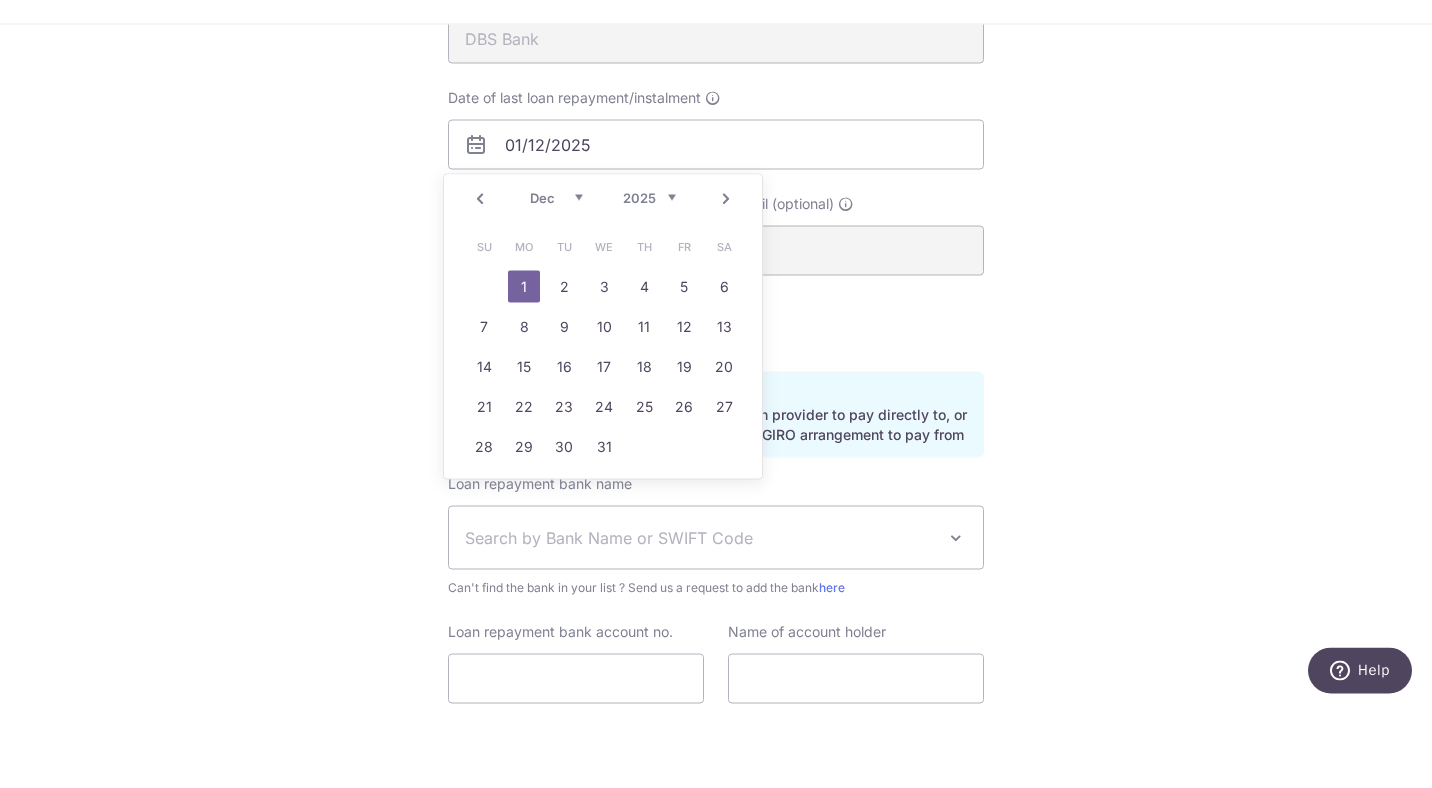 click on "1" at bounding box center (524, 367) 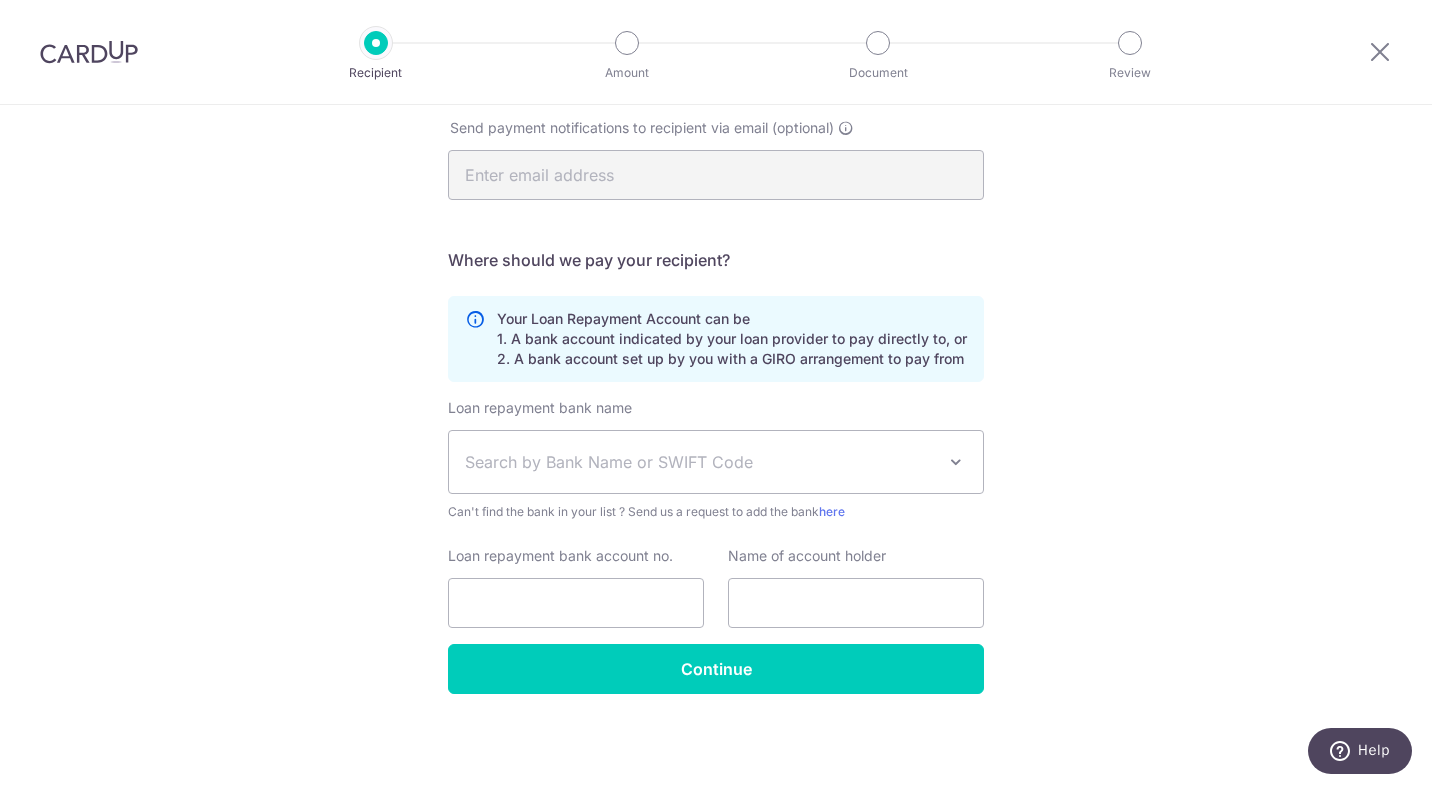 scroll, scrollTop: 414, scrollLeft: 0, axis: vertical 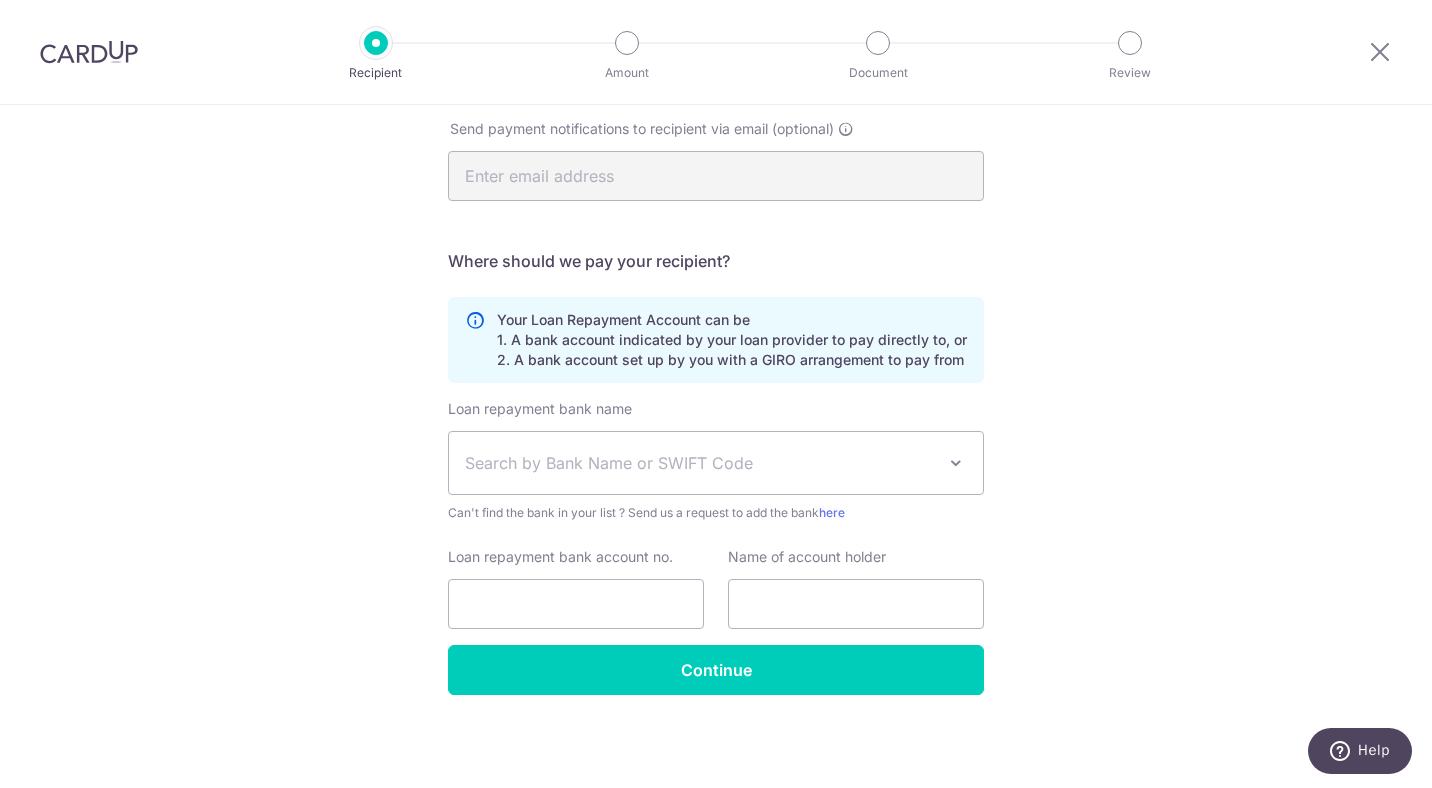 click on "Search by Bank Name or SWIFT Code" at bounding box center [700, 463] 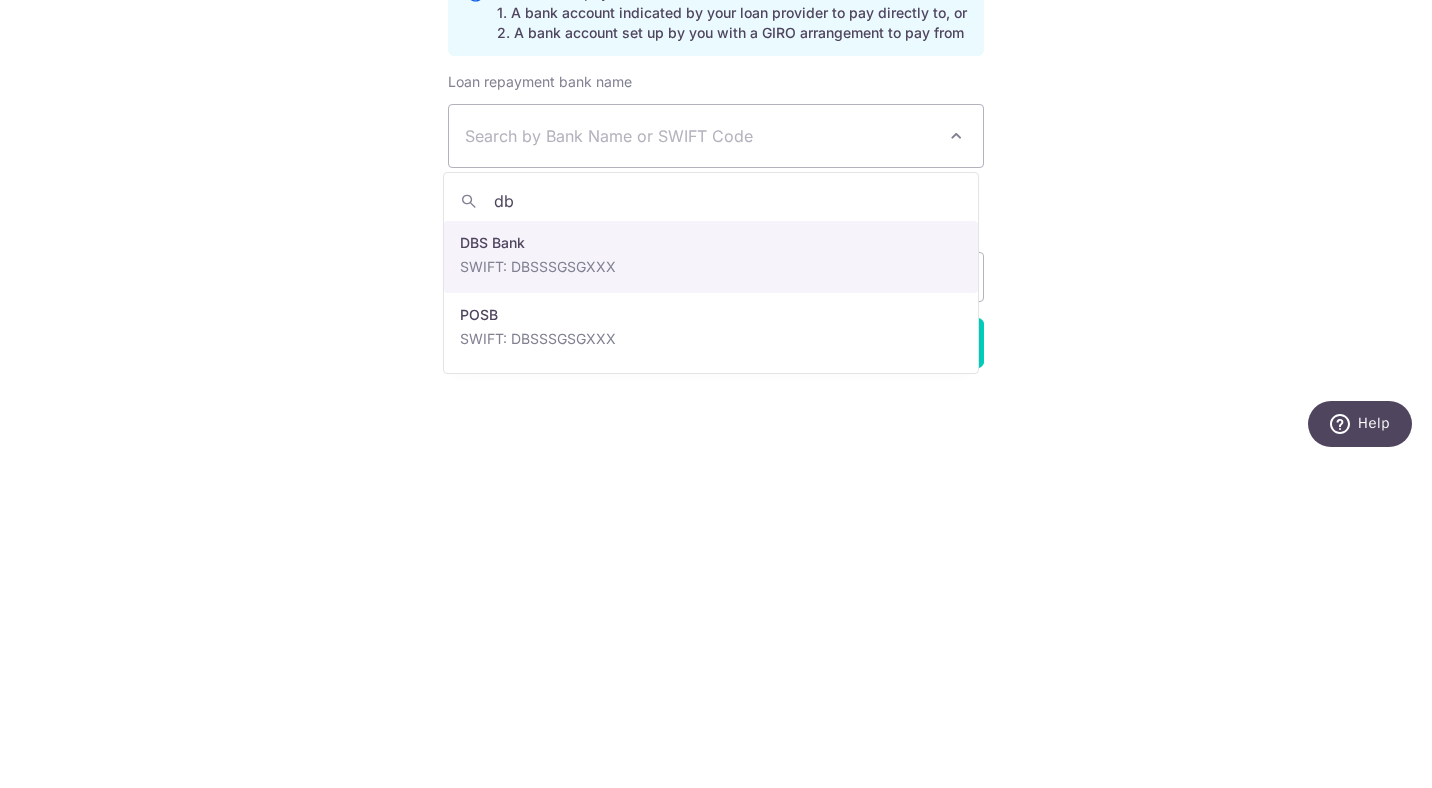type on "dbs" 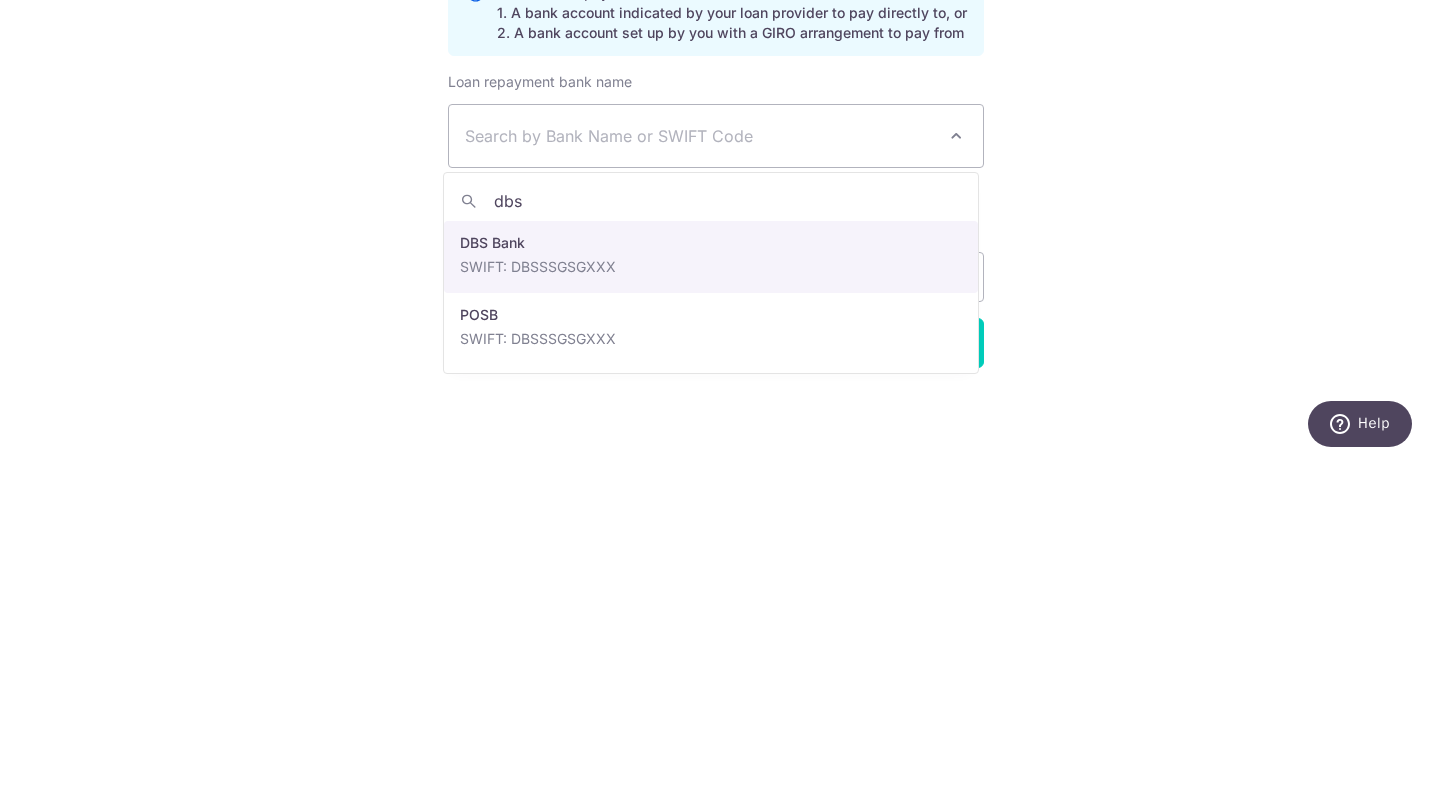 select on "6" 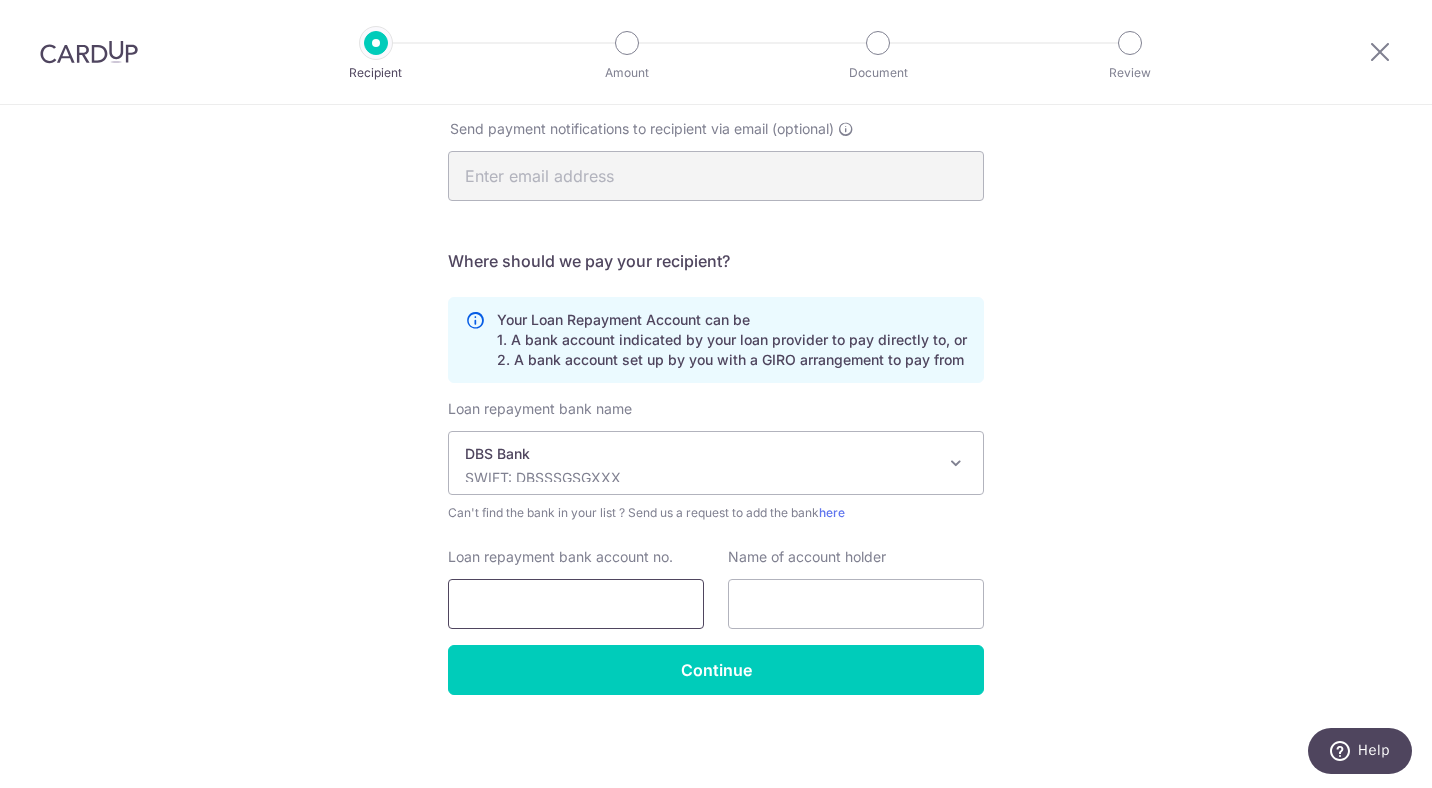 click on "Loan repayment bank account no." at bounding box center (576, 604) 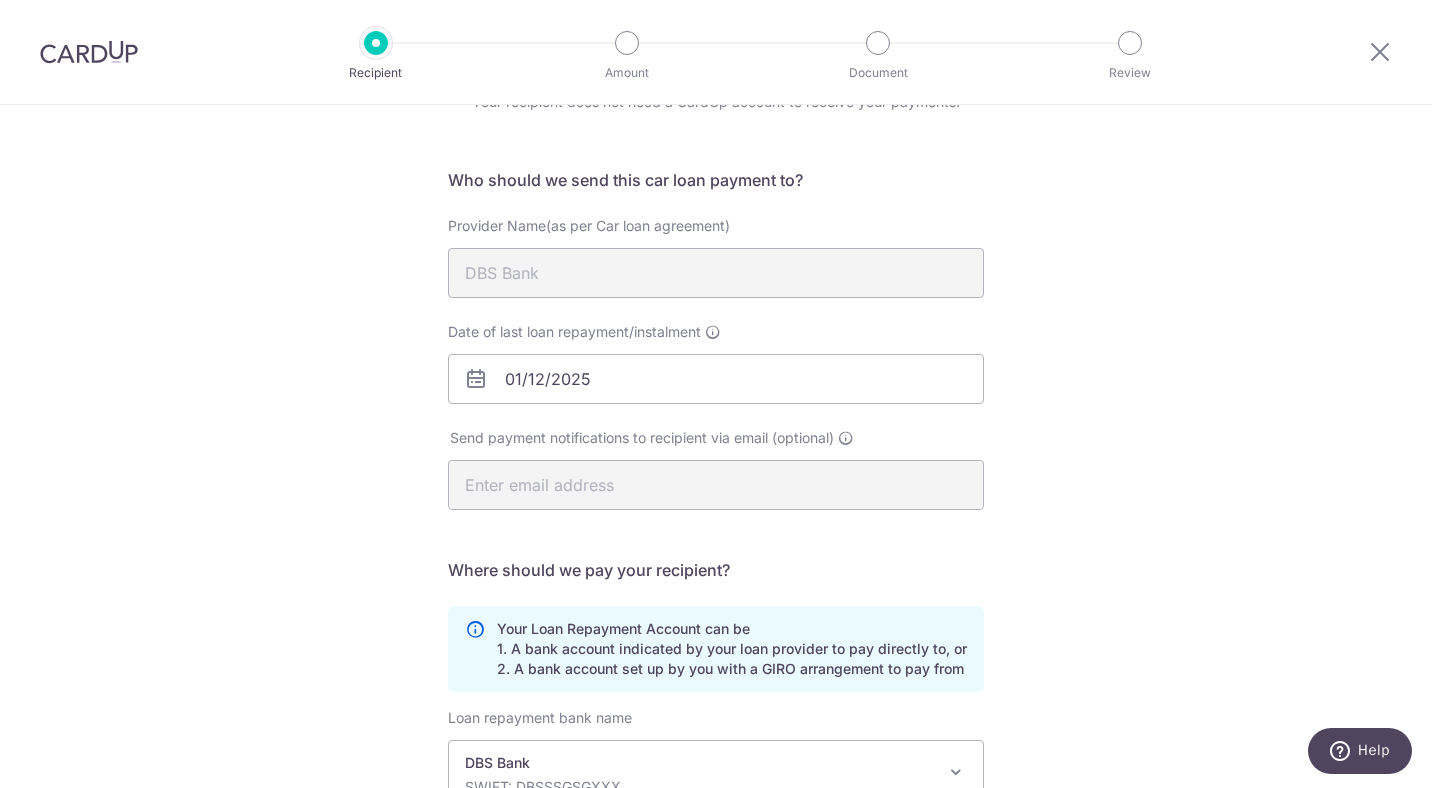 scroll, scrollTop: 102, scrollLeft: 0, axis: vertical 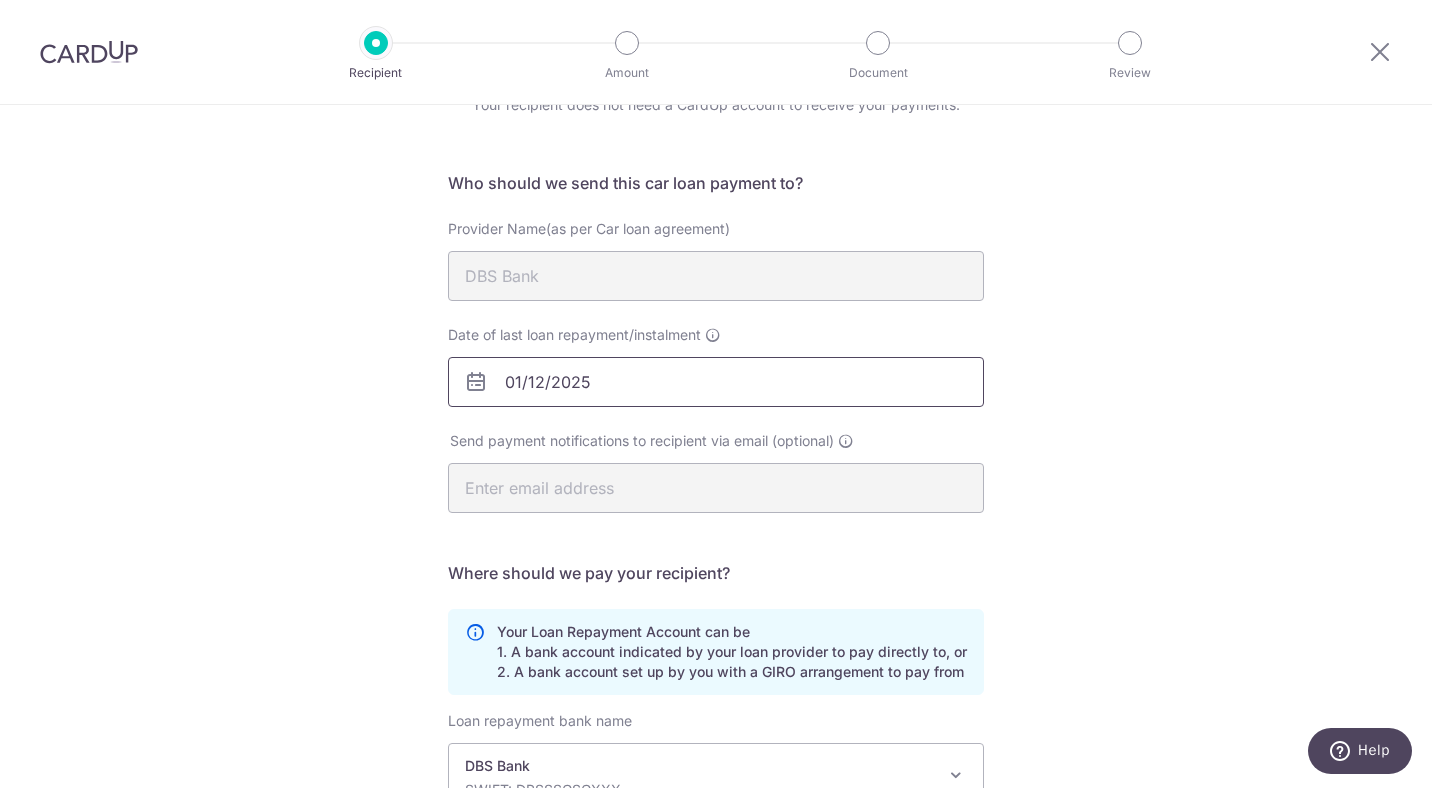 click on "01/12/2025" at bounding box center (716, 382) 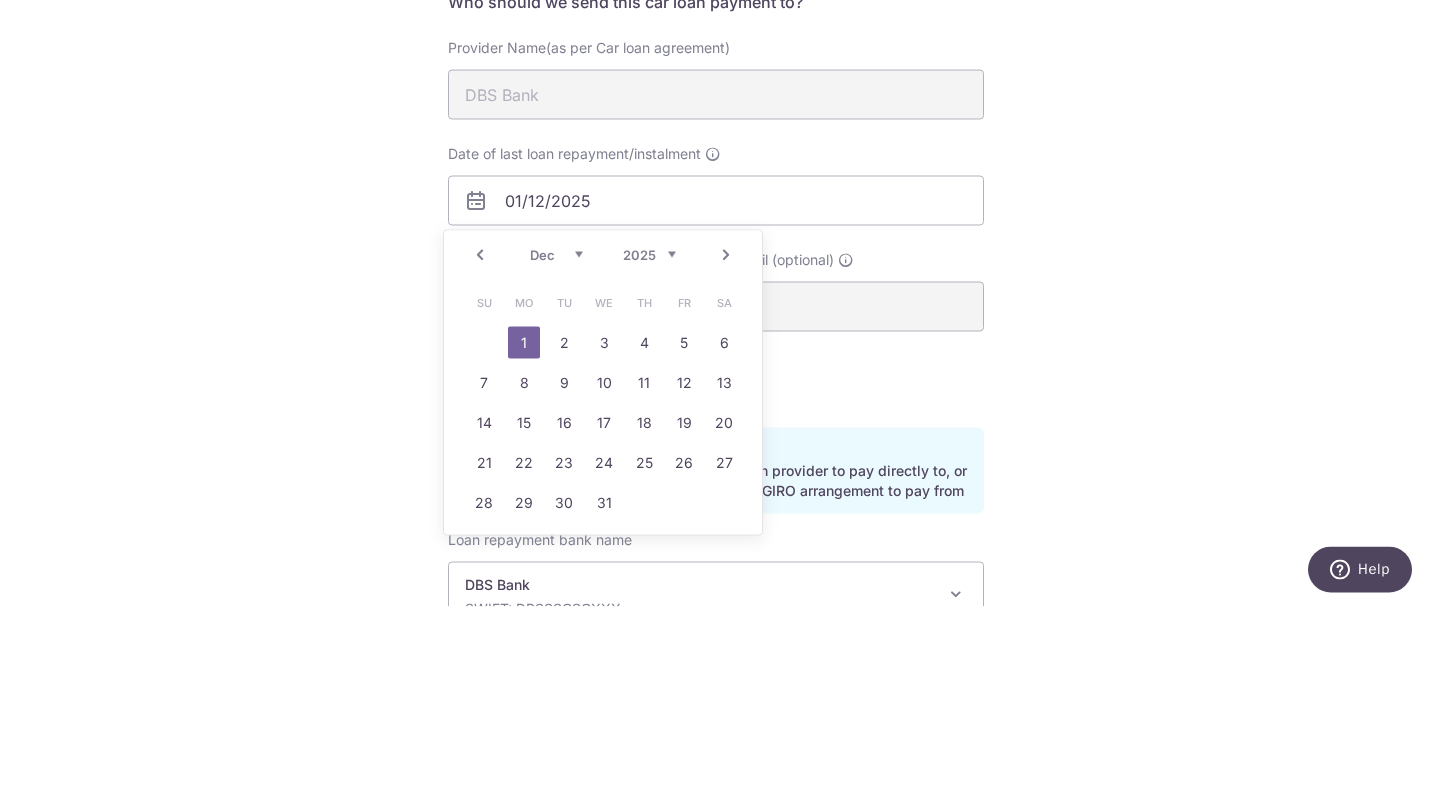 click on "Who would you like to pay?
Your recipient does not need a CardUp account to receive your payments.
Who should we send this car loan payment to?
Provider Name(as per Car loan agreement)
DBS Bank
Date of last loan repayment/instalment
01/12/2025
Send payment notifications to recipient via email (optional)
Translation missing: en.no key" at bounding box center (716, 552) 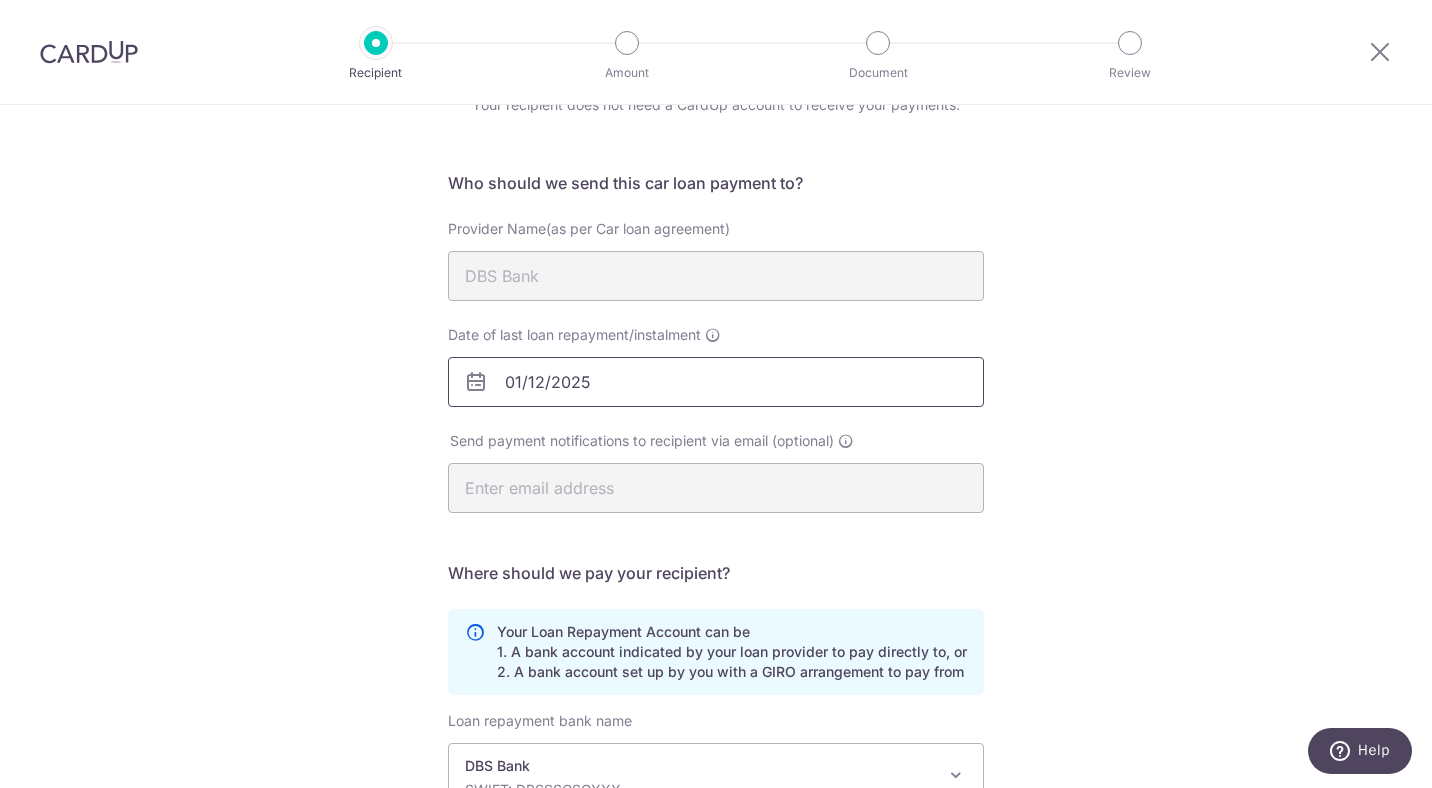 click on "01/12/2025" at bounding box center (716, 382) 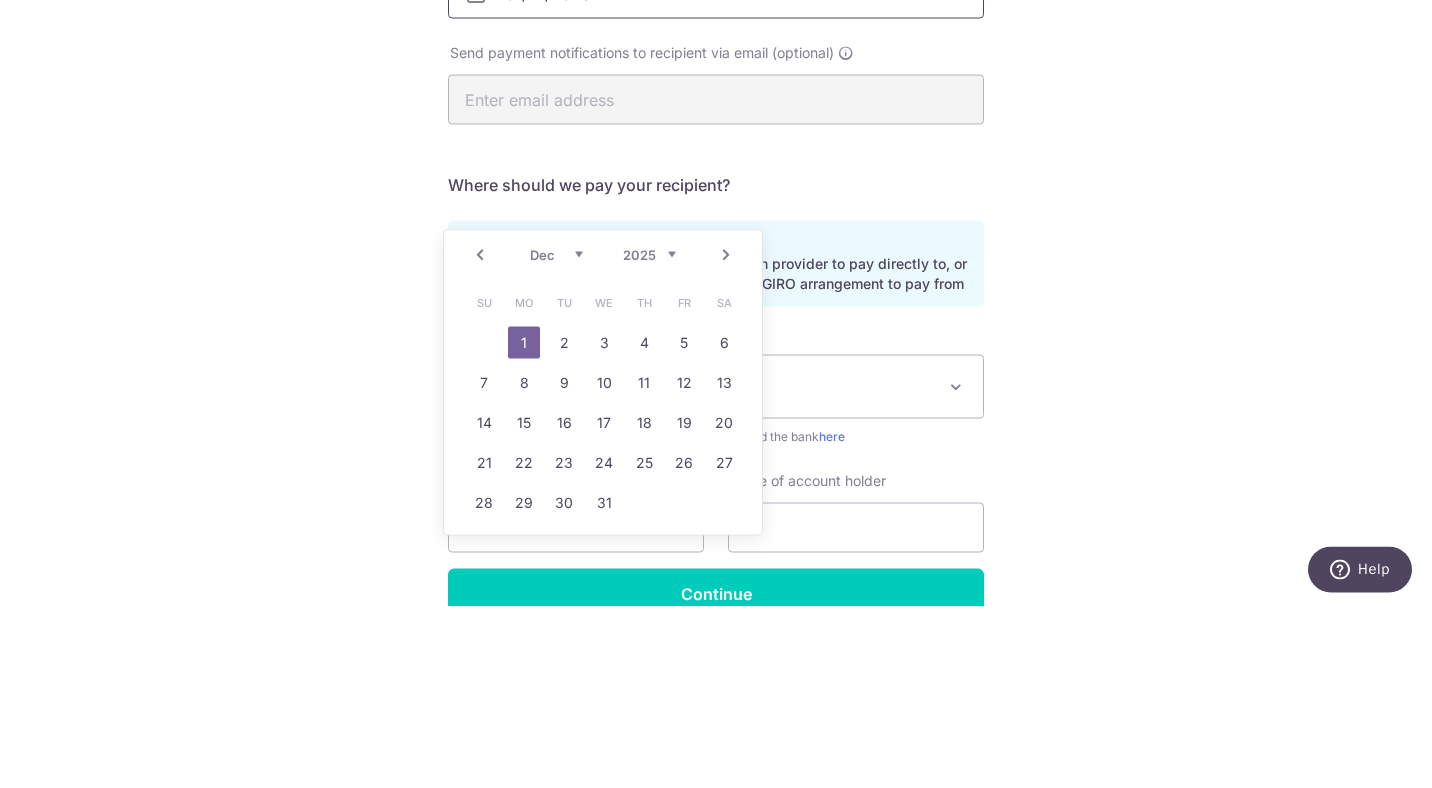 scroll, scrollTop: 307, scrollLeft: 0, axis: vertical 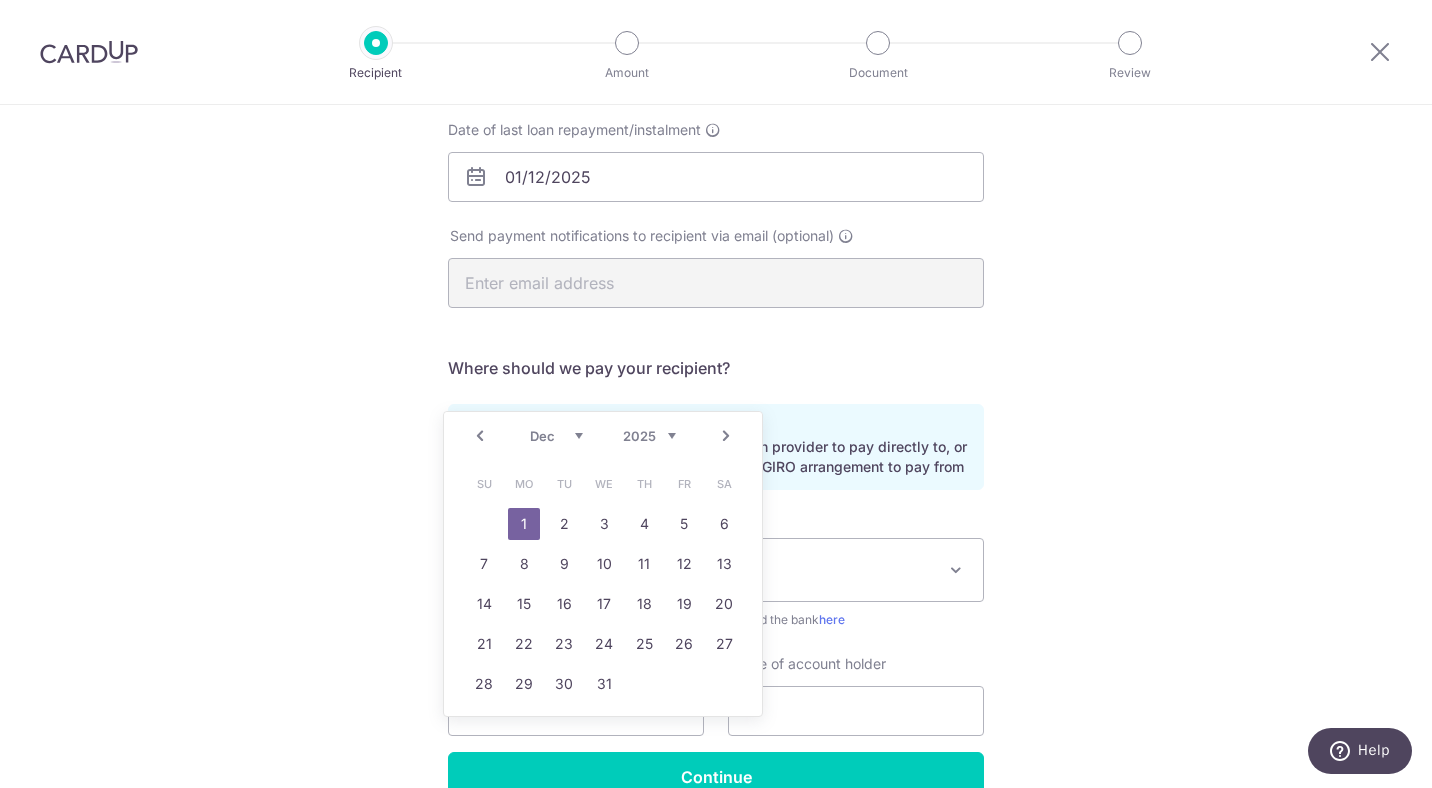 click on "26" at bounding box center (684, 644) 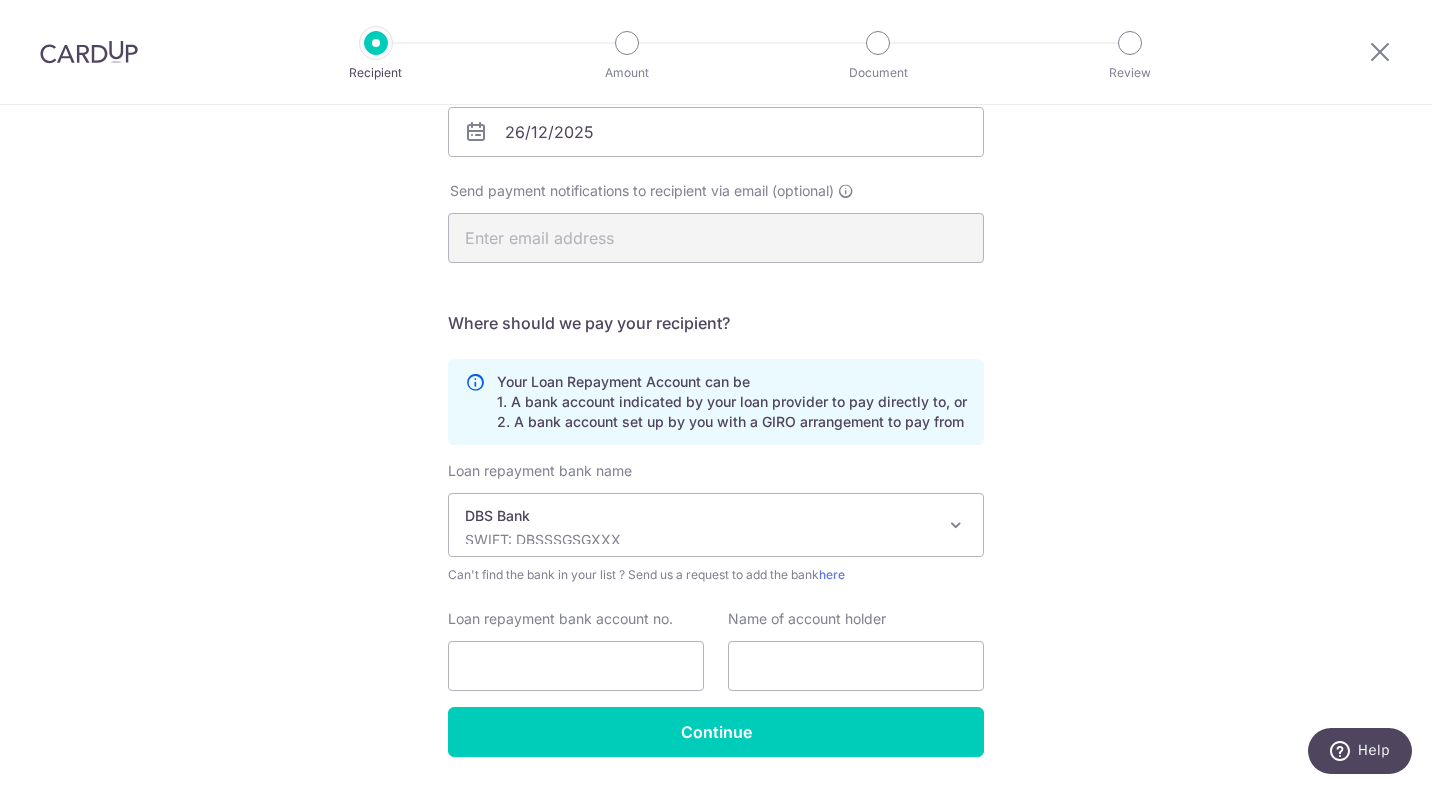 scroll, scrollTop: 415, scrollLeft: 0, axis: vertical 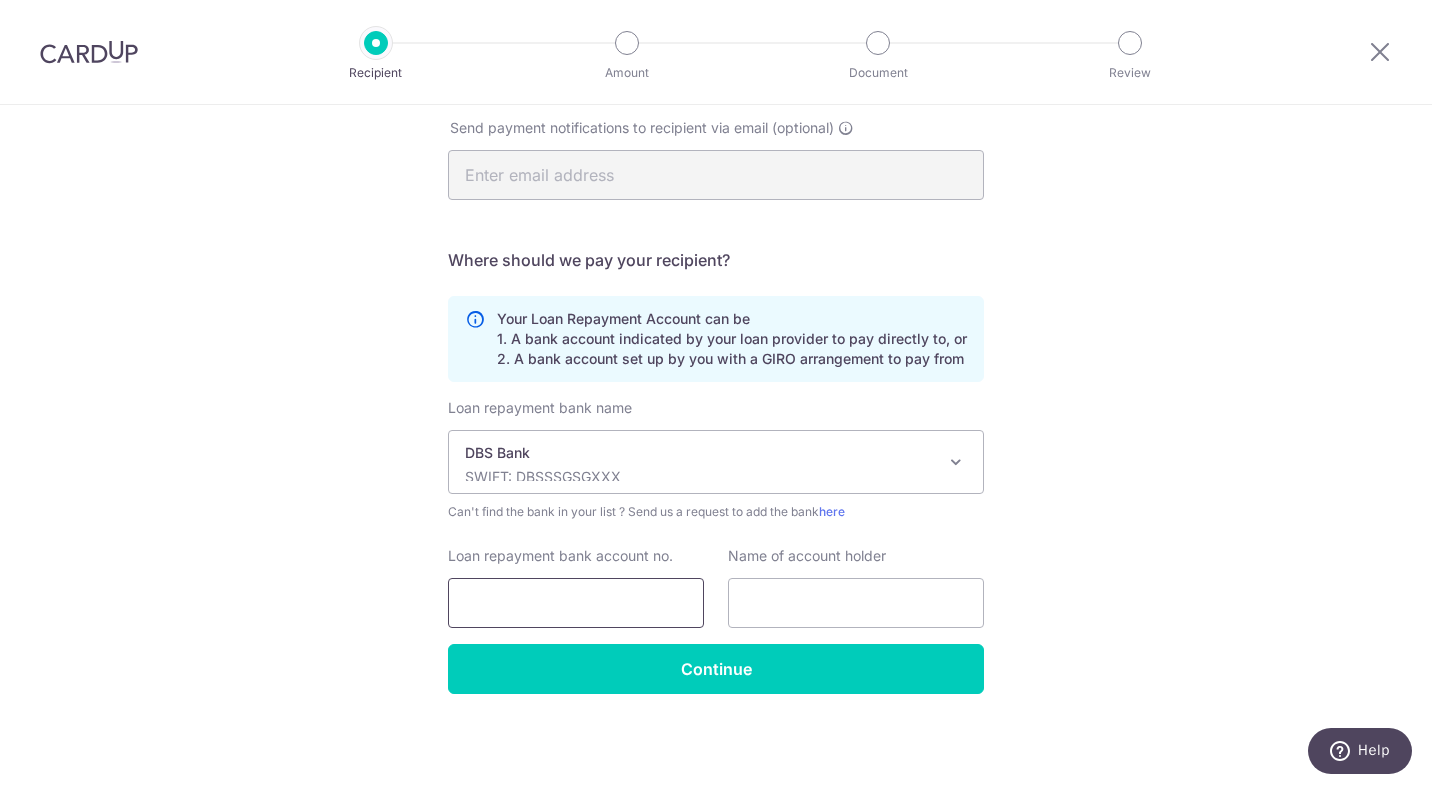 click on "Loan repayment bank account no." at bounding box center [576, 603] 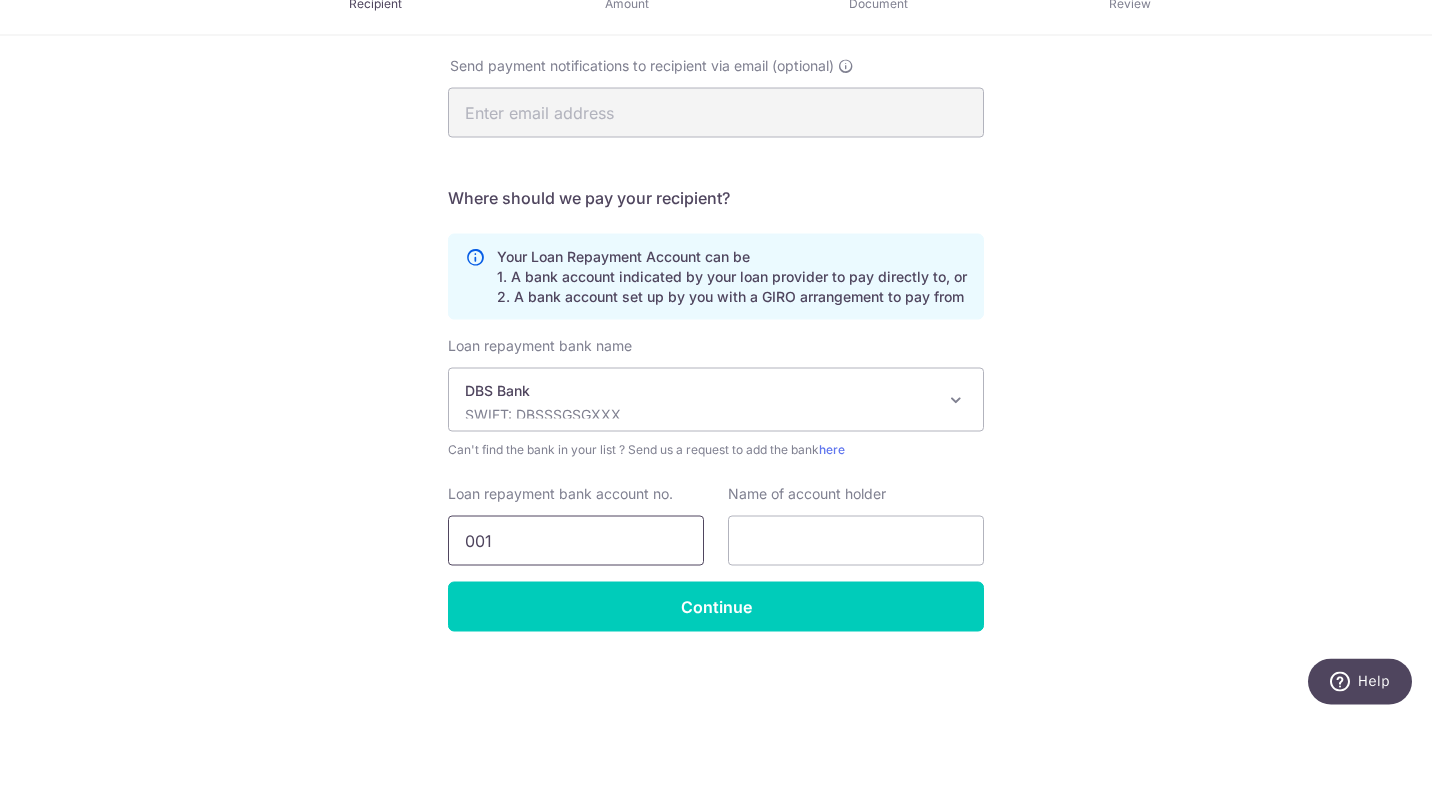 scroll, scrollTop: 415, scrollLeft: 0, axis: vertical 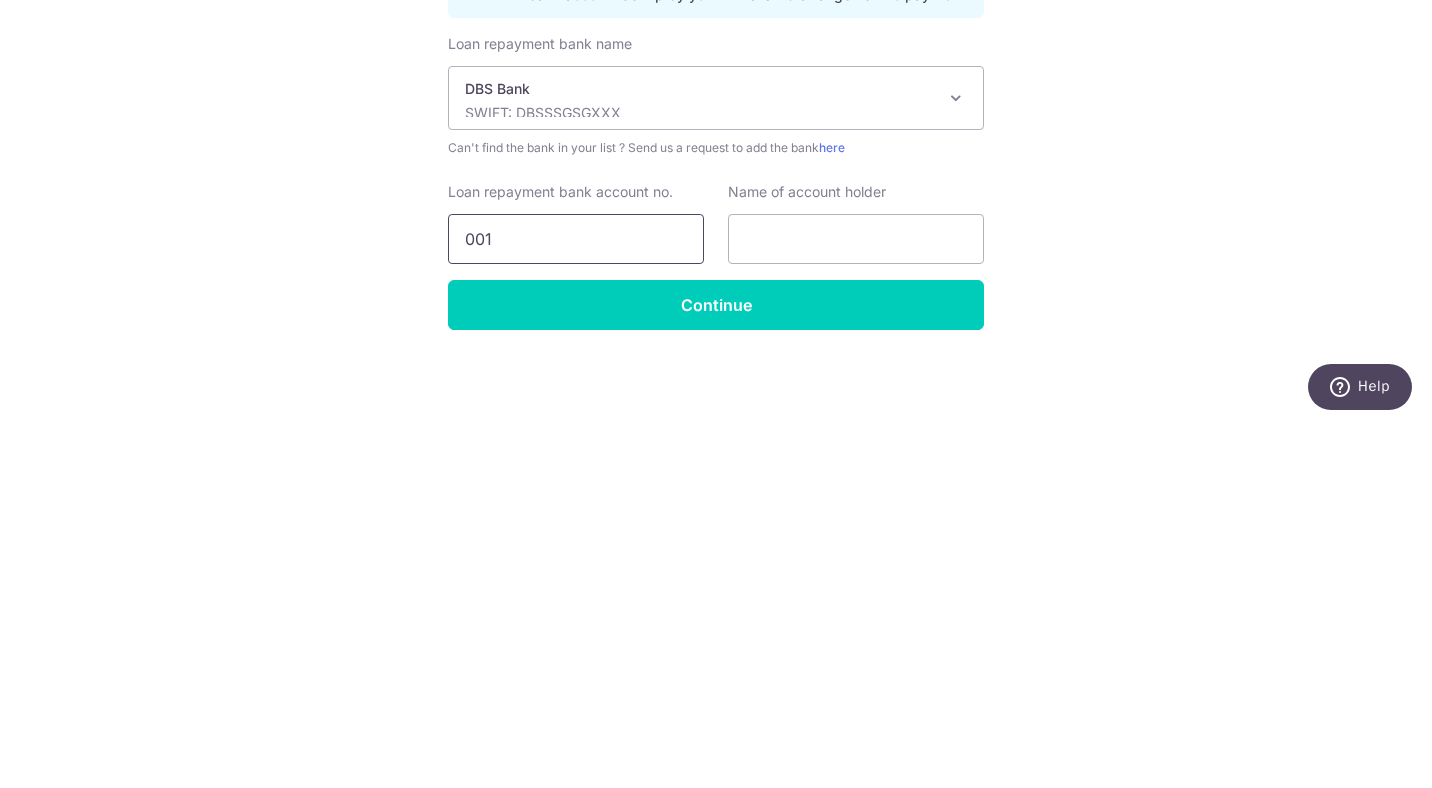 click on "001" at bounding box center [576, 603] 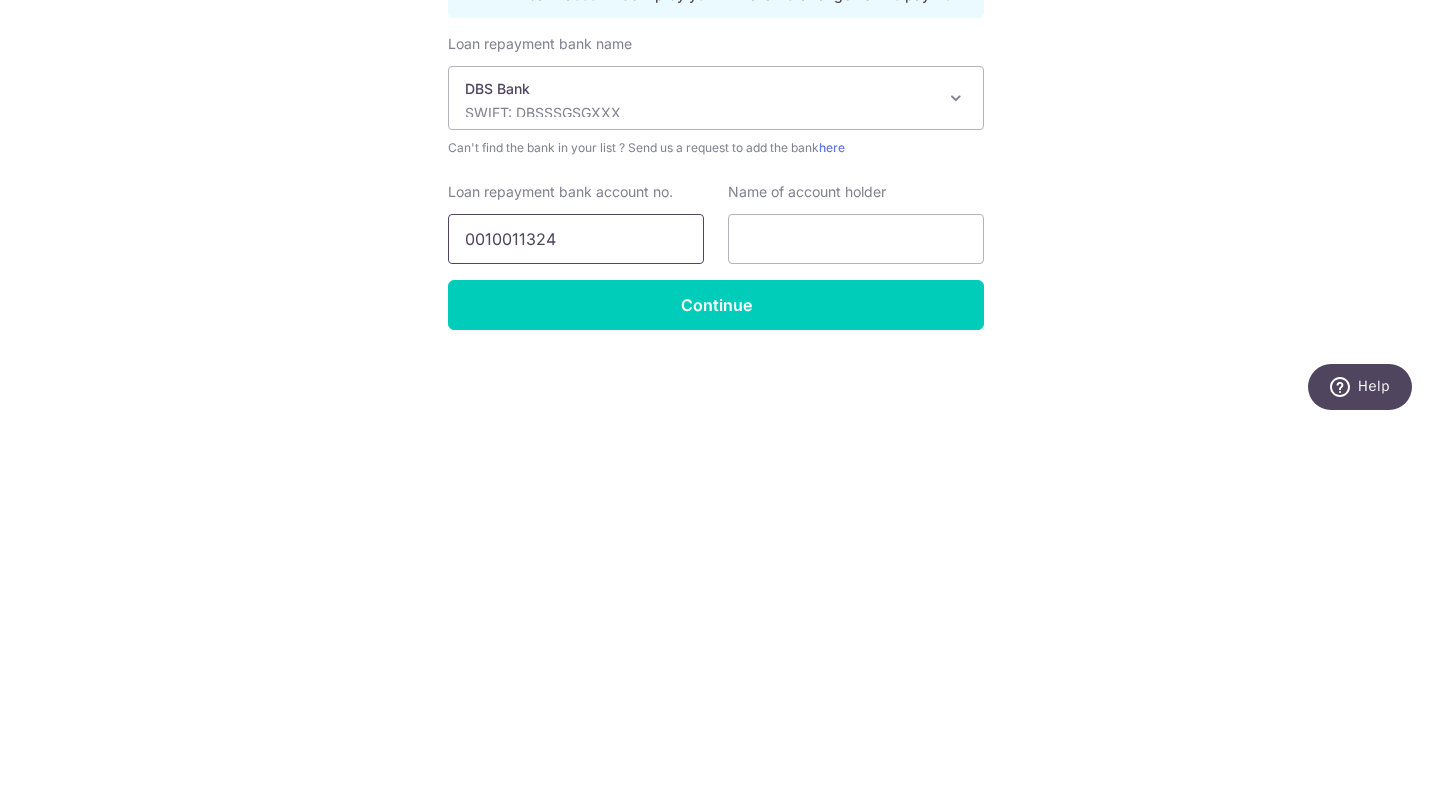 type on "0010011324" 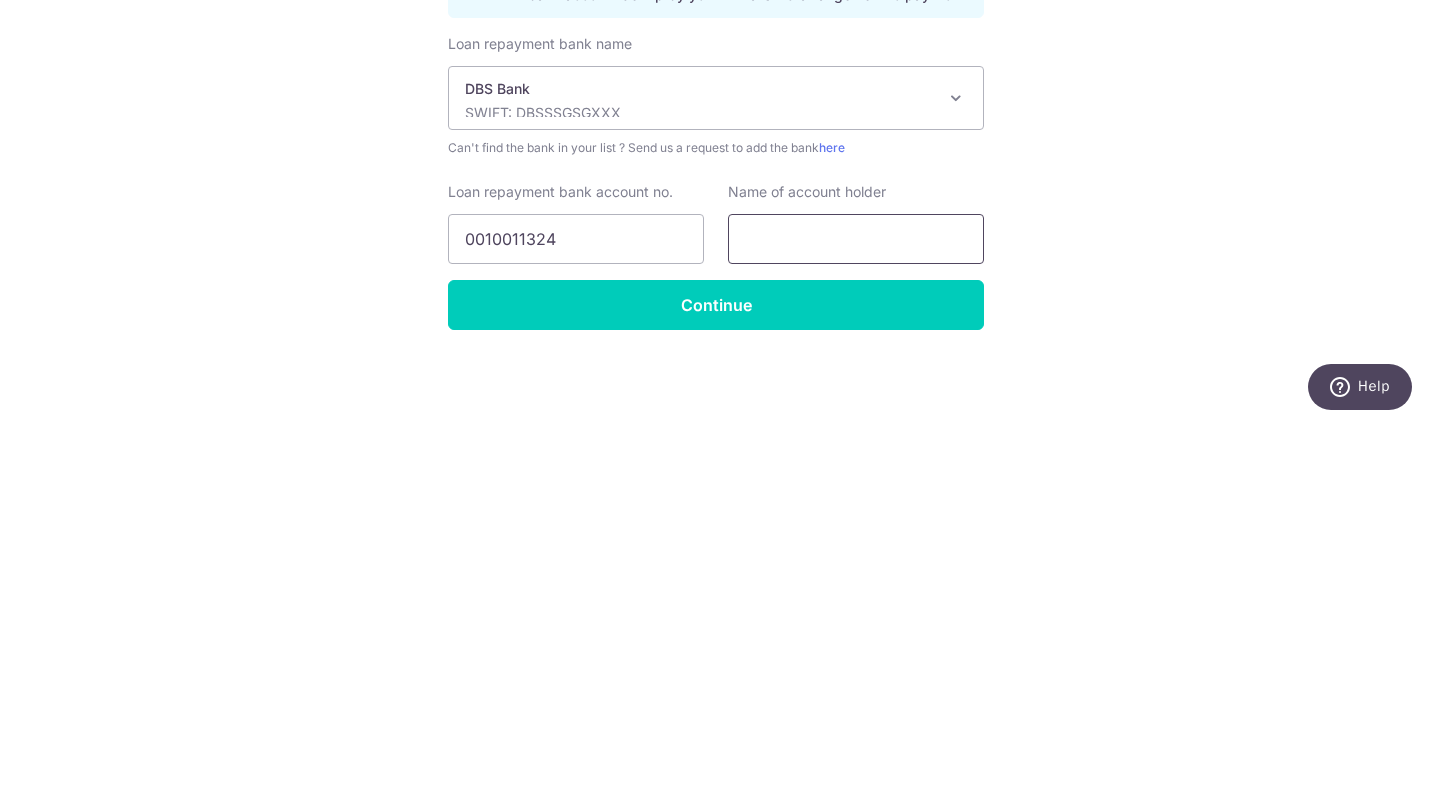 click at bounding box center [856, 603] 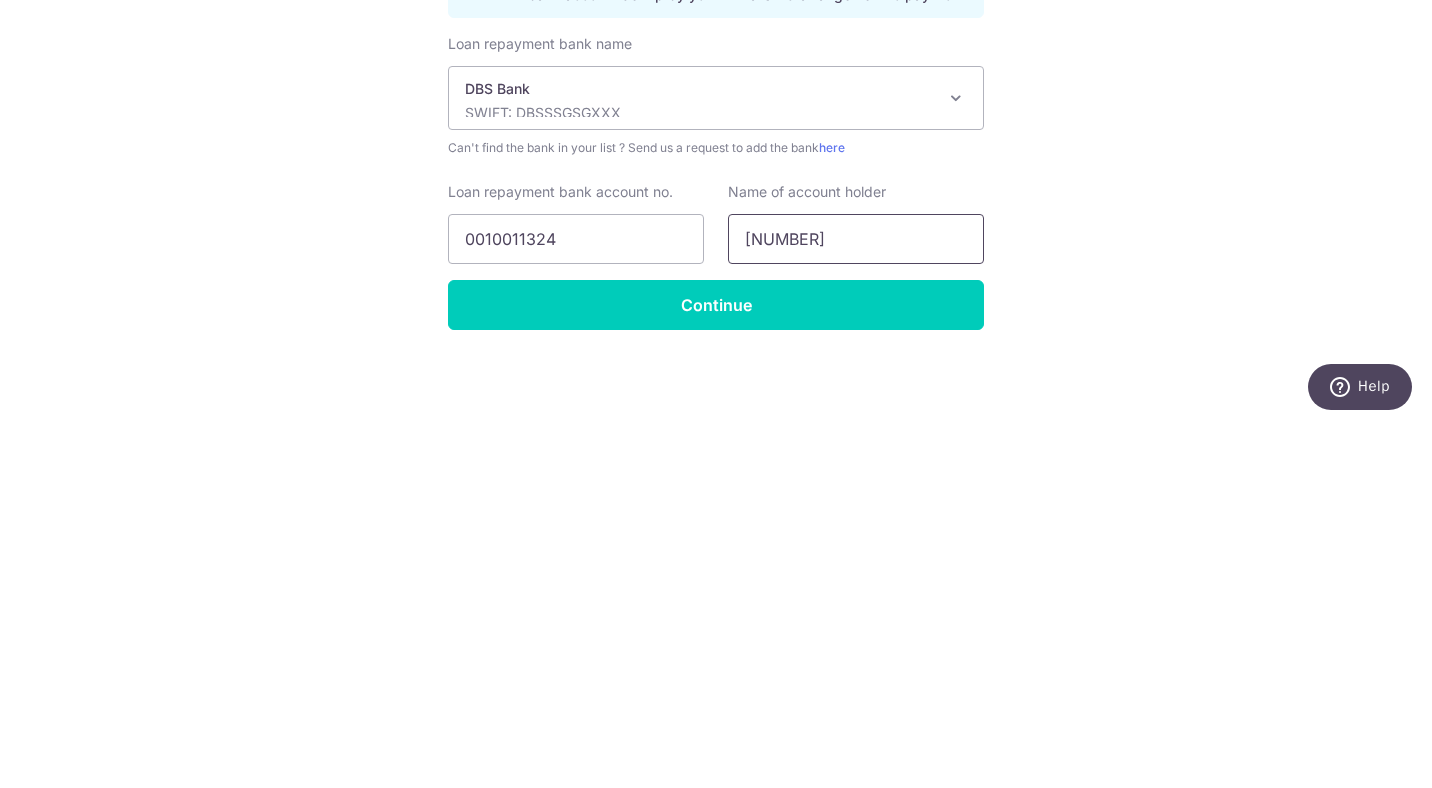 type on "HPR137243T" 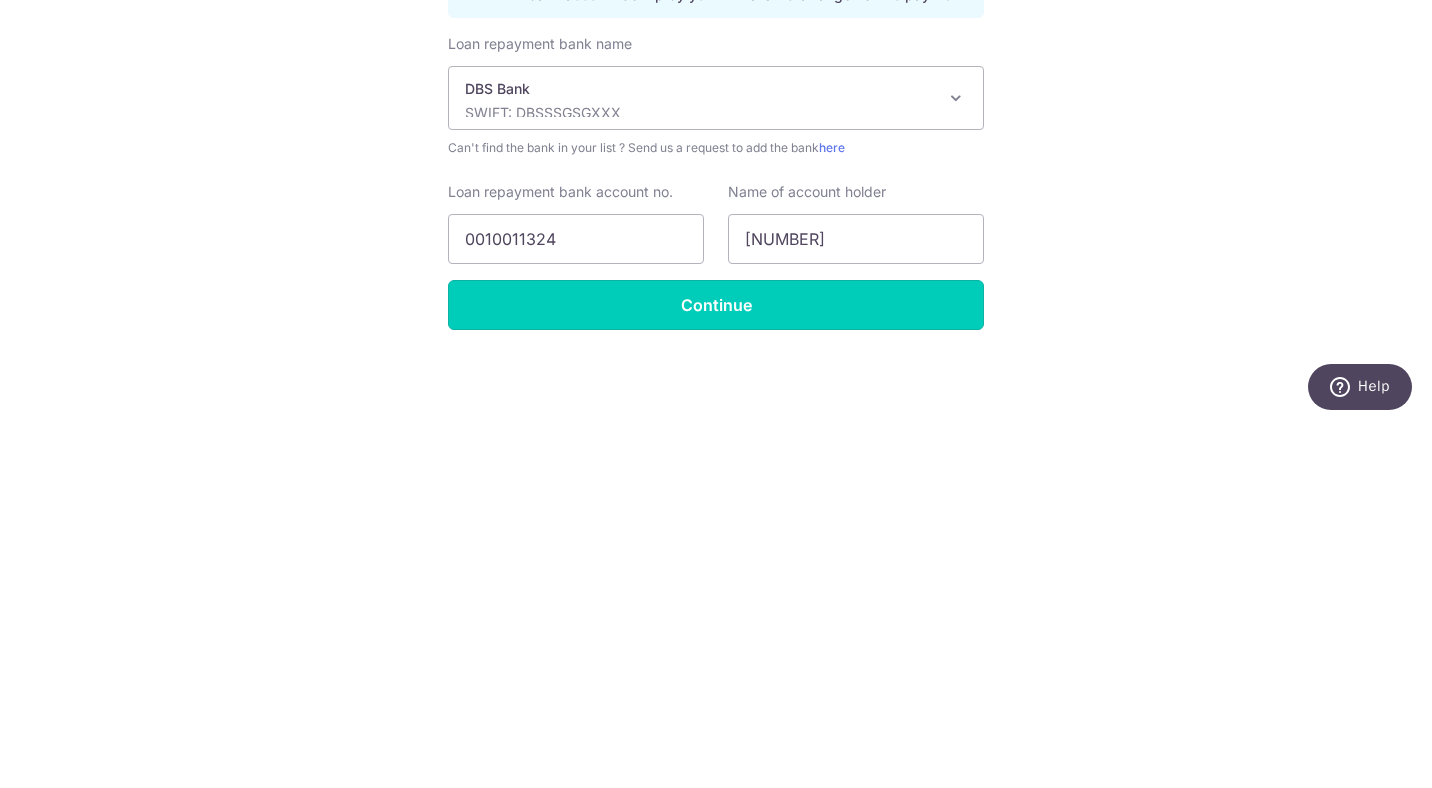 click on "Continue" at bounding box center (716, 669) 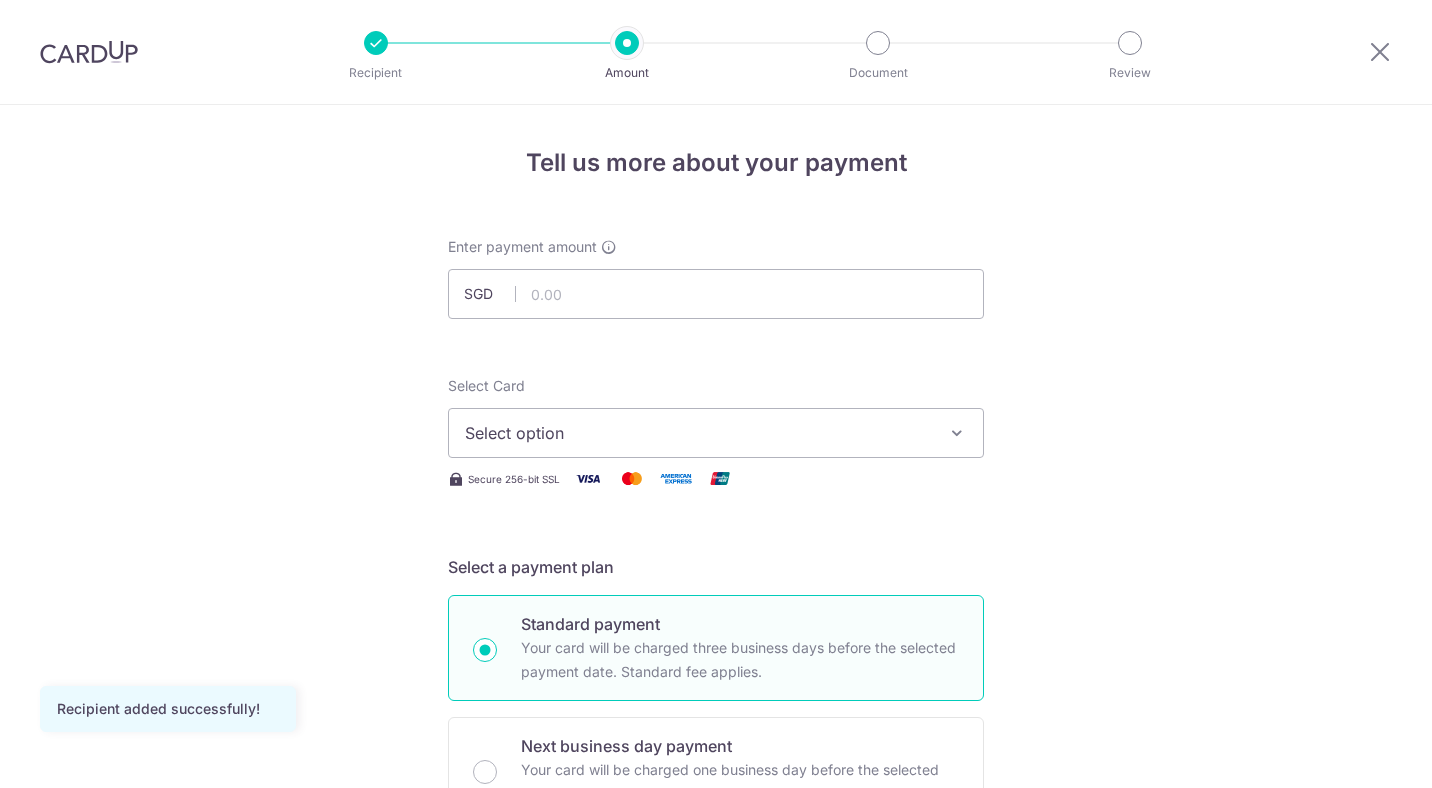 scroll, scrollTop: 0, scrollLeft: 0, axis: both 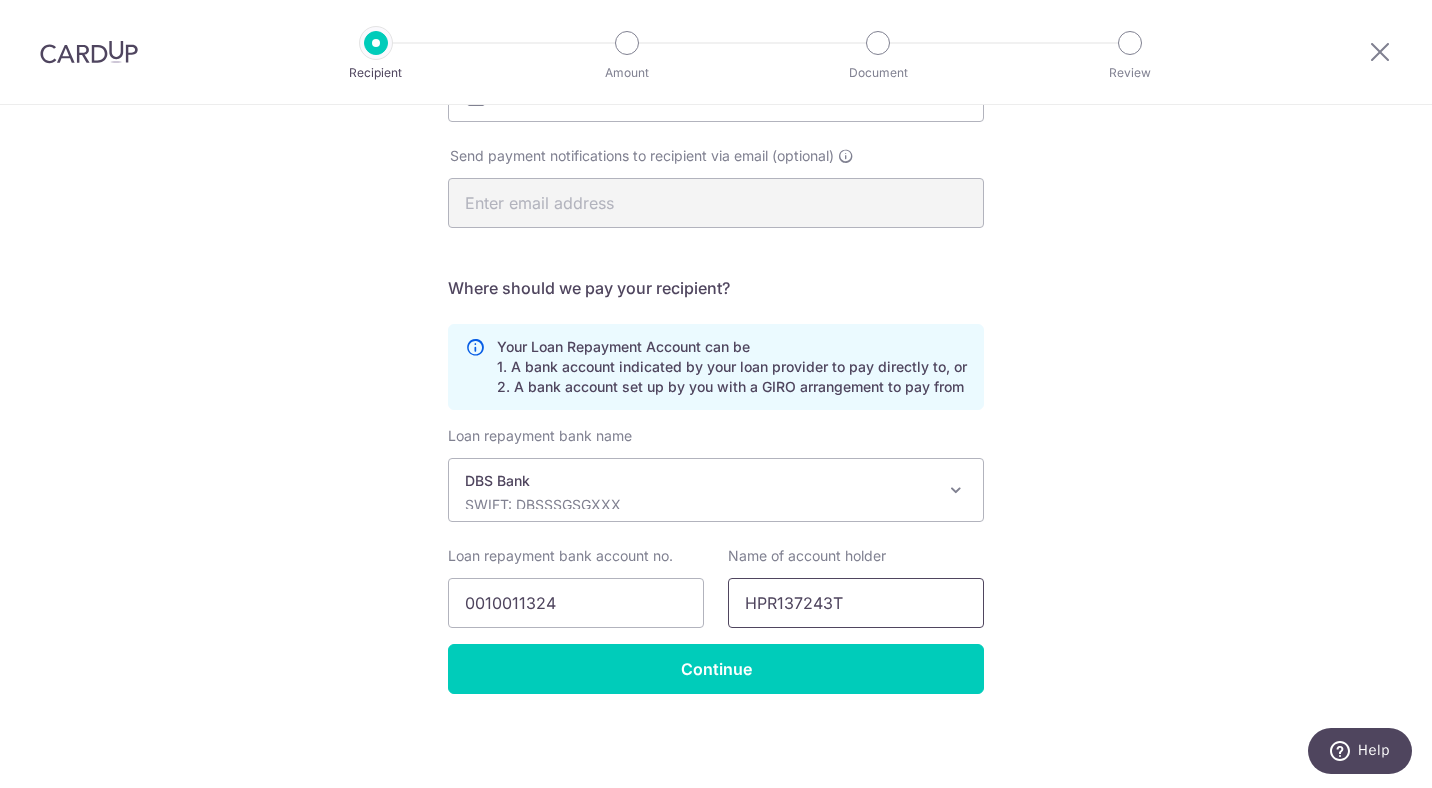 click on "HPR137243T" at bounding box center [856, 603] 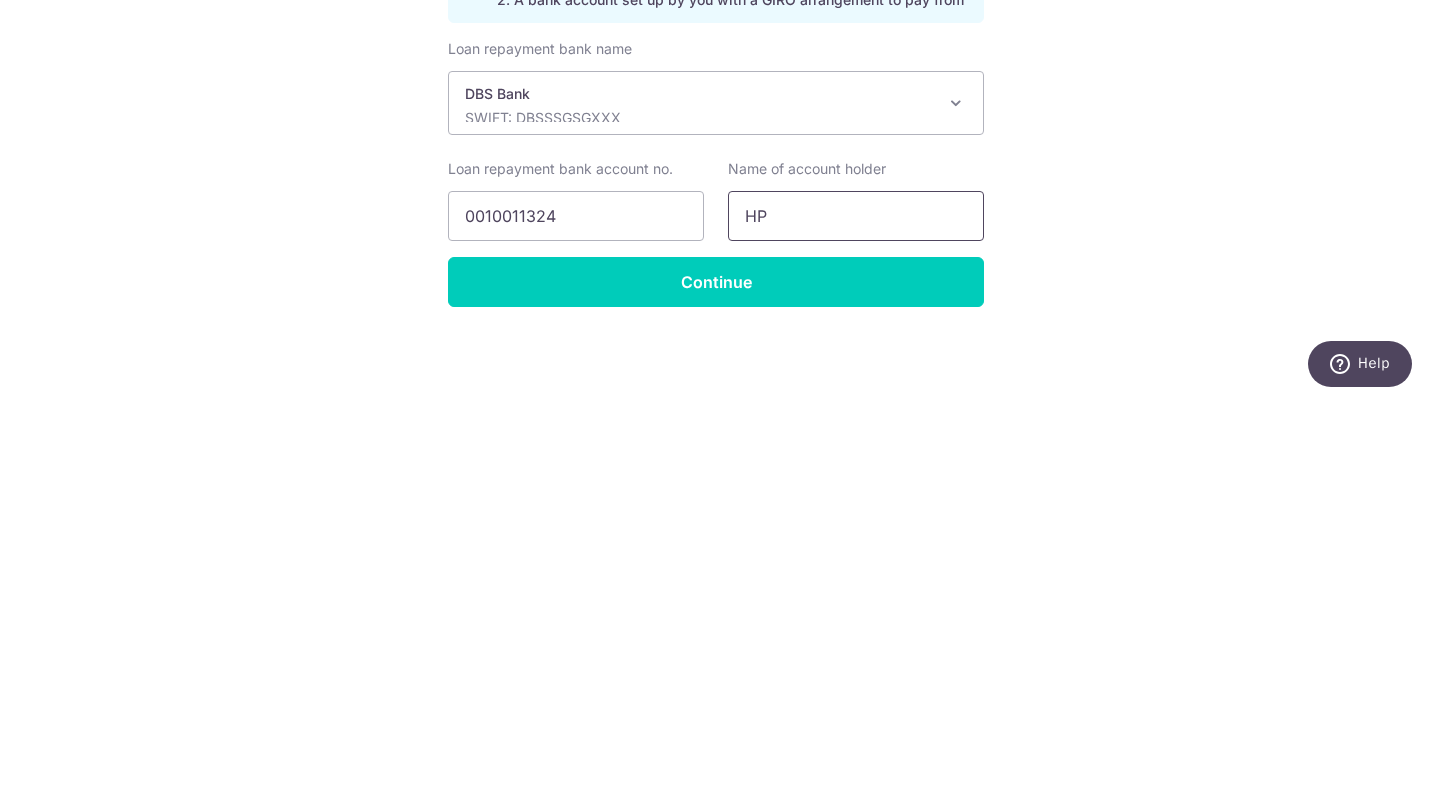 type on "H" 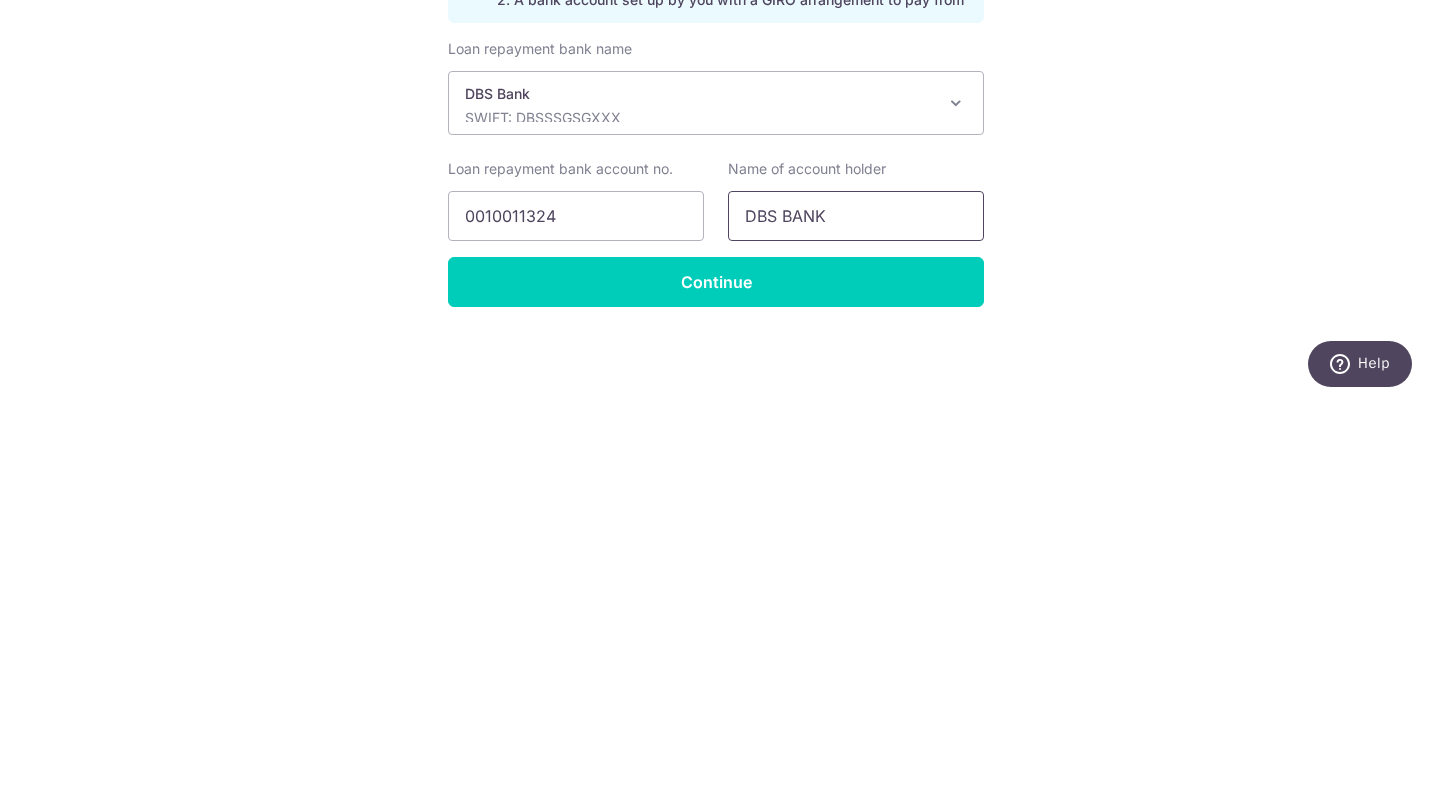 type on "DBS BANK" 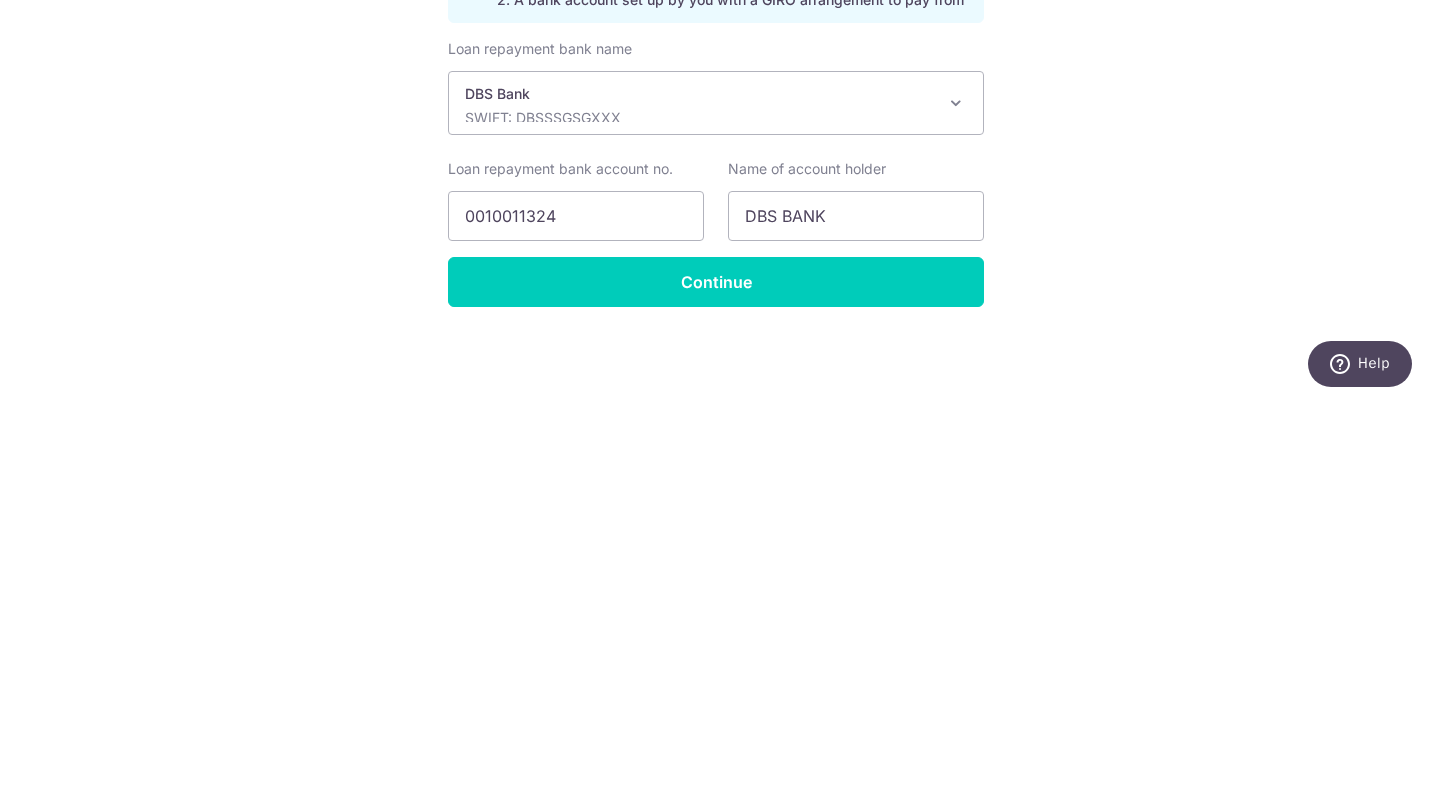 click on "Who should we send this car loan payment to?
Provider Name(as per Car loan agreement)
DBS Bank
Date of last loan repayment/instalment
[DD]/[MM]/[YYYY]
Send payment notifications to recipient via email (optional)
Translation missing: en.no key
URL" at bounding box center (716, 290) 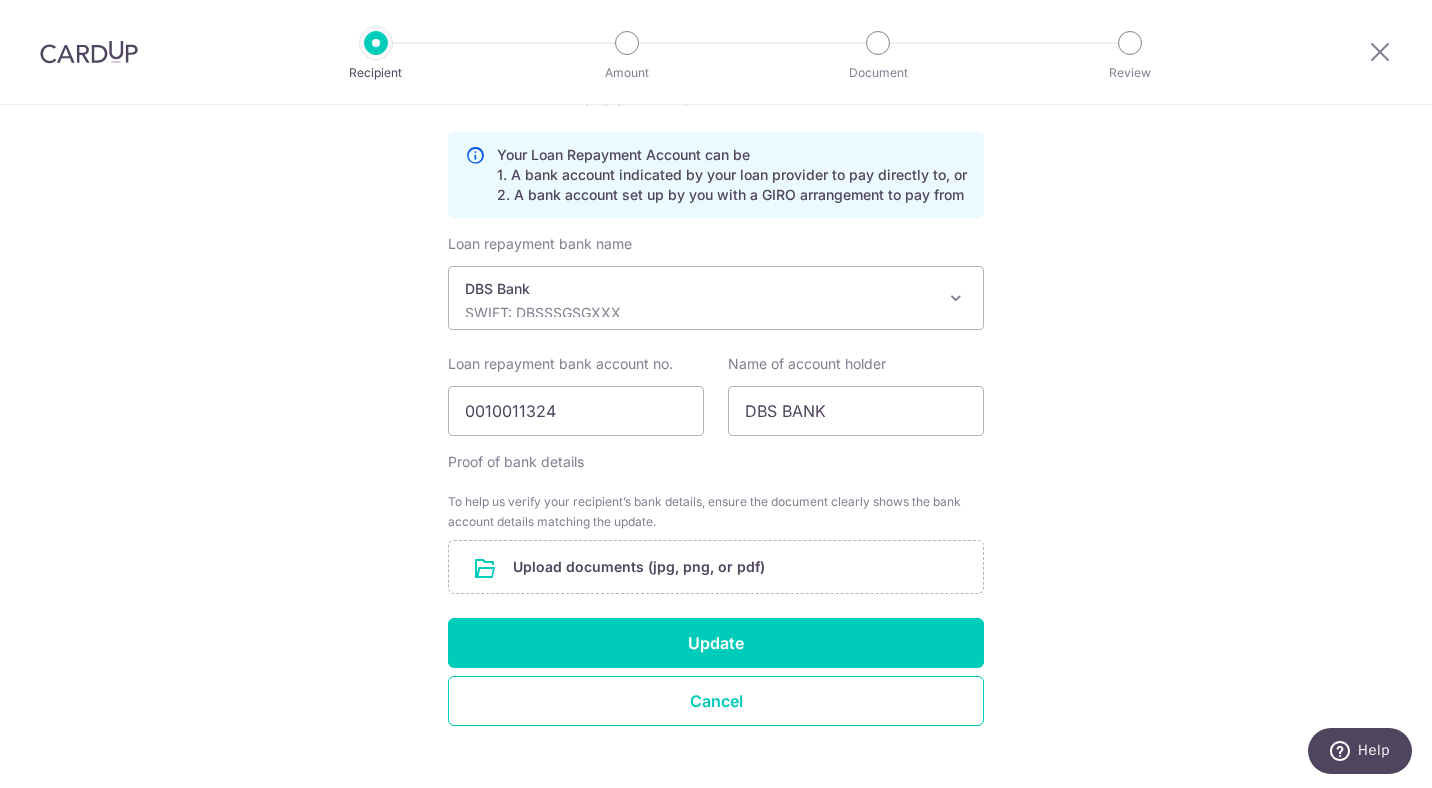 scroll, scrollTop: 586, scrollLeft: 0, axis: vertical 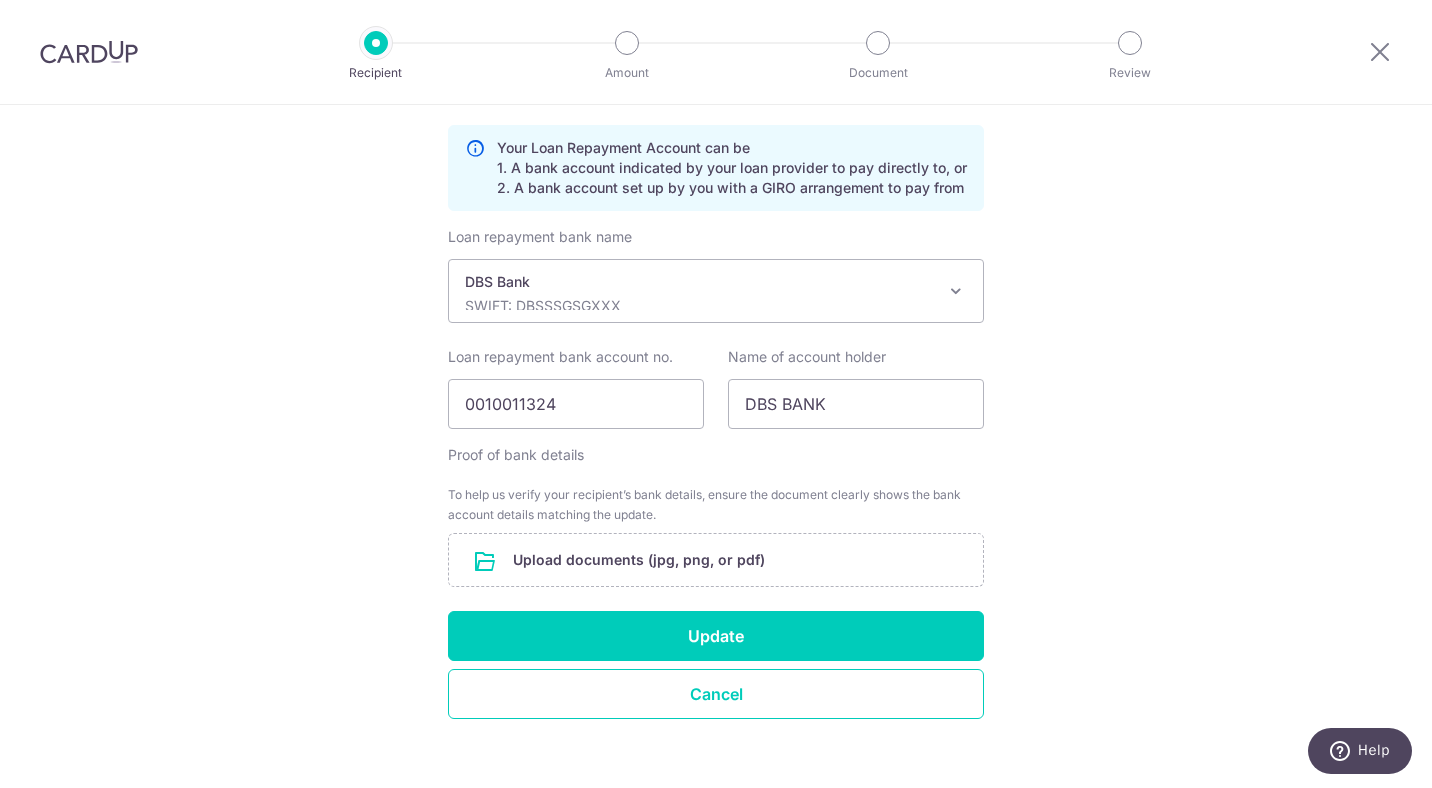 click on "Update" at bounding box center [716, 636] 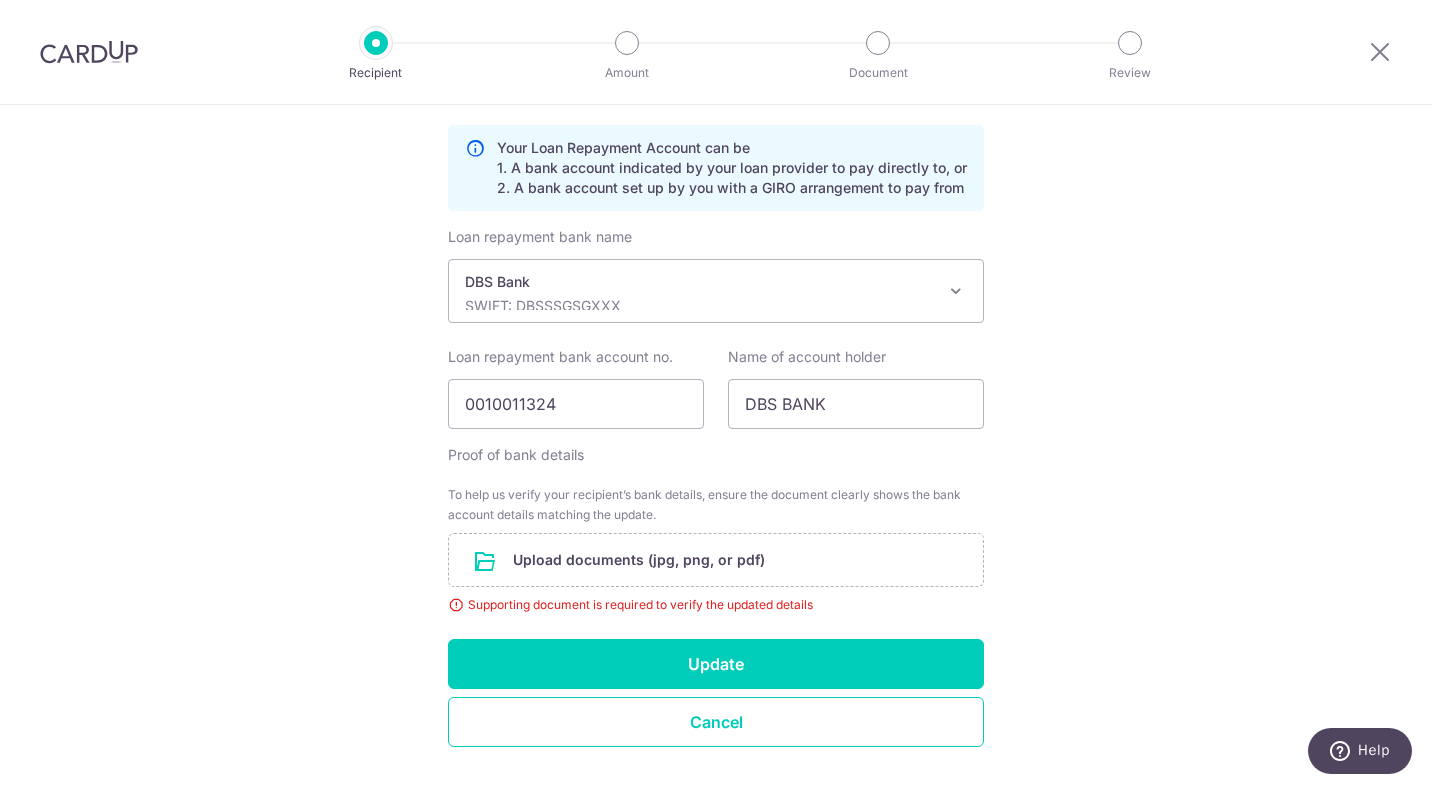 click at bounding box center [716, 560] 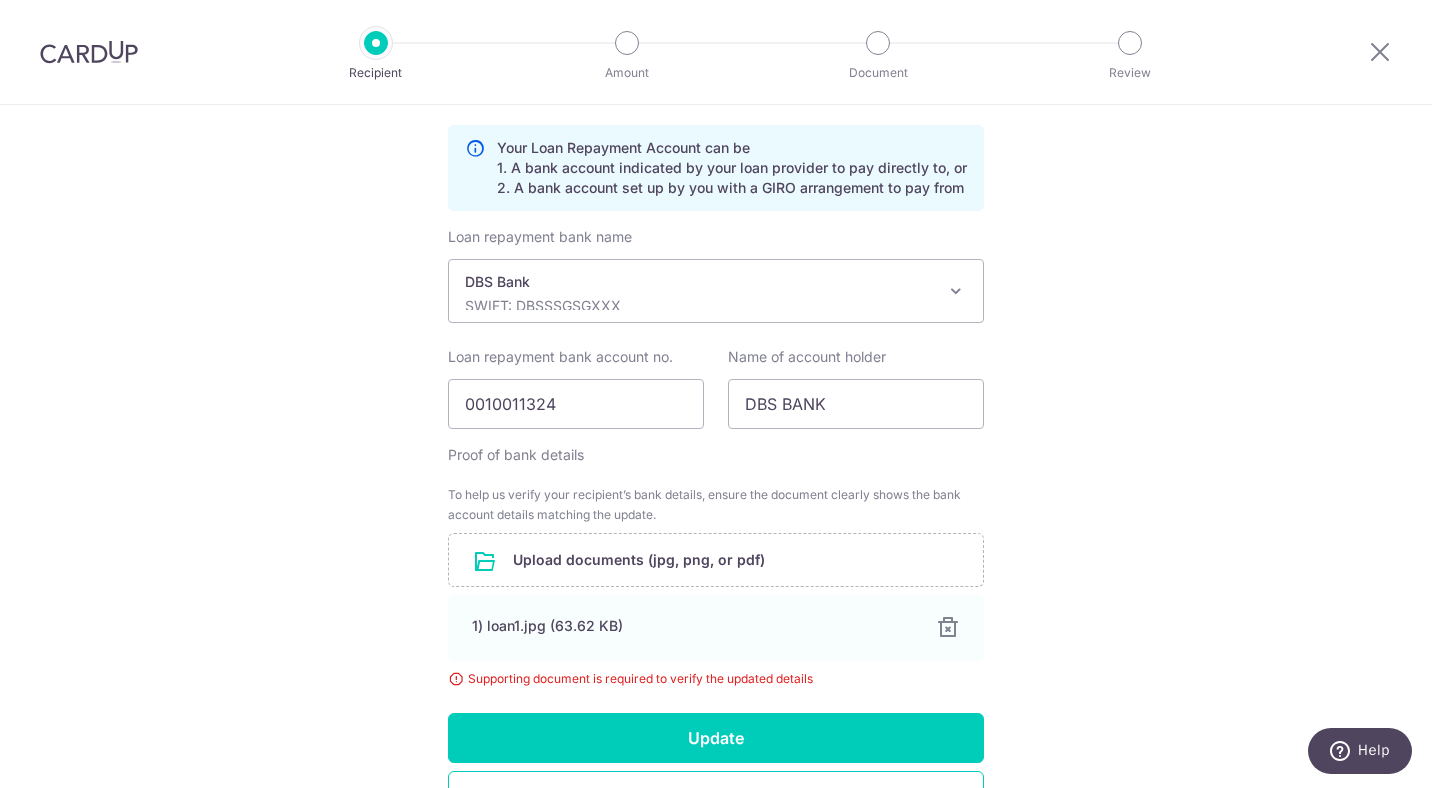 click at bounding box center [716, 560] 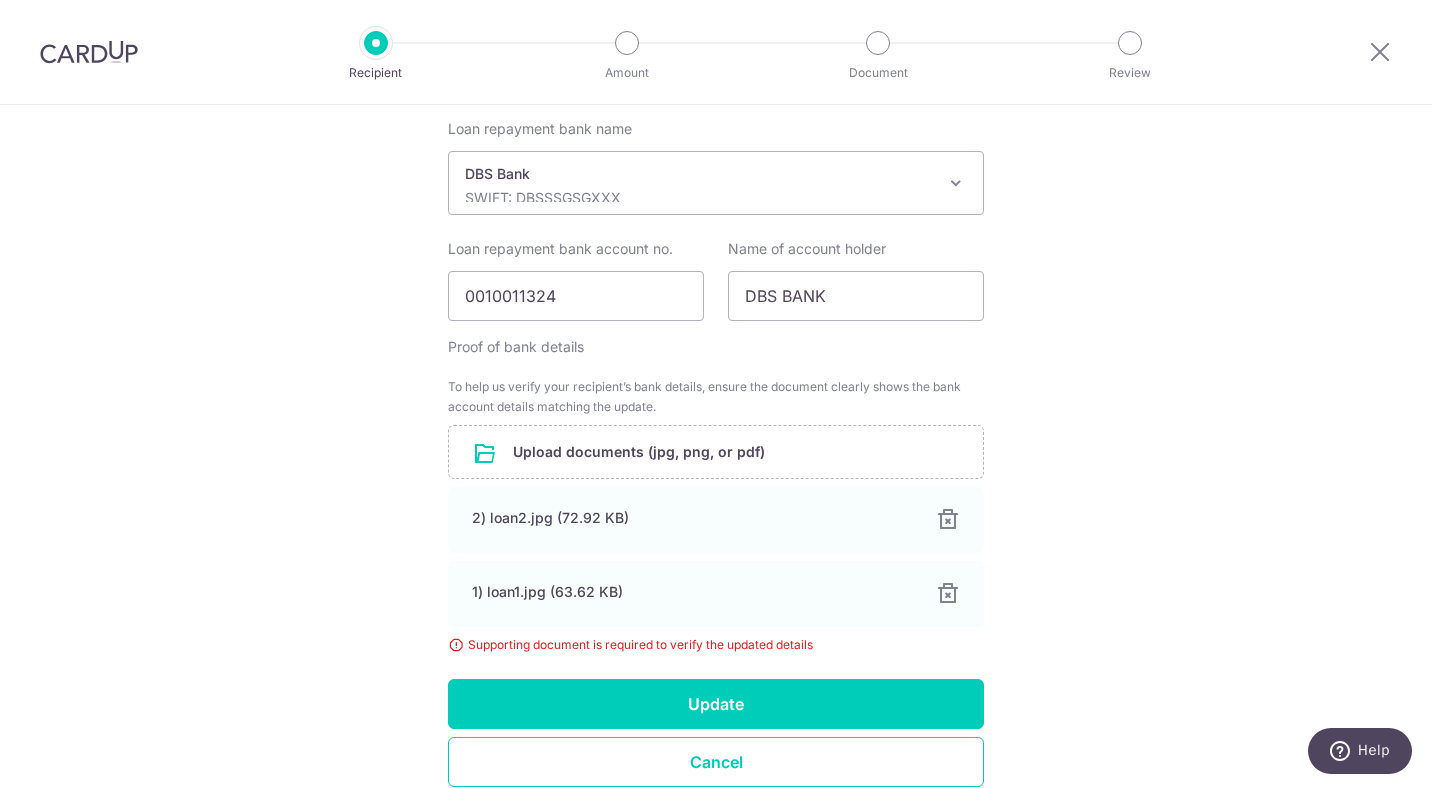scroll, scrollTop: 734, scrollLeft: 0, axis: vertical 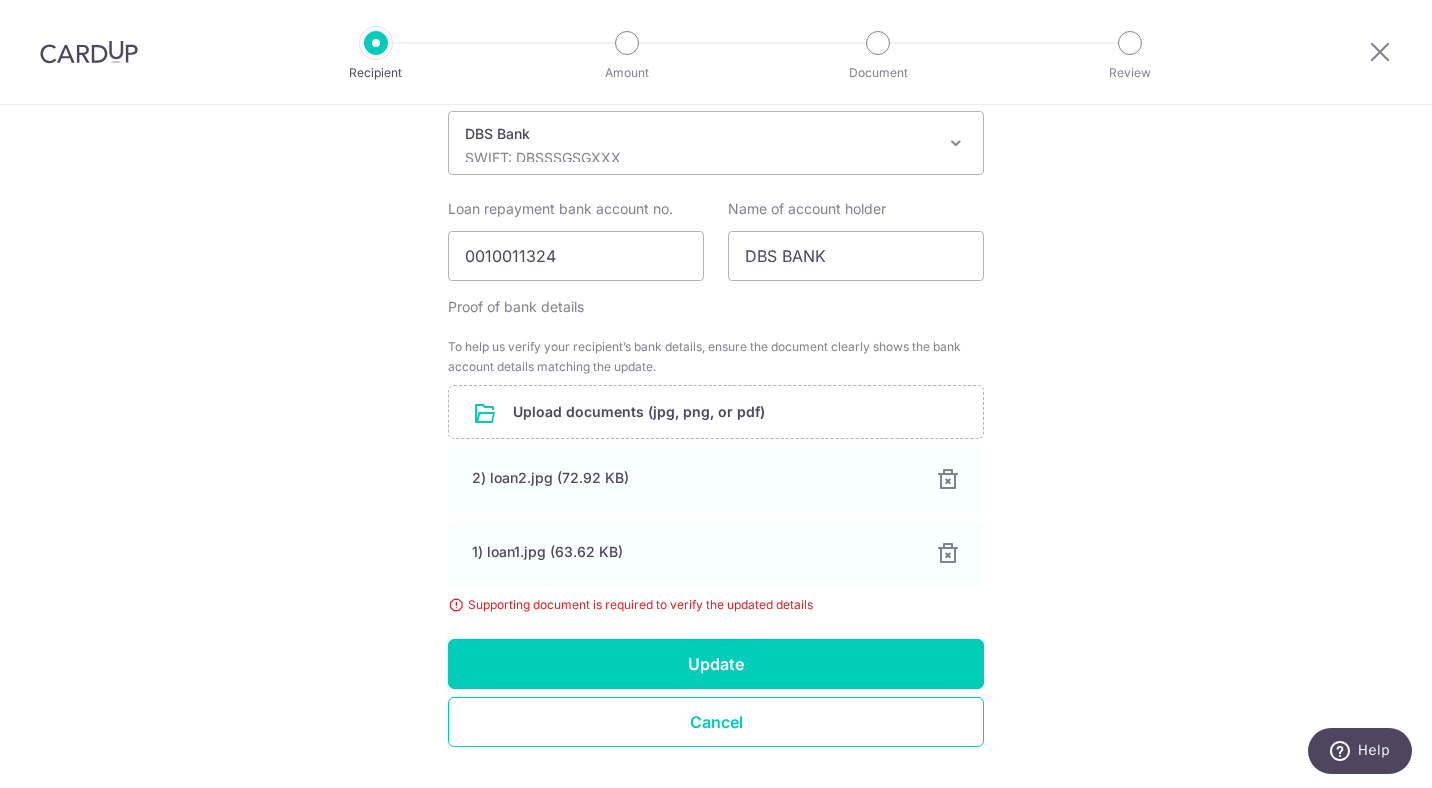 click on "Update" at bounding box center (716, 664) 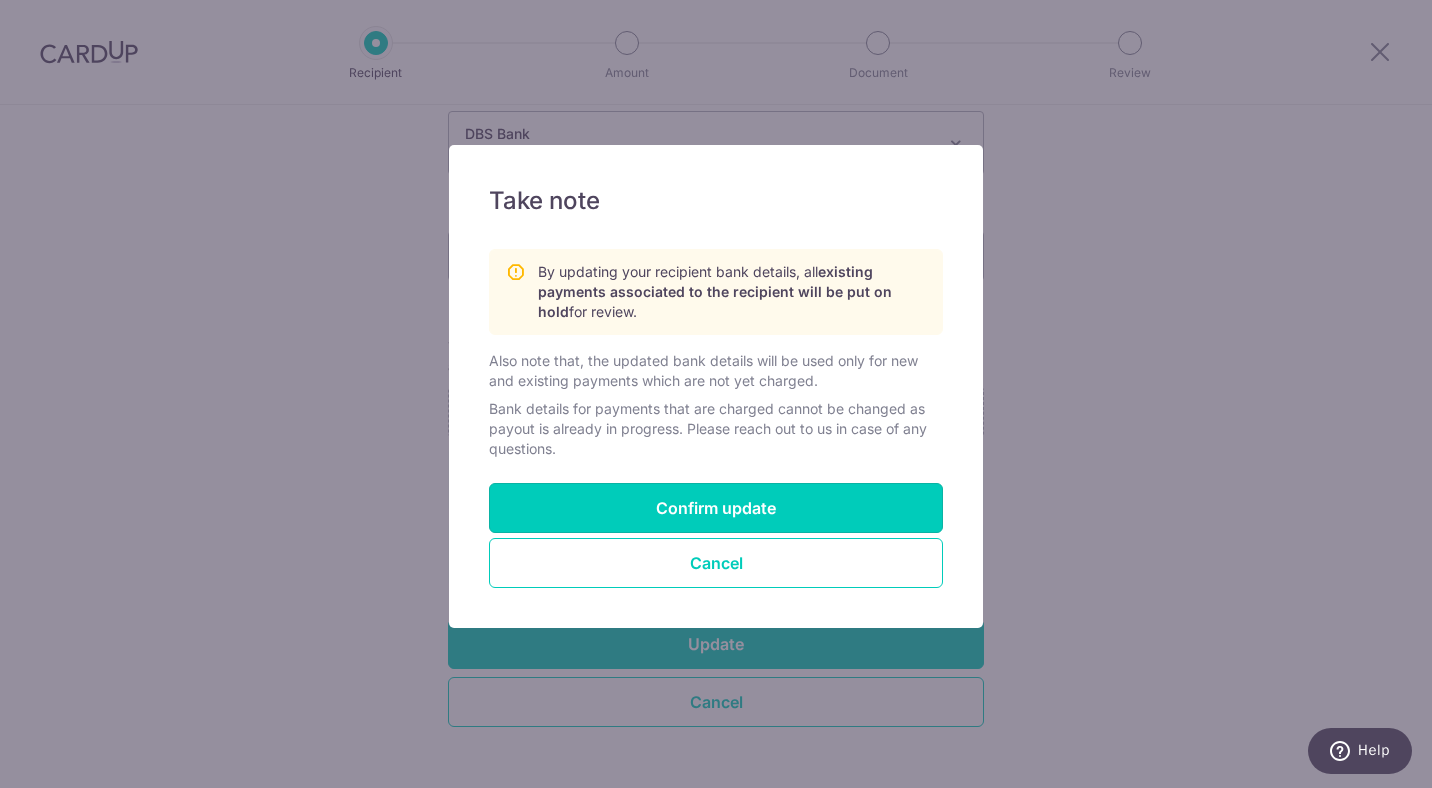 click on "Confirm update" at bounding box center [716, 508] 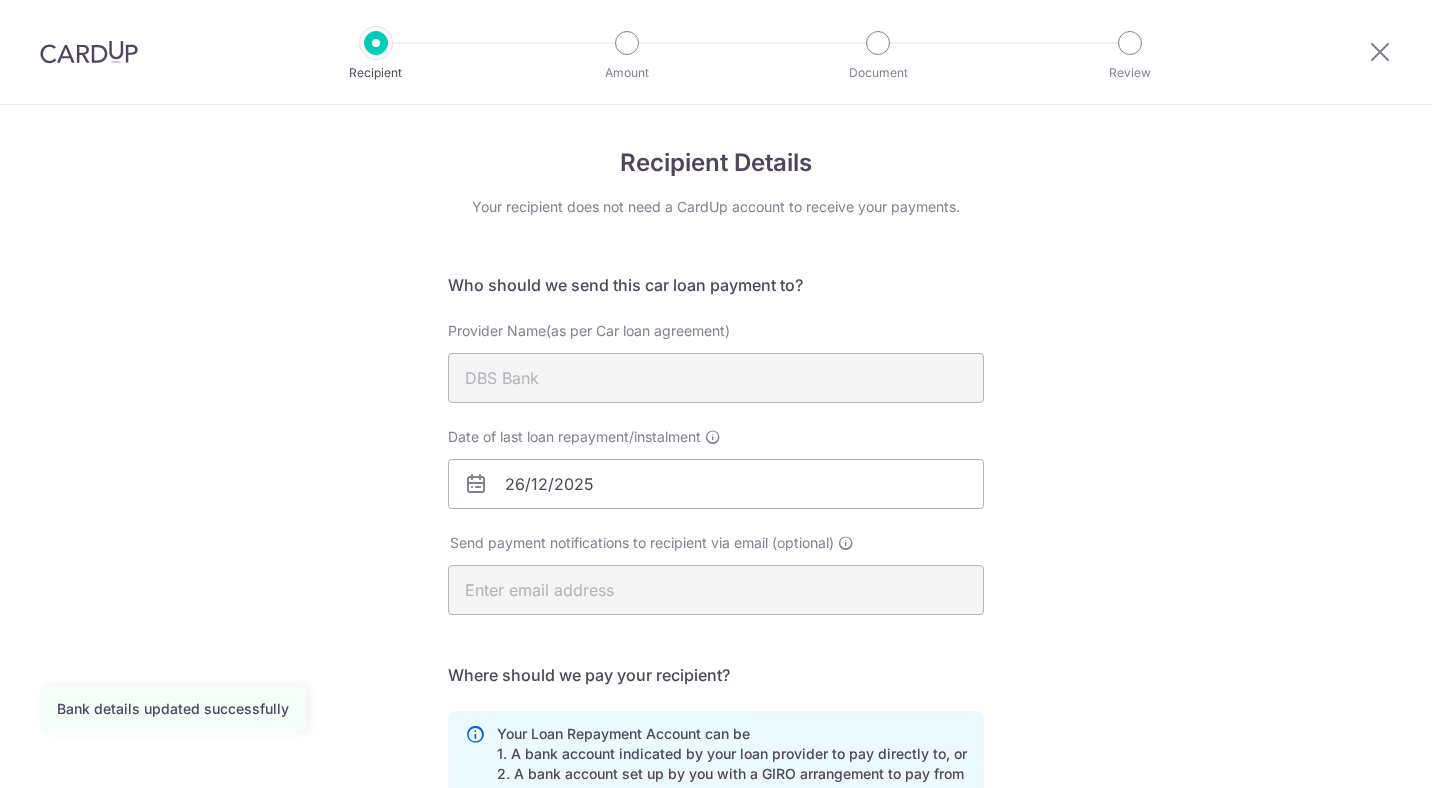 scroll, scrollTop: 0, scrollLeft: 0, axis: both 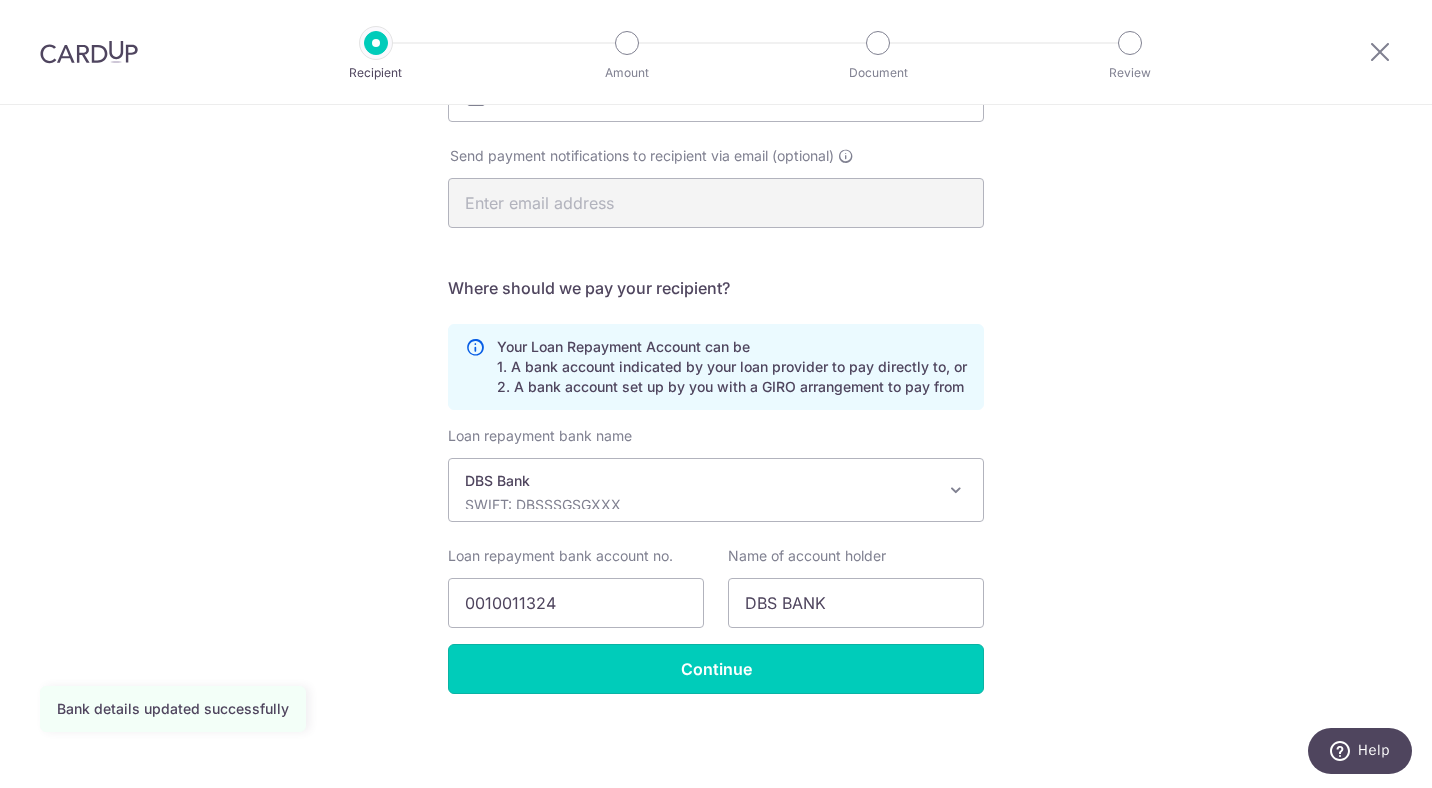click on "Continue" at bounding box center (716, 669) 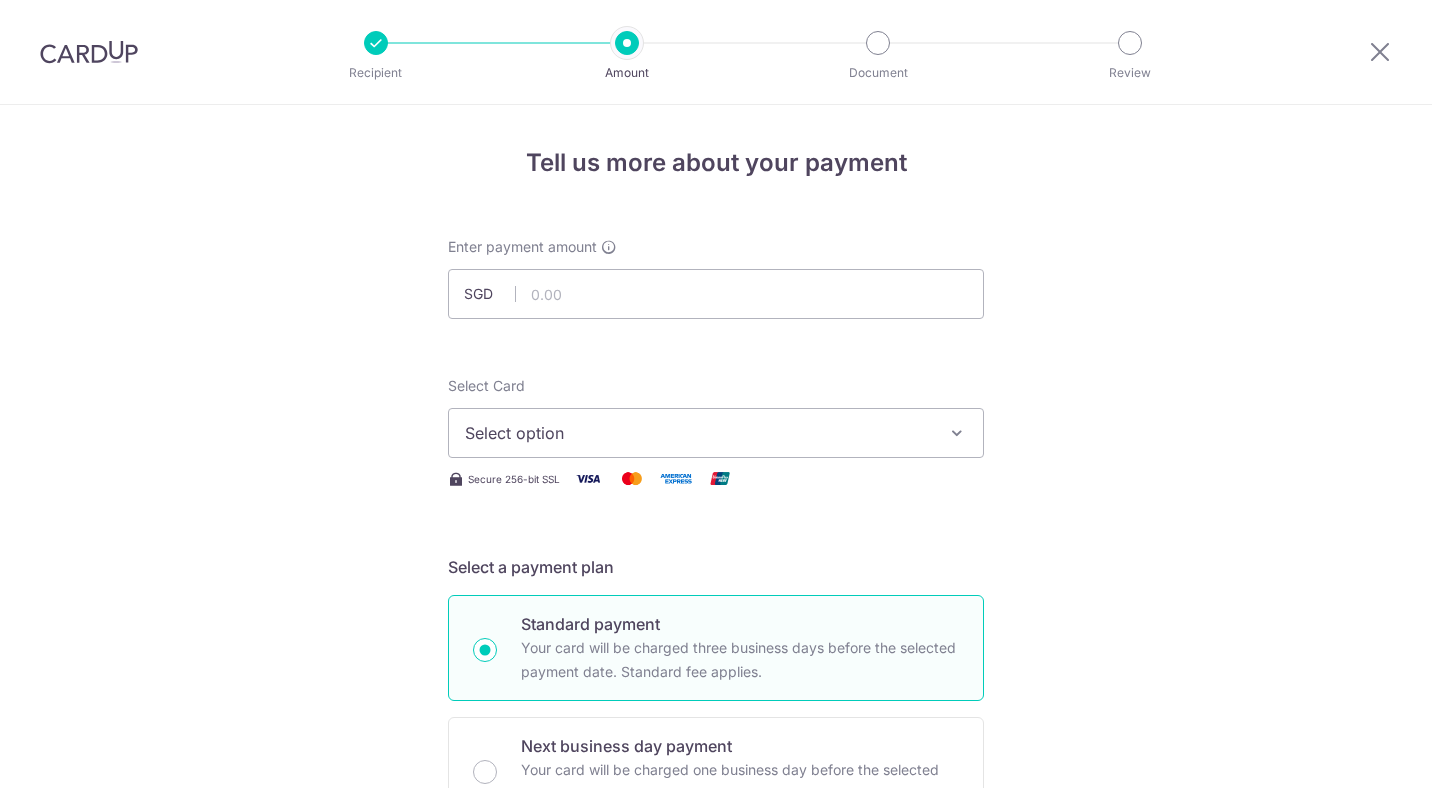 scroll, scrollTop: 0, scrollLeft: 0, axis: both 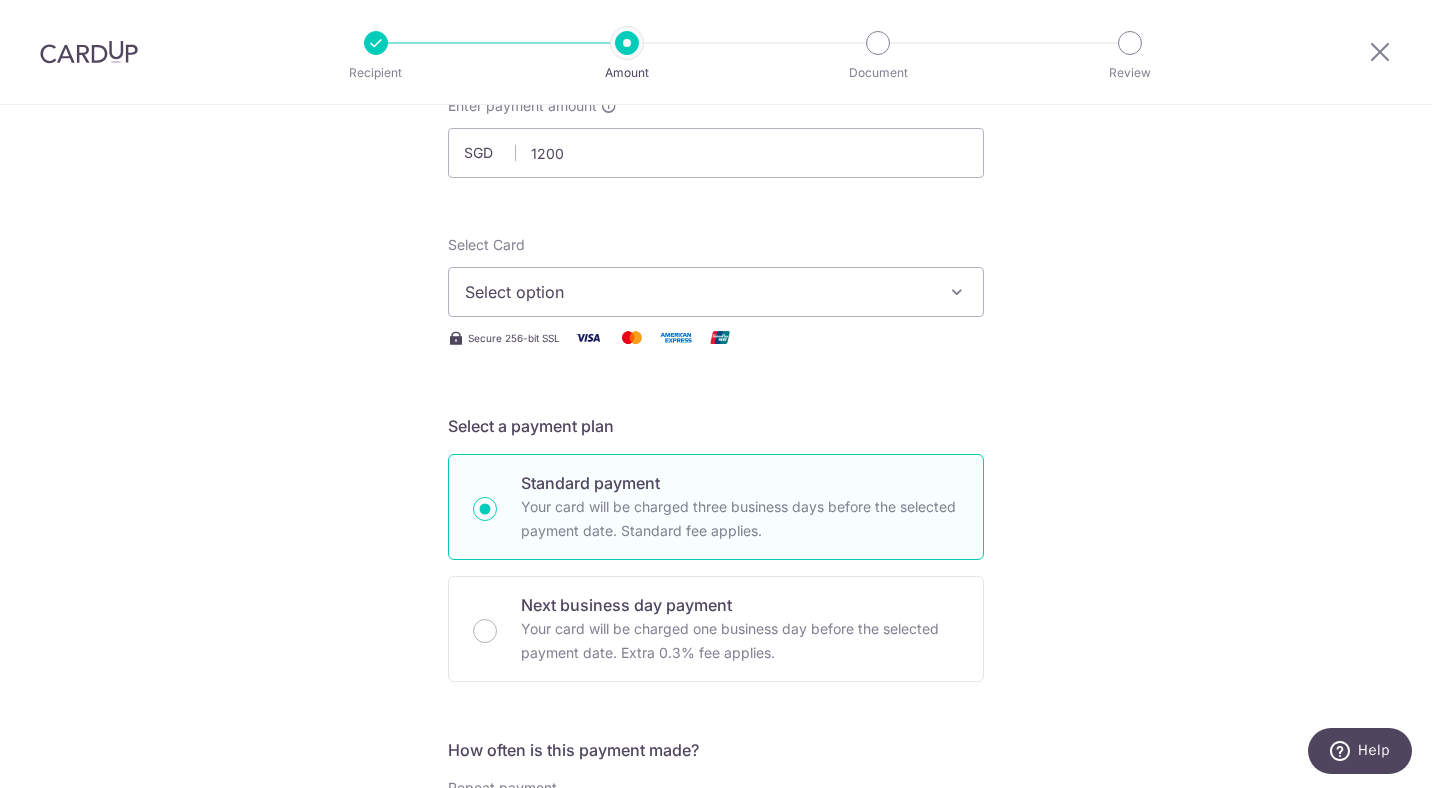 click on "Select option" at bounding box center (698, 292) 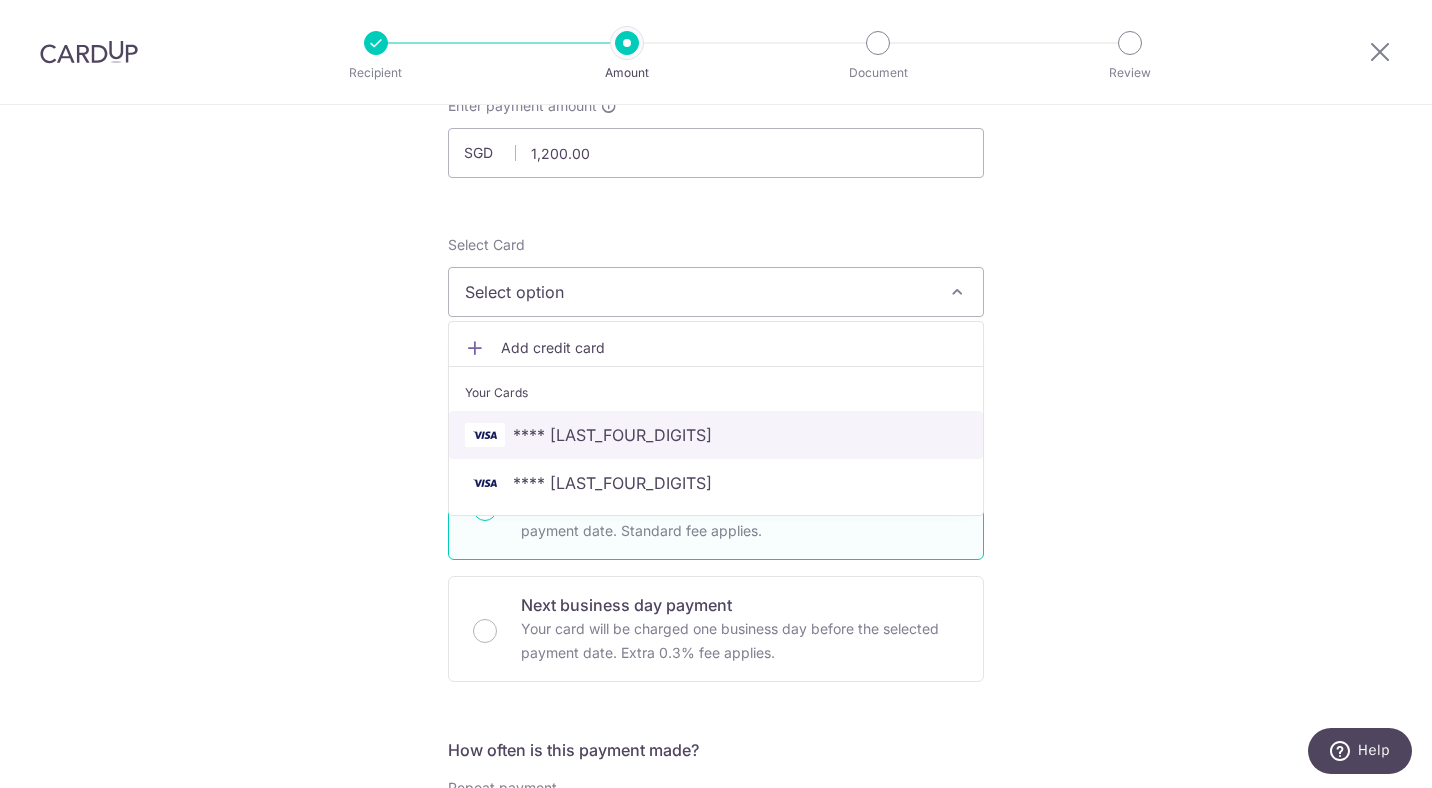click on "**** [CARD_LAST_4]" at bounding box center [716, 435] 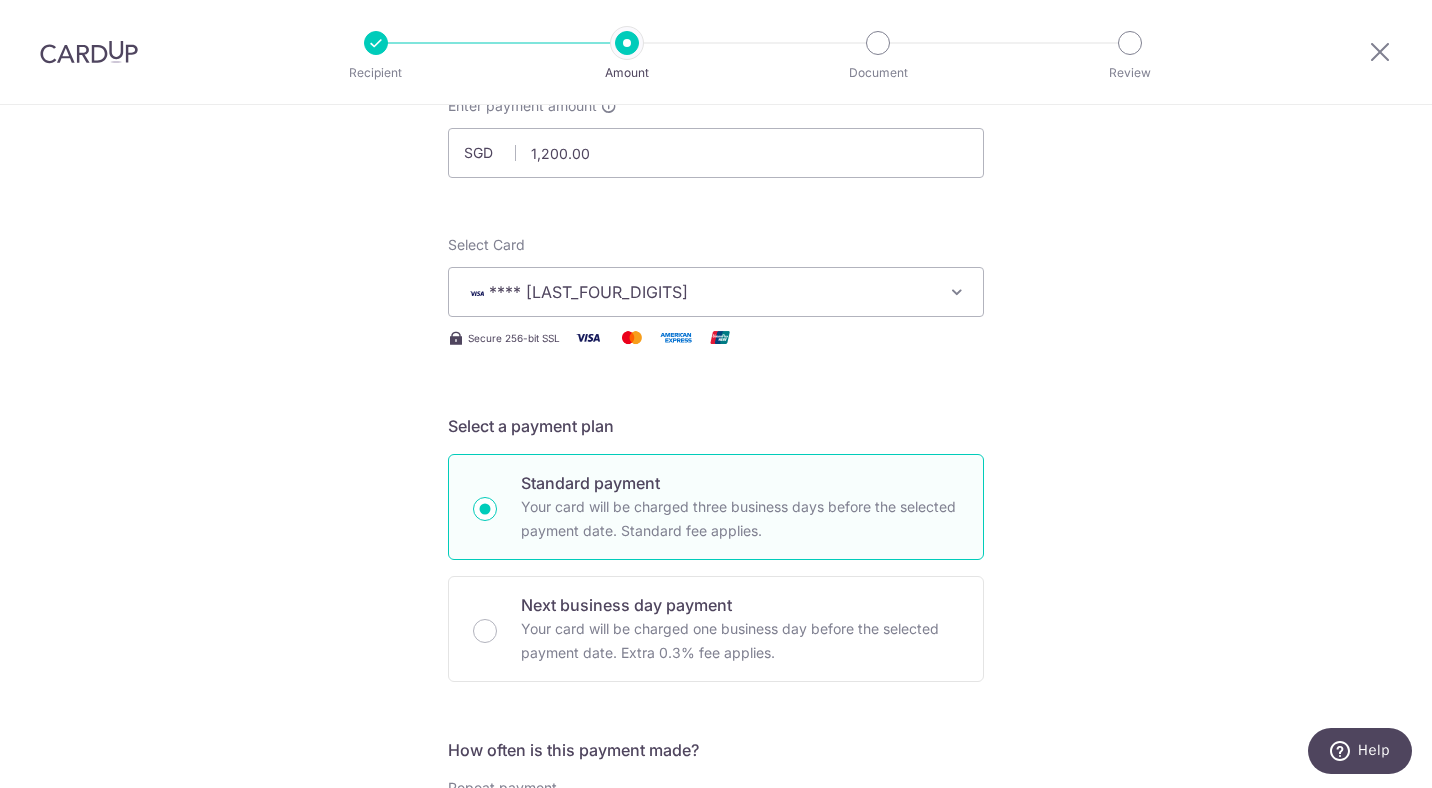 click on "**** [CARD_LAST_4]" at bounding box center [716, 292] 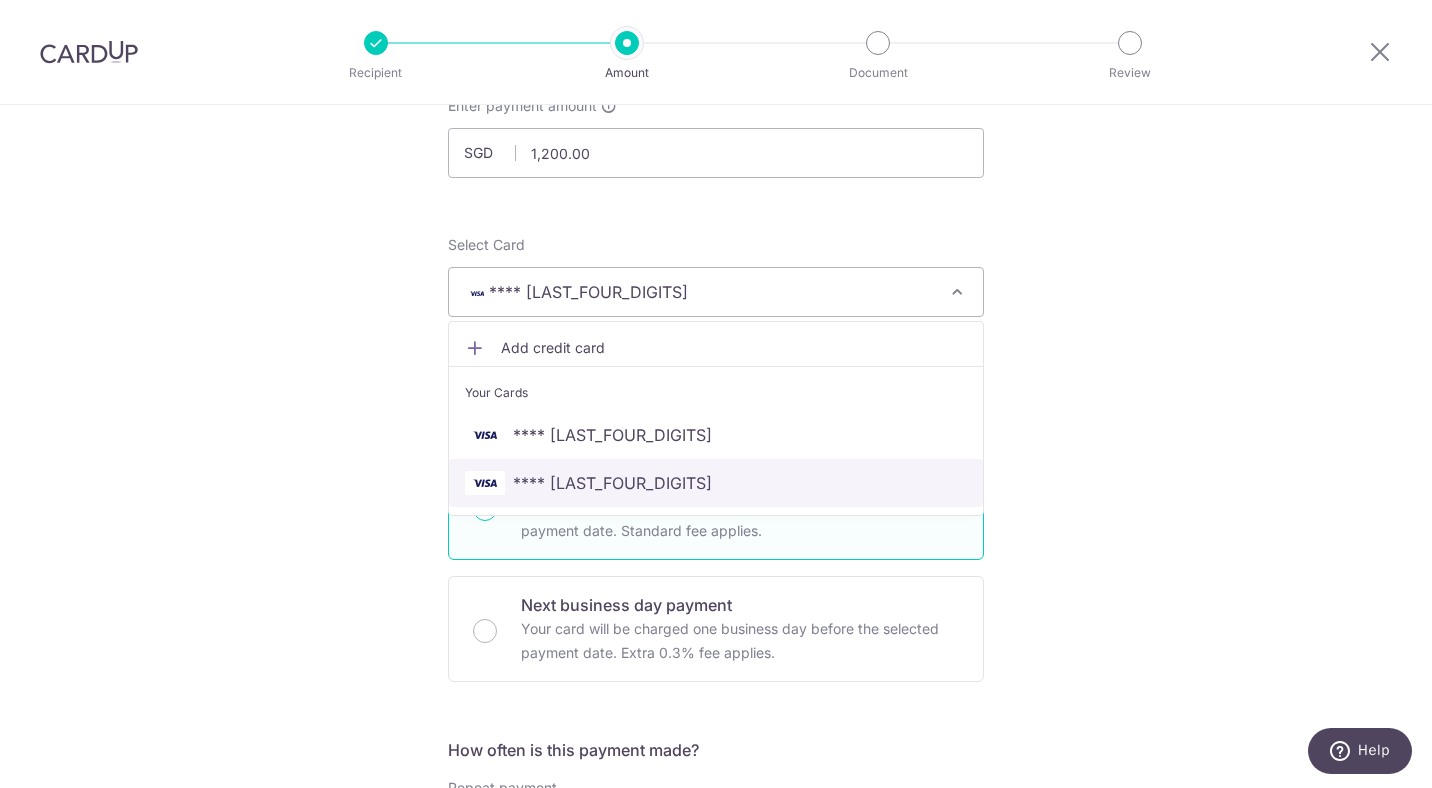 click on "**** [CARD_LAST_4]" at bounding box center (716, 483) 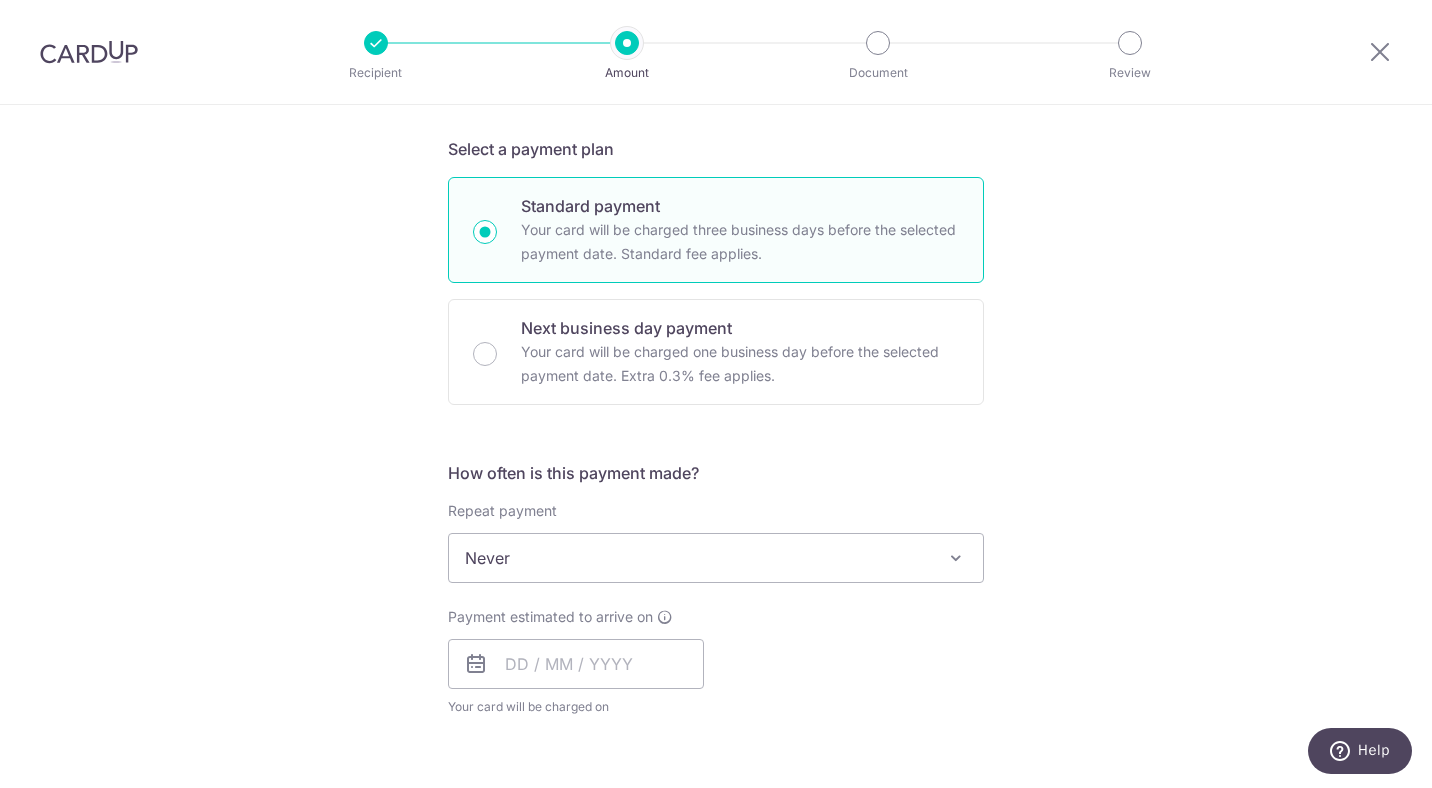 scroll, scrollTop: 466, scrollLeft: 0, axis: vertical 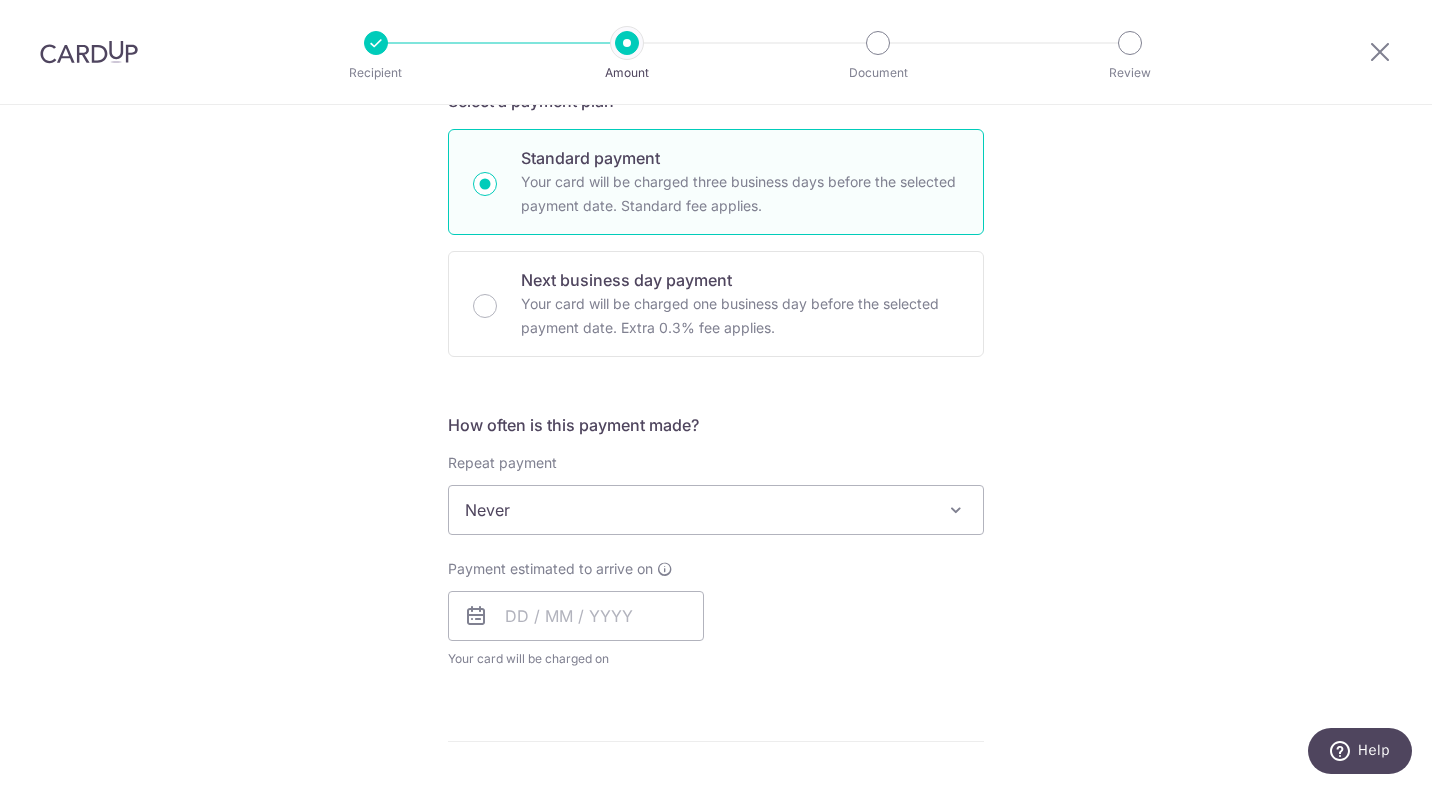 click on "Never" at bounding box center [716, 510] 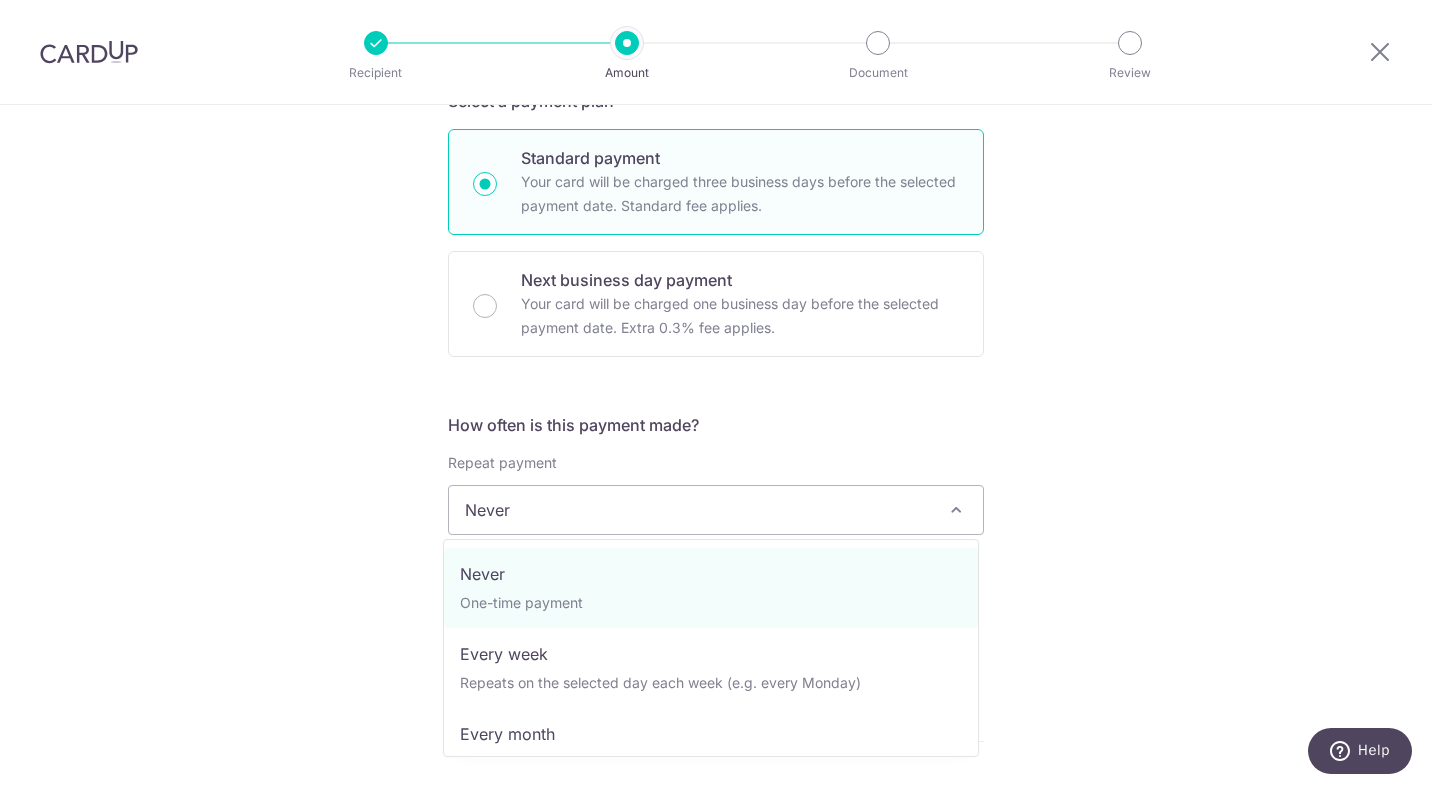 select on "3" 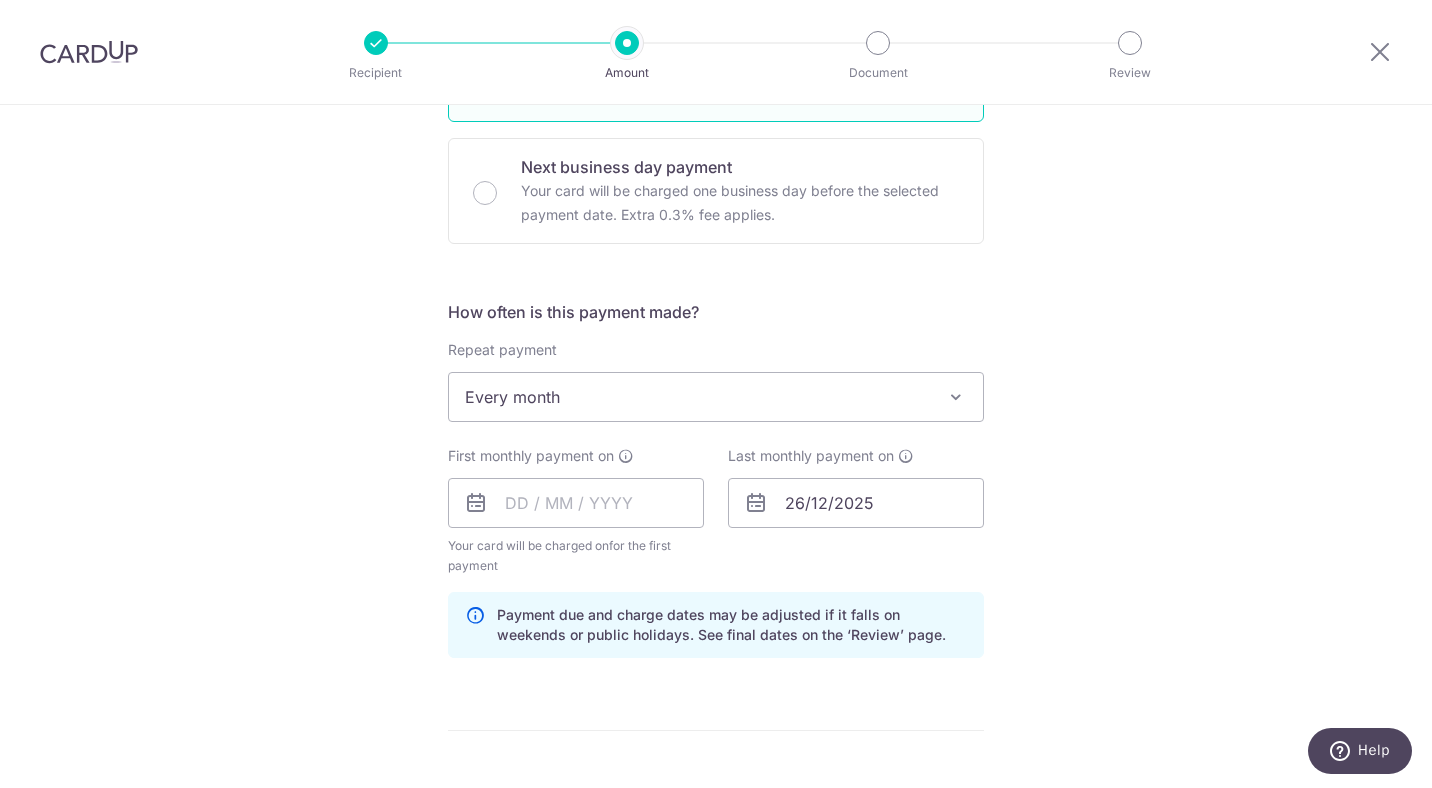 scroll, scrollTop: 618, scrollLeft: 0, axis: vertical 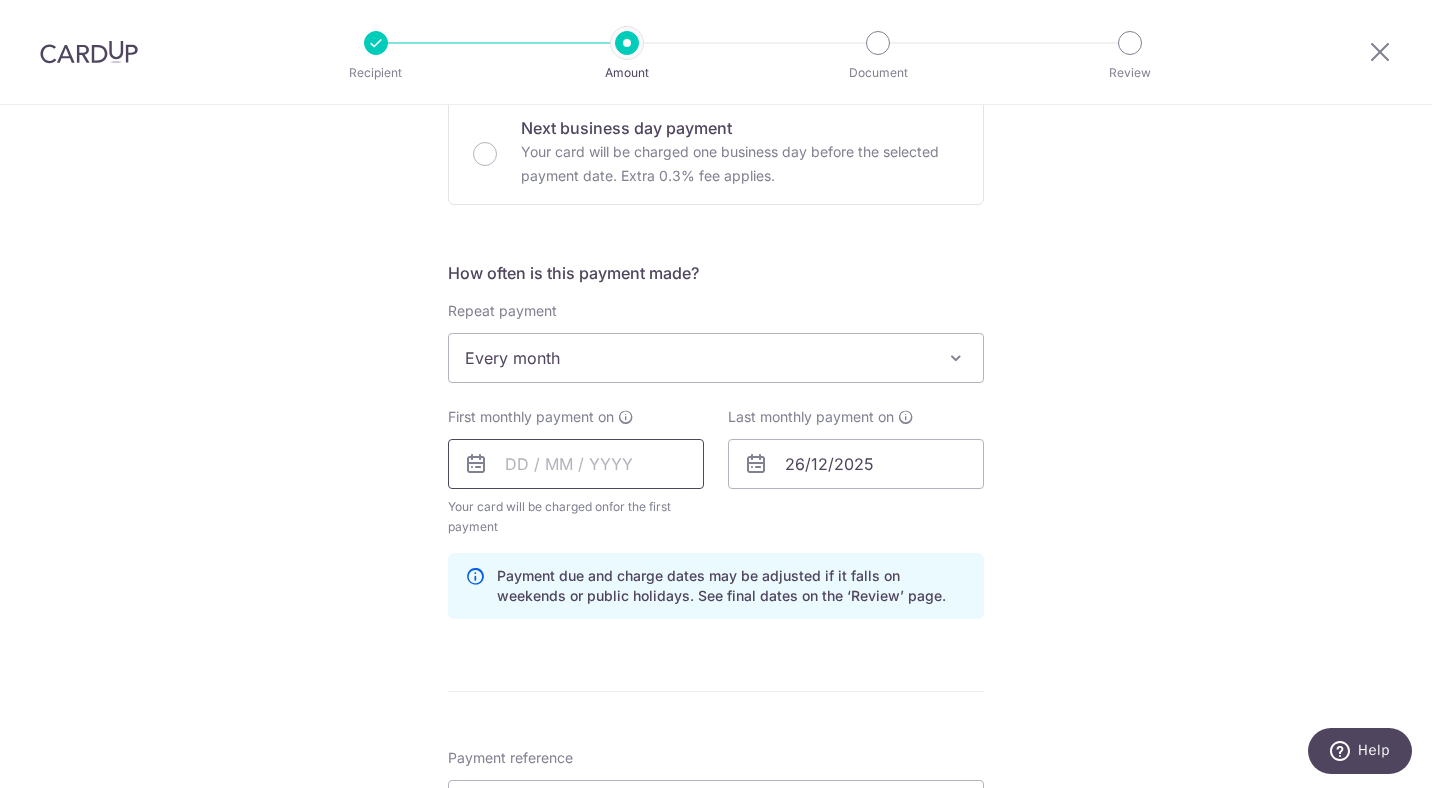 click at bounding box center [576, 464] 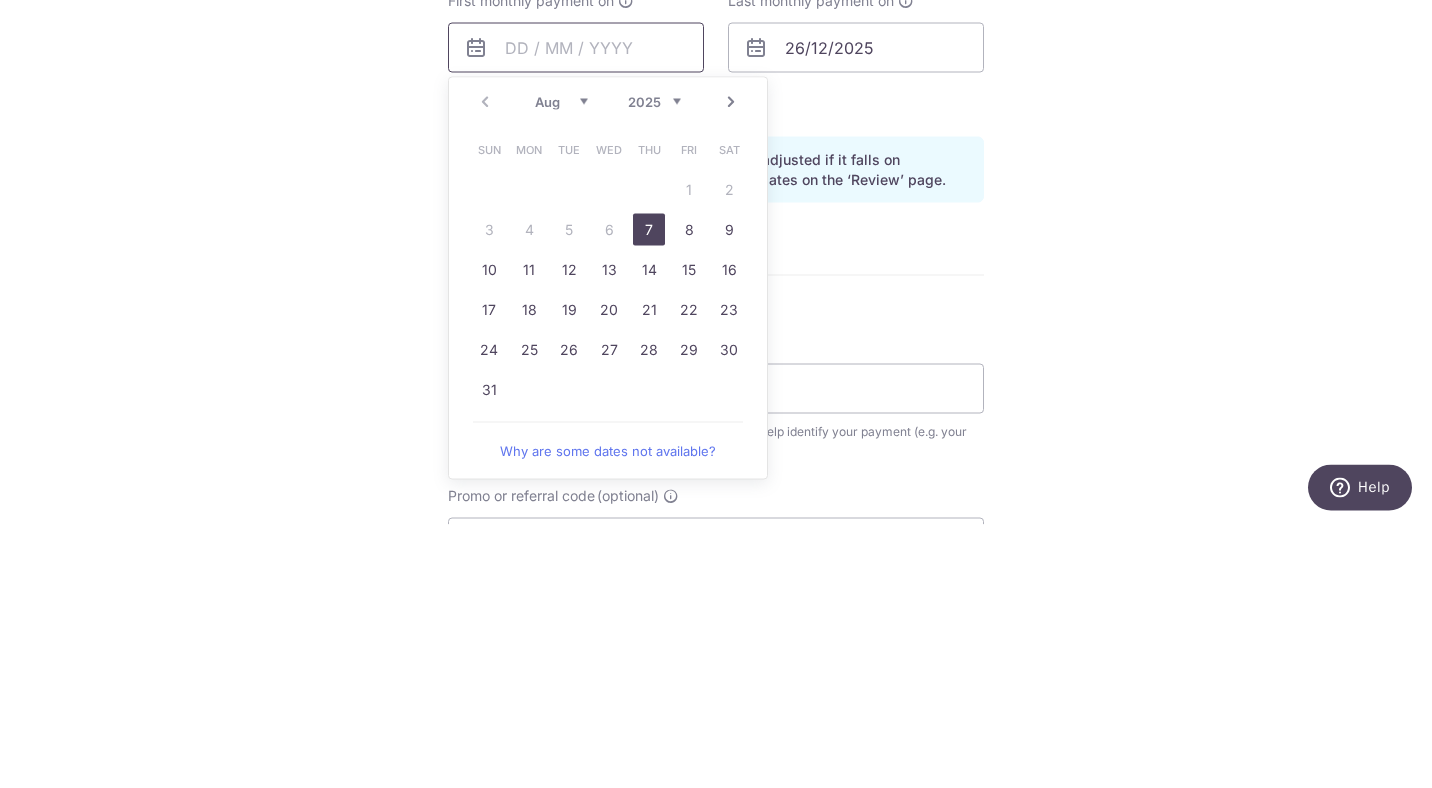 scroll, scrollTop: 769, scrollLeft: 0, axis: vertical 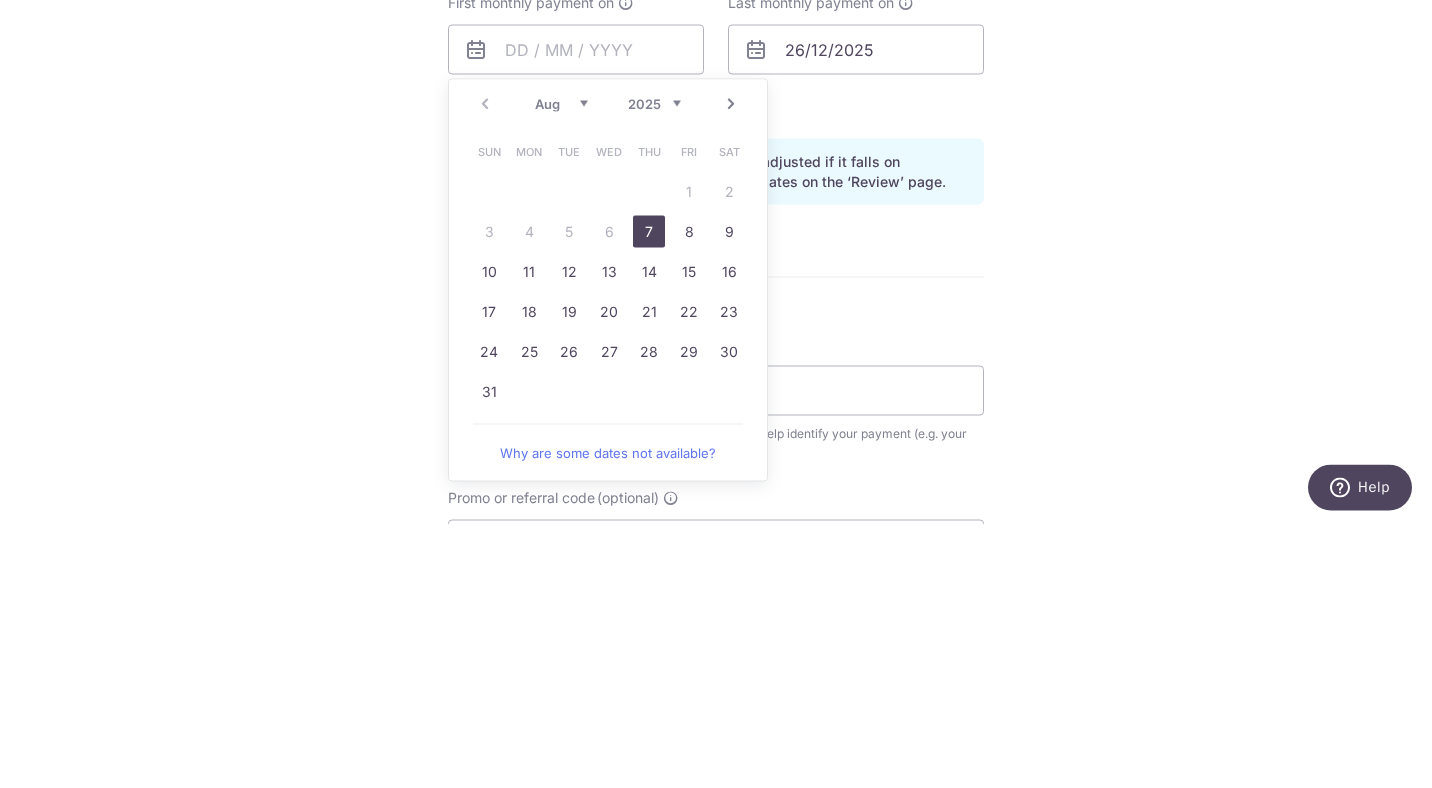 click on "28" at bounding box center [649, 615] 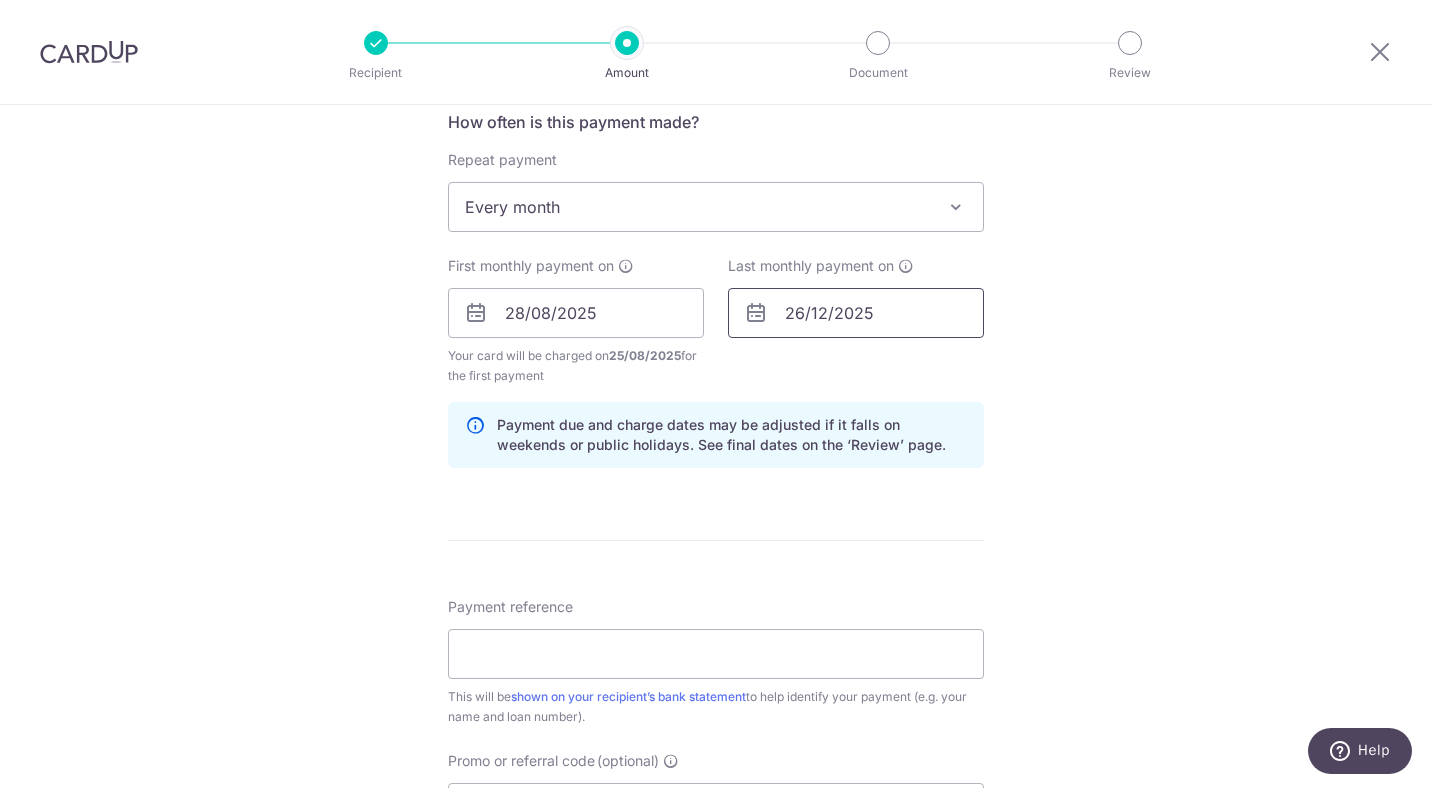 click on "26/12/2025" at bounding box center [856, 313] 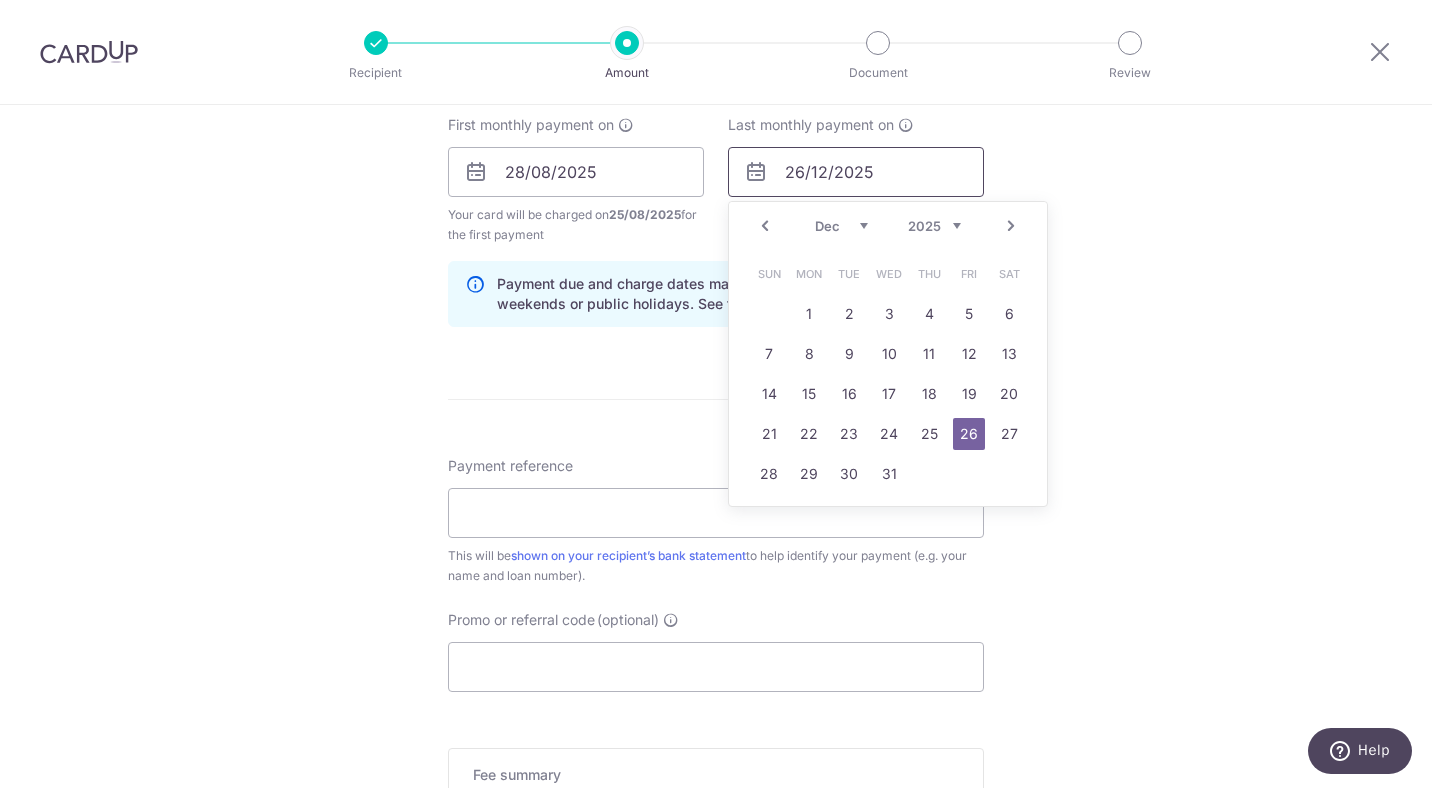 scroll, scrollTop: 918, scrollLeft: 0, axis: vertical 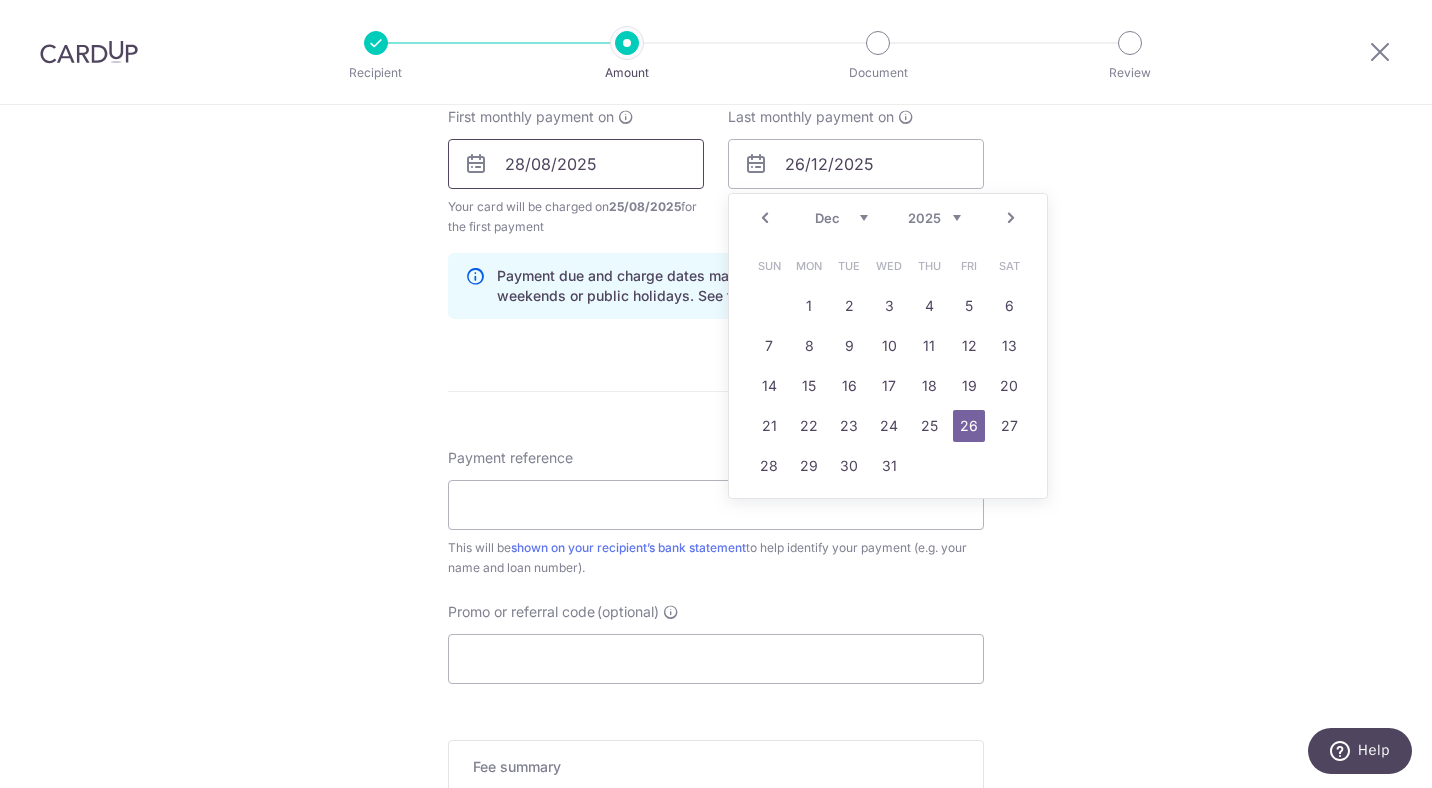 click on "28/08/2025" at bounding box center [576, 164] 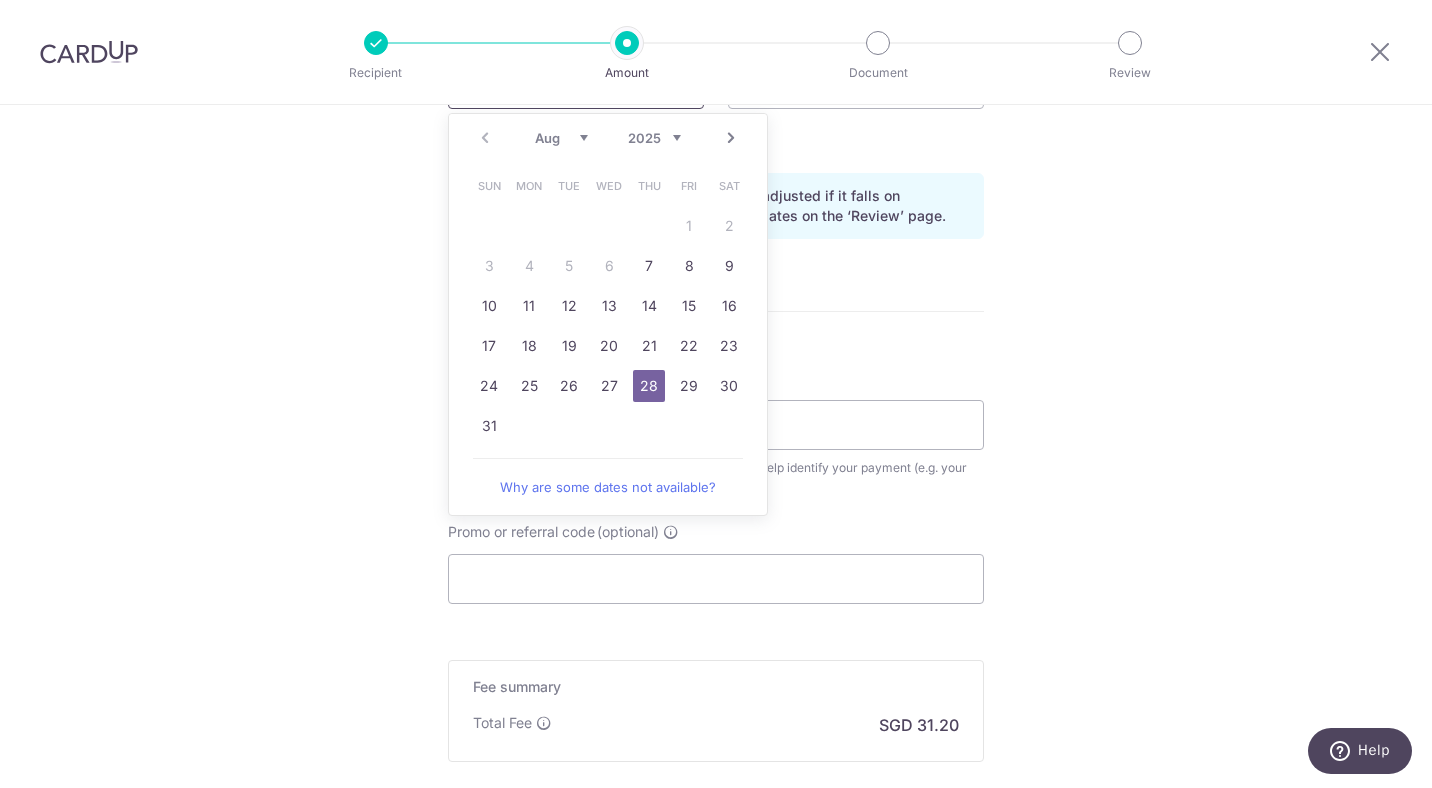 scroll, scrollTop: 1025, scrollLeft: 0, axis: vertical 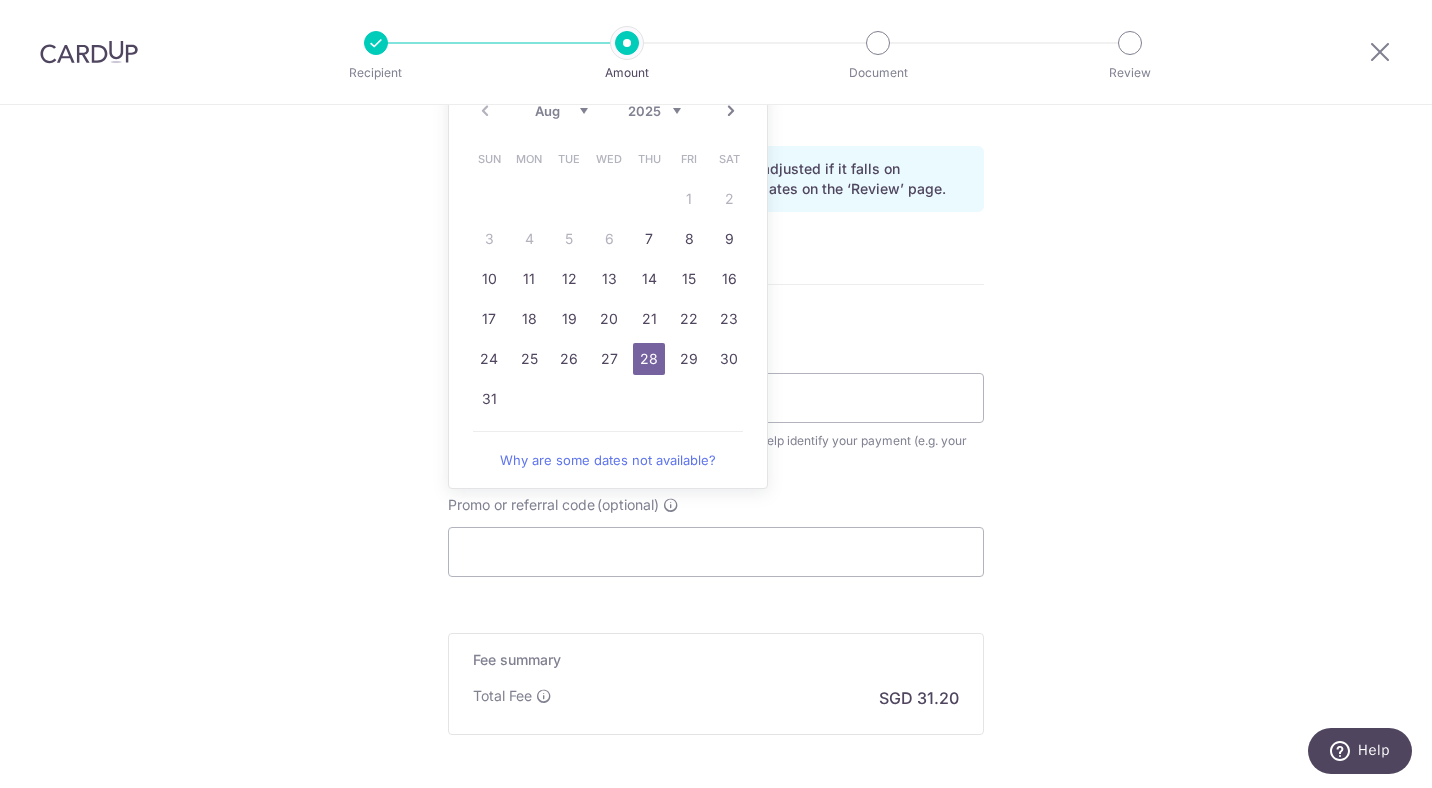 click on "Tell us more about your payment
Enter payment amount
SGD
1,200.00
1200.00
Select Card
**** 6348
Add credit card
Your Cards
**** 9664
**** 6348
Secure 256-bit SSL
Text
New card details
Card
Secure 256-bit SSL" at bounding box center (716, 35) 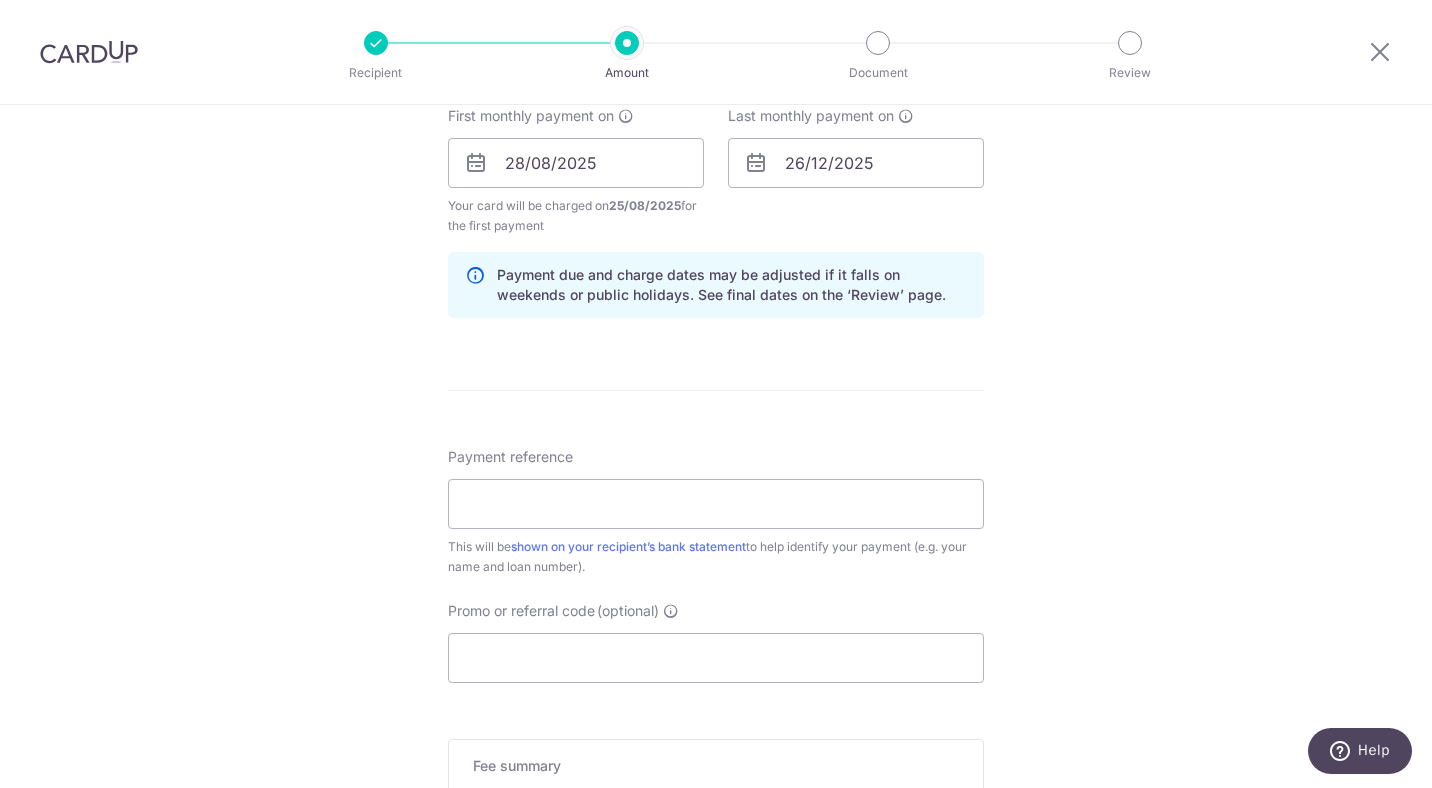 scroll, scrollTop: 888, scrollLeft: 0, axis: vertical 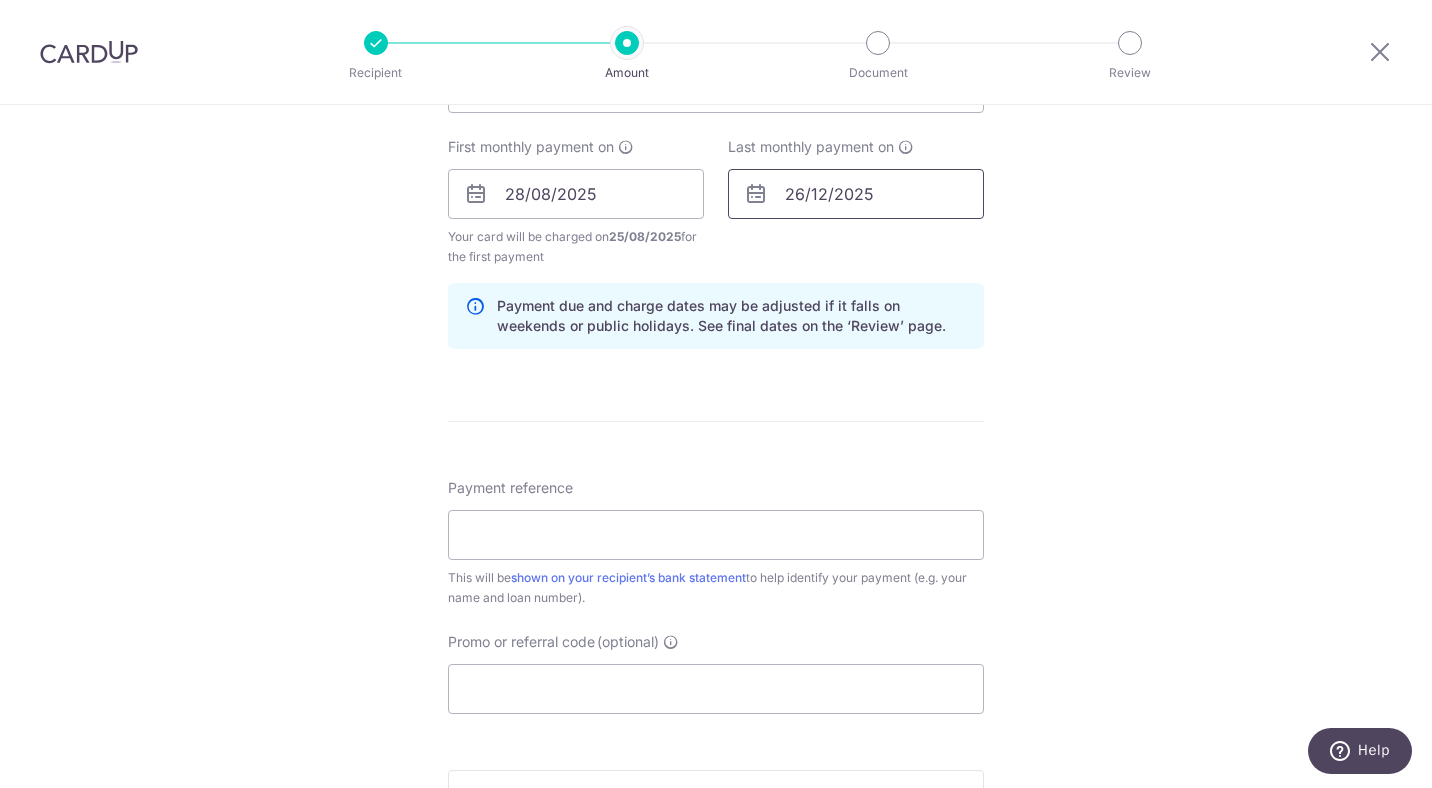 click on "26/12/2025" at bounding box center (856, 194) 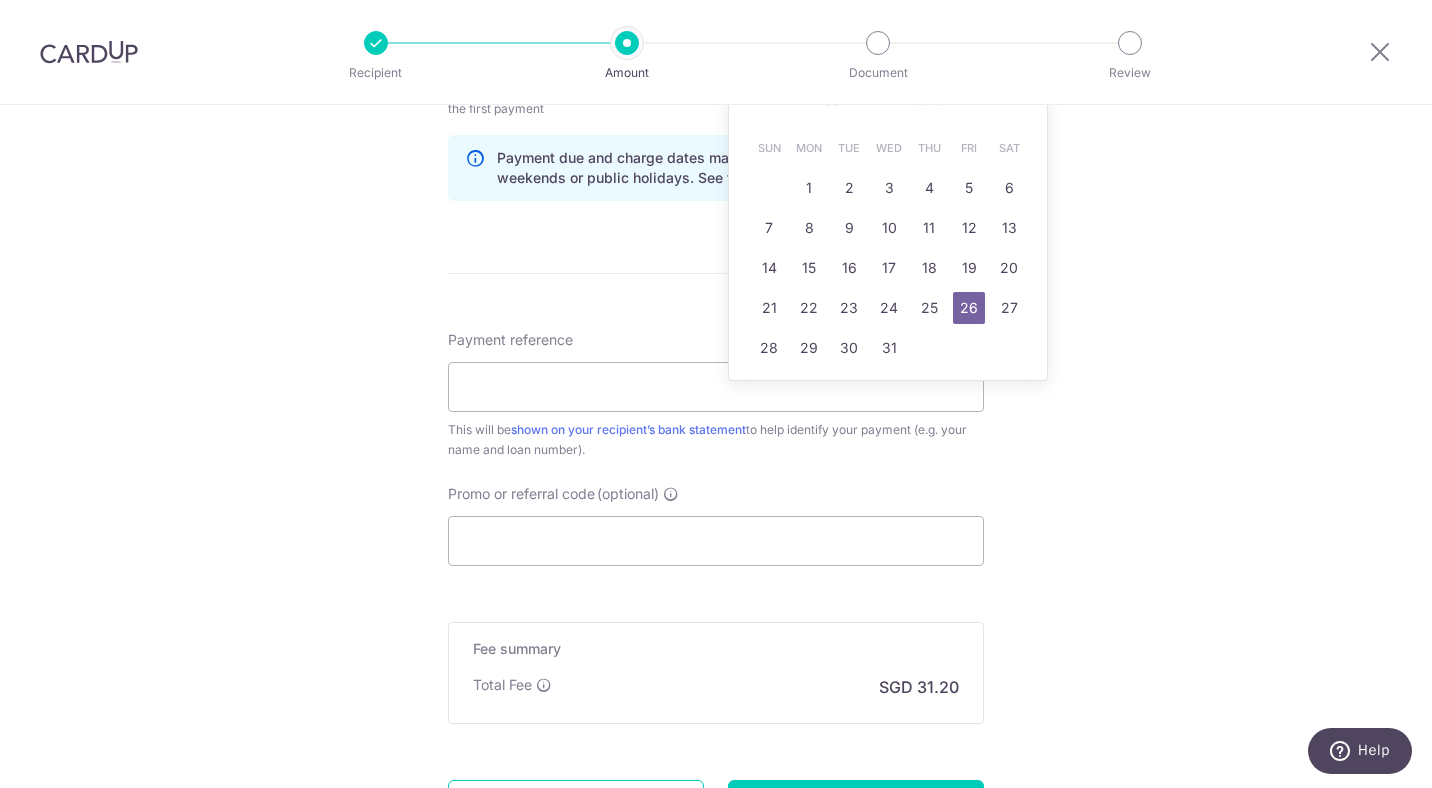 scroll, scrollTop: 1039, scrollLeft: 0, axis: vertical 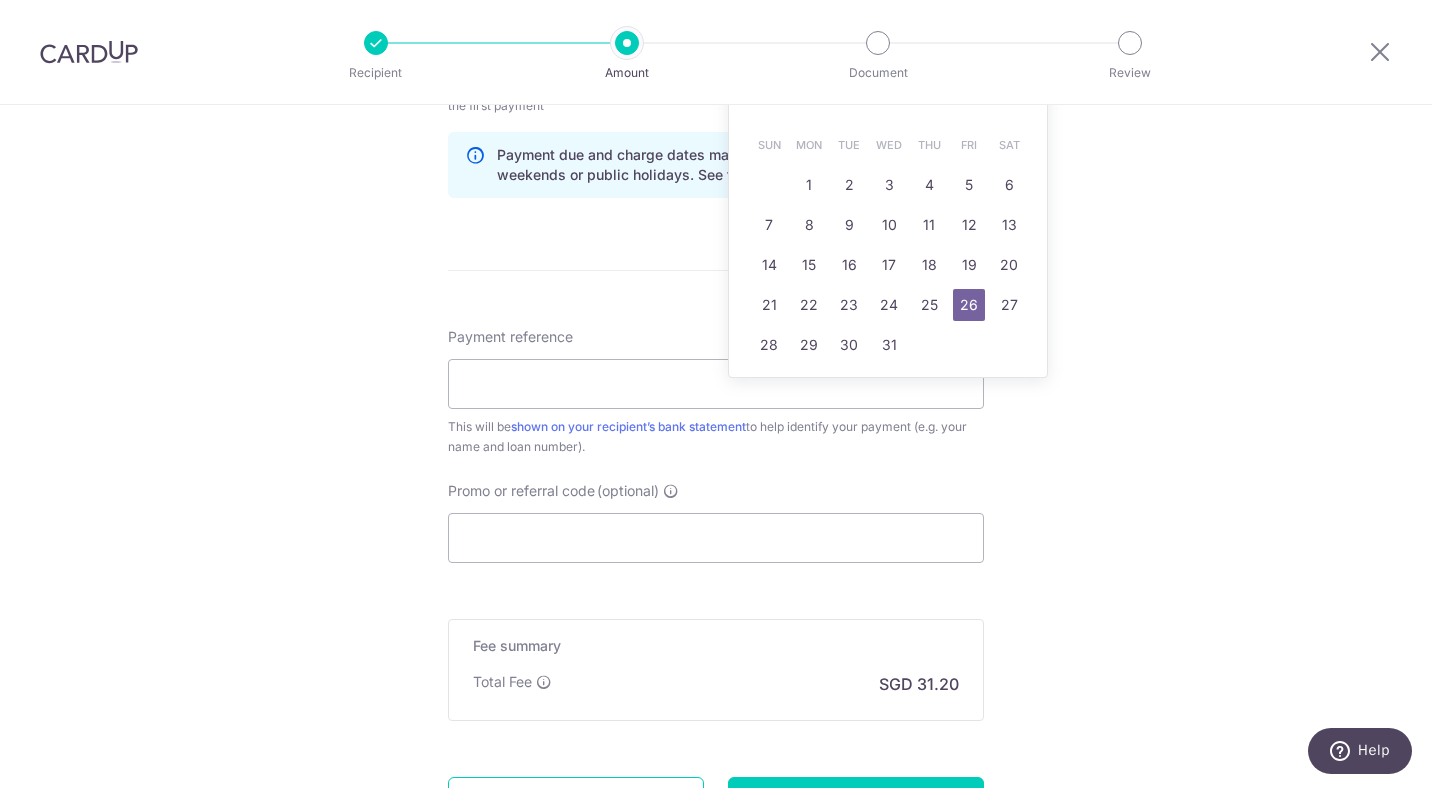 click on "28" at bounding box center [769, 345] 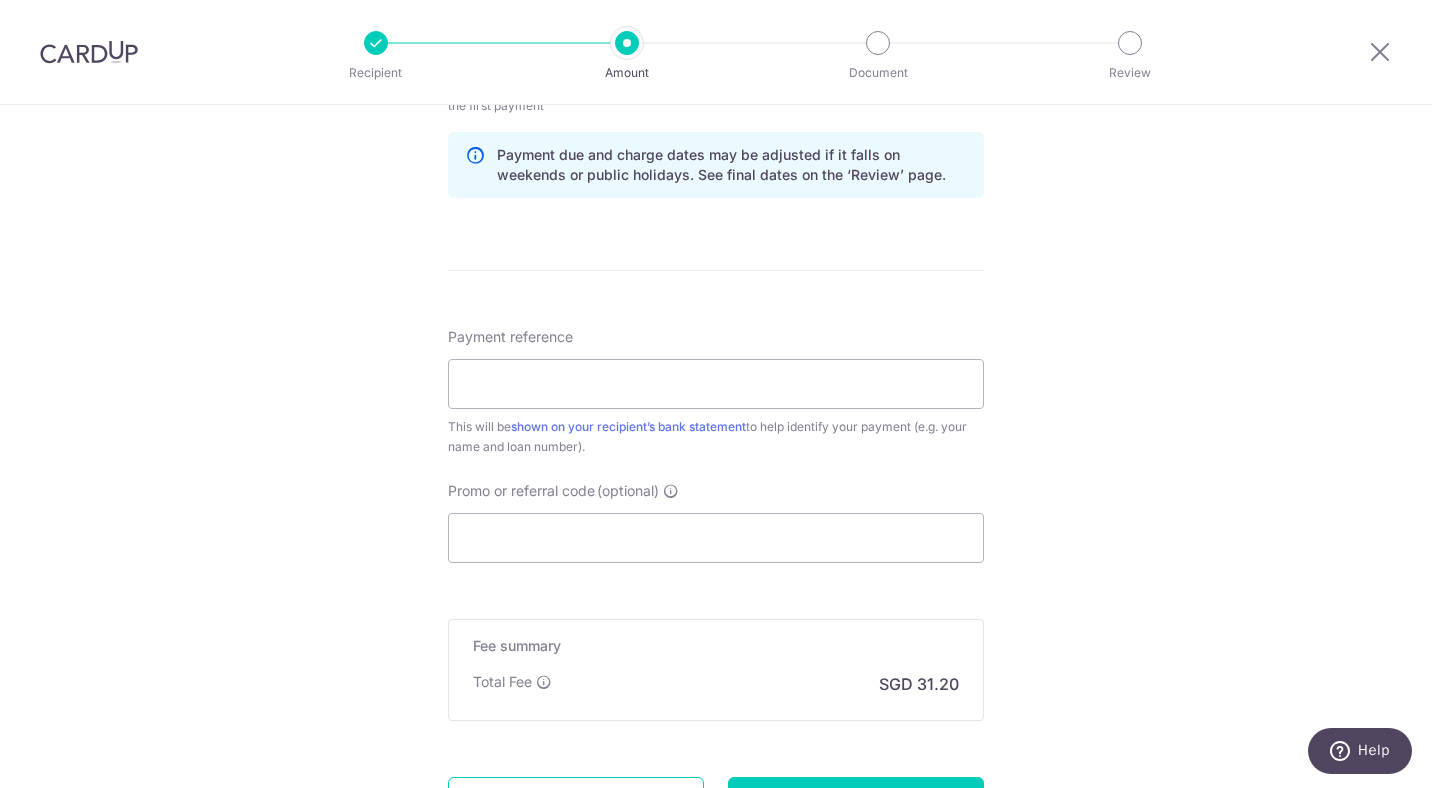 click on "Tell us more about your payment
Enter payment amount
SGD
1,200.00
1200.00
Select Card
**** 6348
Add credit card
Your Cards
**** 9664
**** 6348
Secure 256-bit SSL
Text
New card details
Card
Secure 256-bit SSL" at bounding box center (716, 21) 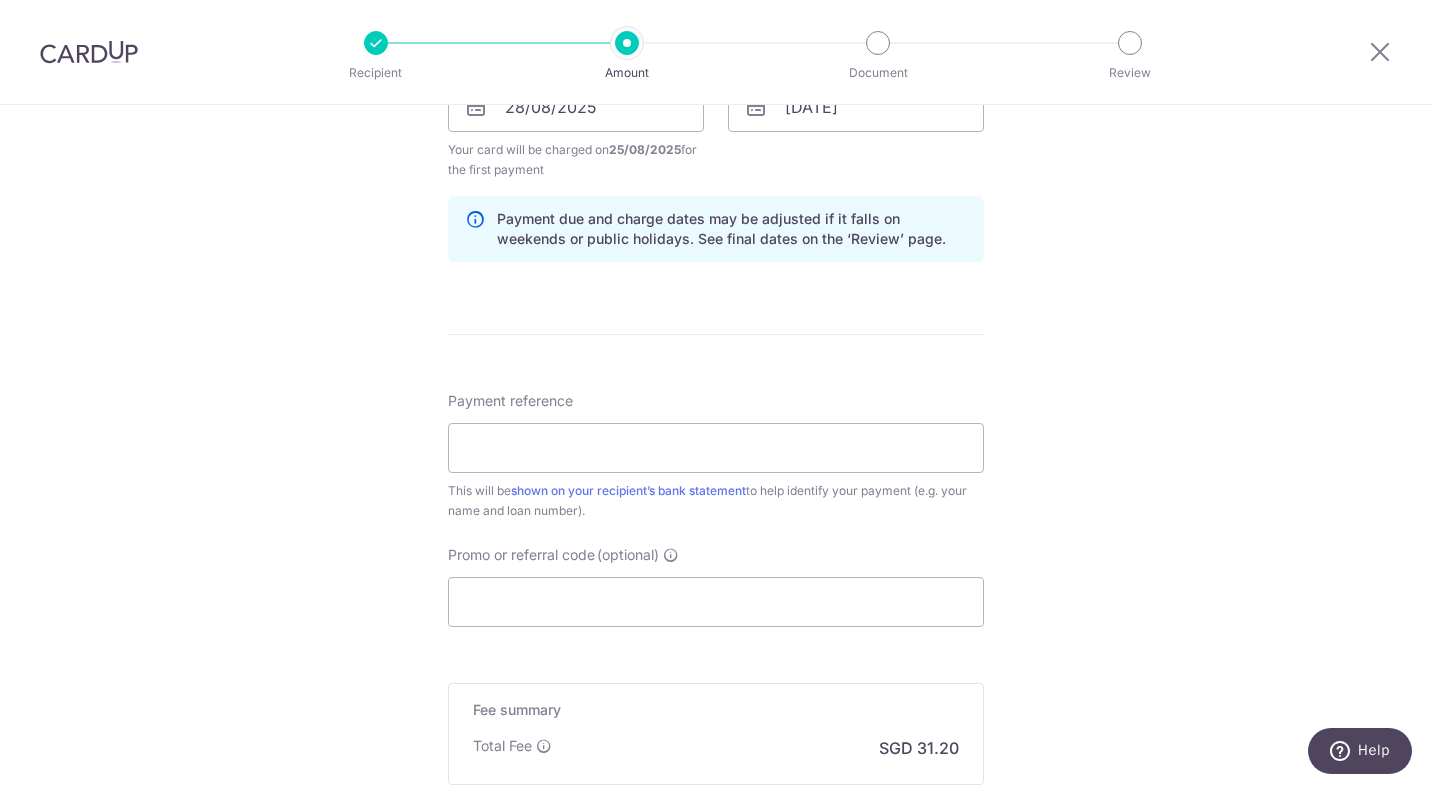 scroll, scrollTop: 1026, scrollLeft: 0, axis: vertical 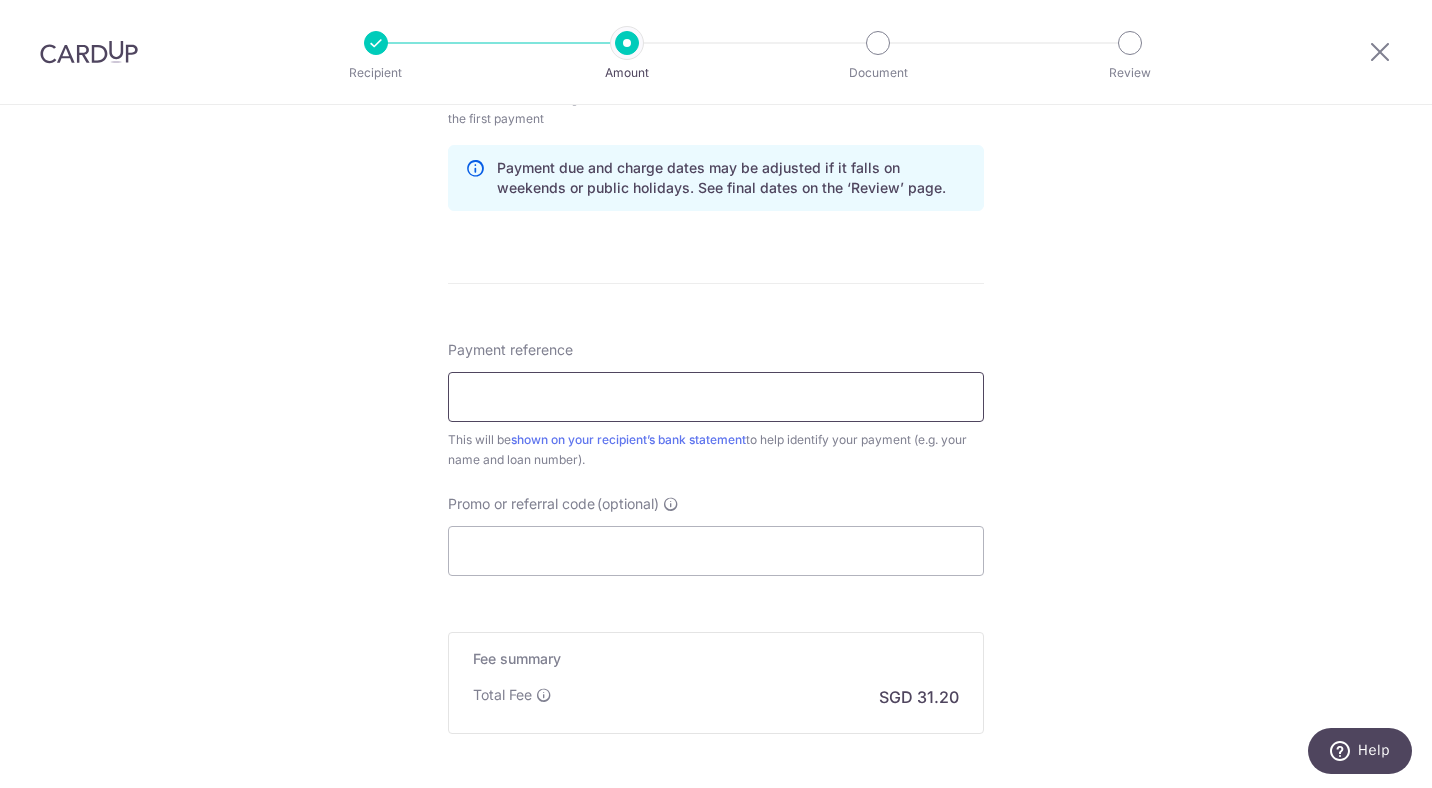 click on "Payment reference" at bounding box center [716, 397] 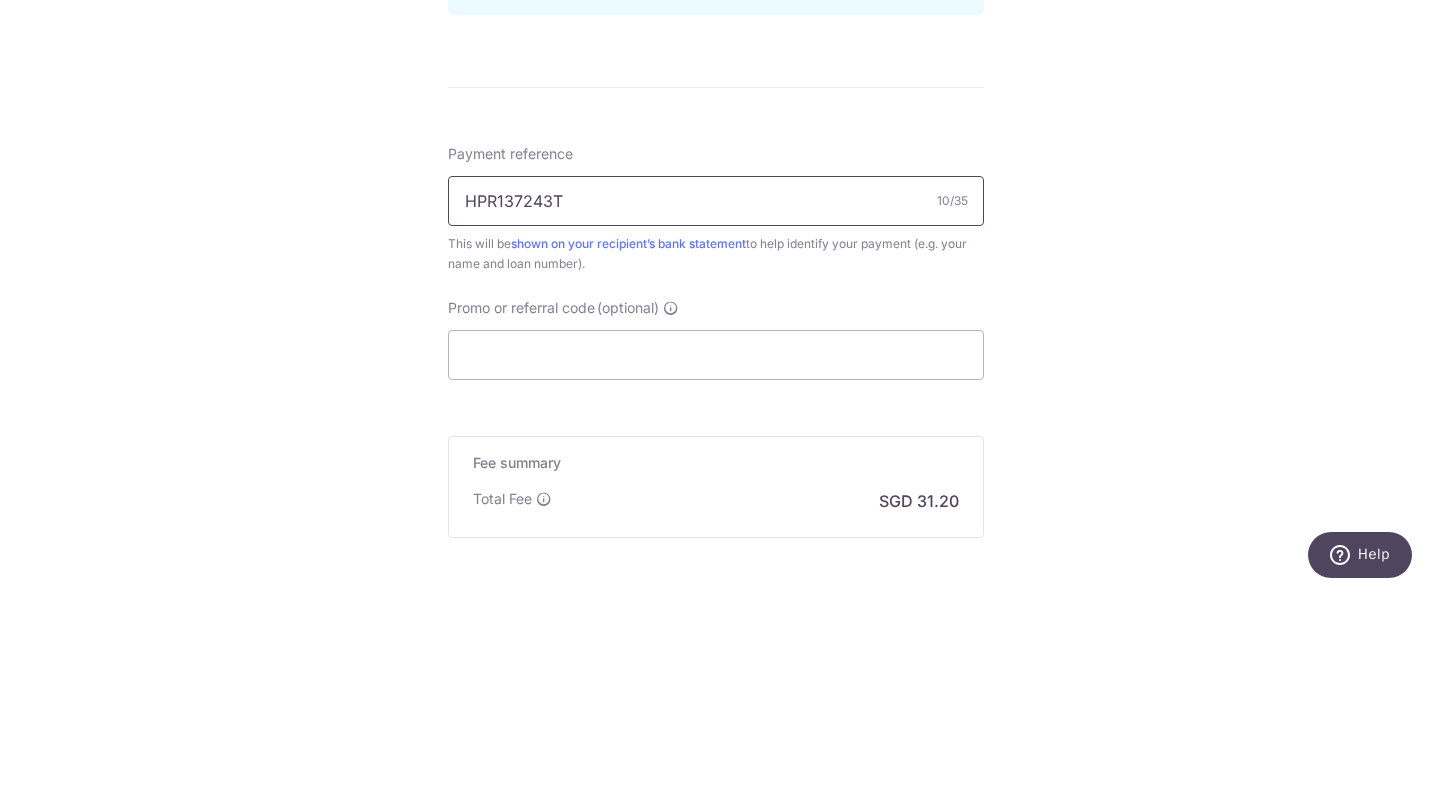type on "HPR137243T" 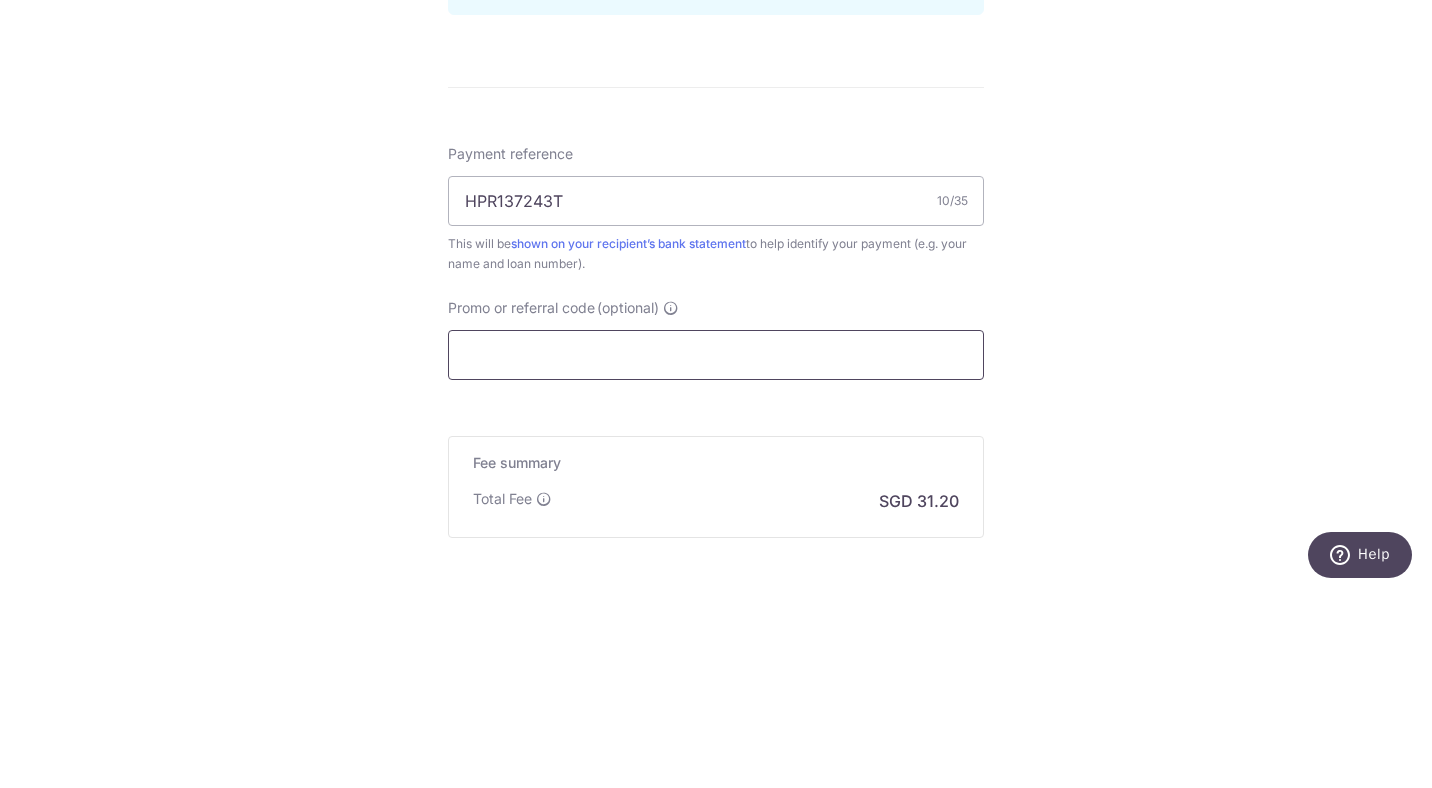 click on "Promo or referral code
(optional)" at bounding box center (716, 551) 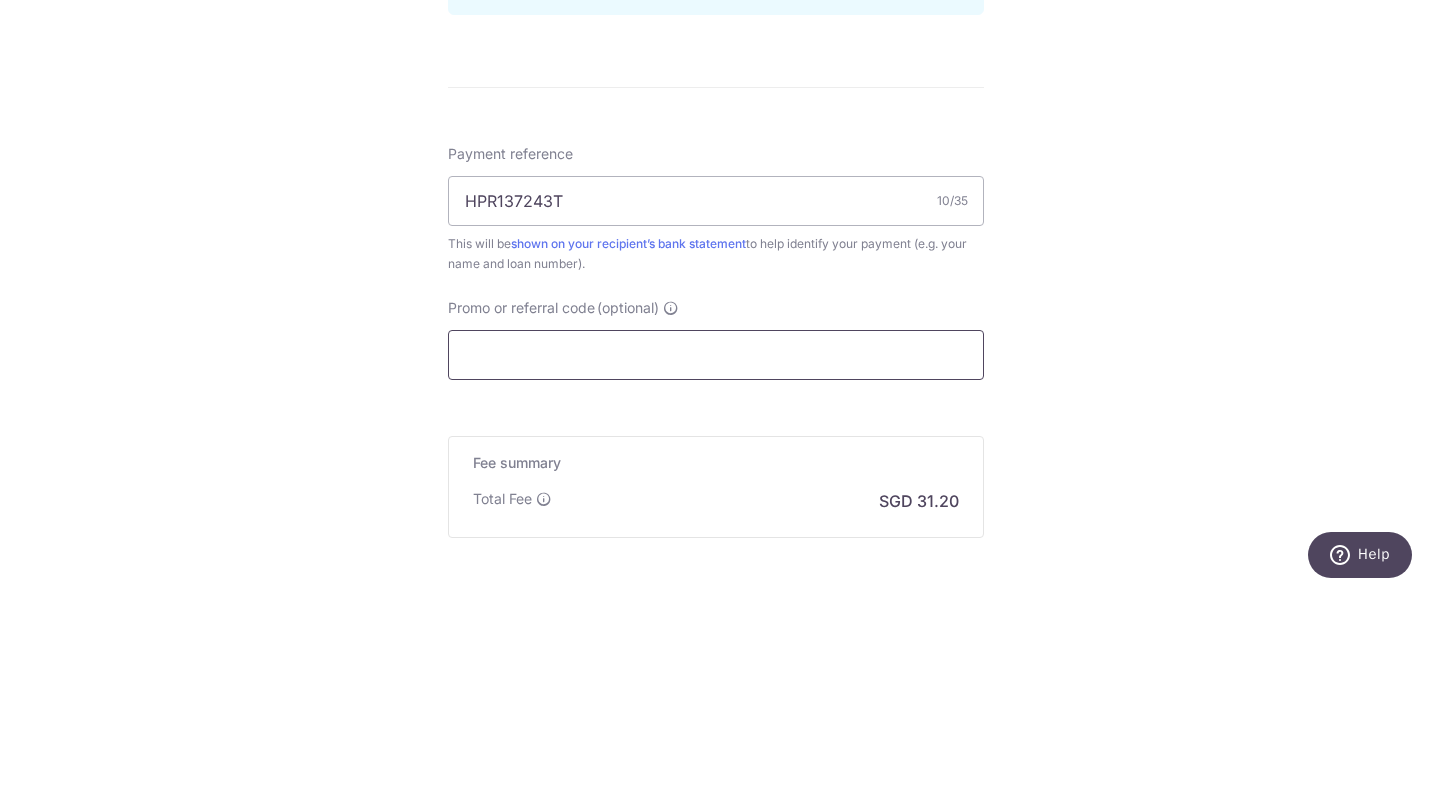 paste on "3HOME25R" 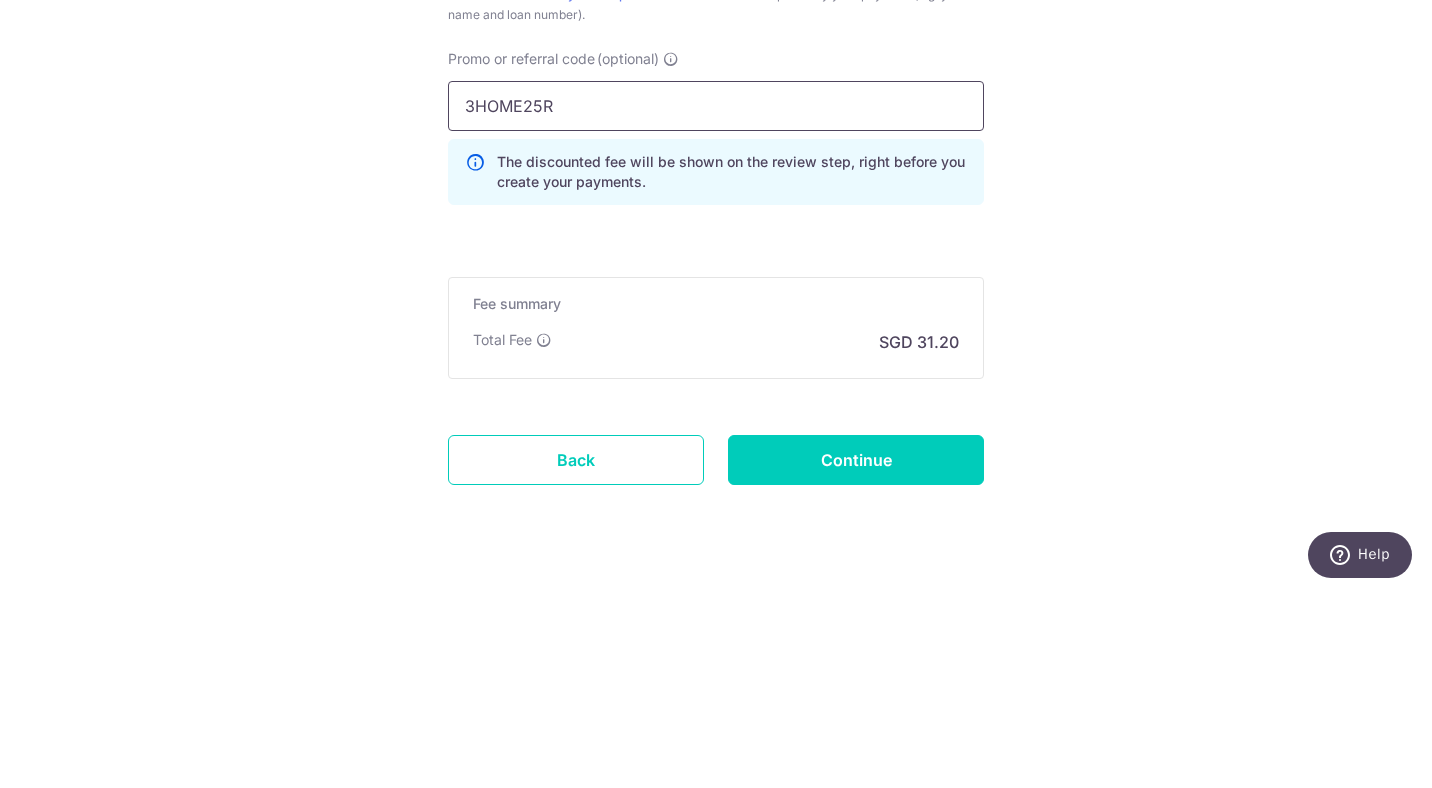 scroll, scrollTop: 1318, scrollLeft: 0, axis: vertical 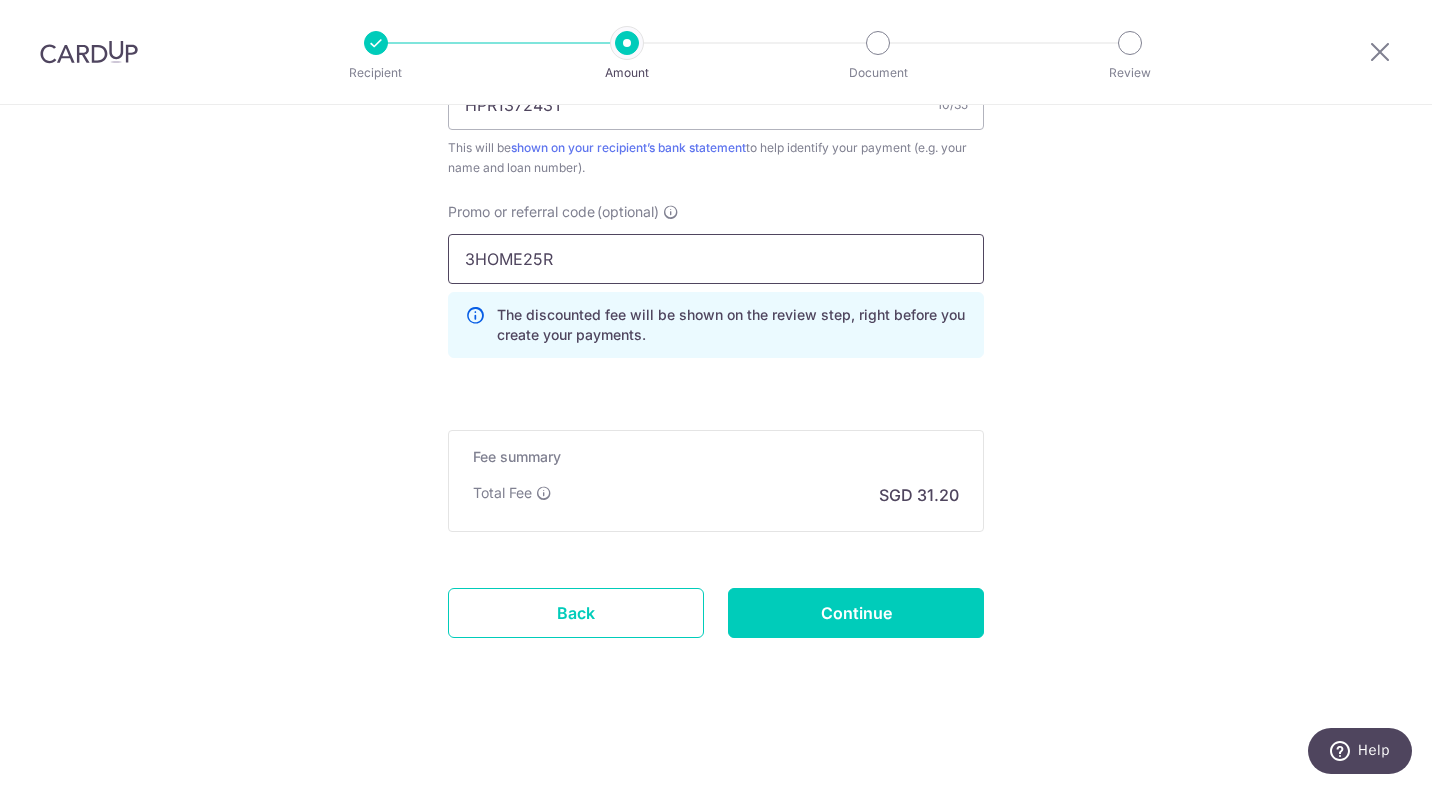 type on "3HOME25R" 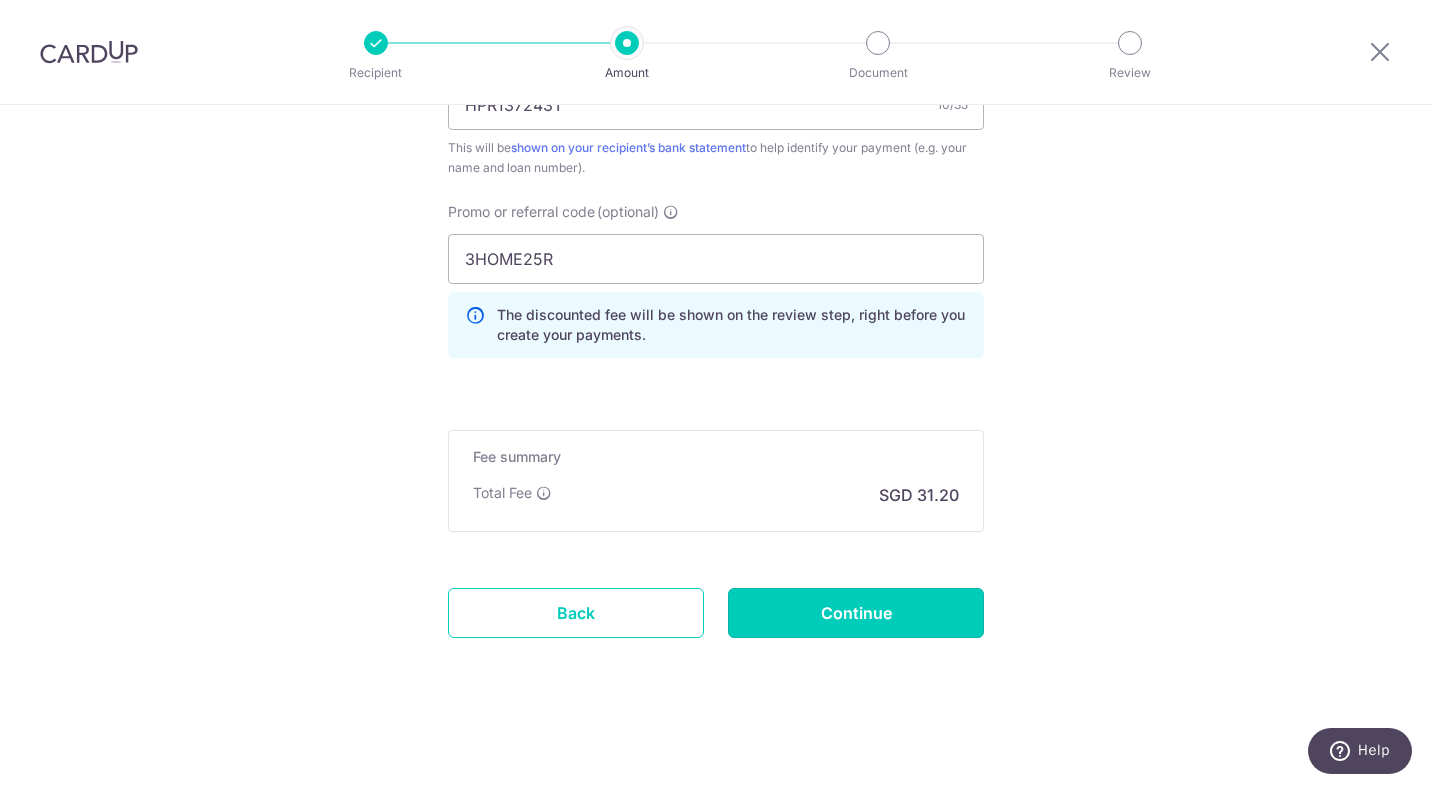 click on "Continue" at bounding box center [856, 613] 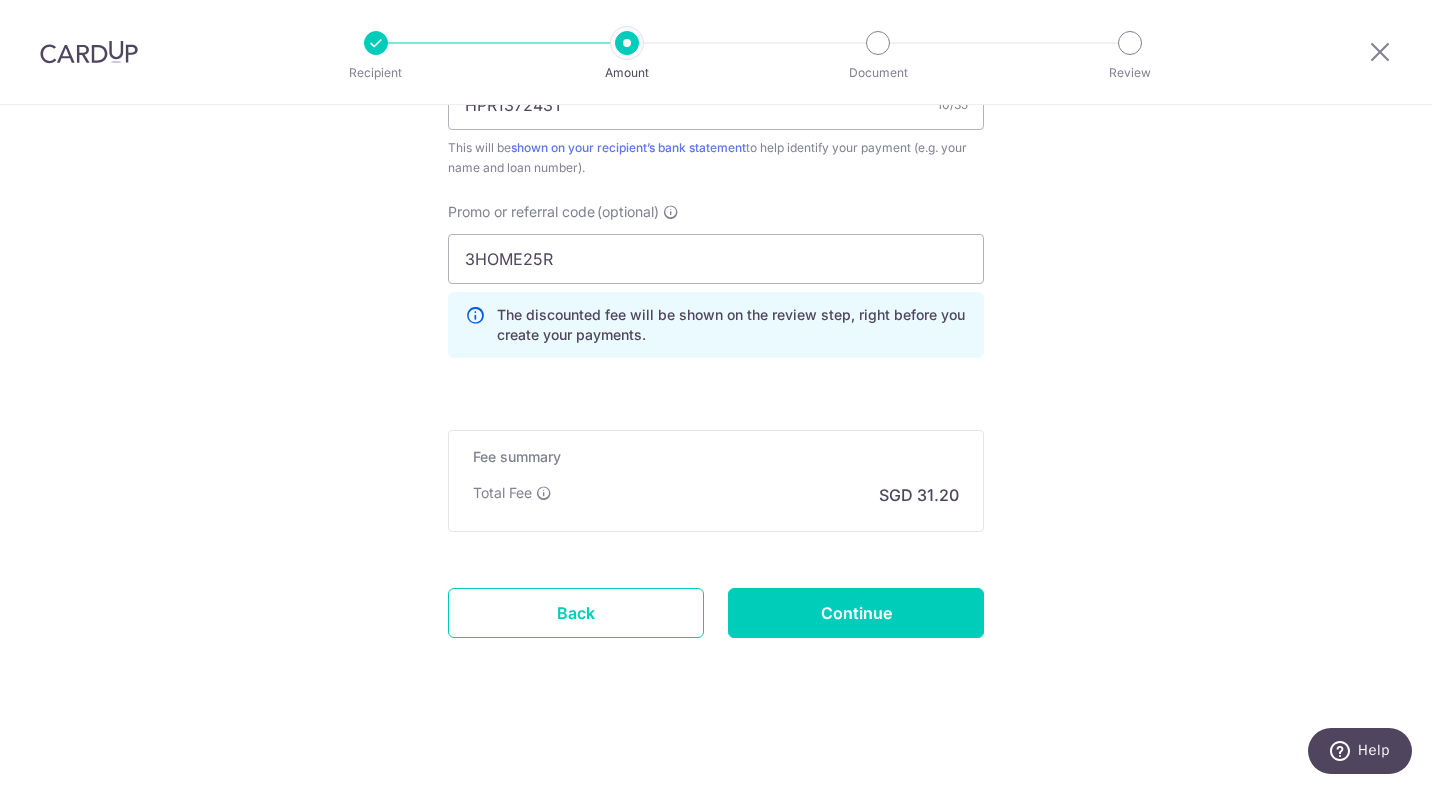 type on "Create Schedule" 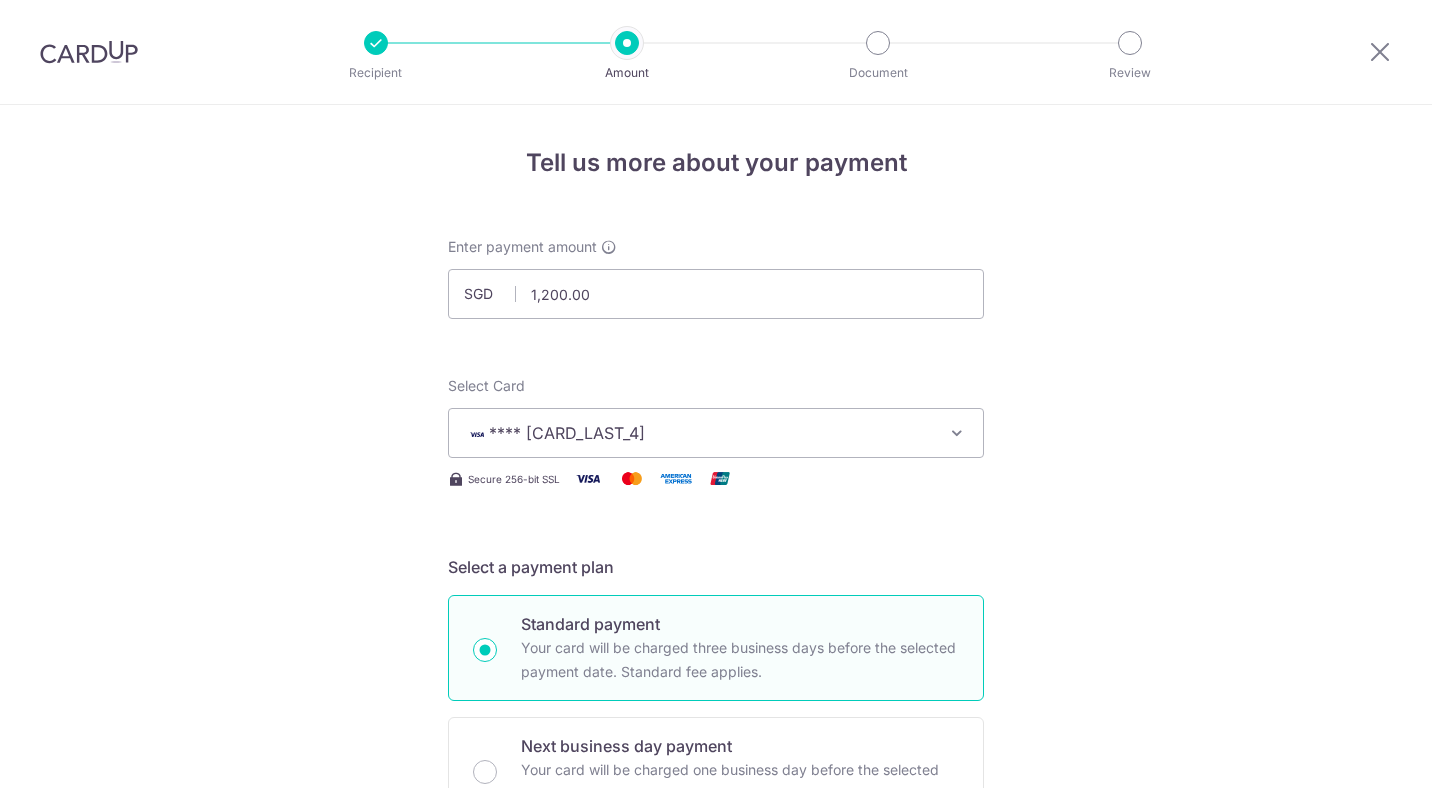 scroll, scrollTop: 0, scrollLeft: 0, axis: both 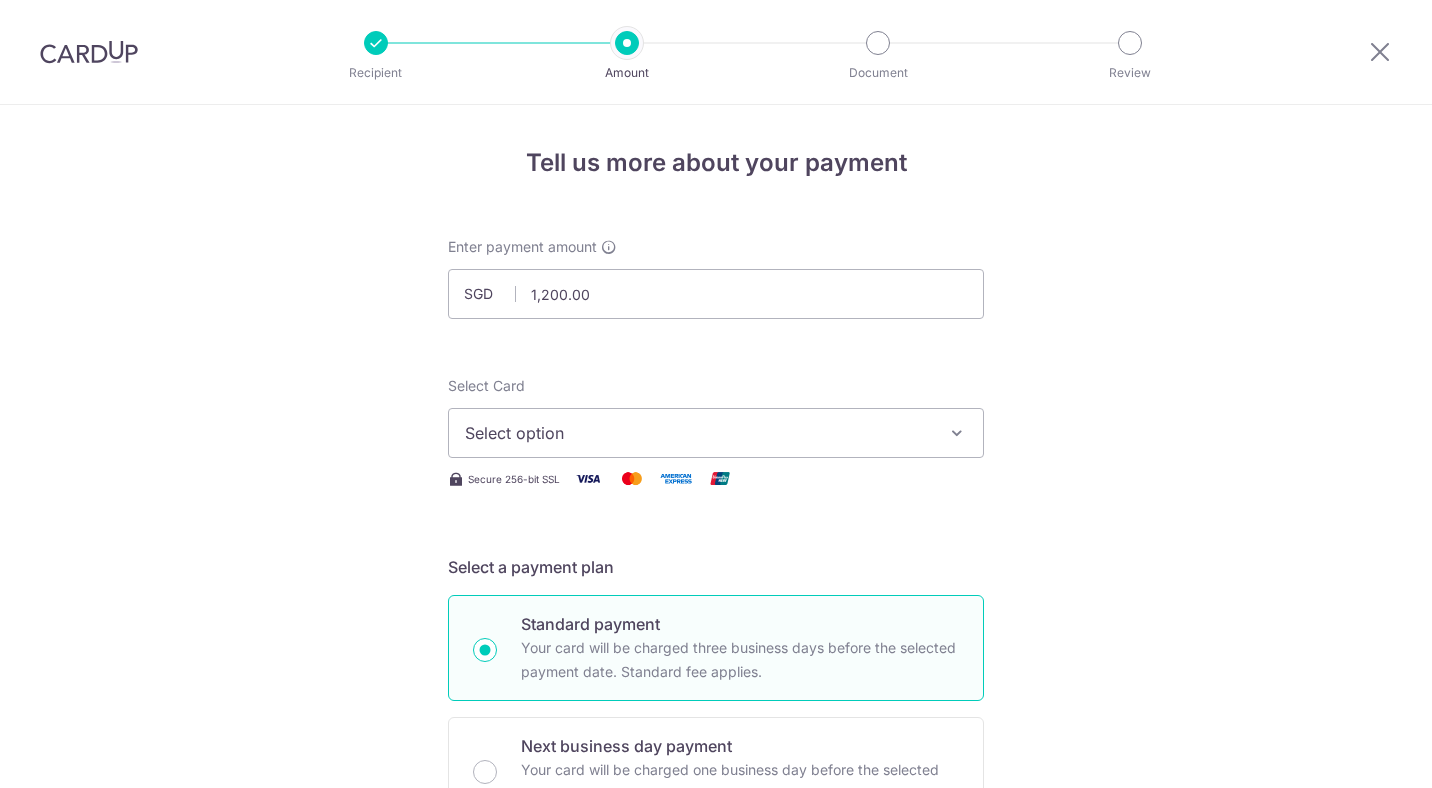 select on "3" 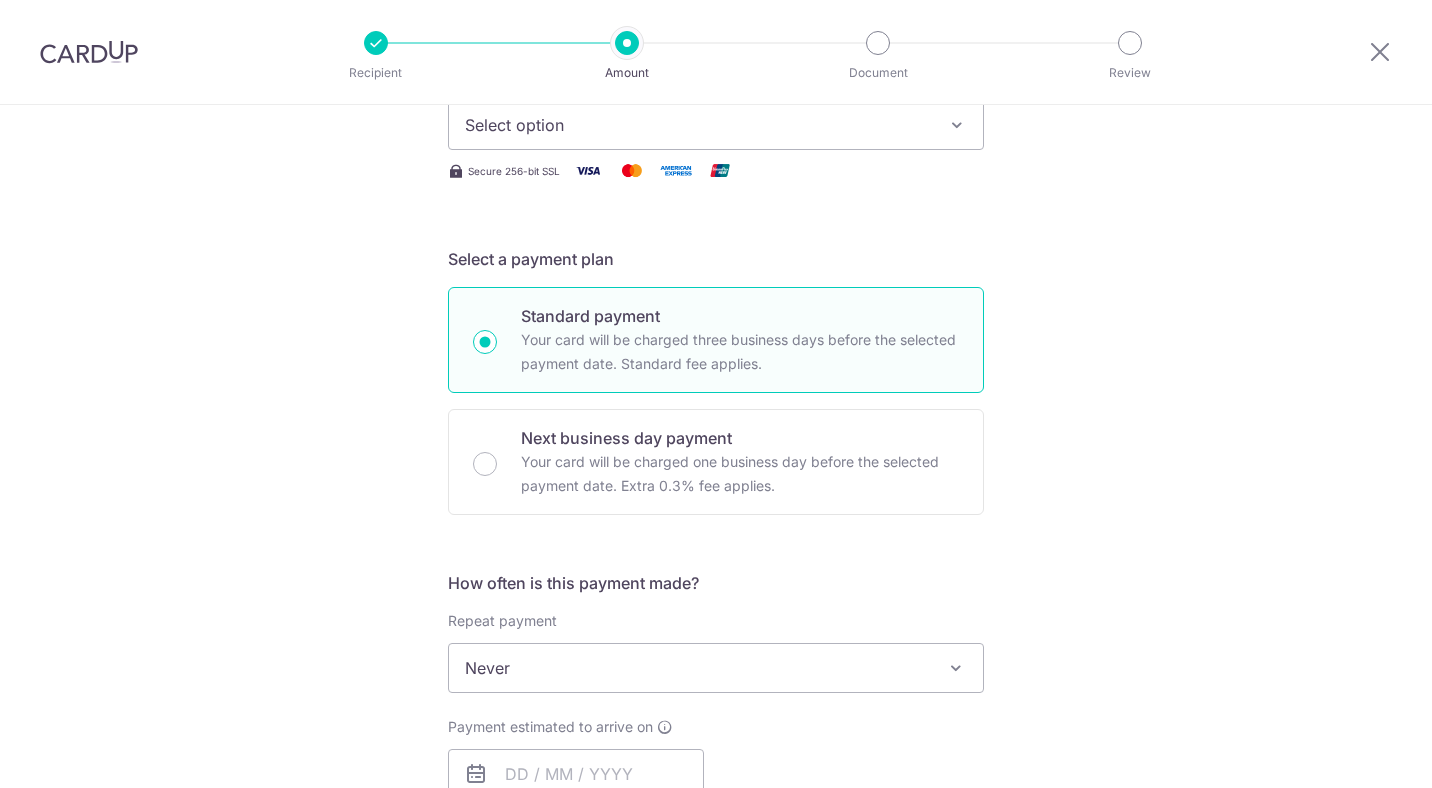 scroll, scrollTop: 0, scrollLeft: 0, axis: both 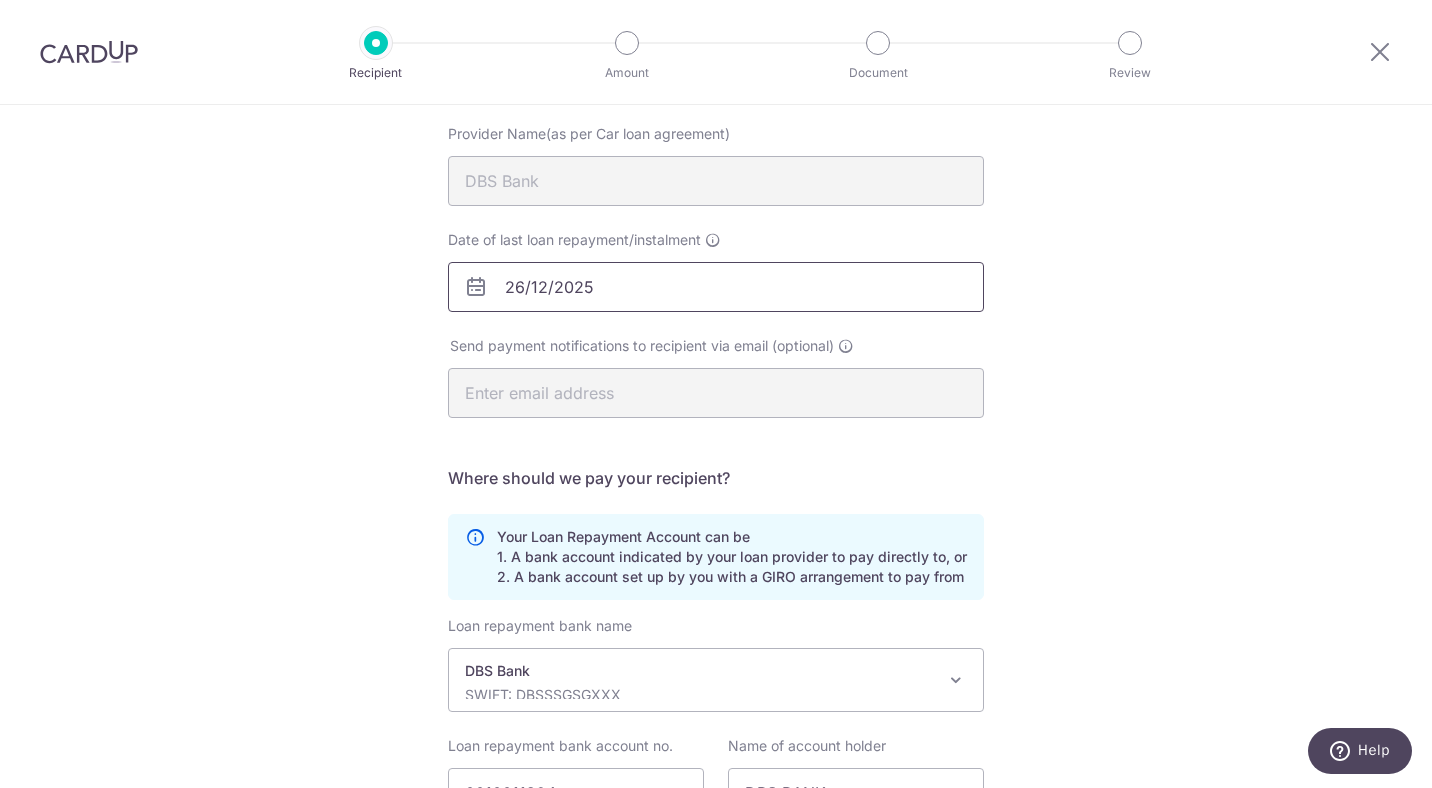 click on "26/12/2025" at bounding box center (716, 287) 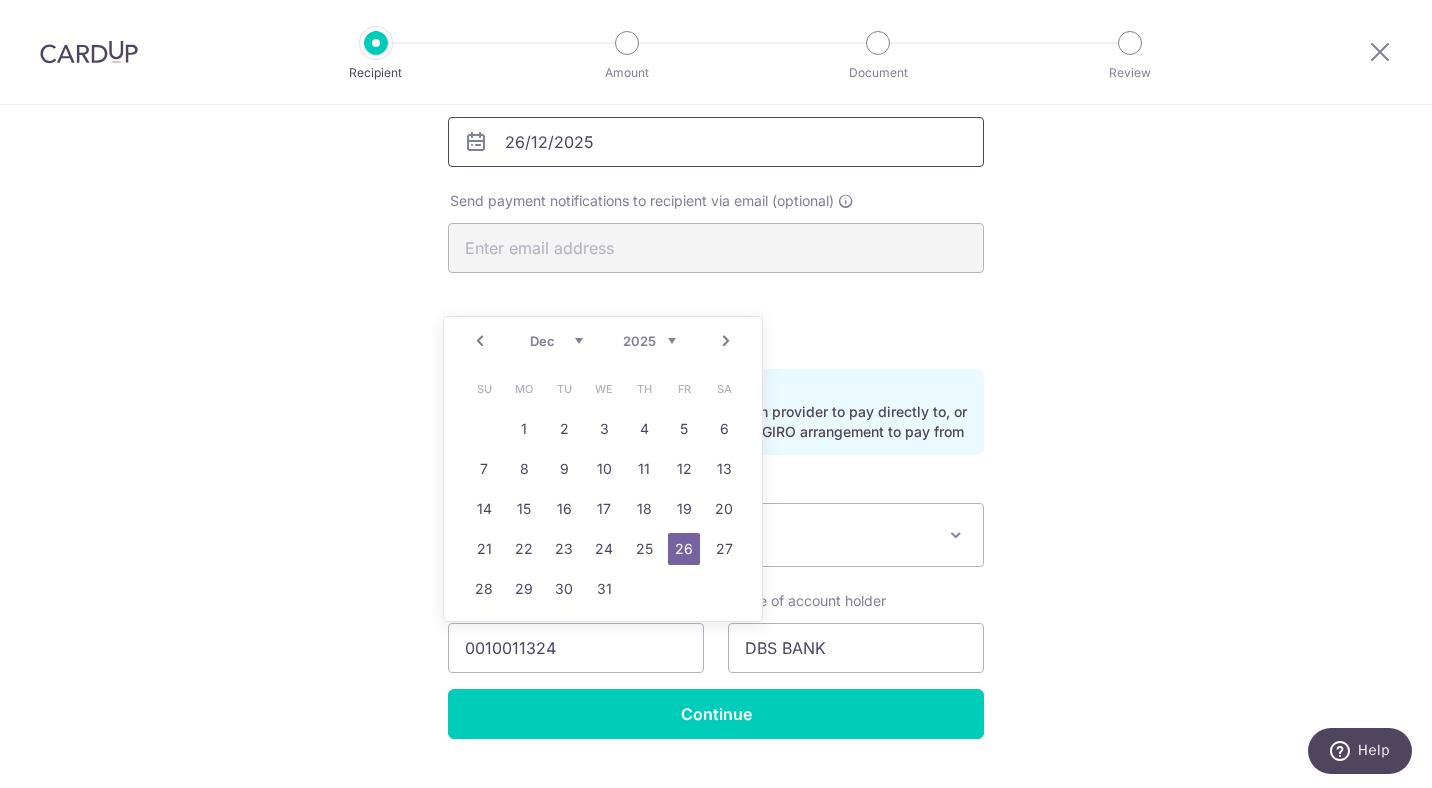 scroll, scrollTop: 353, scrollLeft: 0, axis: vertical 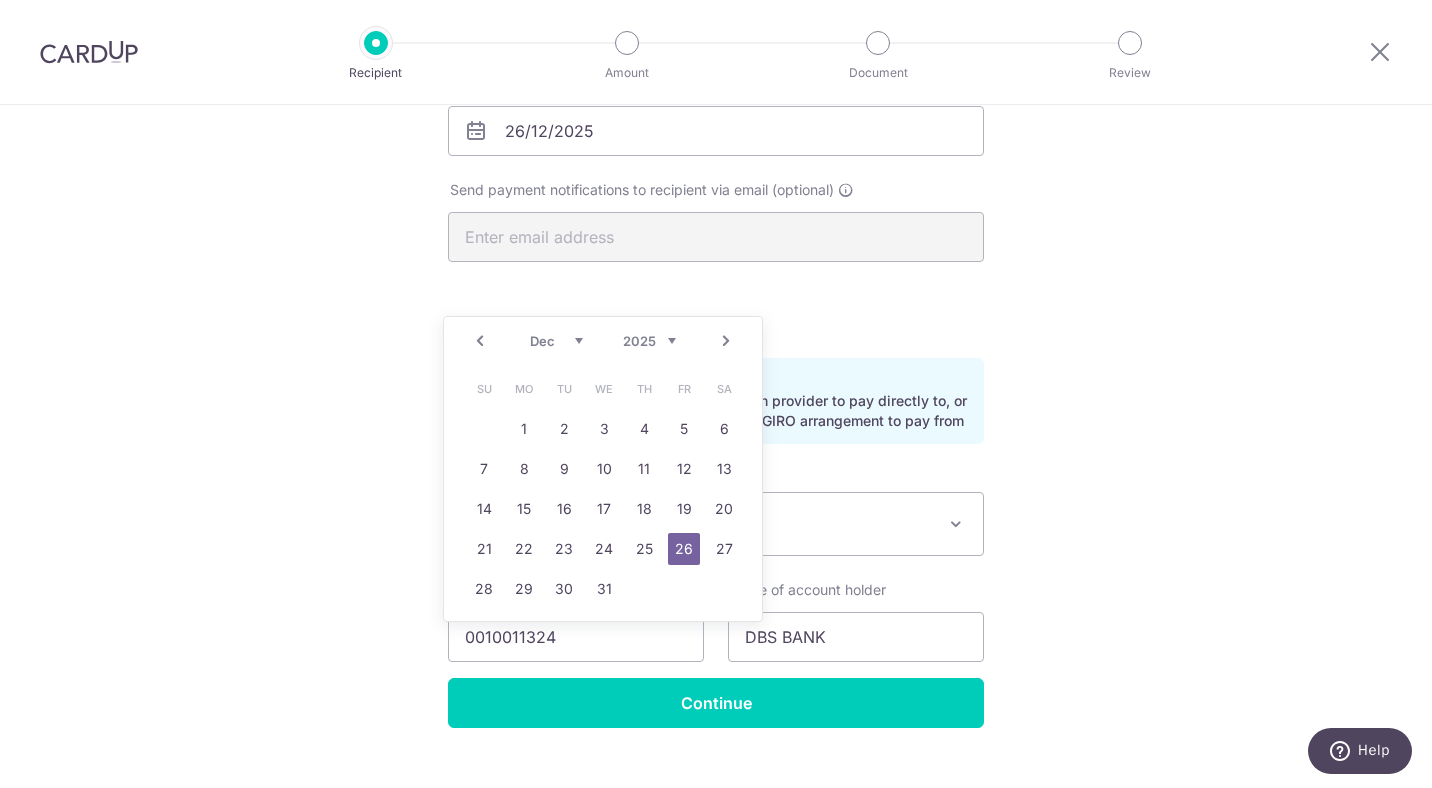 click on "2025 2026 2027 2028 2029 2030 2031 2032 2033 2034 2035" at bounding box center (649, 341) 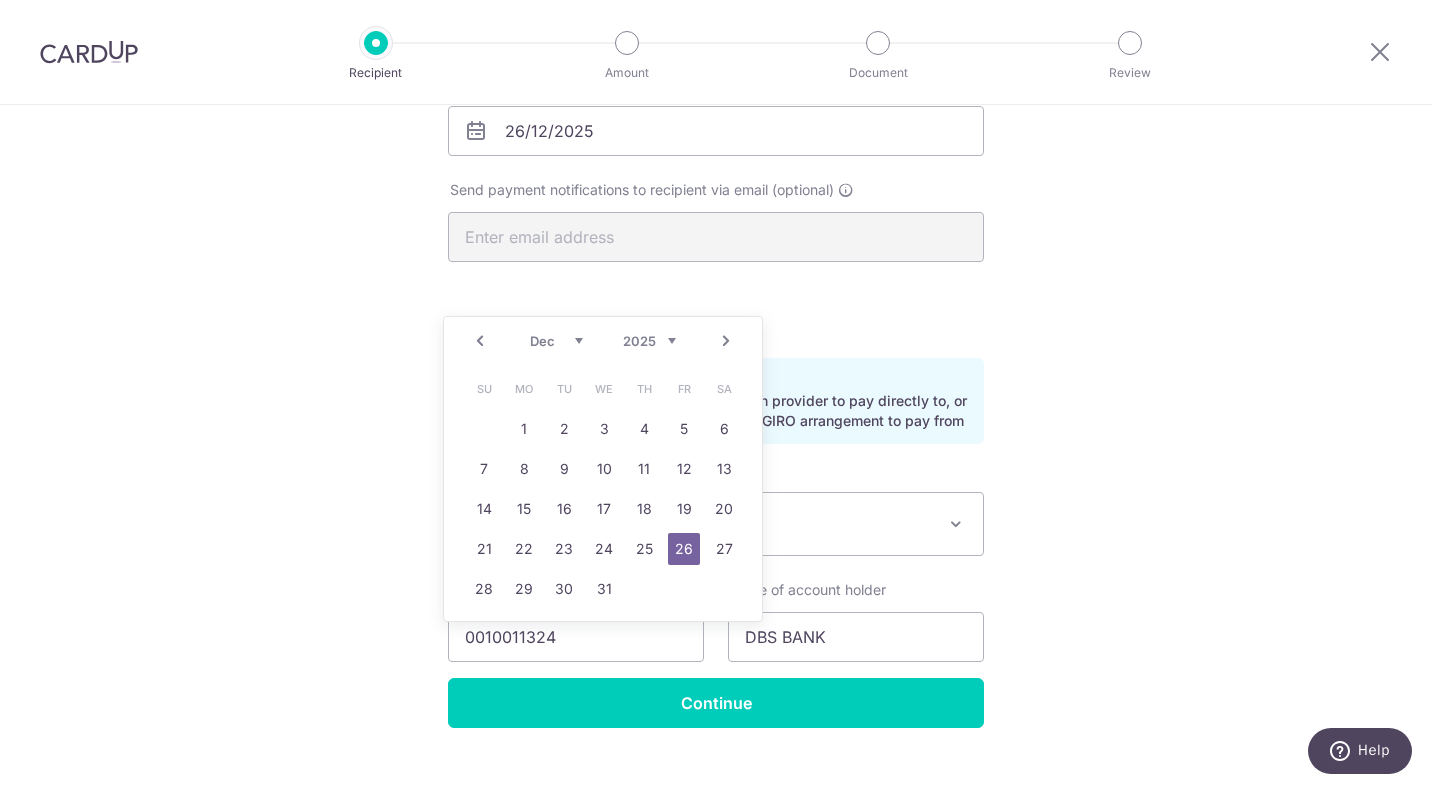 click on "28" at bounding box center (484, 589) 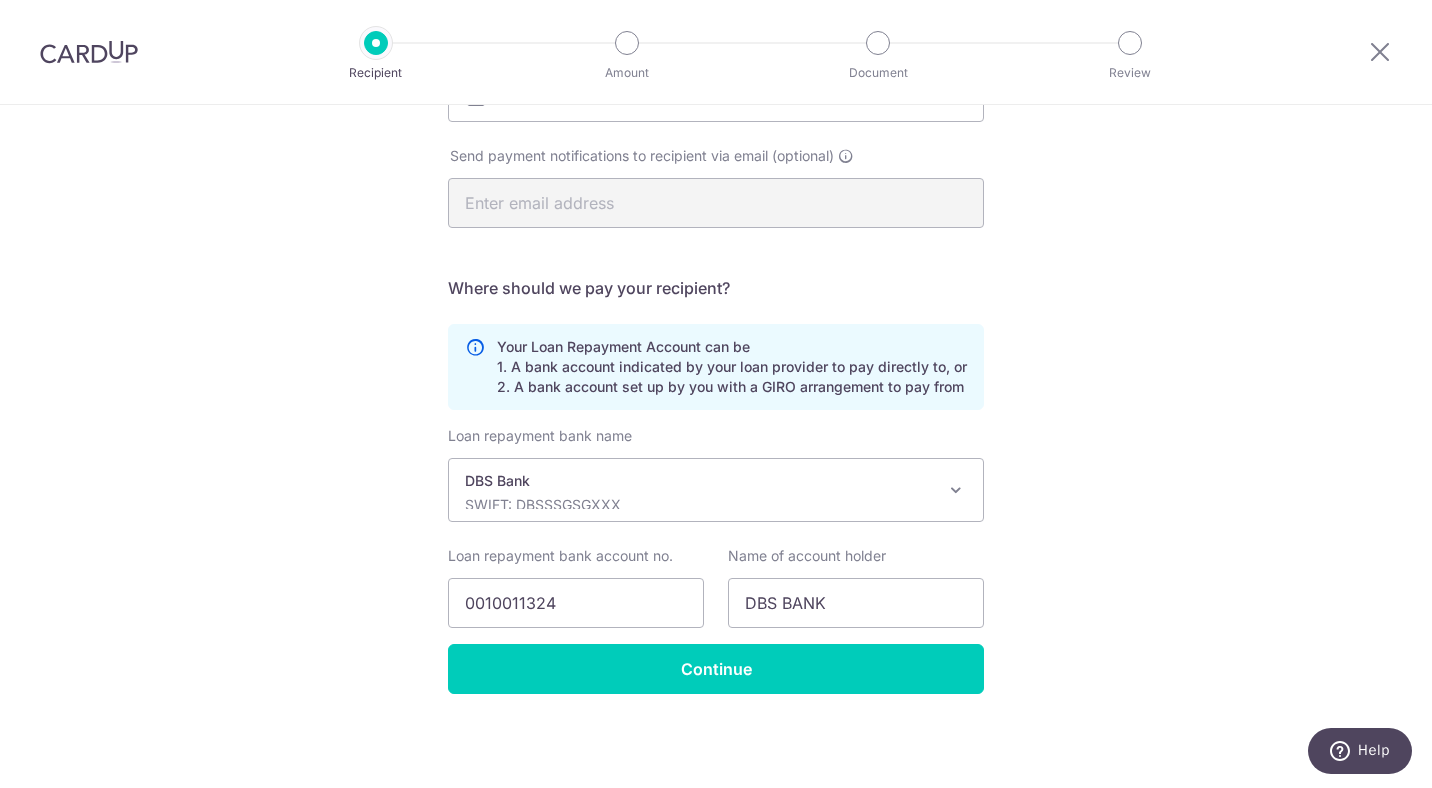 scroll, scrollTop: 379, scrollLeft: 0, axis: vertical 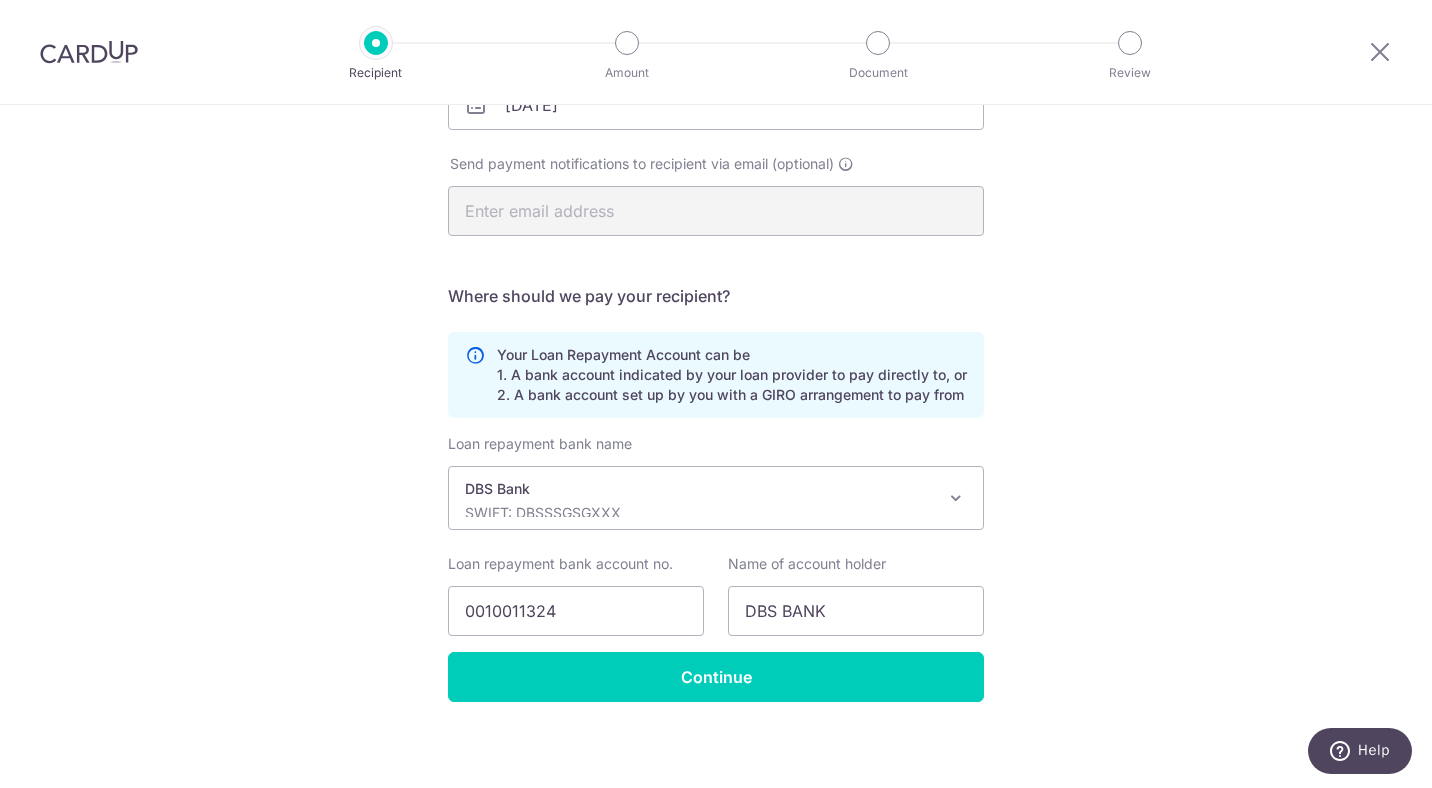 click on "Continue" at bounding box center (716, 677) 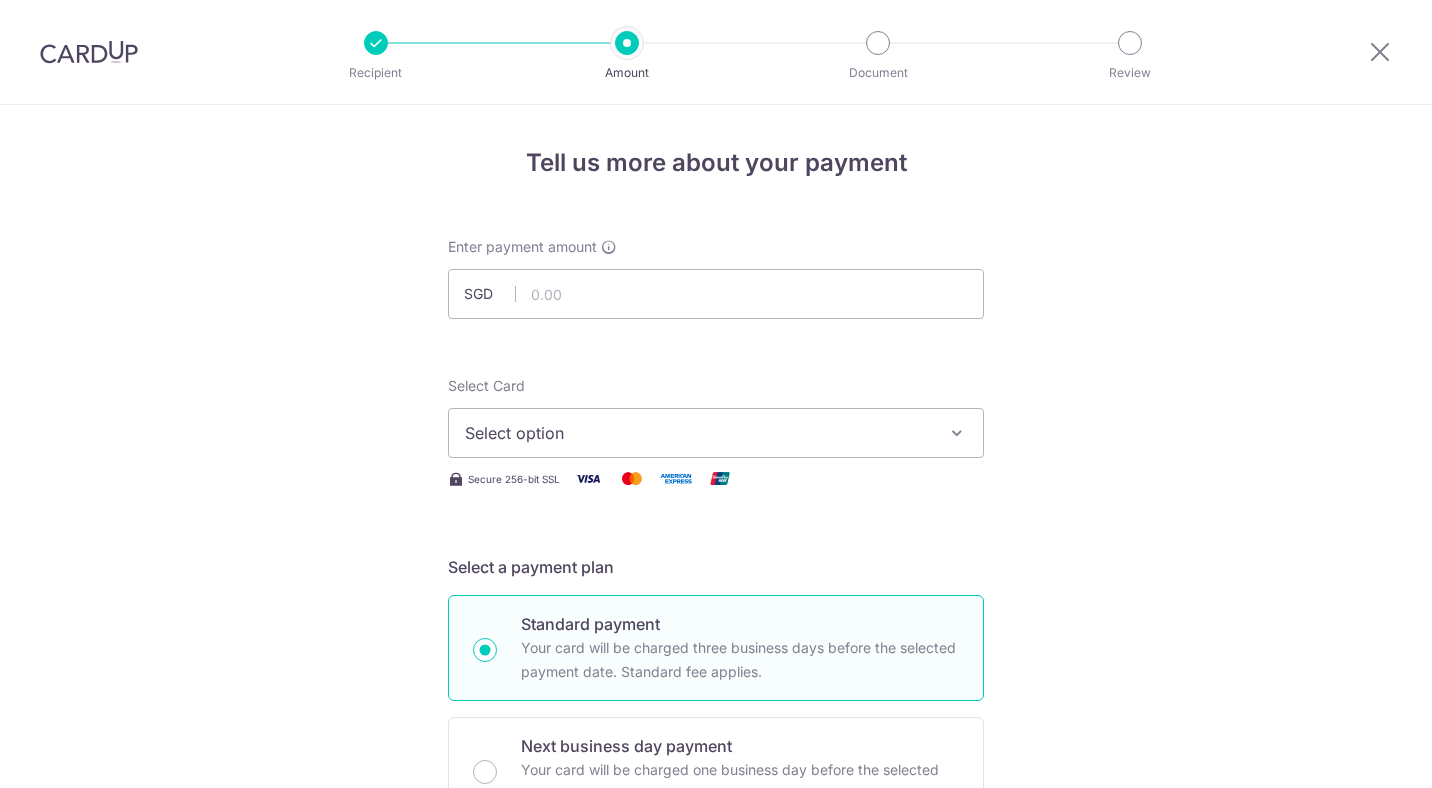 scroll, scrollTop: 0, scrollLeft: 0, axis: both 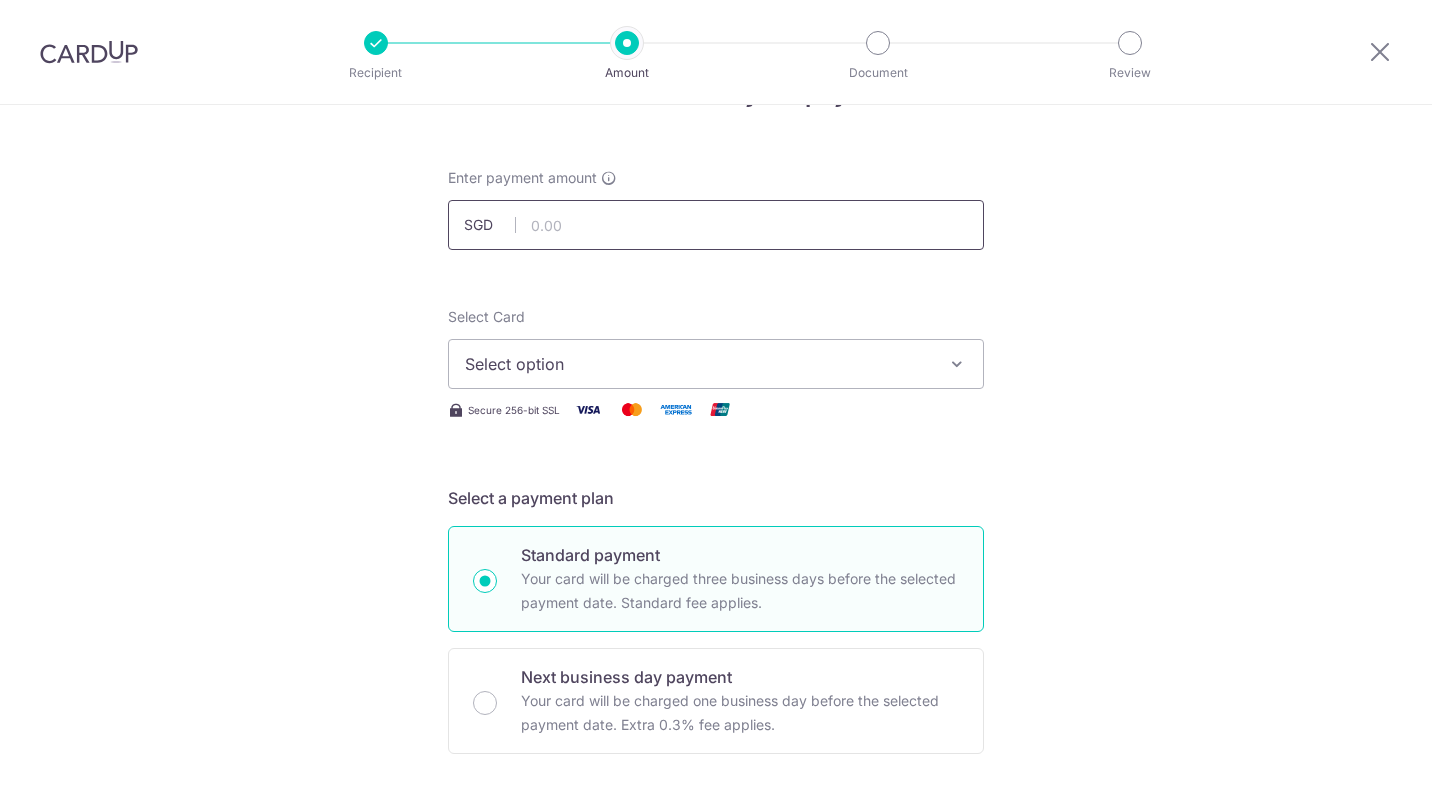 click at bounding box center (716, 225) 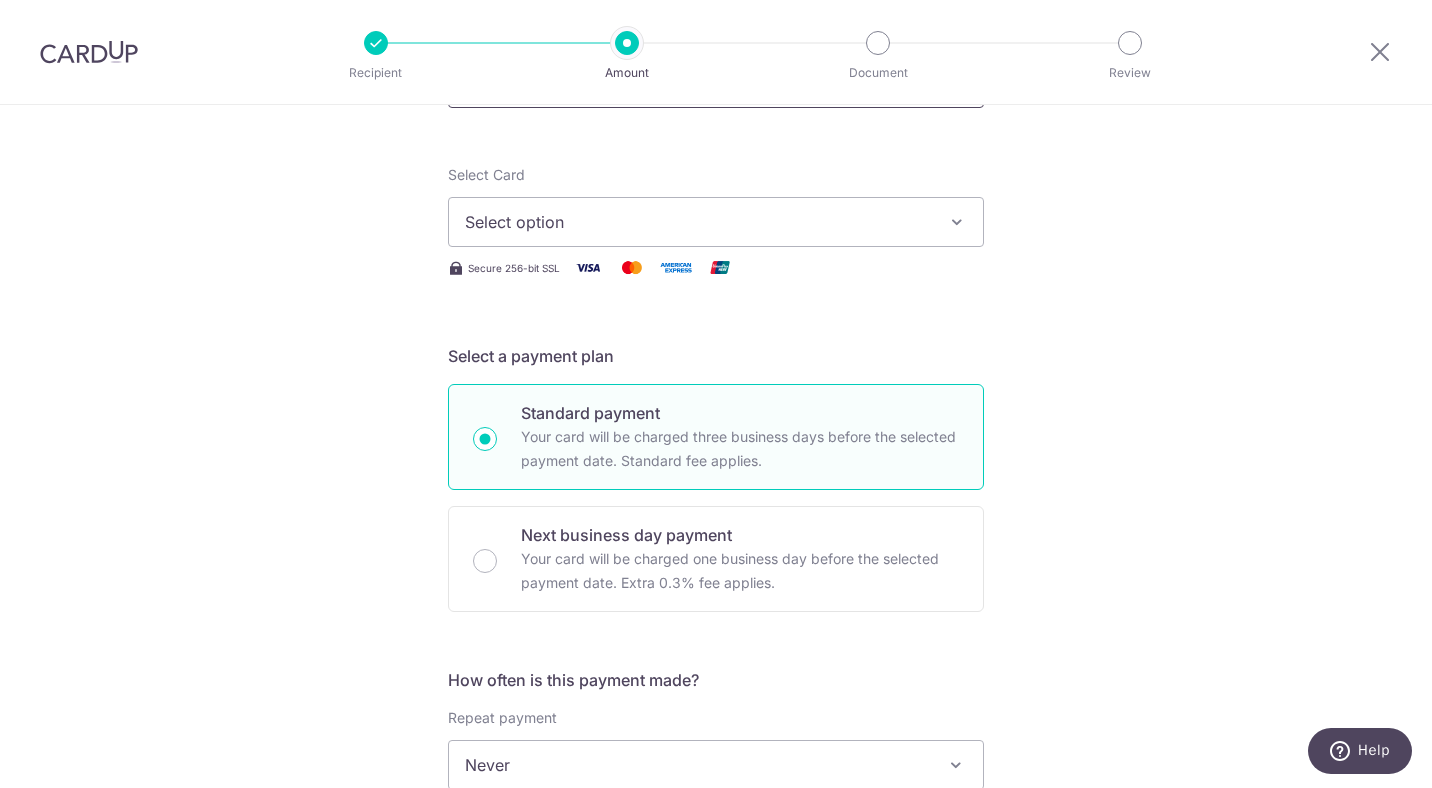 scroll, scrollTop: 226, scrollLeft: 0, axis: vertical 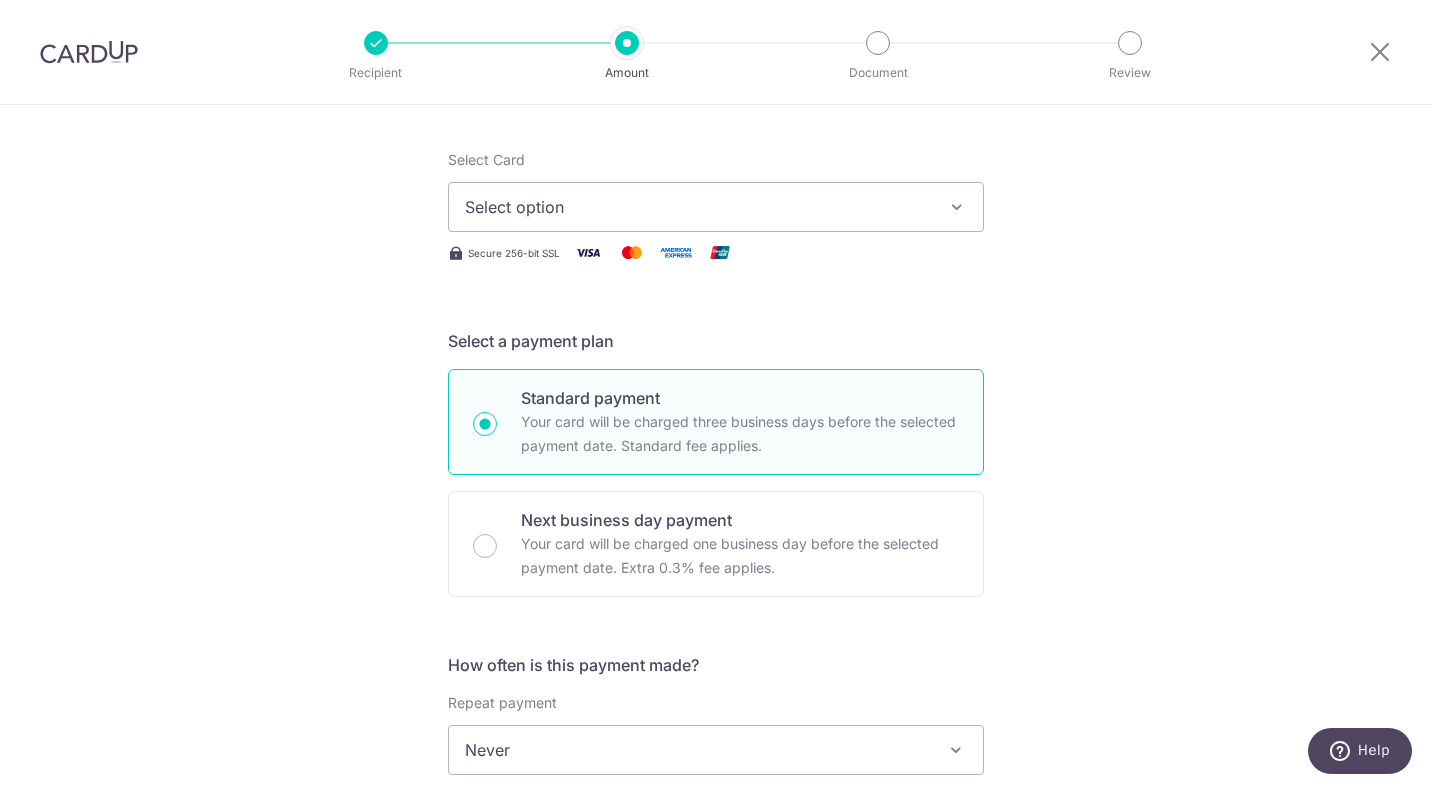 click on "Select option" at bounding box center (716, 207) 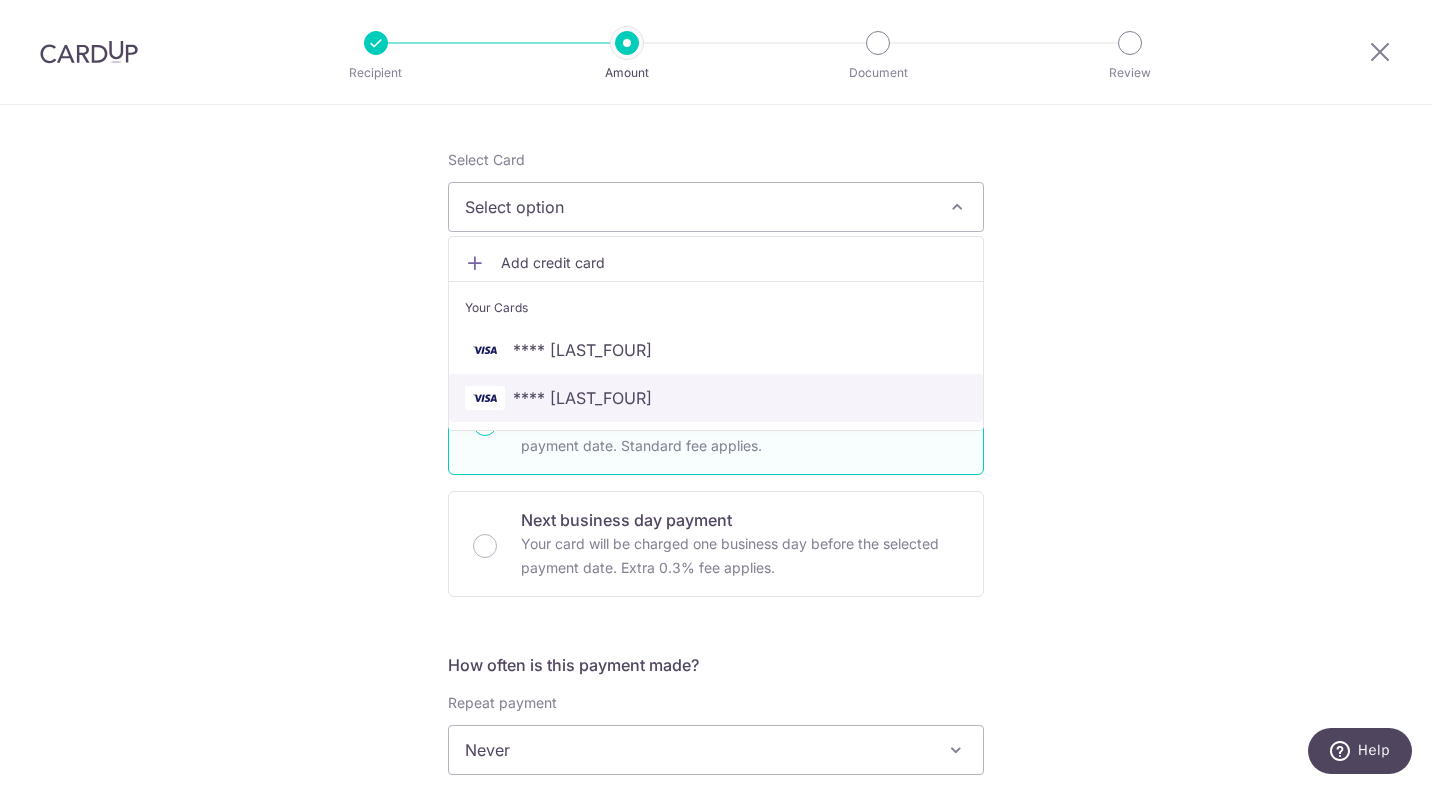 click on "**** [LAST_FOUR]" at bounding box center [716, 398] 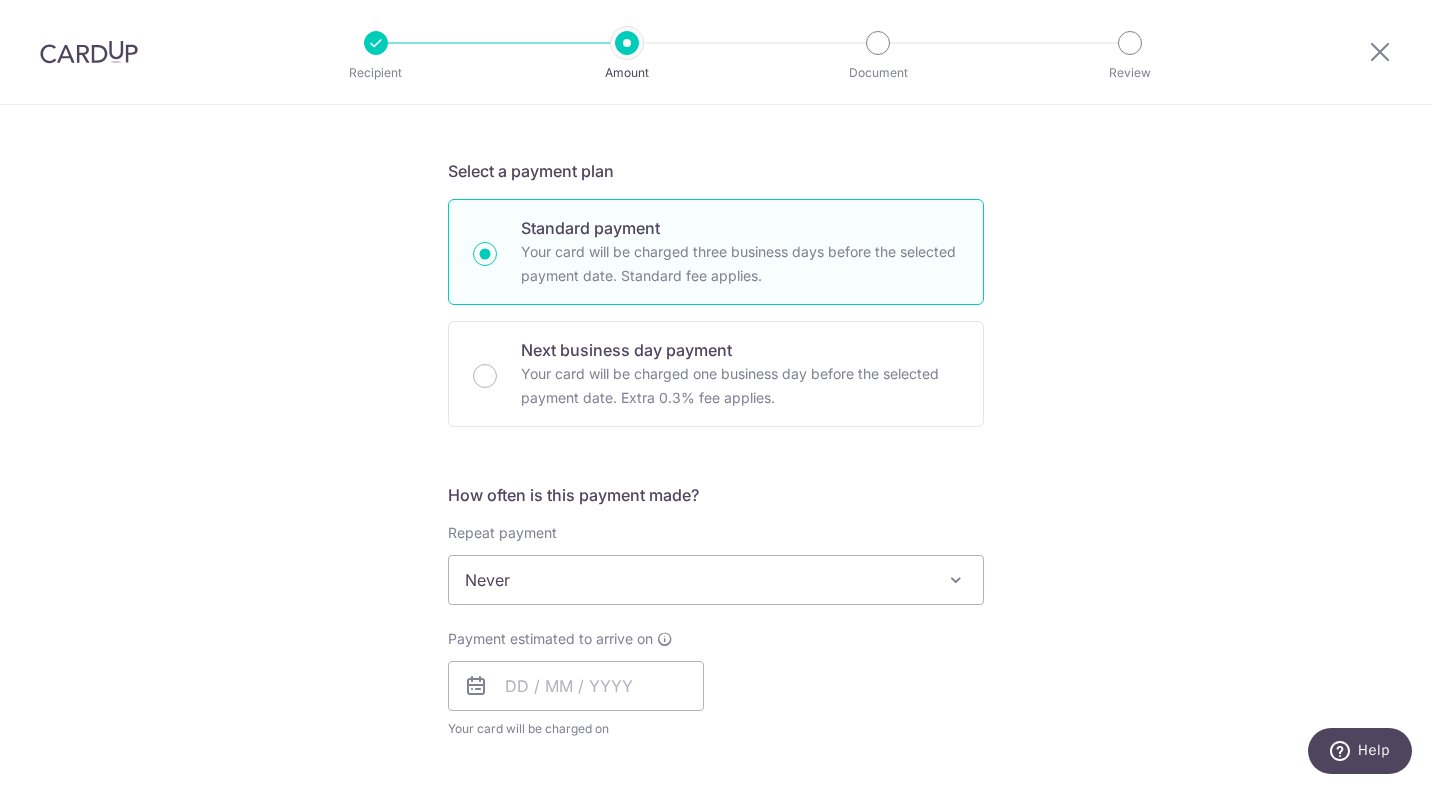 scroll, scrollTop: 401, scrollLeft: 0, axis: vertical 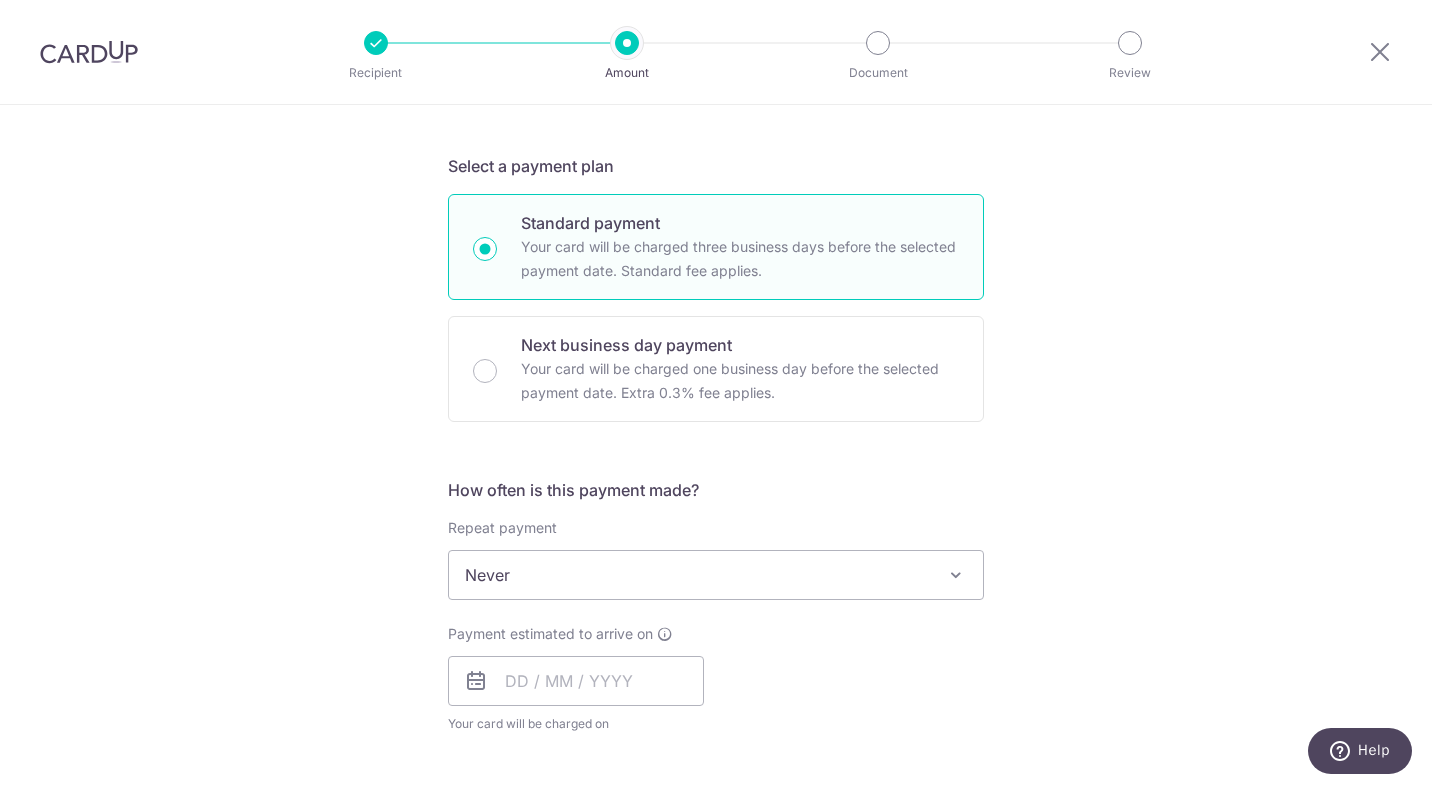click on "Never" at bounding box center (716, 575) 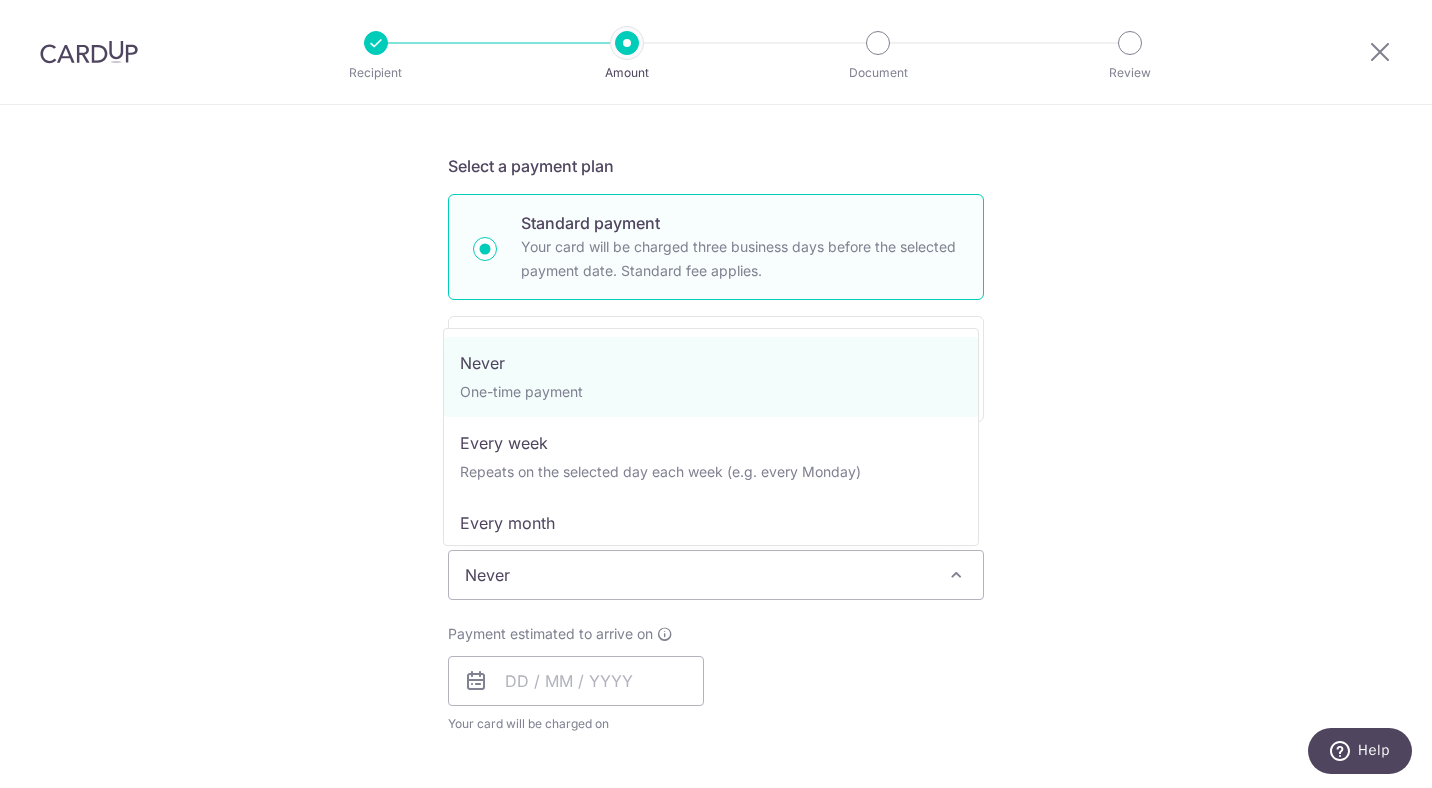 select on "3" 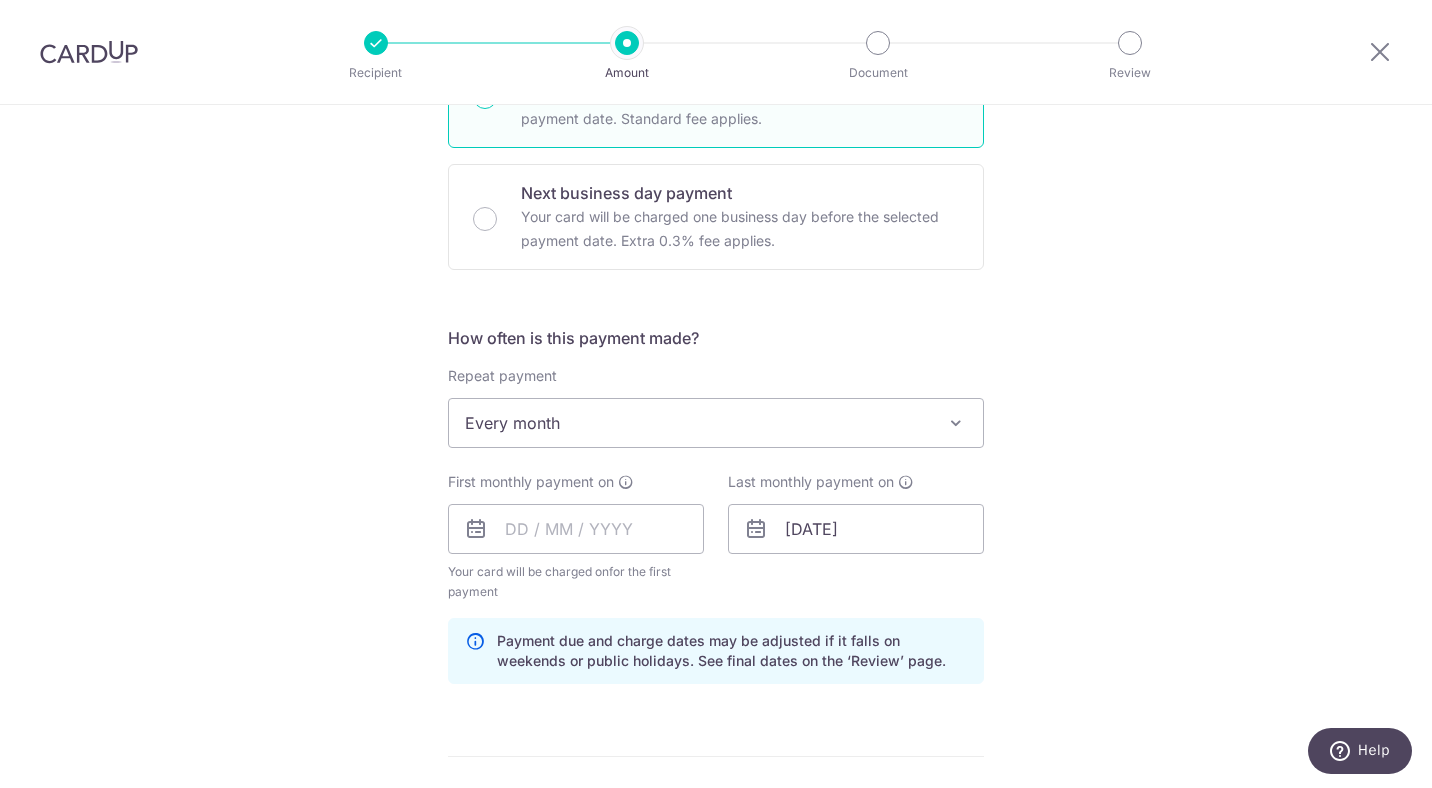scroll, scrollTop: 599, scrollLeft: 0, axis: vertical 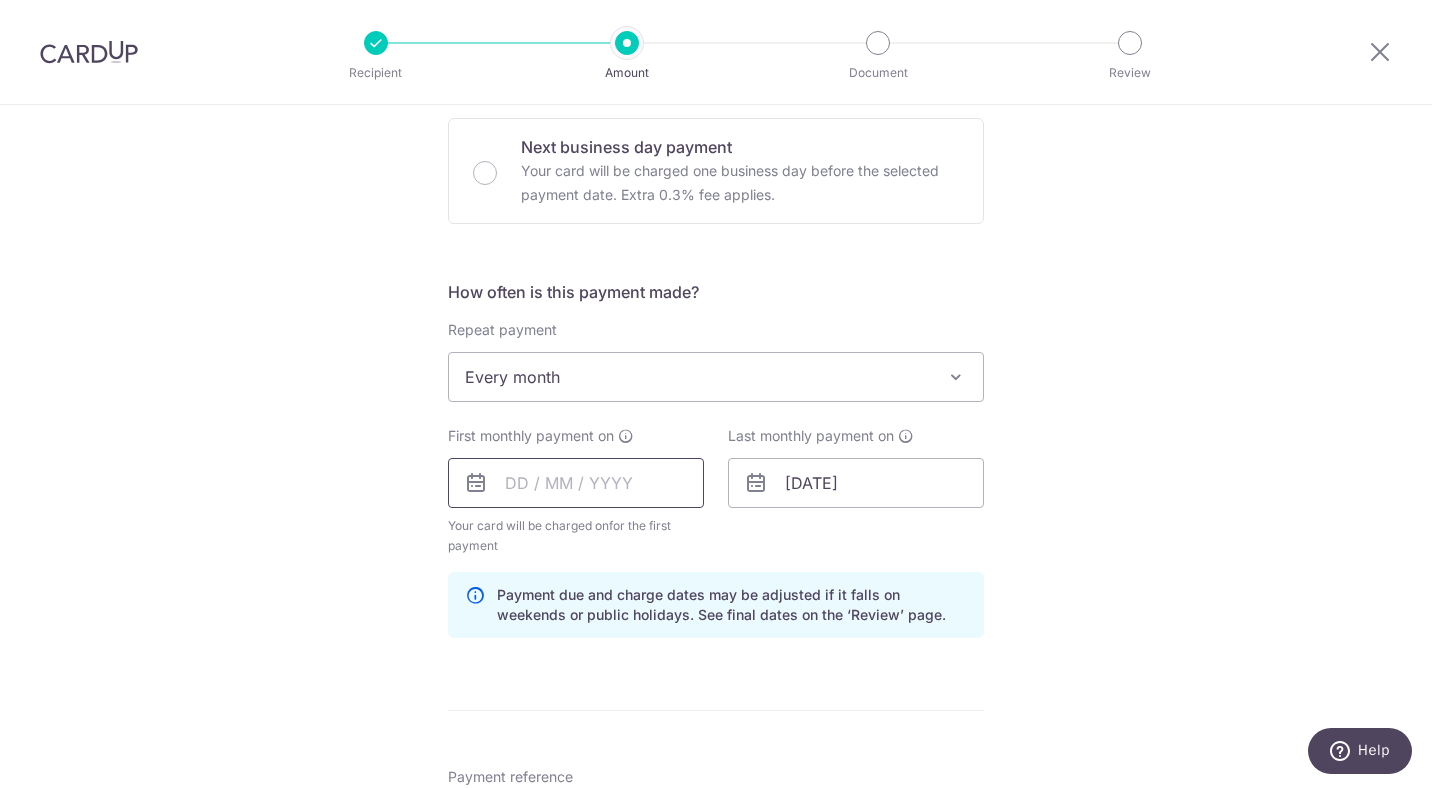 click at bounding box center [576, 483] 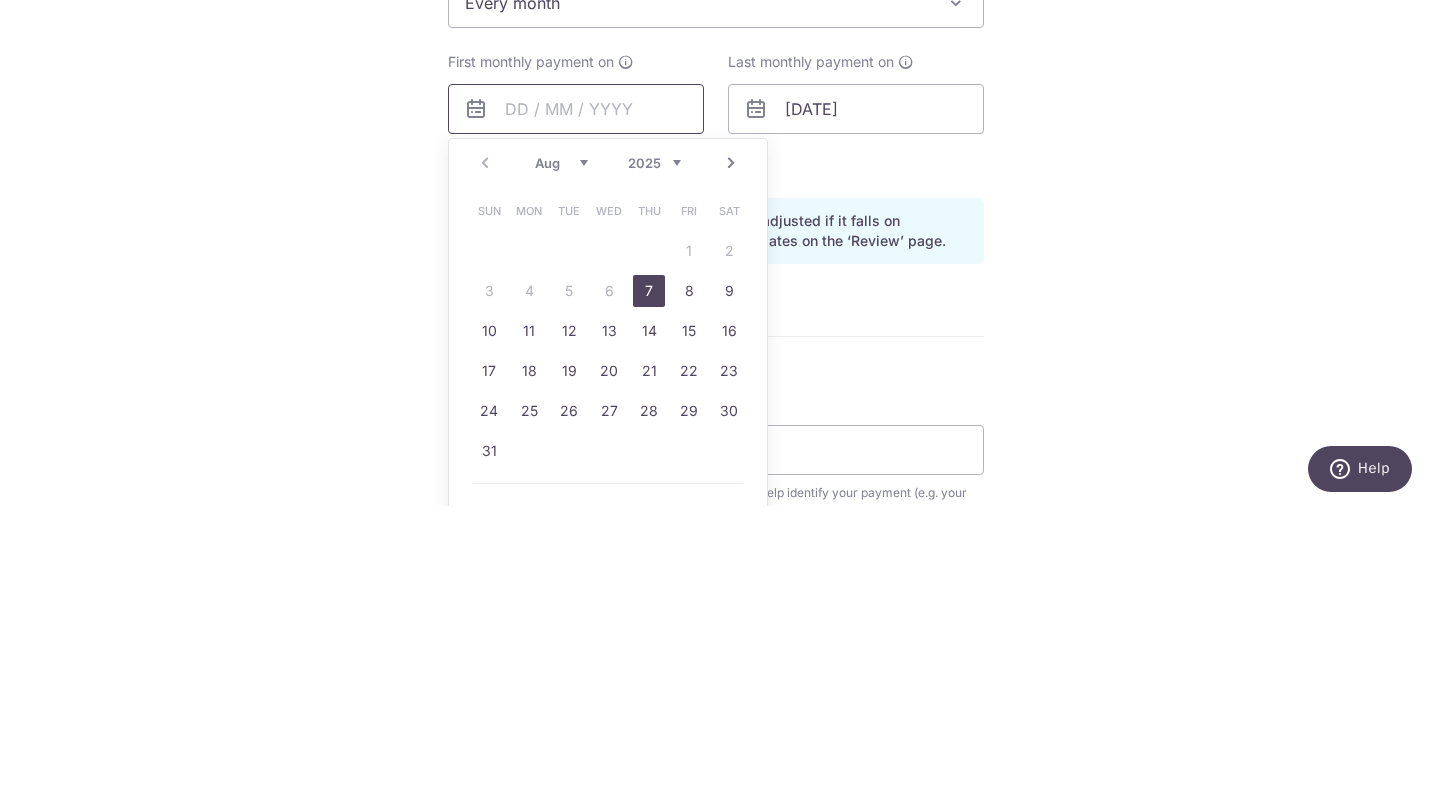 scroll, scrollTop: 731, scrollLeft: 0, axis: vertical 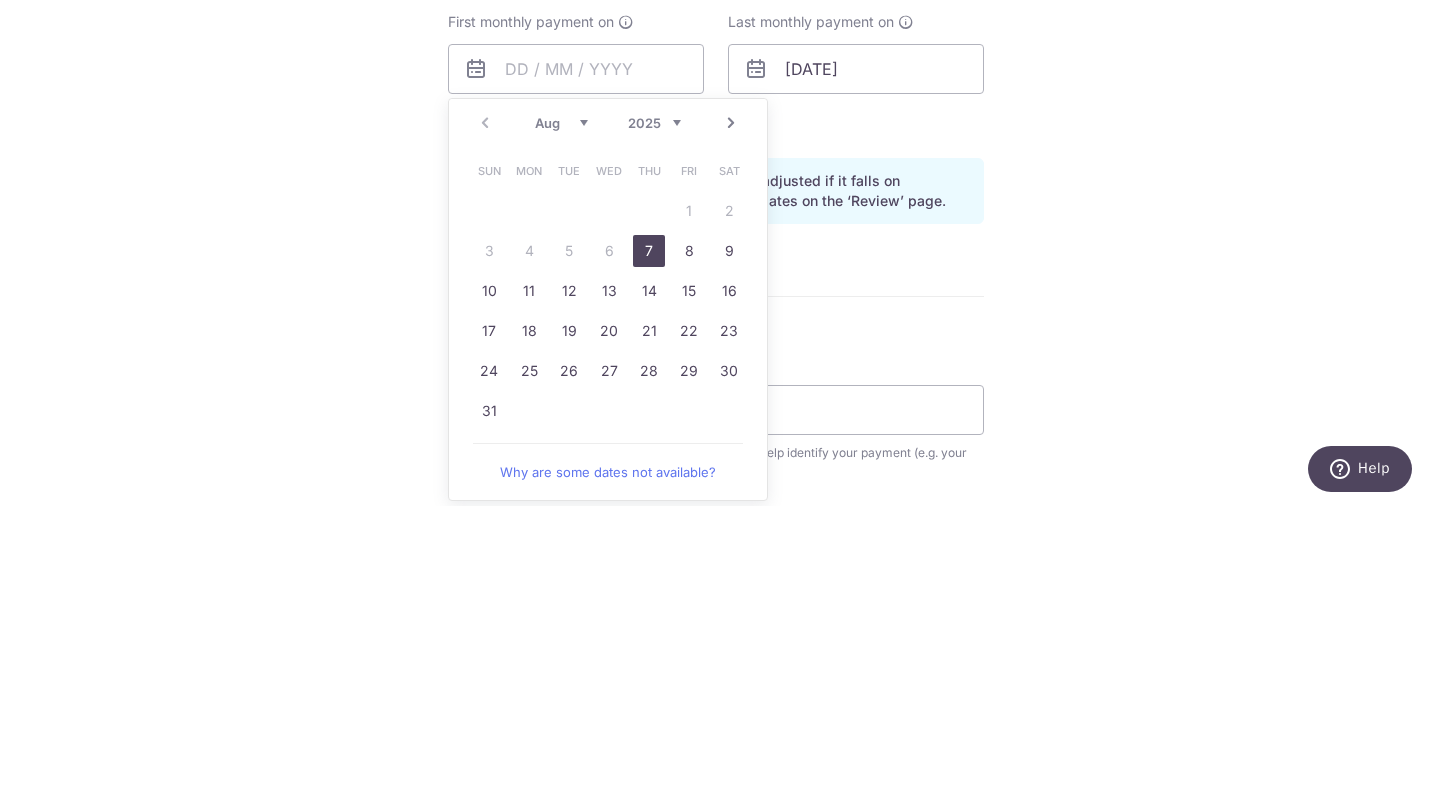 click on "28" at bounding box center (649, 653) 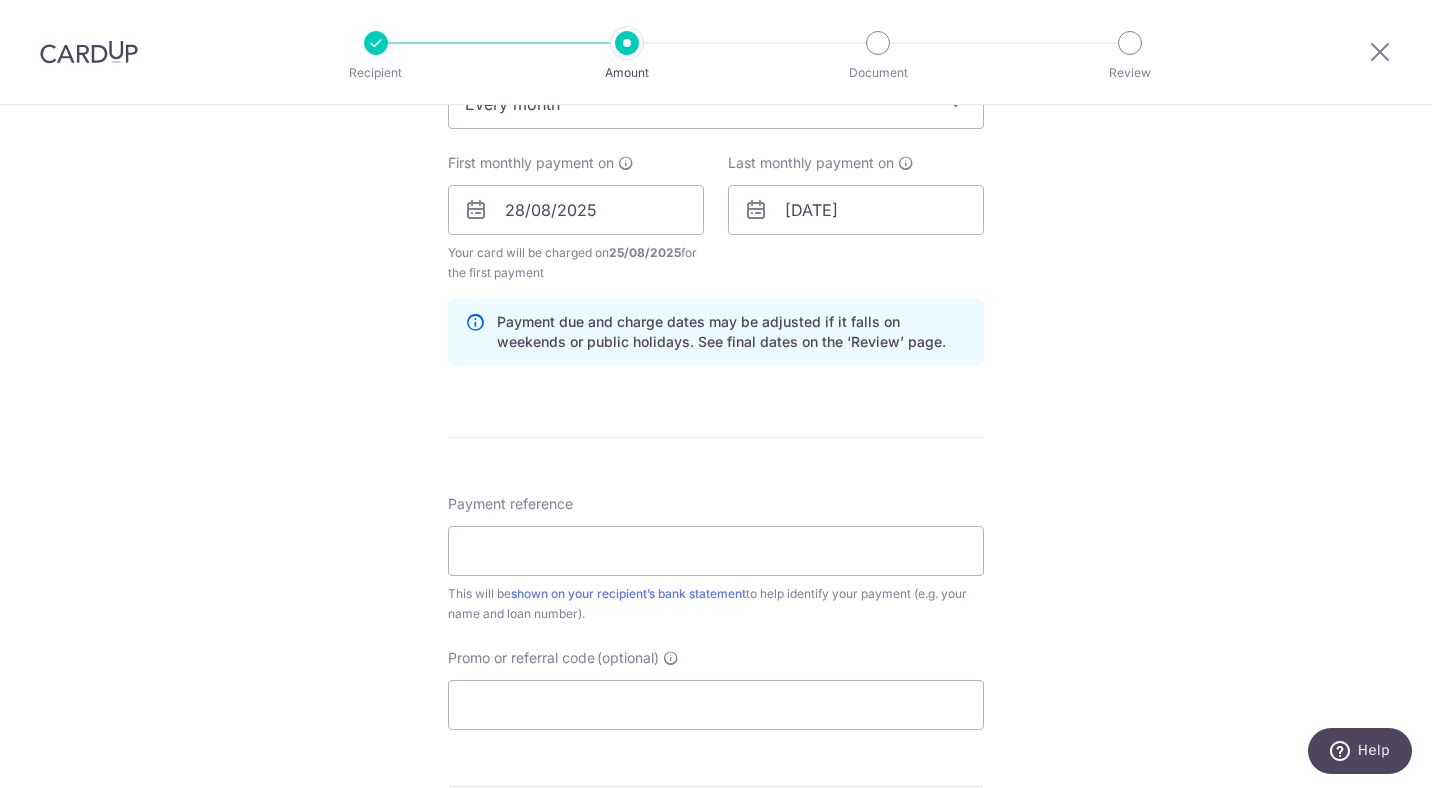 scroll, scrollTop: 872, scrollLeft: 0, axis: vertical 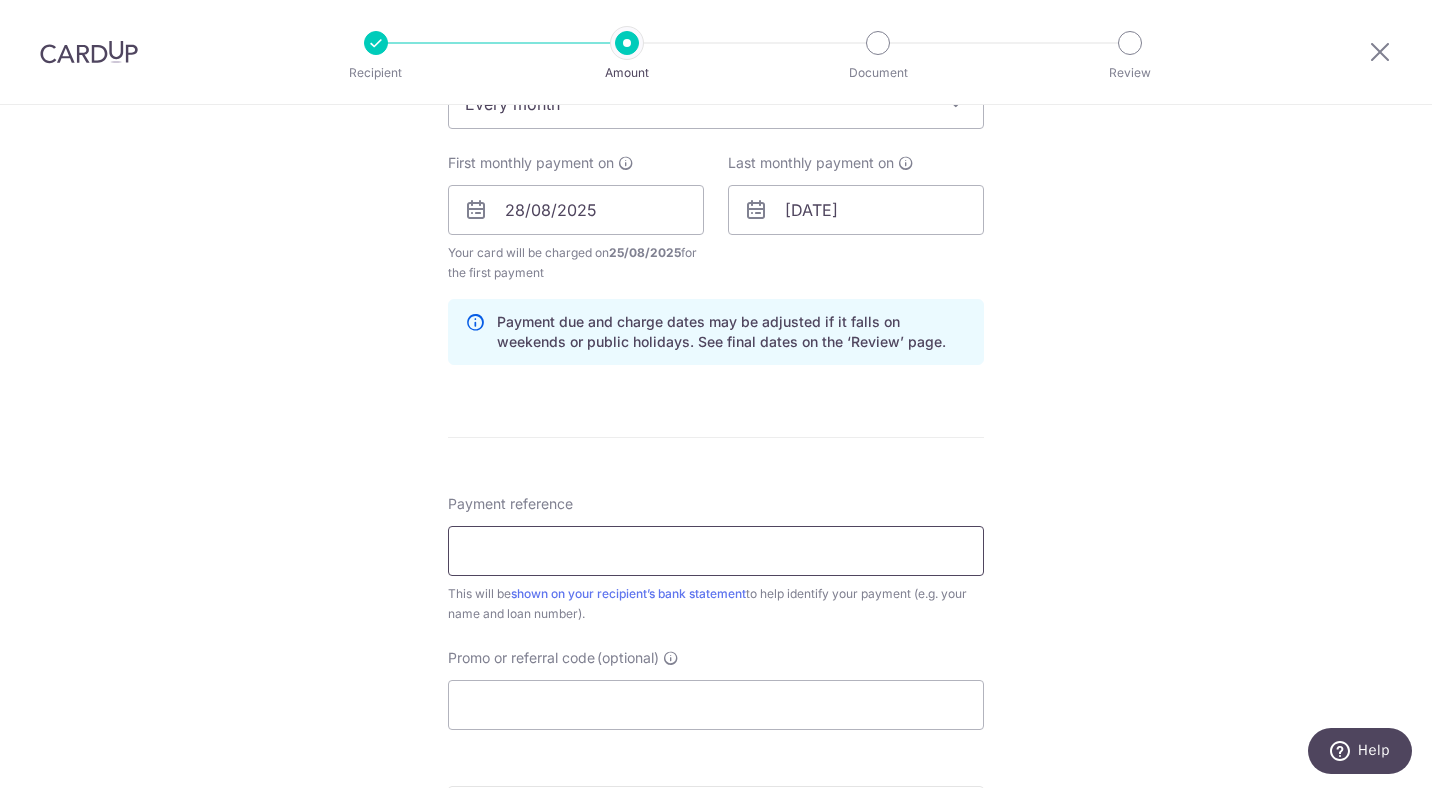click on "Payment reference" at bounding box center (716, 551) 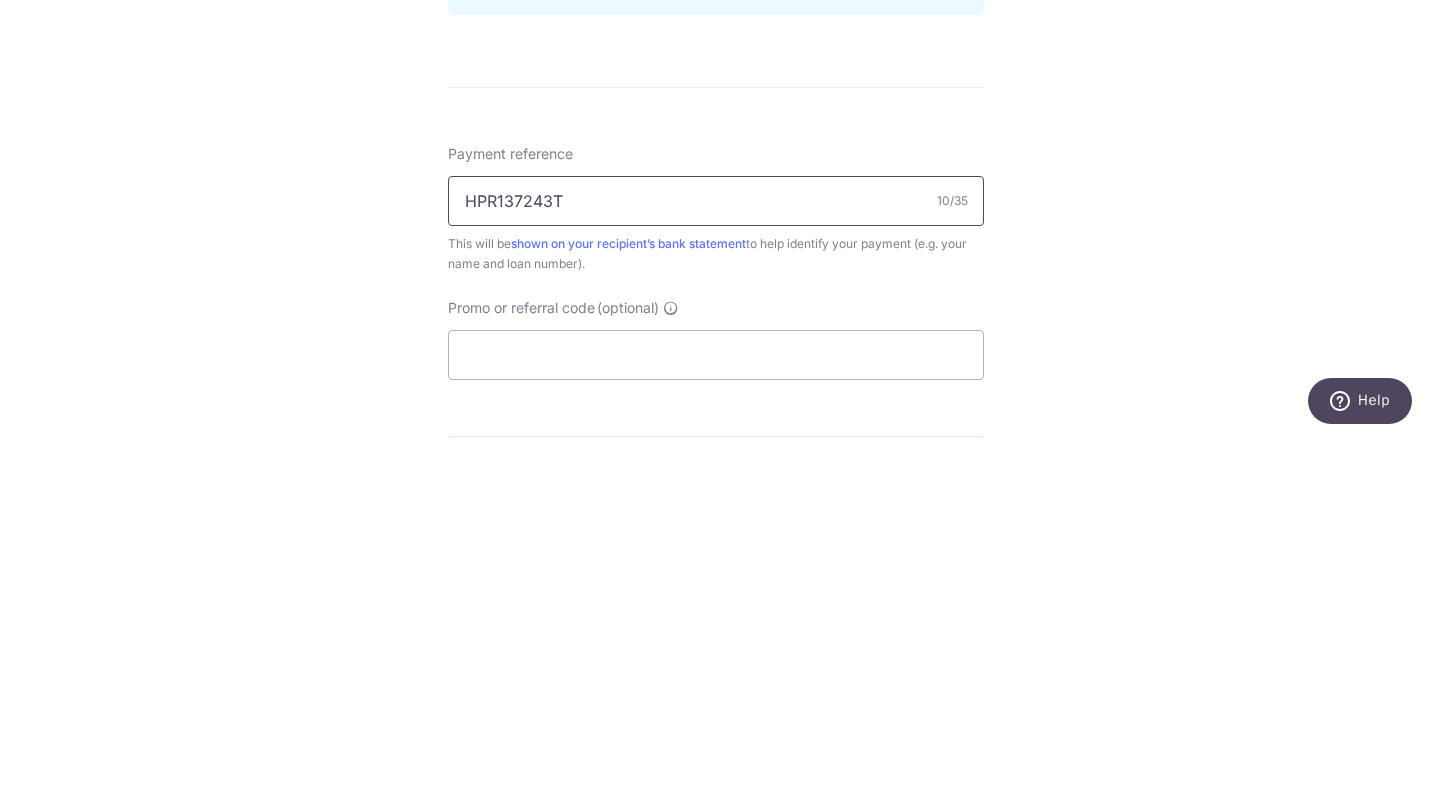 type on "HPR137243T" 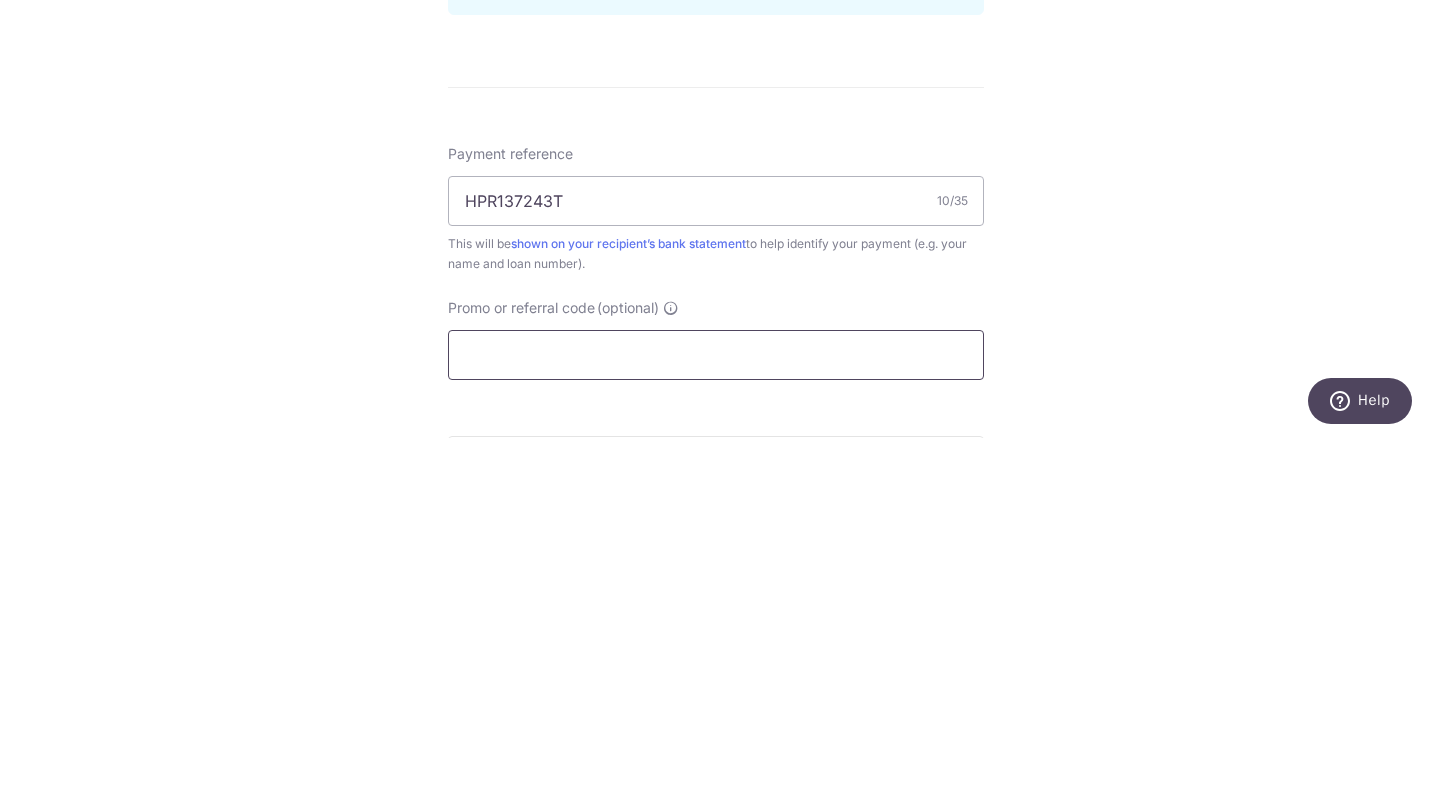 click on "Promo or referral code
(optional)" at bounding box center (716, 705) 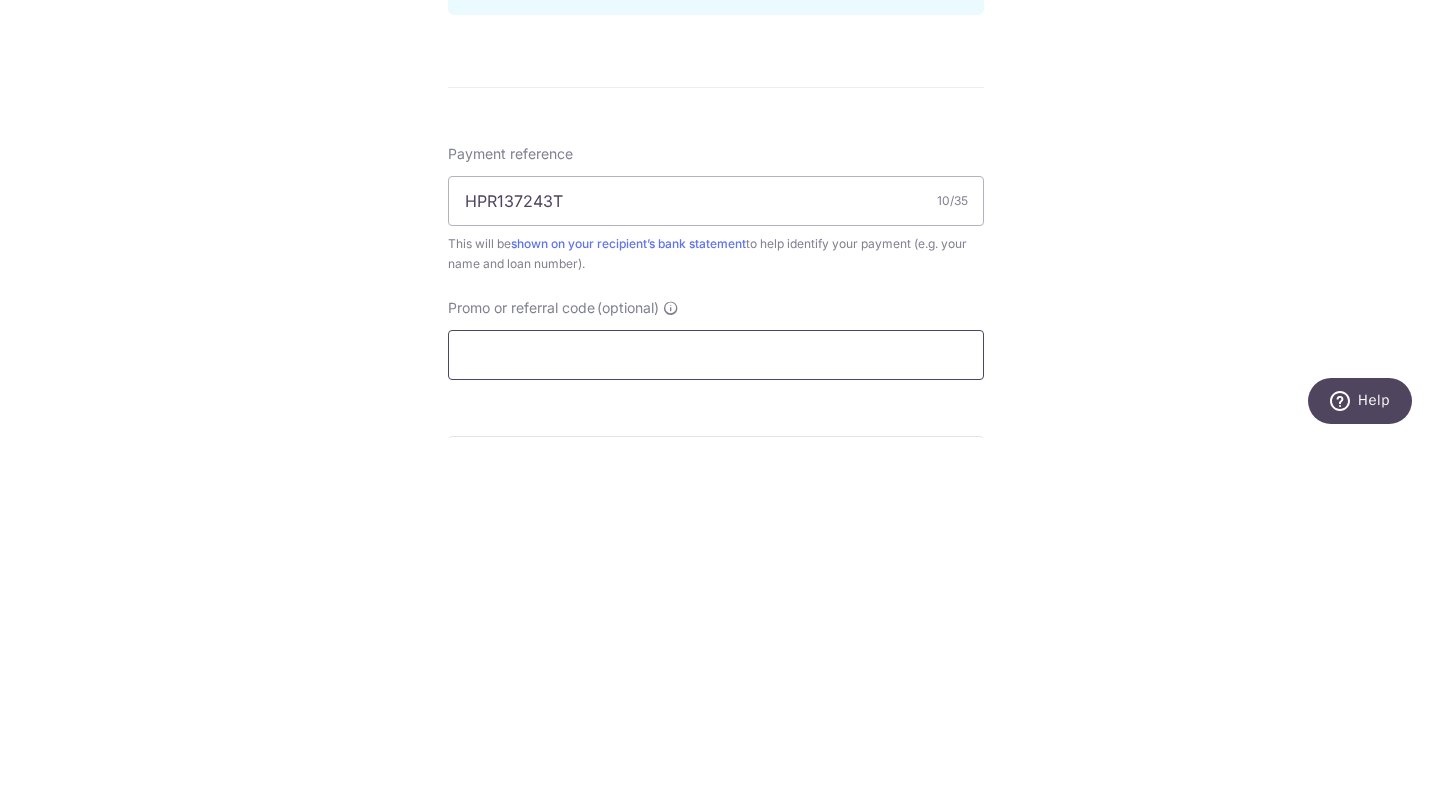 paste on "3HOME25R" 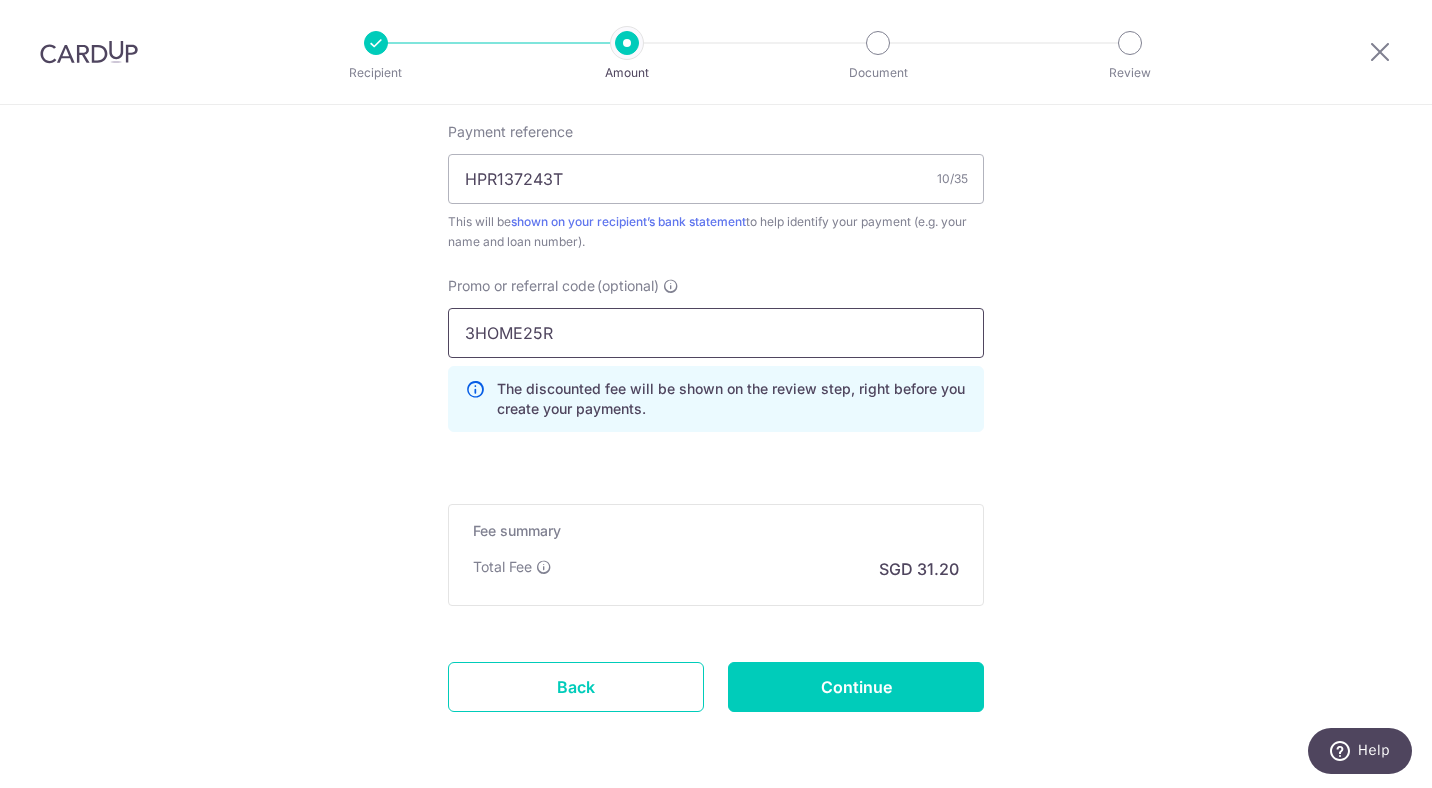 scroll, scrollTop: 1273, scrollLeft: 0, axis: vertical 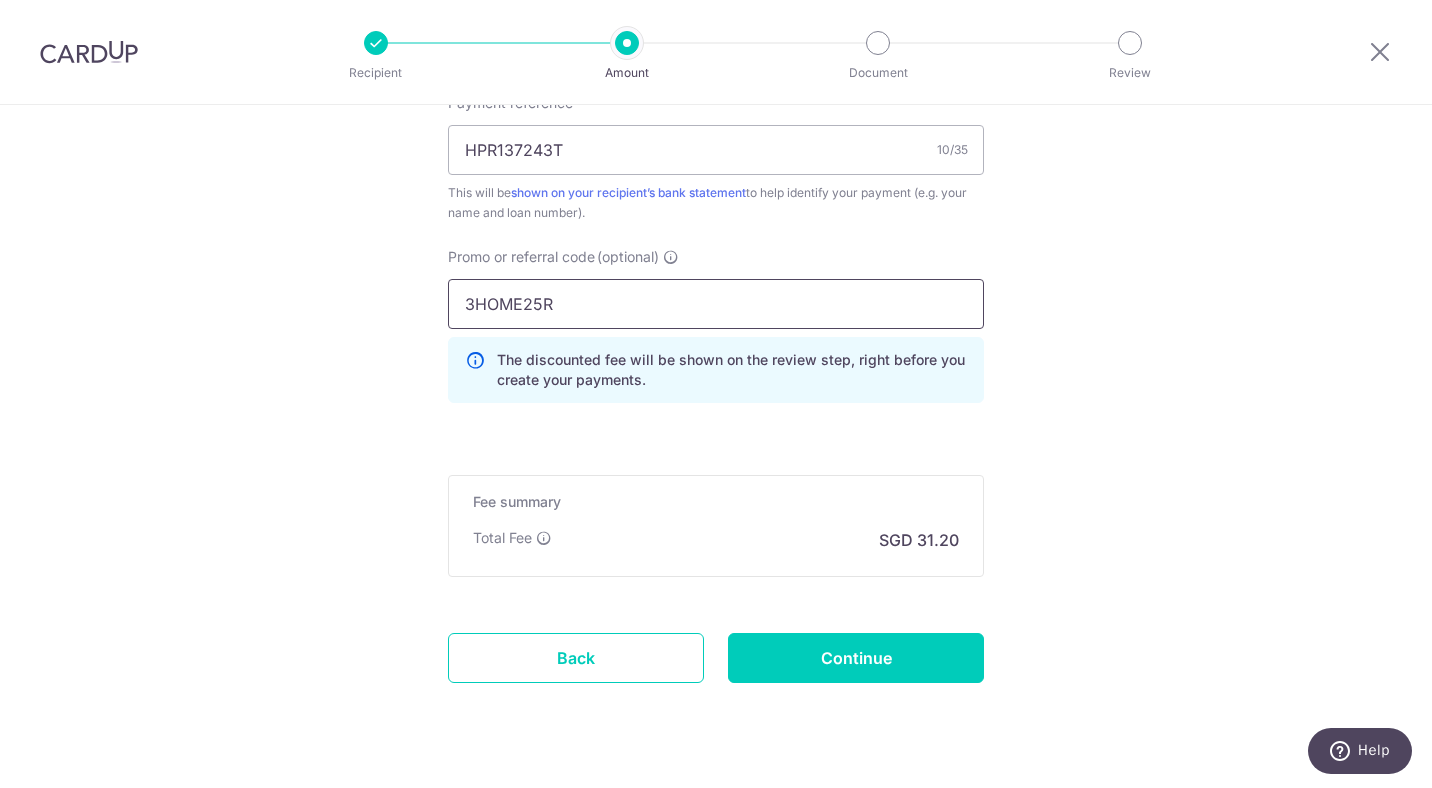 type on "3HOME25R" 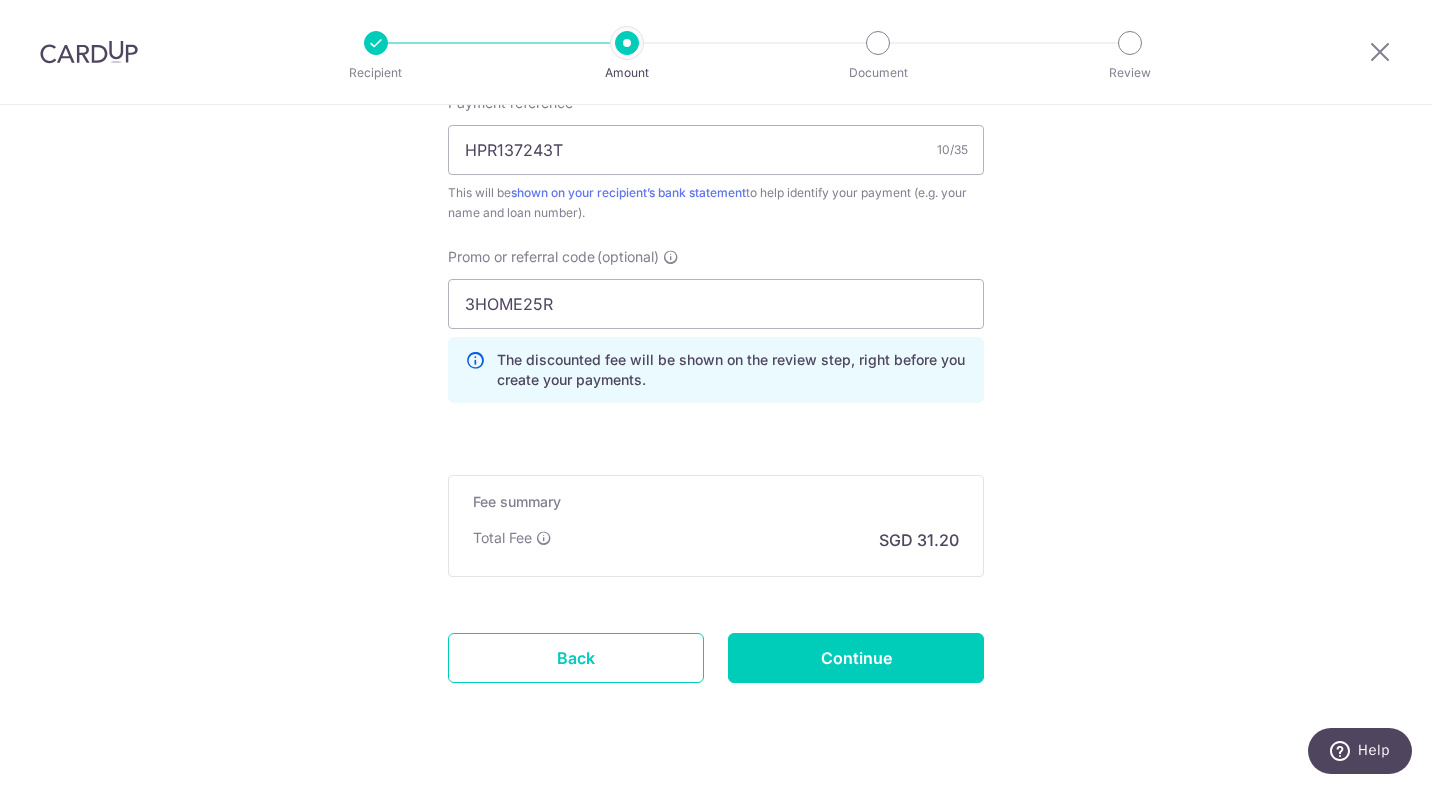 click on "Continue" at bounding box center (856, 658) 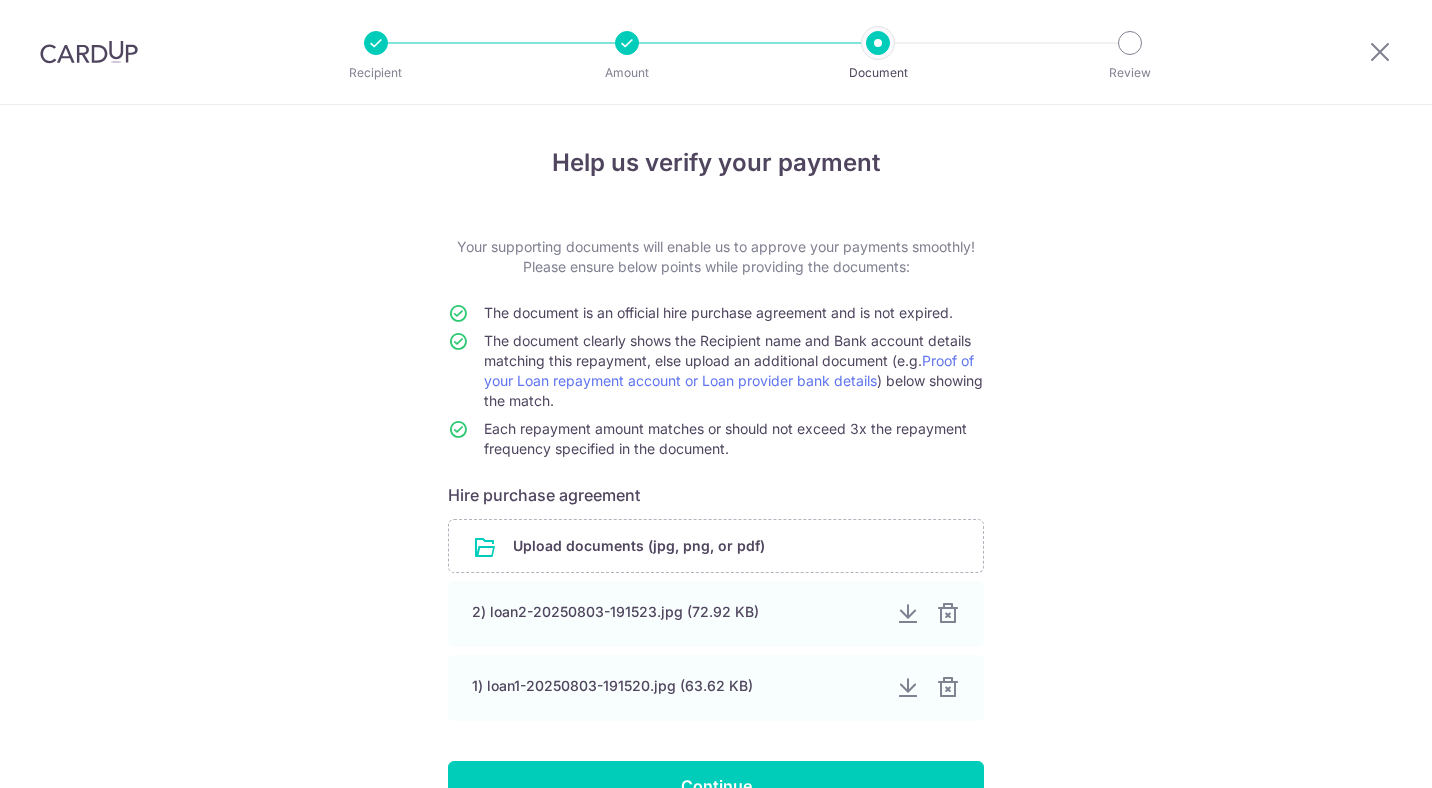 scroll, scrollTop: 0, scrollLeft: 0, axis: both 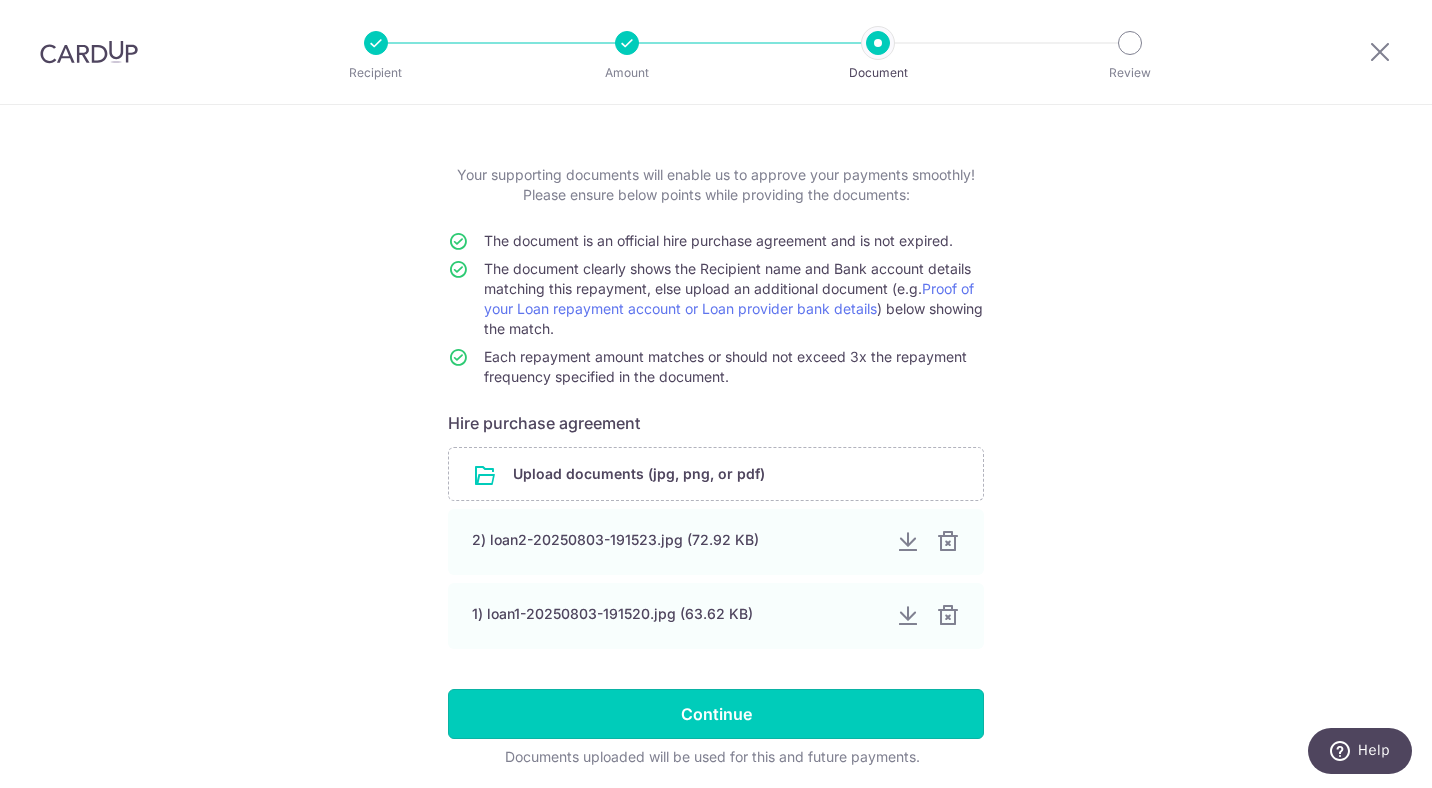 click on "Continue" at bounding box center [716, 714] 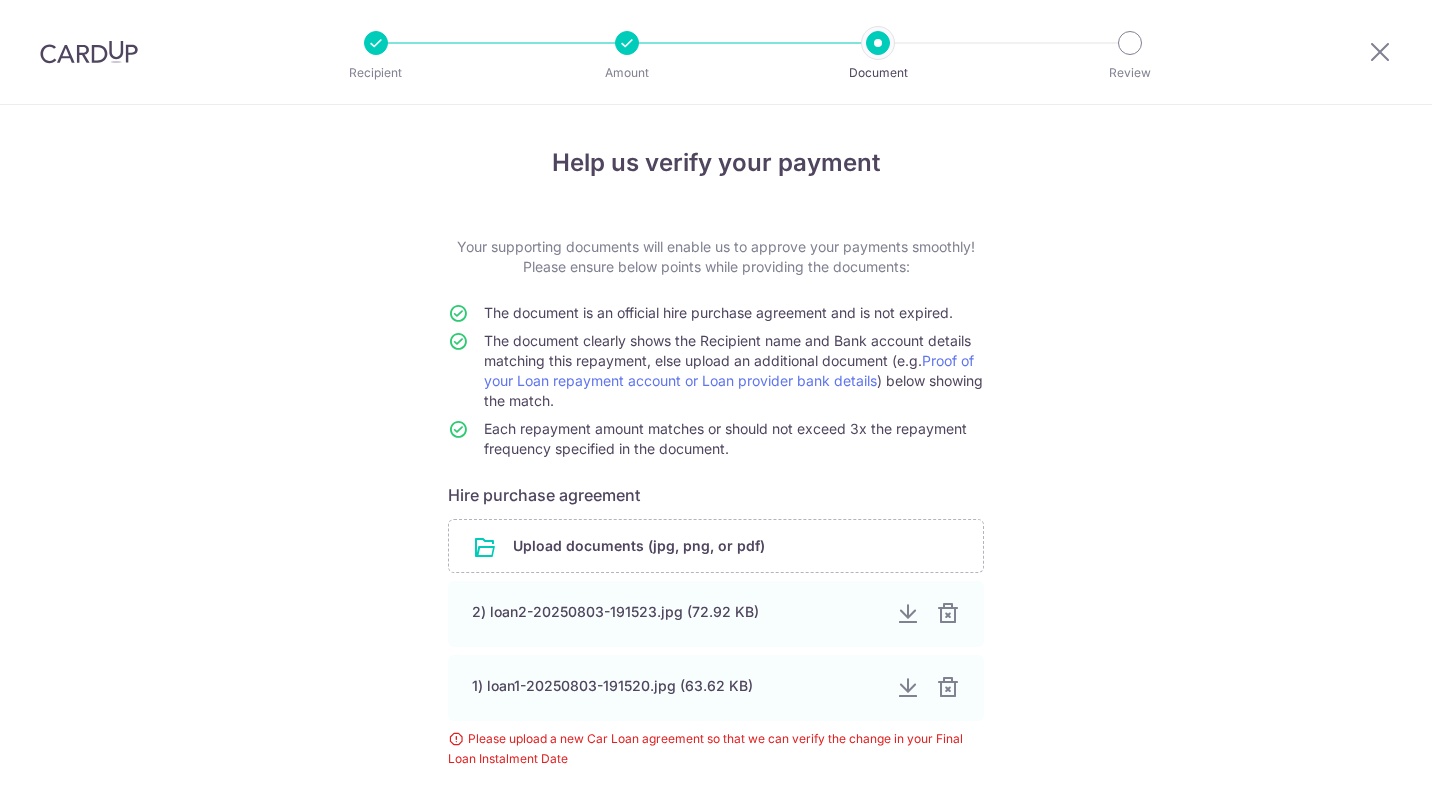 scroll, scrollTop: 0, scrollLeft: 0, axis: both 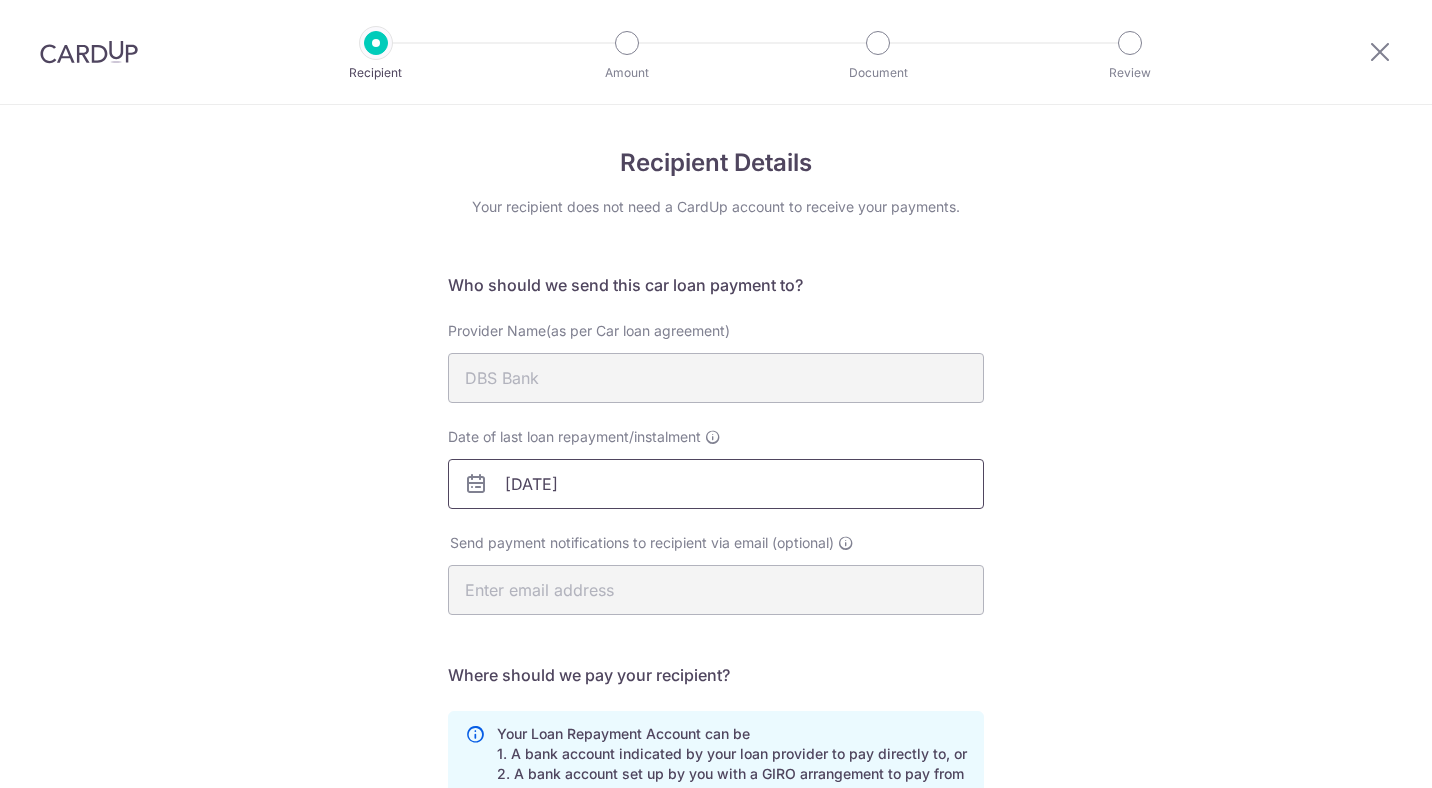 click on "[DATE]" at bounding box center [716, 484] 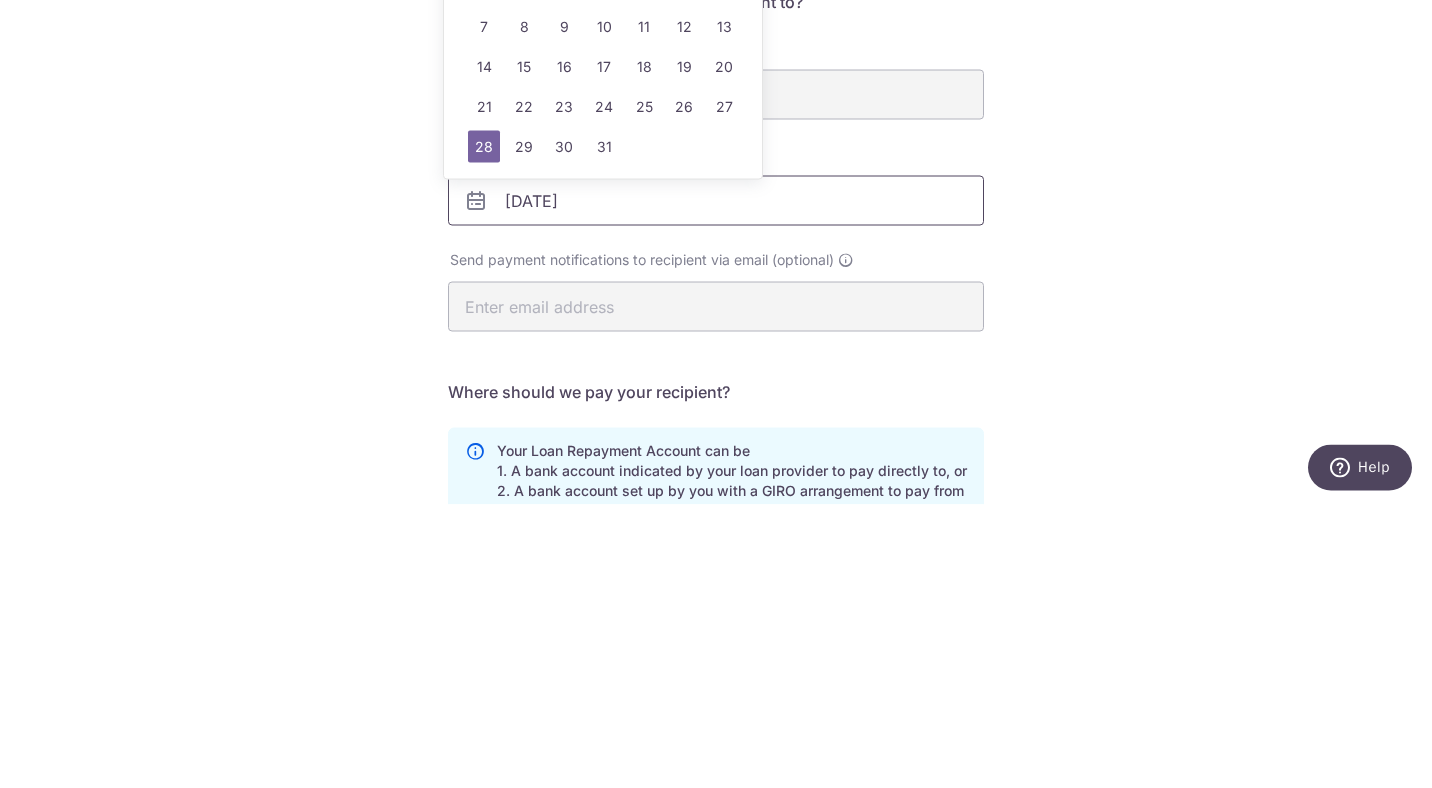 scroll, scrollTop: 0, scrollLeft: 0, axis: both 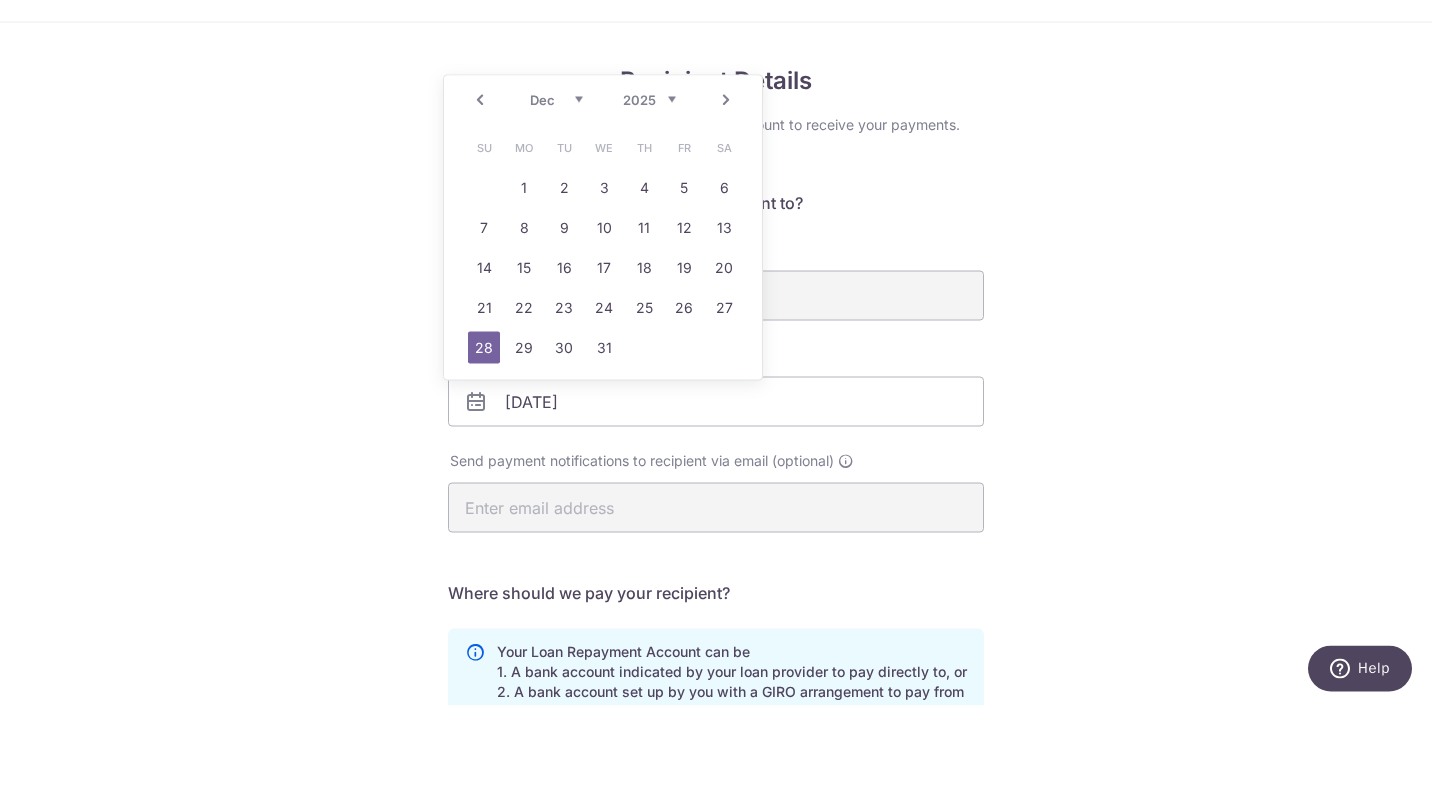 click on "Aug Sep Oct Nov Dec" at bounding box center [556, 182] 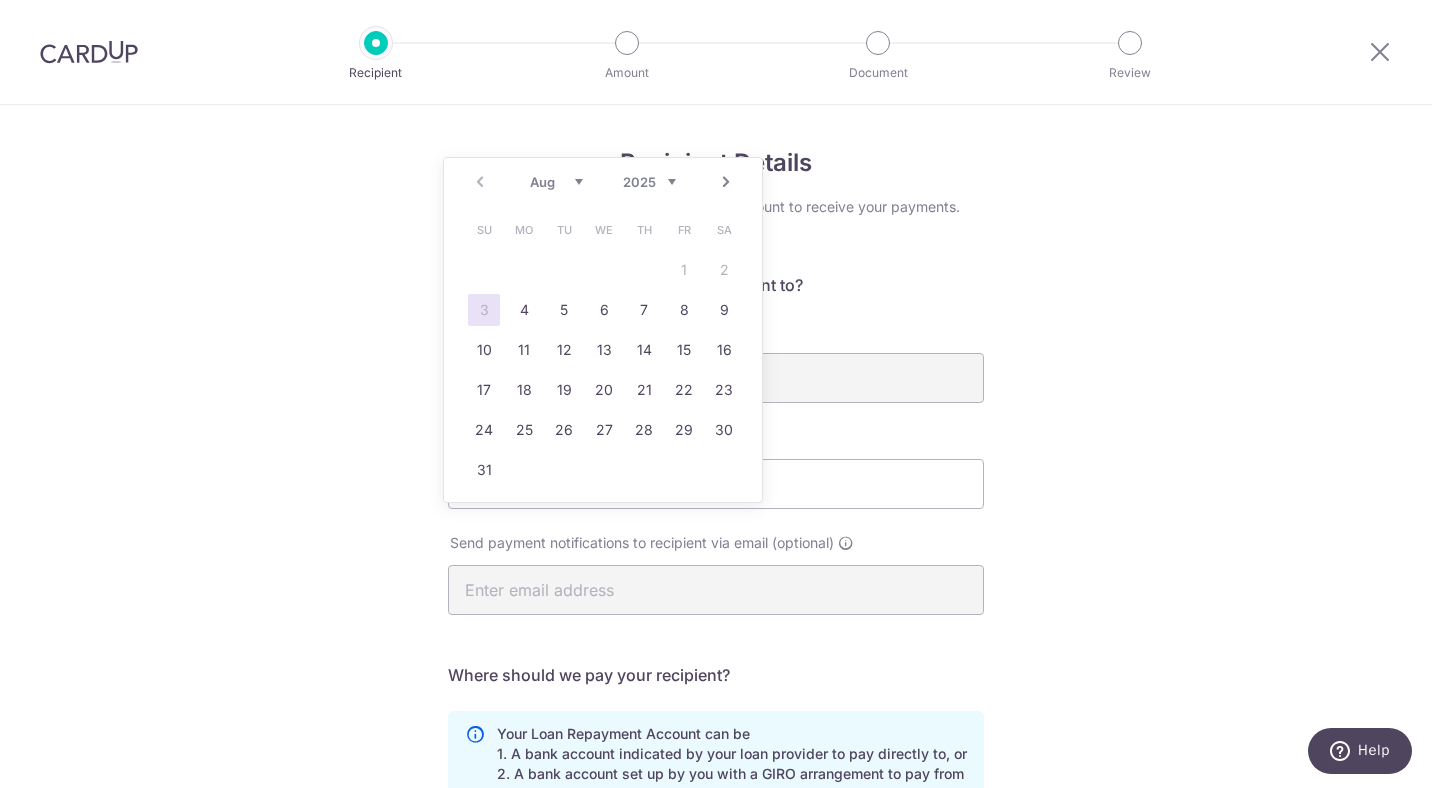click on "29" at bounding box center [684, 430] 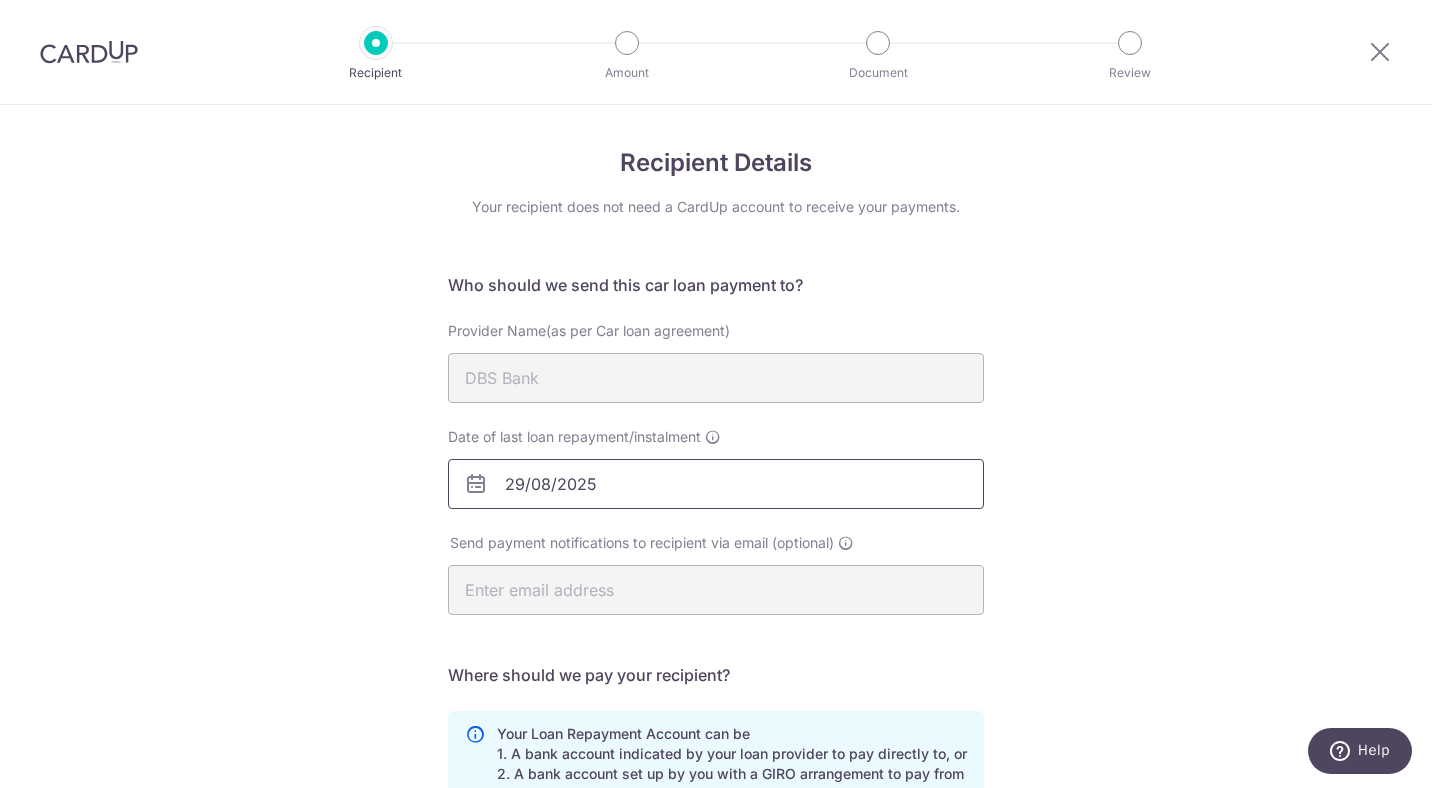click on "29/08/2025" at bounding box center [716, 484] 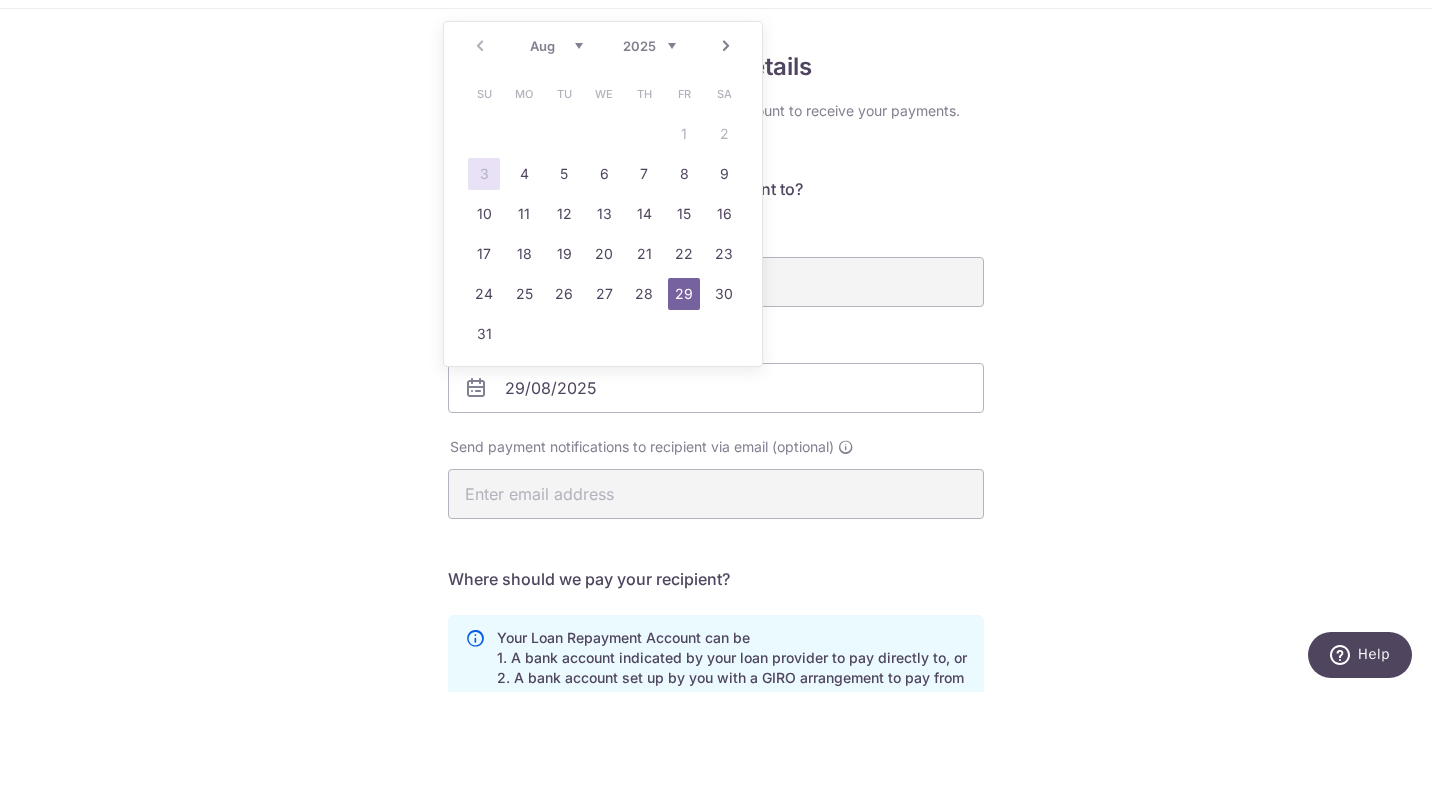 click on "2025 2026 2027 2028 2029 2030 2031 2032 2033 2034 2035" at bounding box center (649, 142) 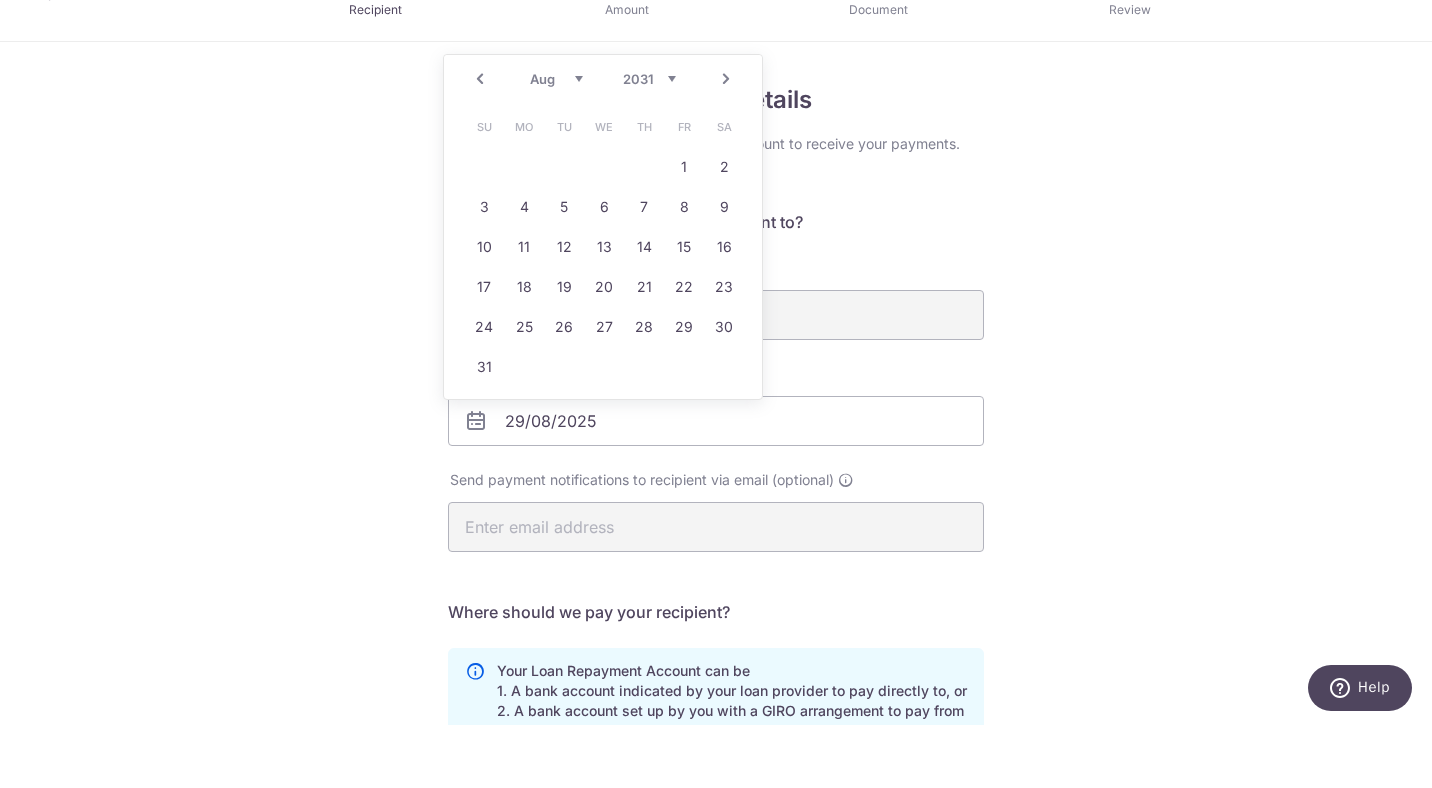 click on "Jan Feb Mar Apr May Jun Jul Aug Sep Oct Nov Dec" at bounding box center [556, 142] 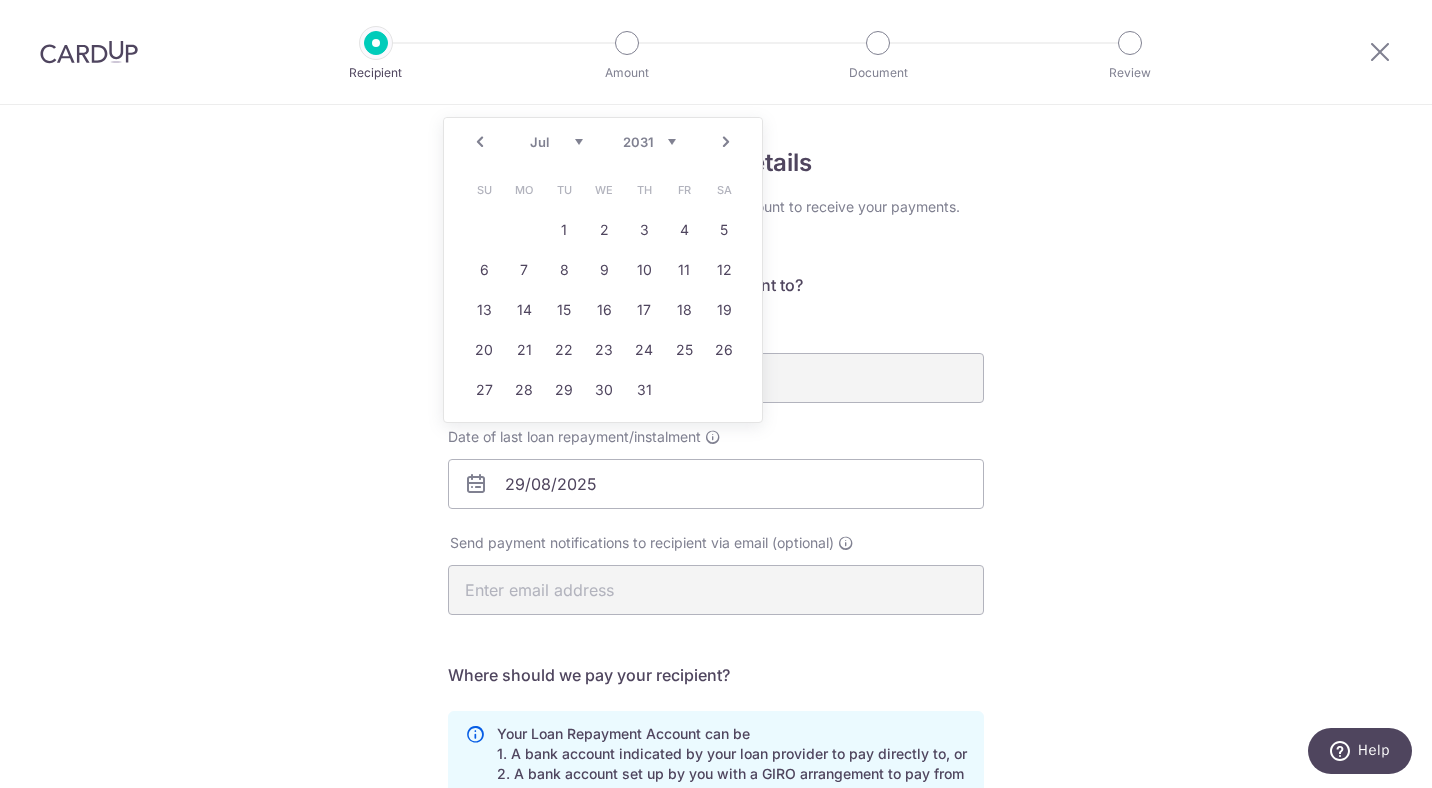 click on "29" at bounding box center (564, 390) 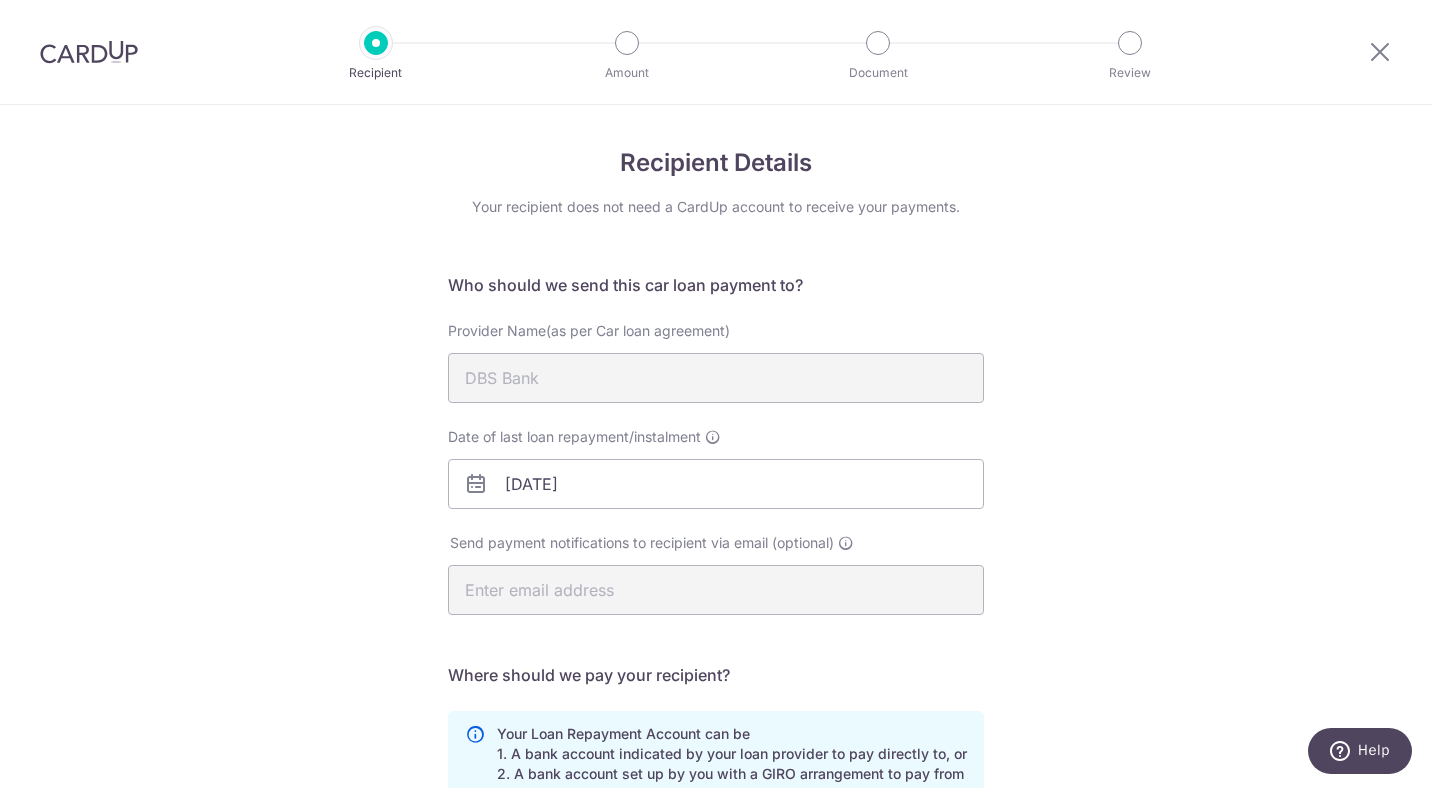 click on "Recipient Details
Your recipient does not need a CardUp account to receive your payments.
Who should we send this car loan payment to?
Provider Name(as per Car loan agreement)
DBS Bank
Date of last loan repayment/instalment
29/07/2031
Send payment notifications to recipient via email (optional)
Translation missing: en.no key
URL" at bounding box center [716, 640] 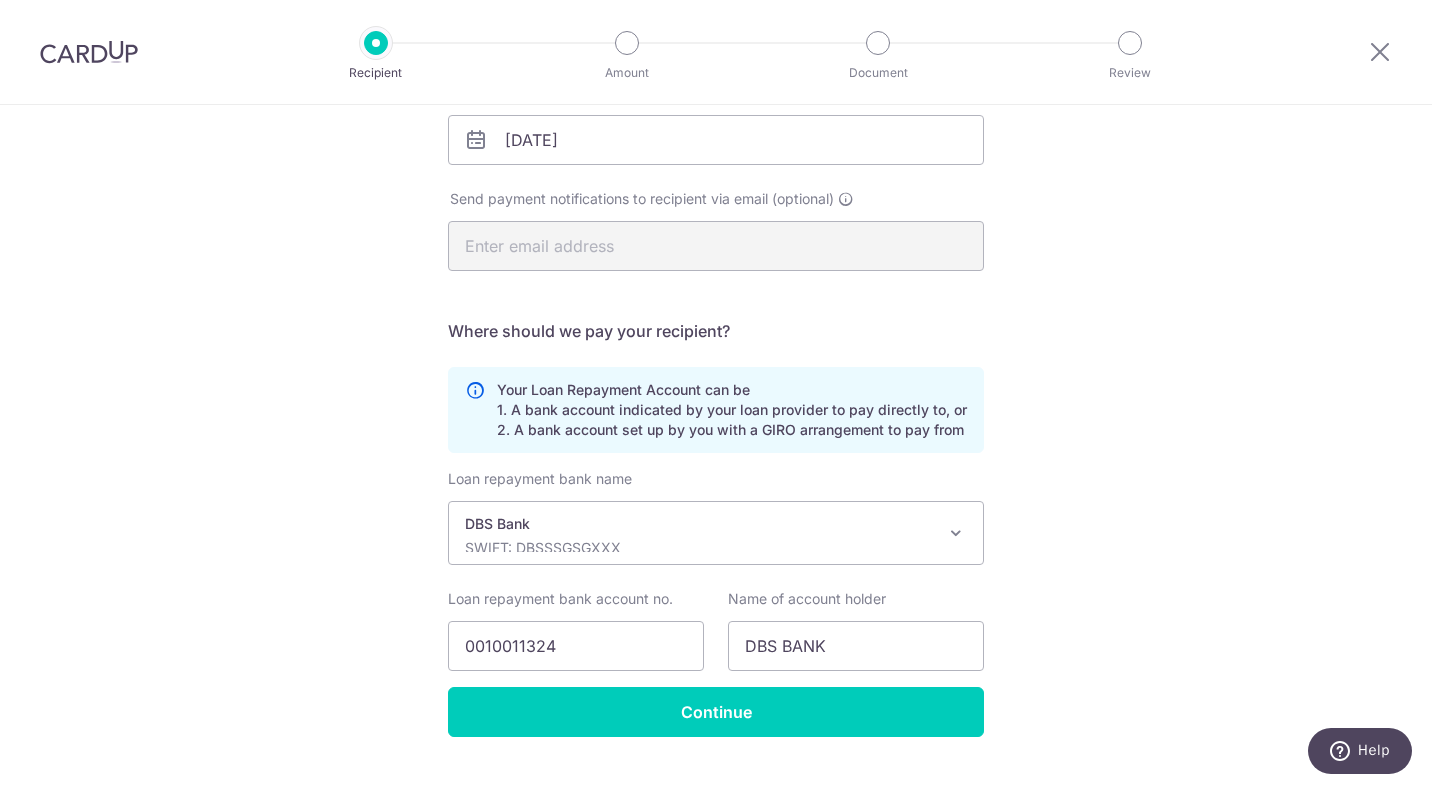 scroll, scrollTop: 387, scrollLeft: 0, axis: vertical 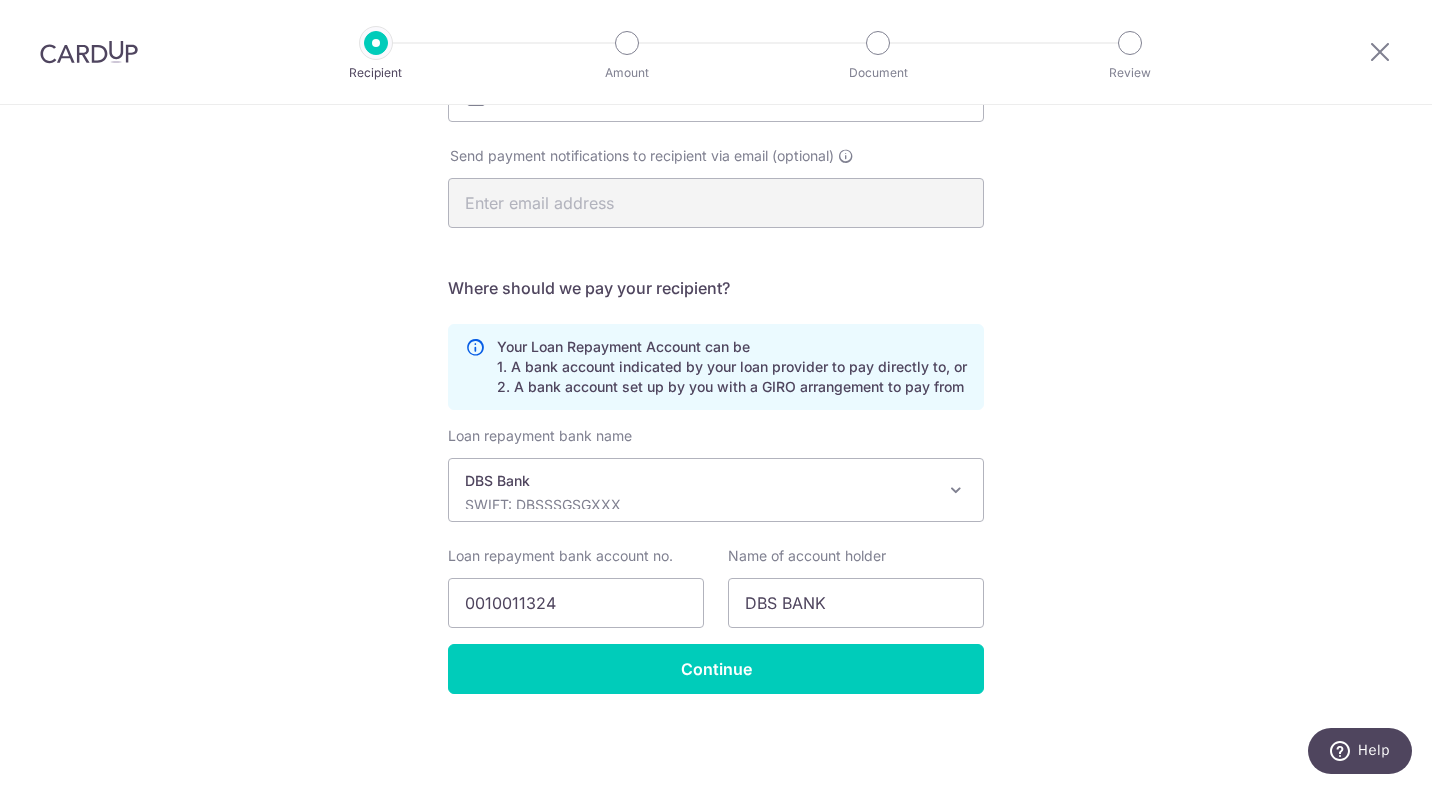 click on "Continue" at bounding box center (716, 669) 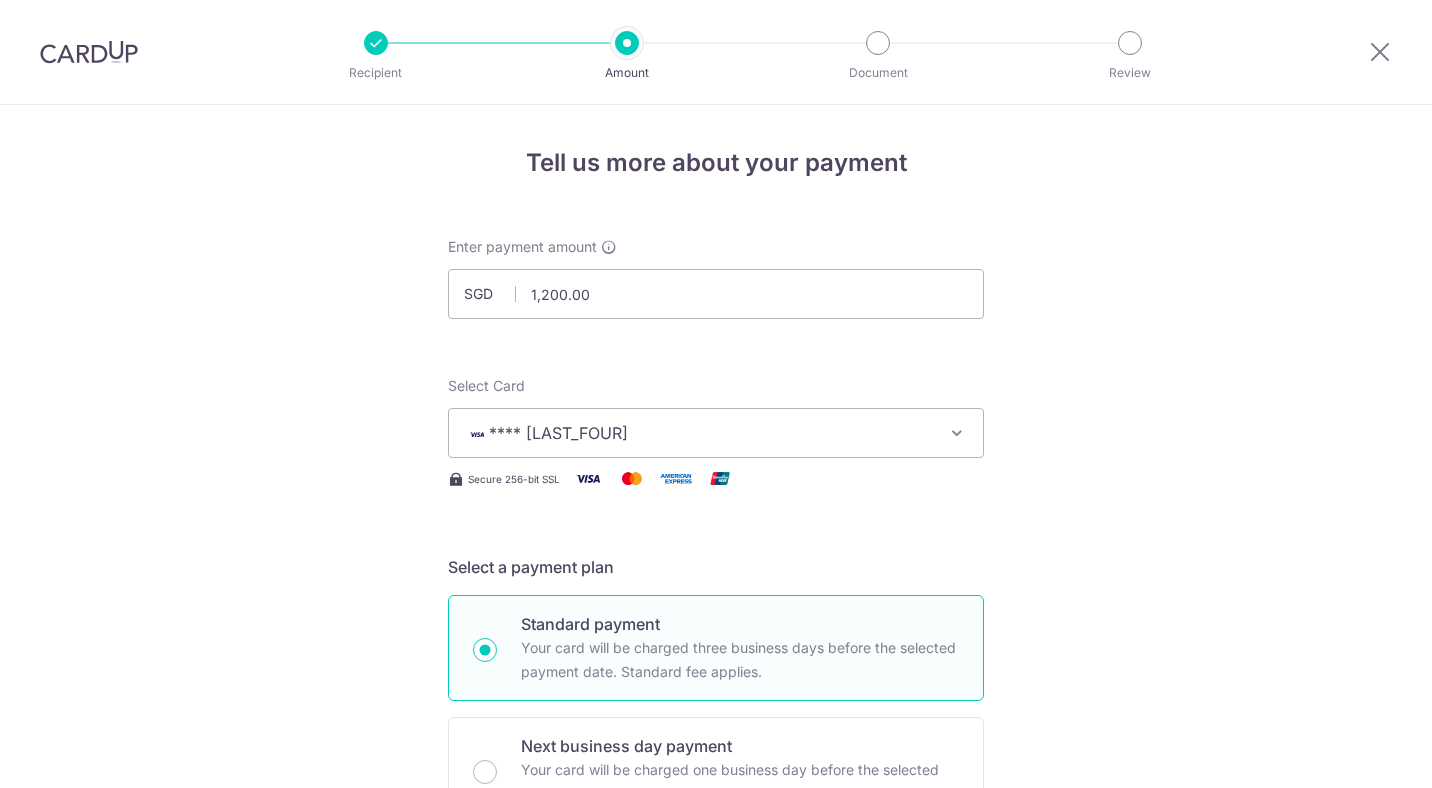 scroll, scrollTop: 0, scrollLeft: 0, axis: both 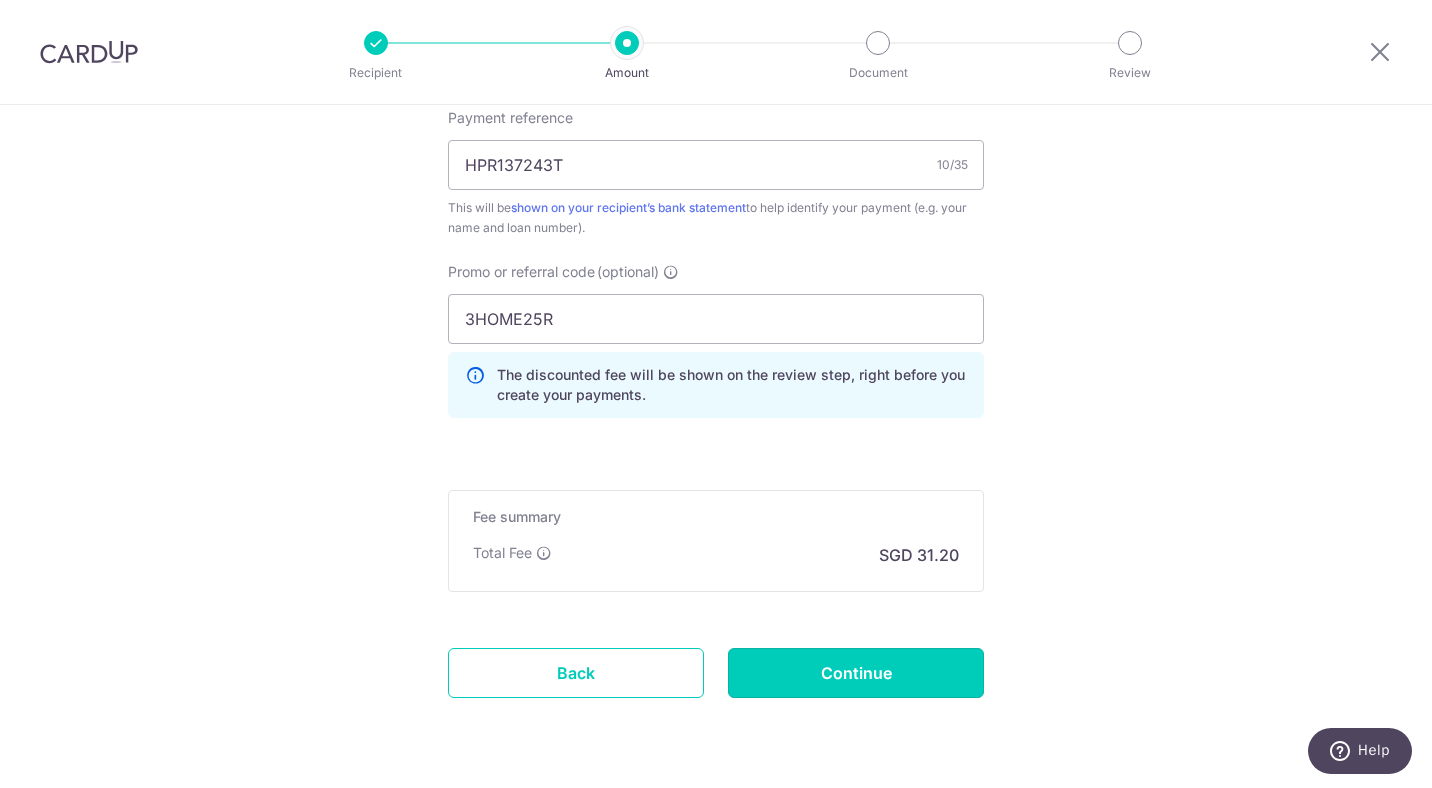 click on "Continue" at bounding box center (856, 673) 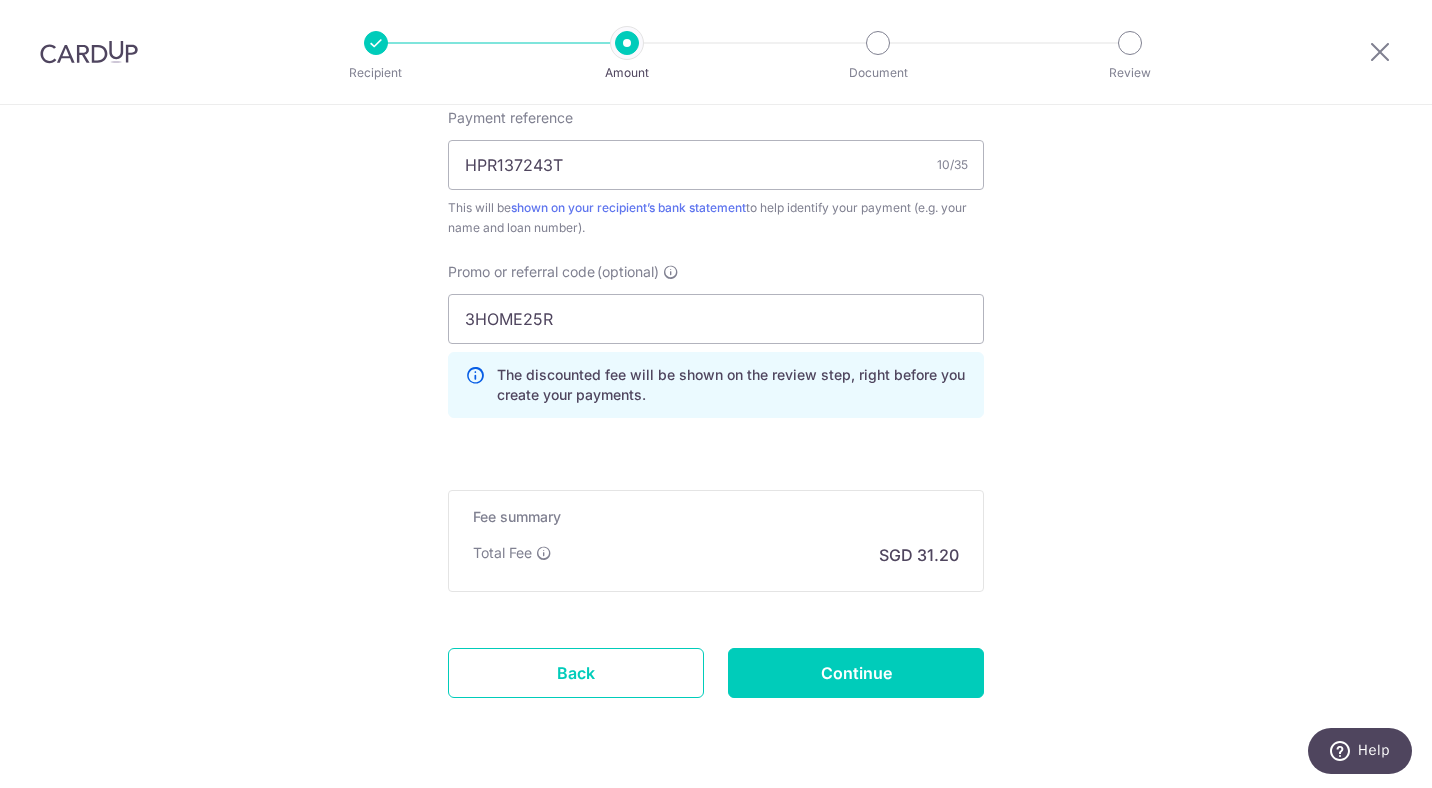 type on "Update Schedule" 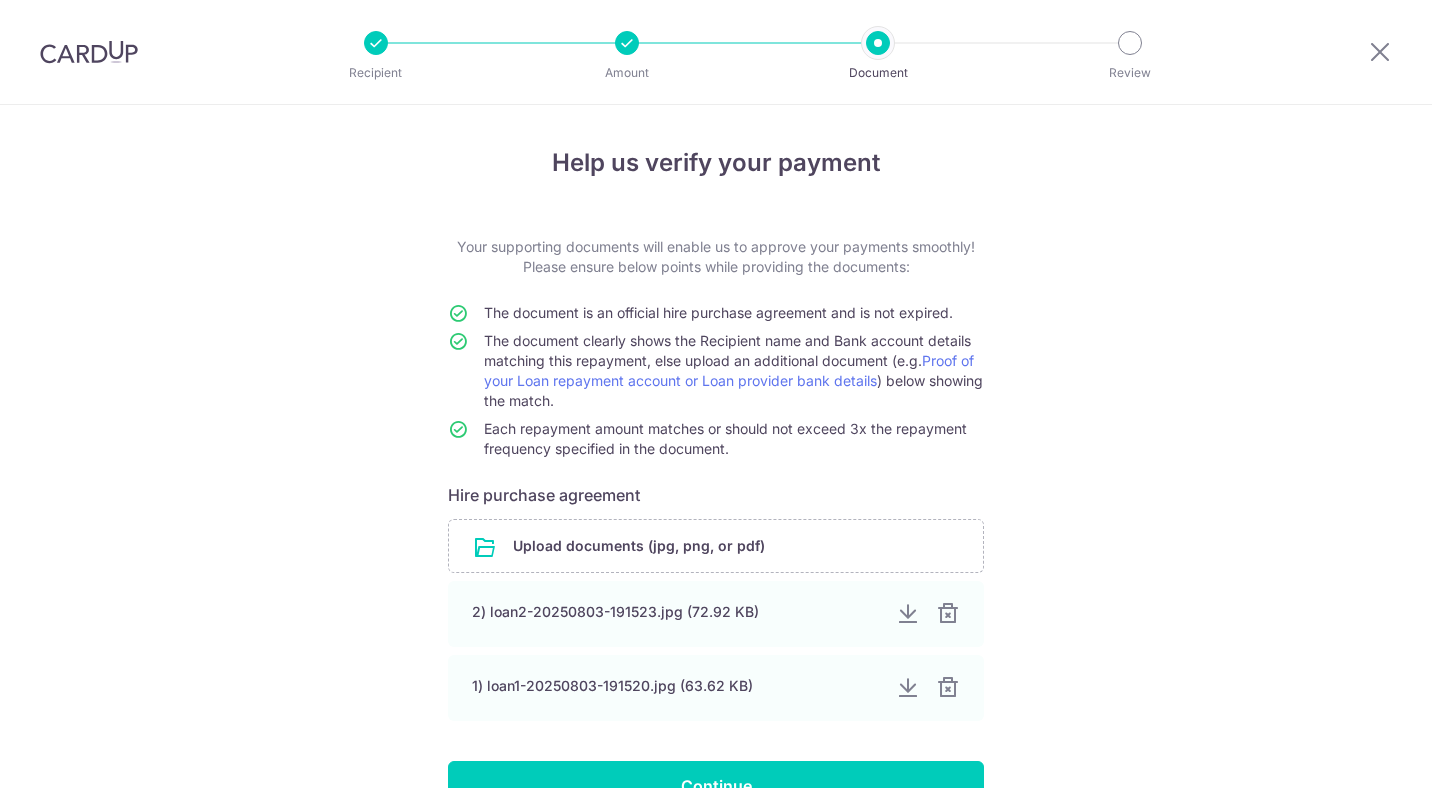 scroll, scrollTop: 0, scrollLeft: 0, axis: both 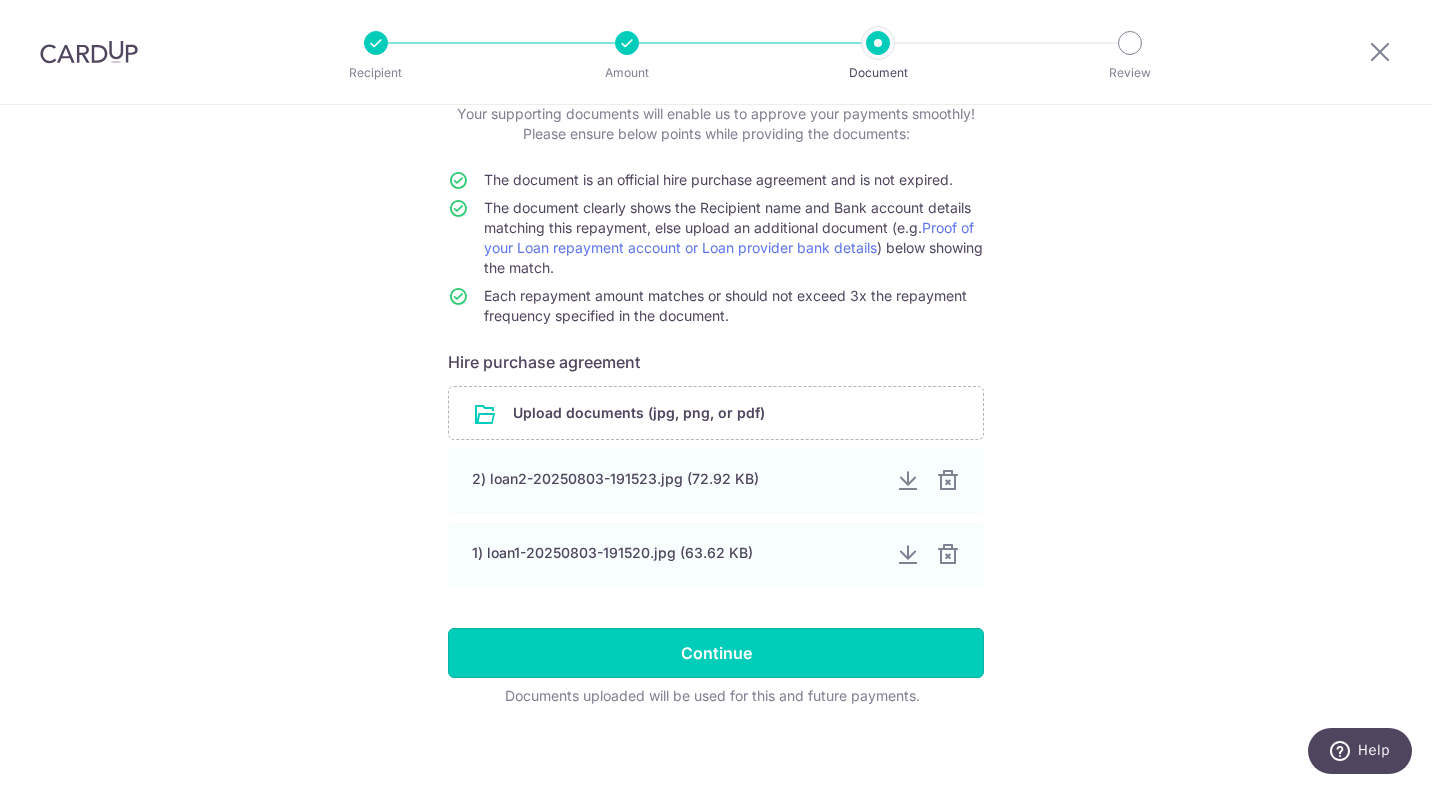 click on "Continue" at bounding box center (716, 653) 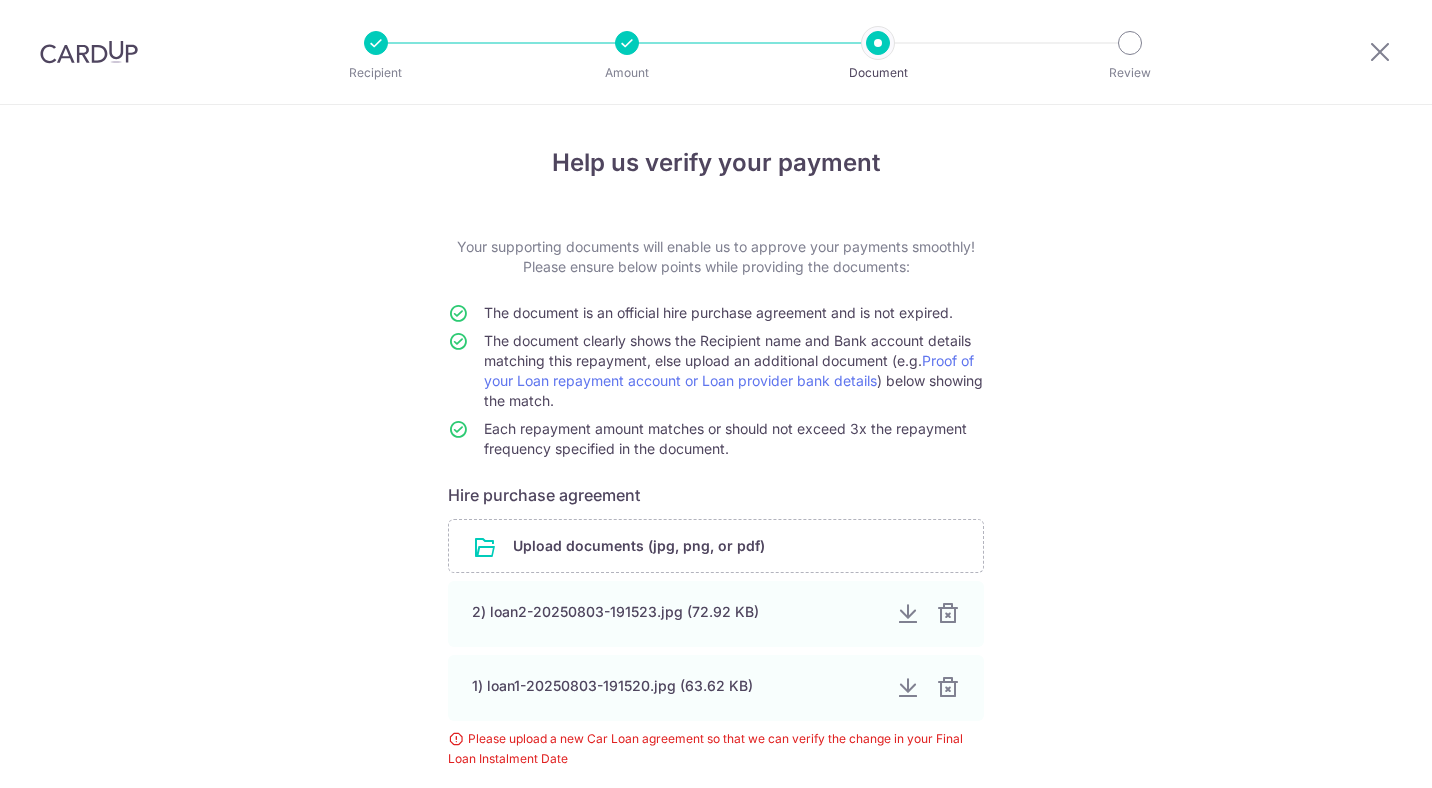 scroll, scrollTop: 0, scrollLeft: 0, axis: both 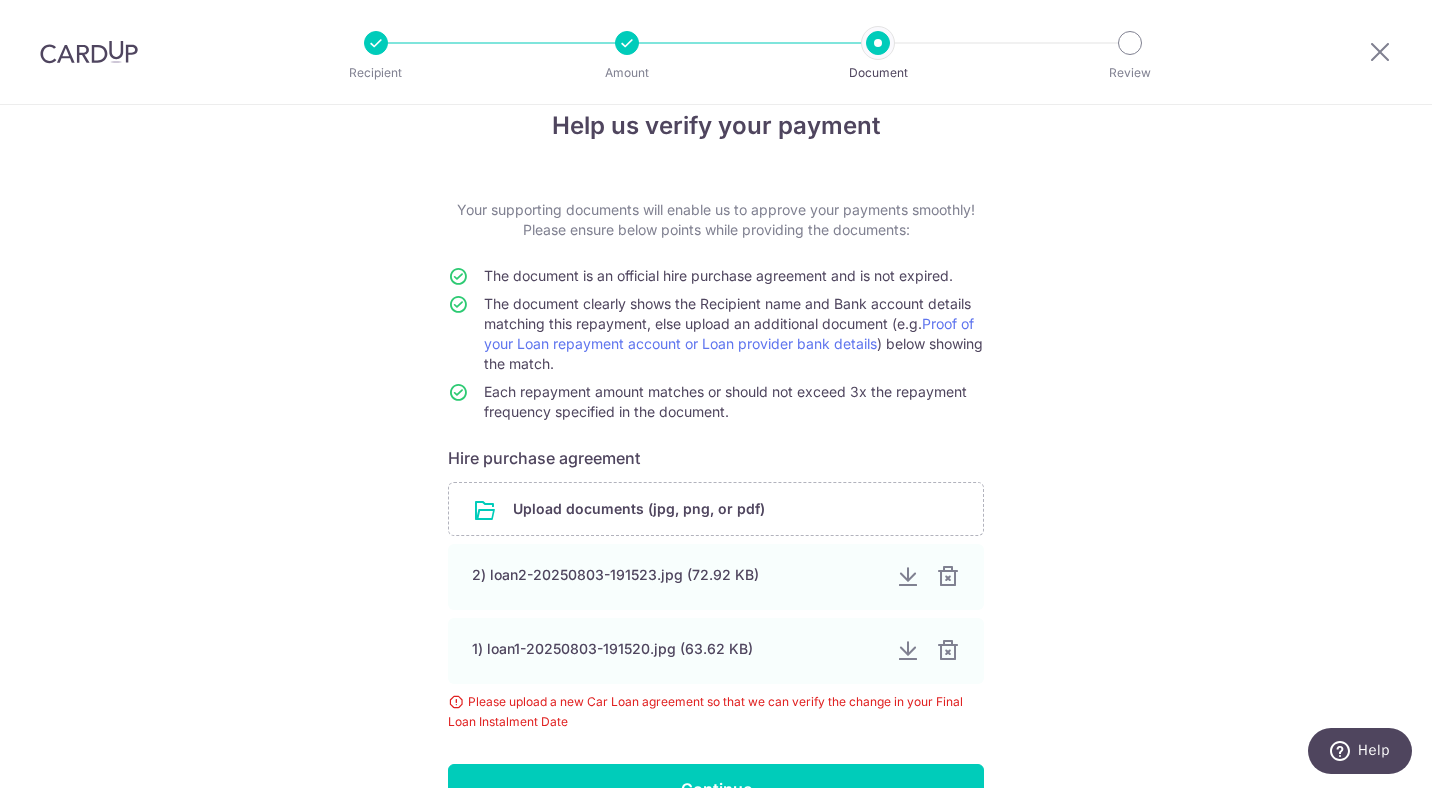 click at bounding box center [948, 577] 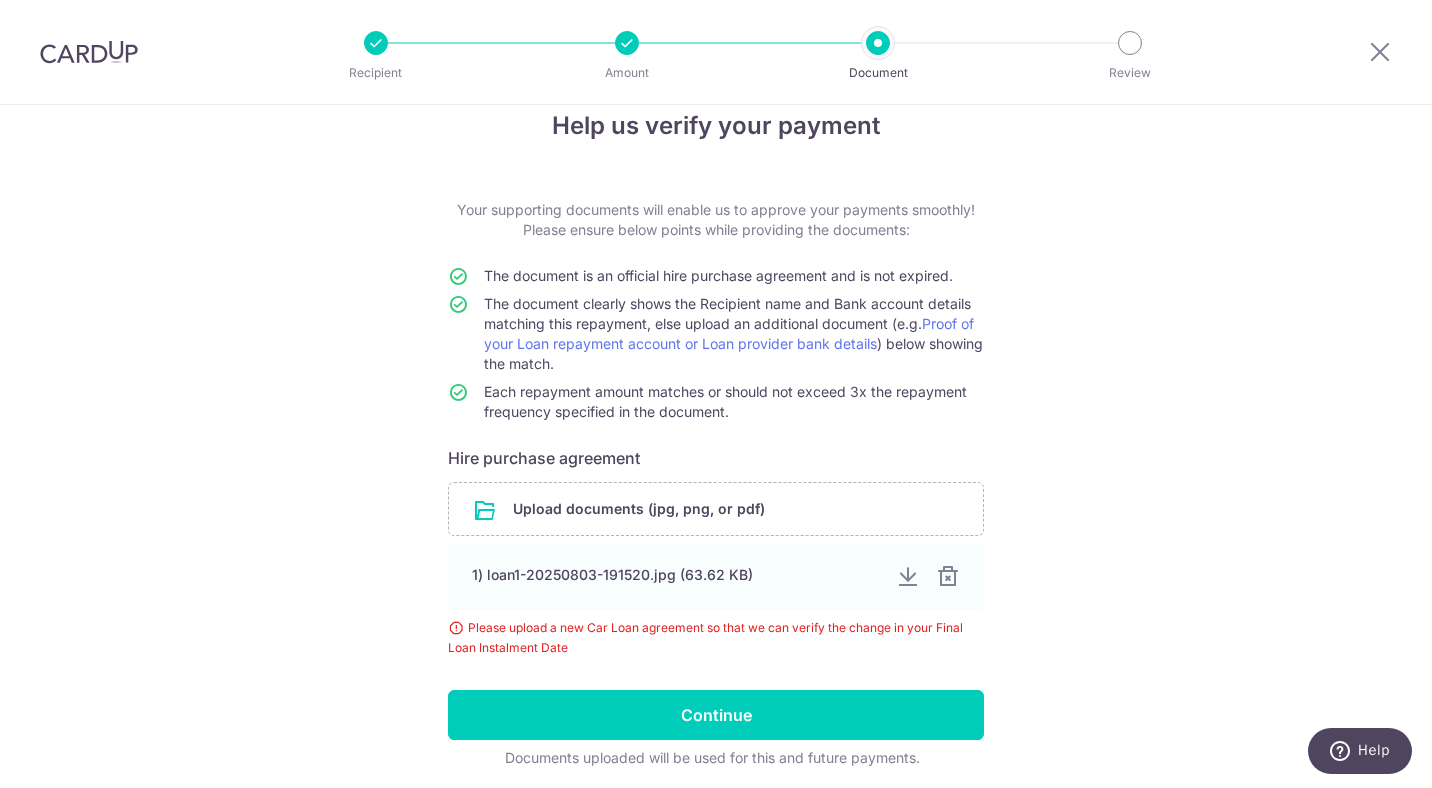 click at bounding box center [716, 509] 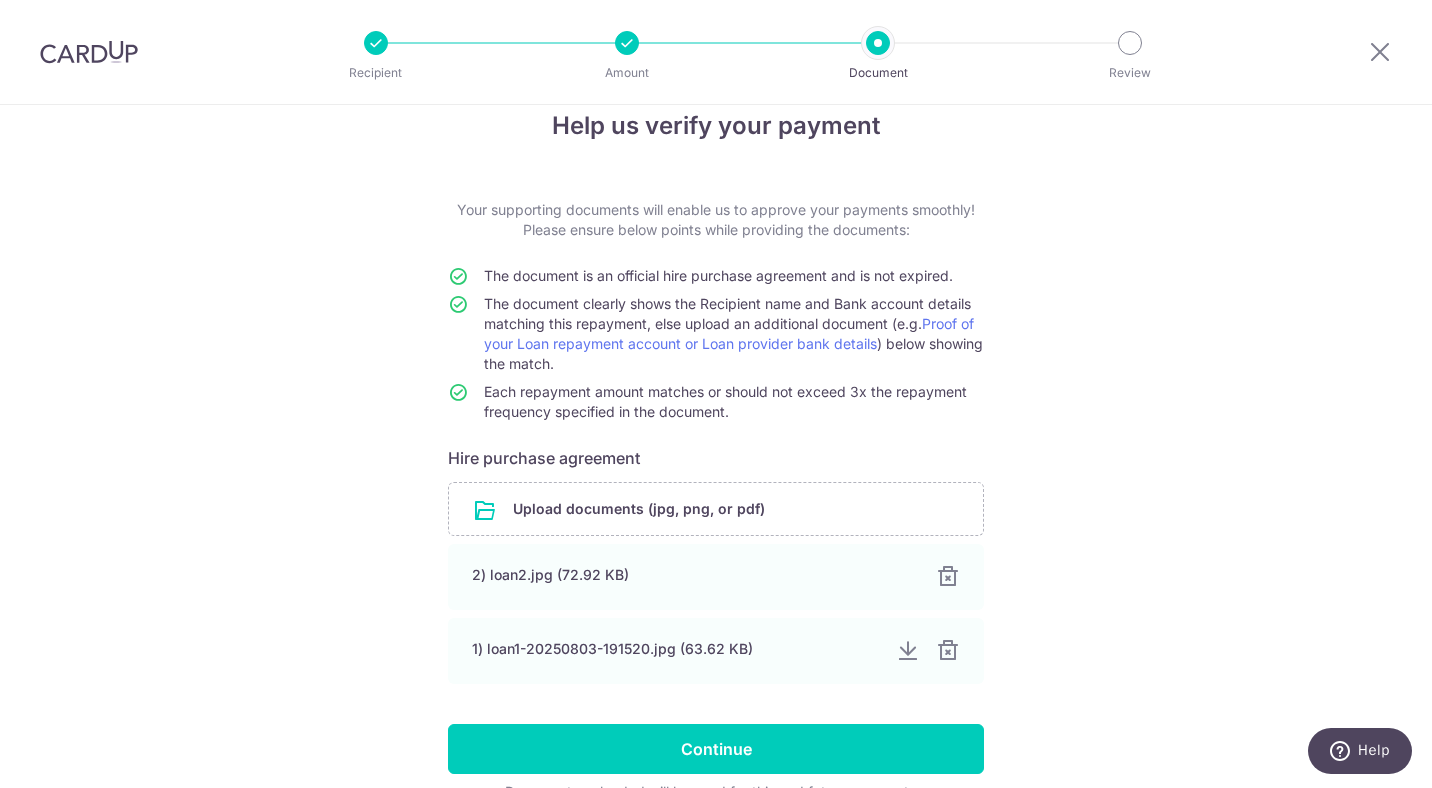 scroll, scrollTop: 145, scrollLeft: 0, axis: vertical 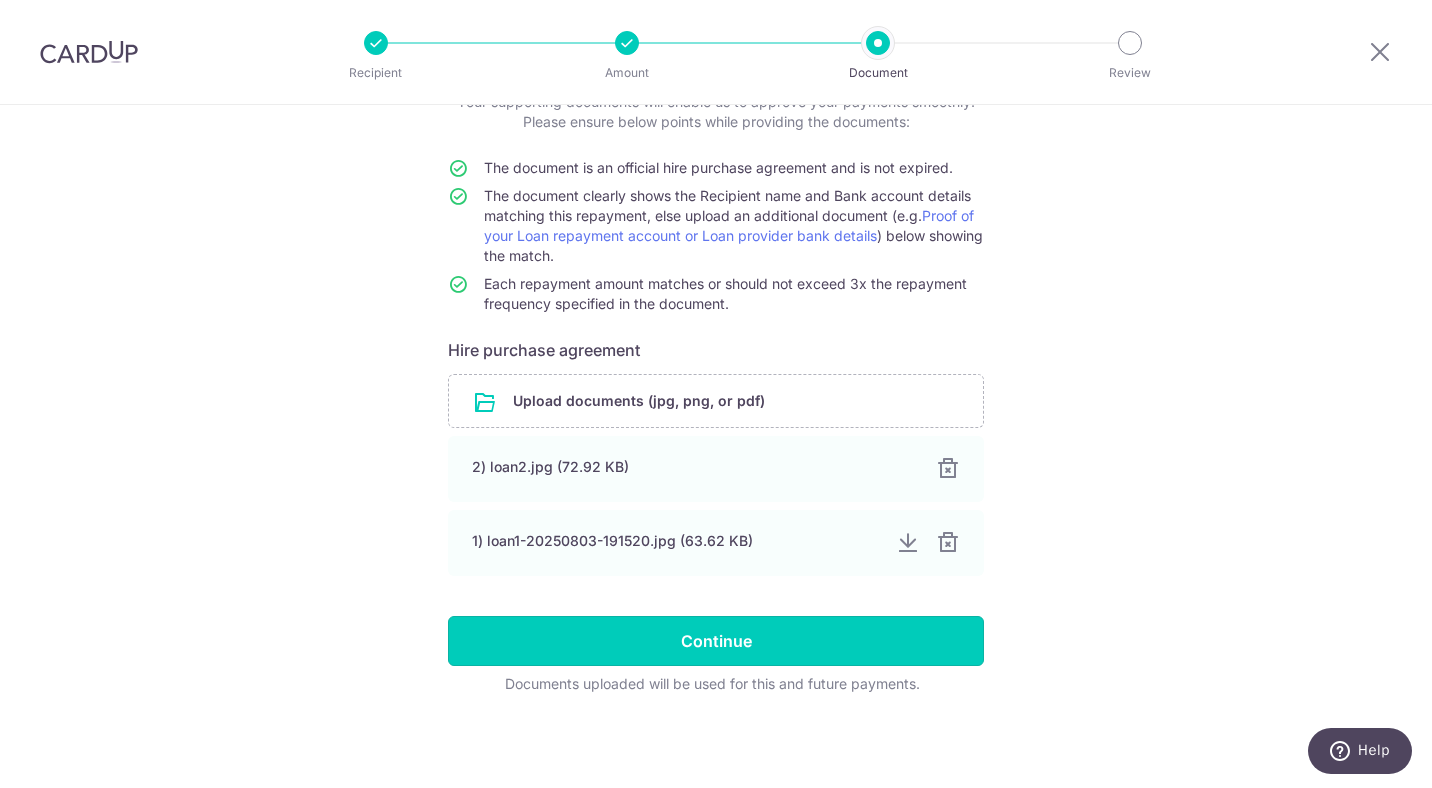 click on "Continue" at bounding box center [716, 641] 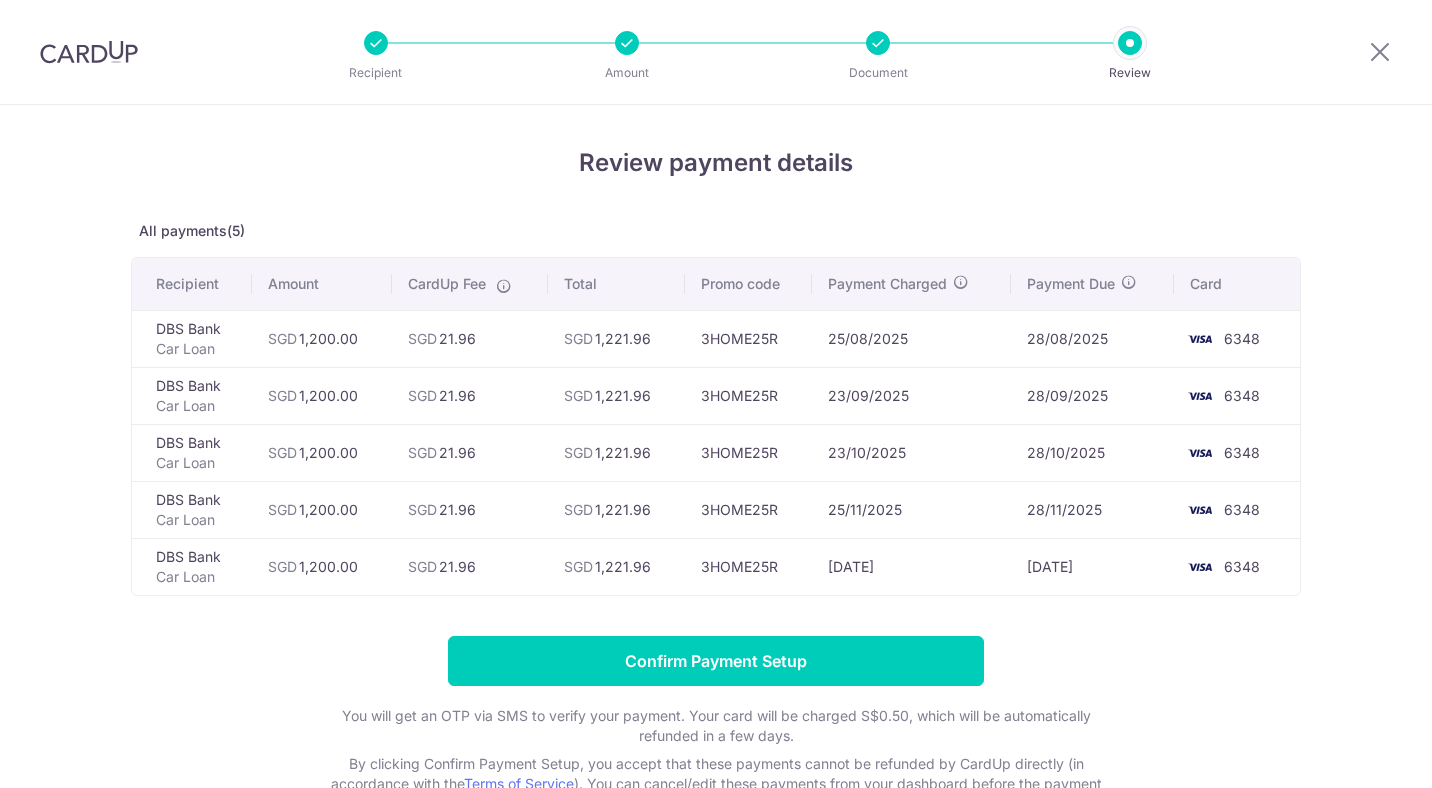 scroll, scrollTop: 0, scrollLeft: 0, axis: both 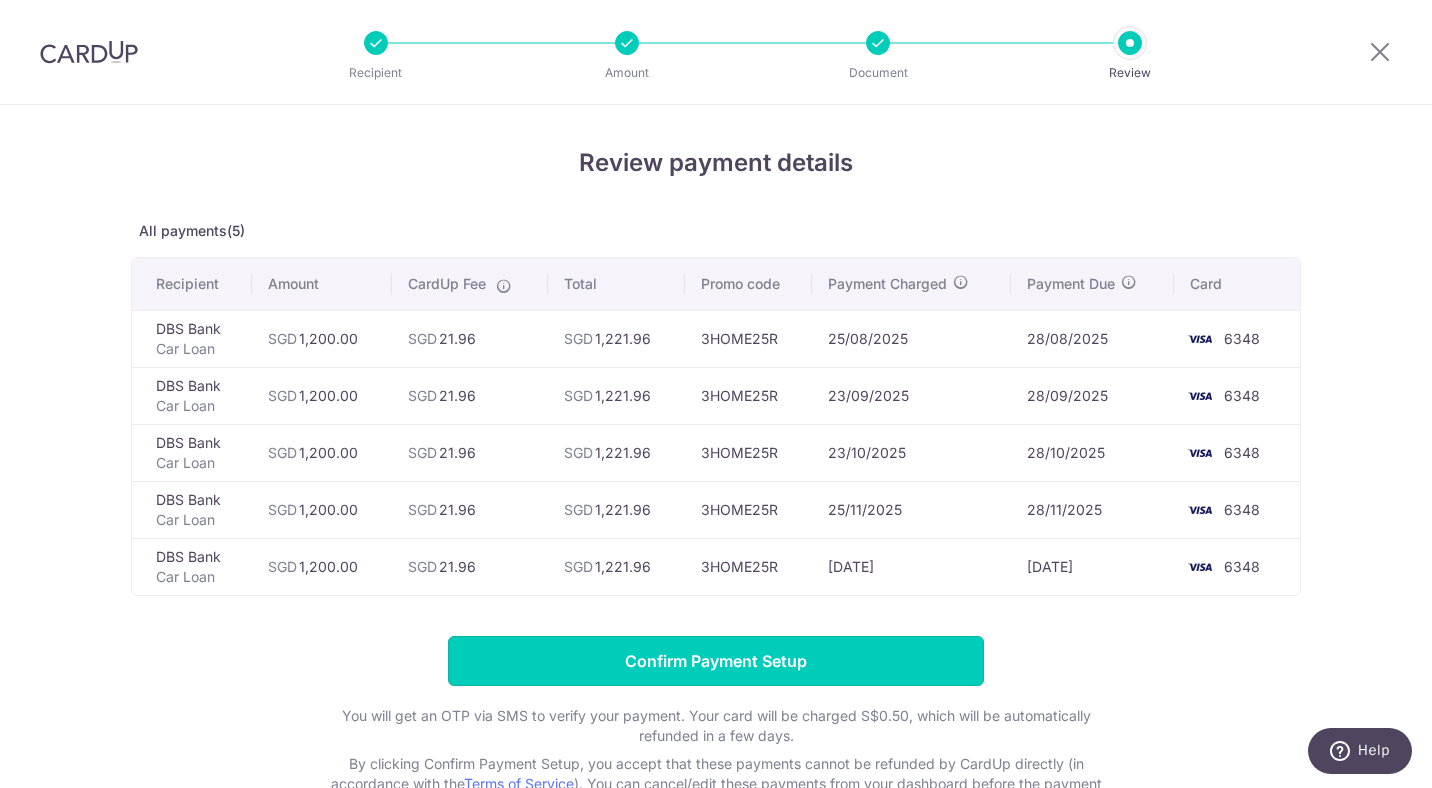 click on "Confirm Payment Setup" at bounding box center [716, 661] 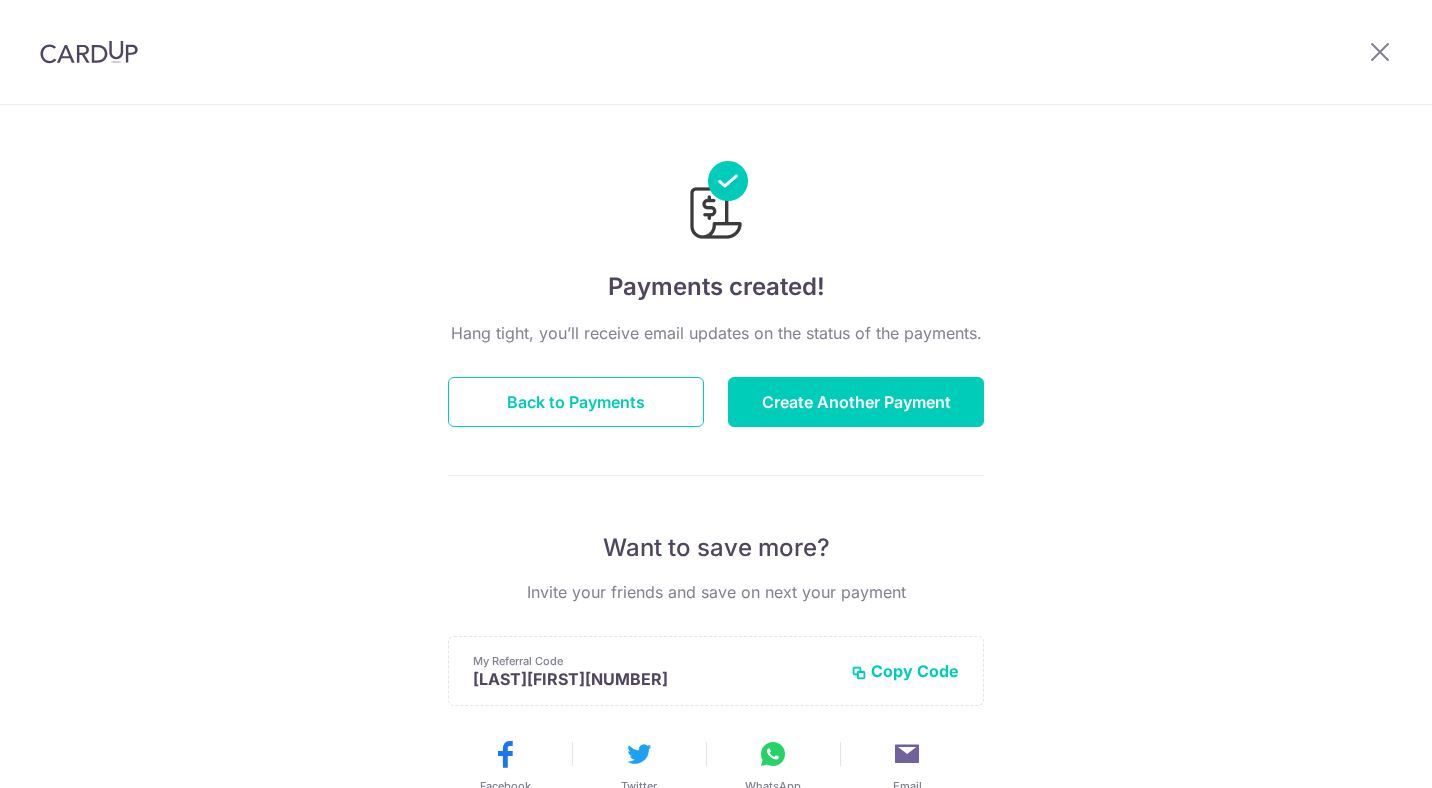 scroll, scrollTop: 0, scrollLeft: 0, axis: both 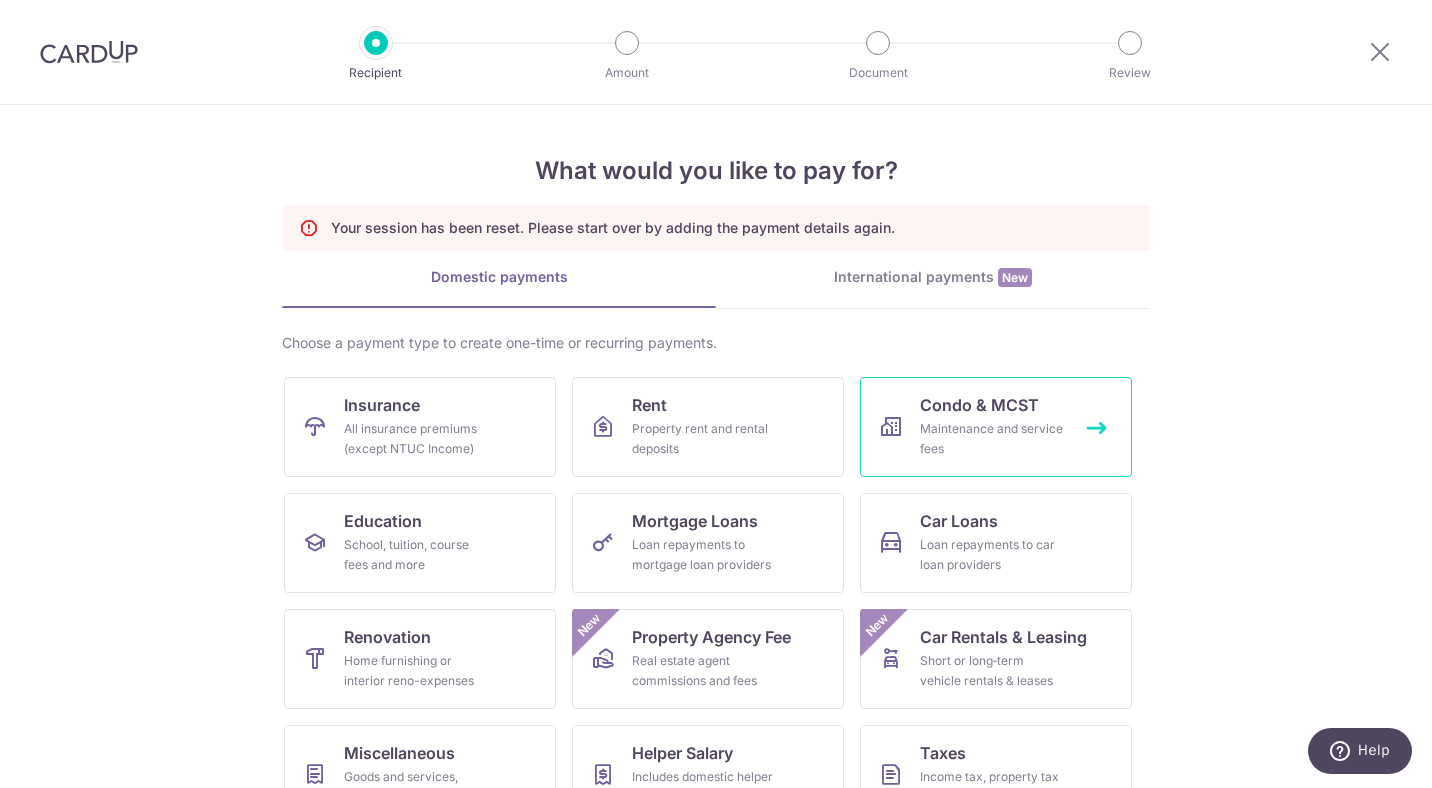 click on "Maintenance and service fees" at bounding box center (992, 439) 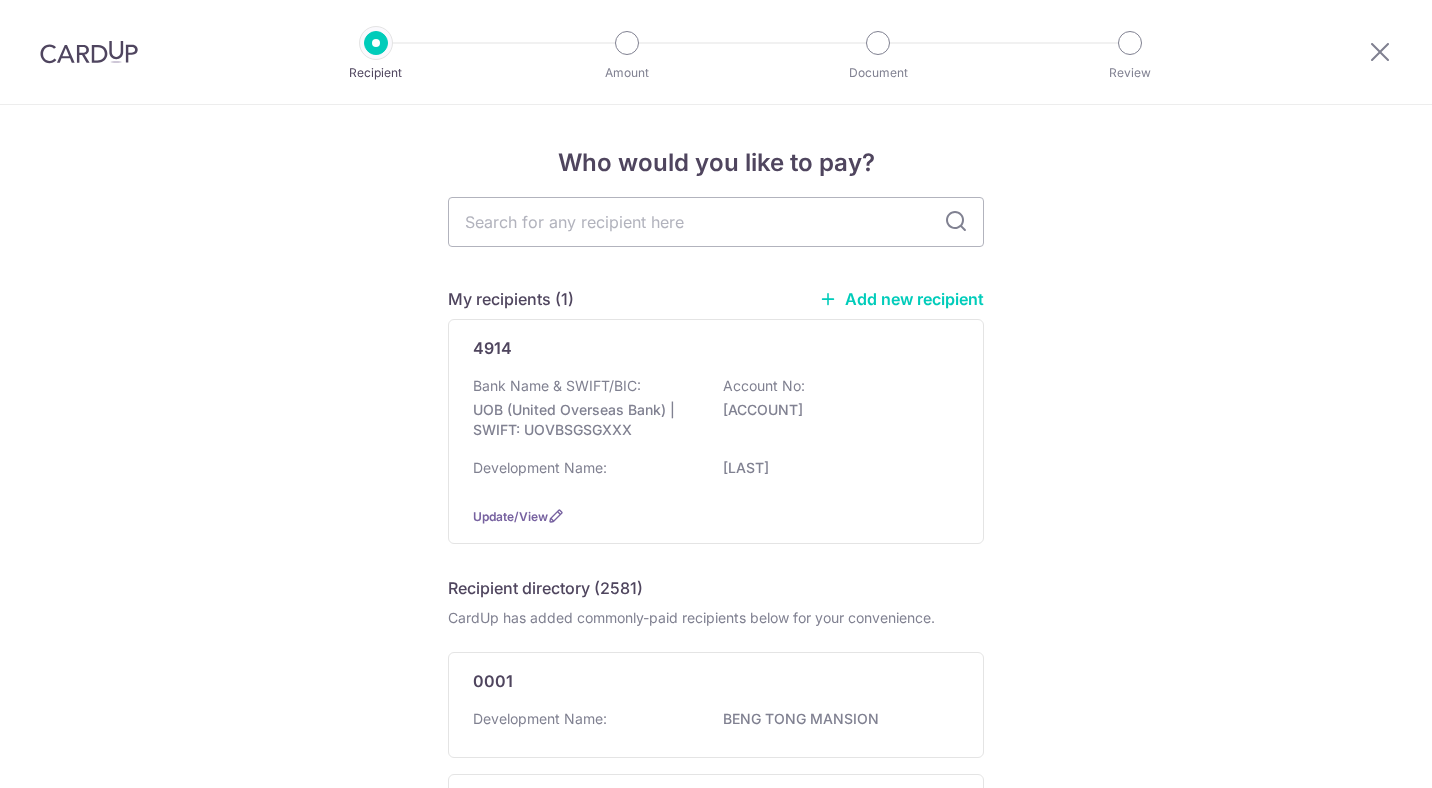 scroll, scrollTop: 0, scrollLeft: 0, axis: both 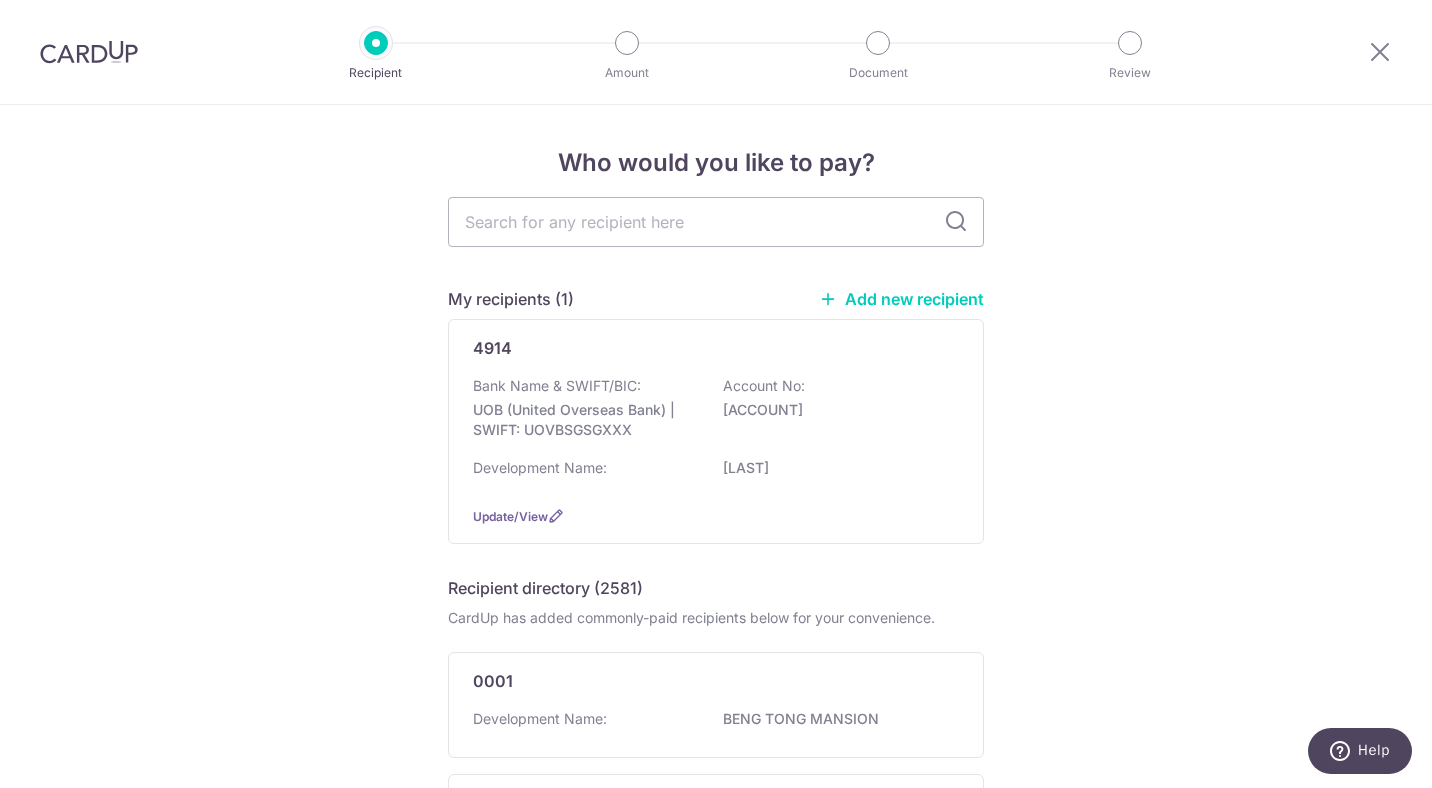 click on "Bank Name & SWIFT/BIC:
[BRAND] ([BRAND]) | SWIFT: [SWIFT]
Account No:
[ACCOUNT]" at bounding box center (716, 413) 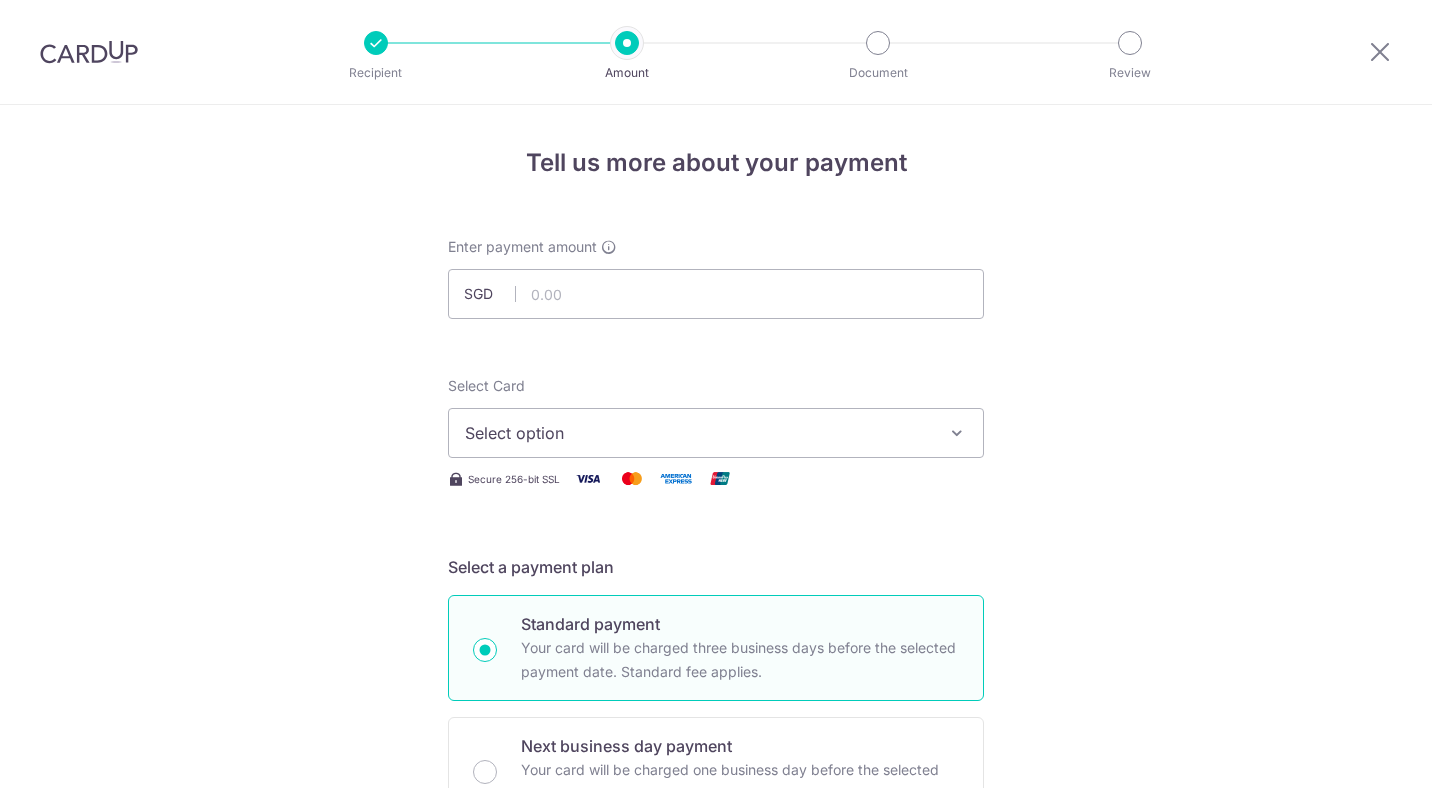 scroll, scrollTop: 0, scrollLeft: 0, axis: both 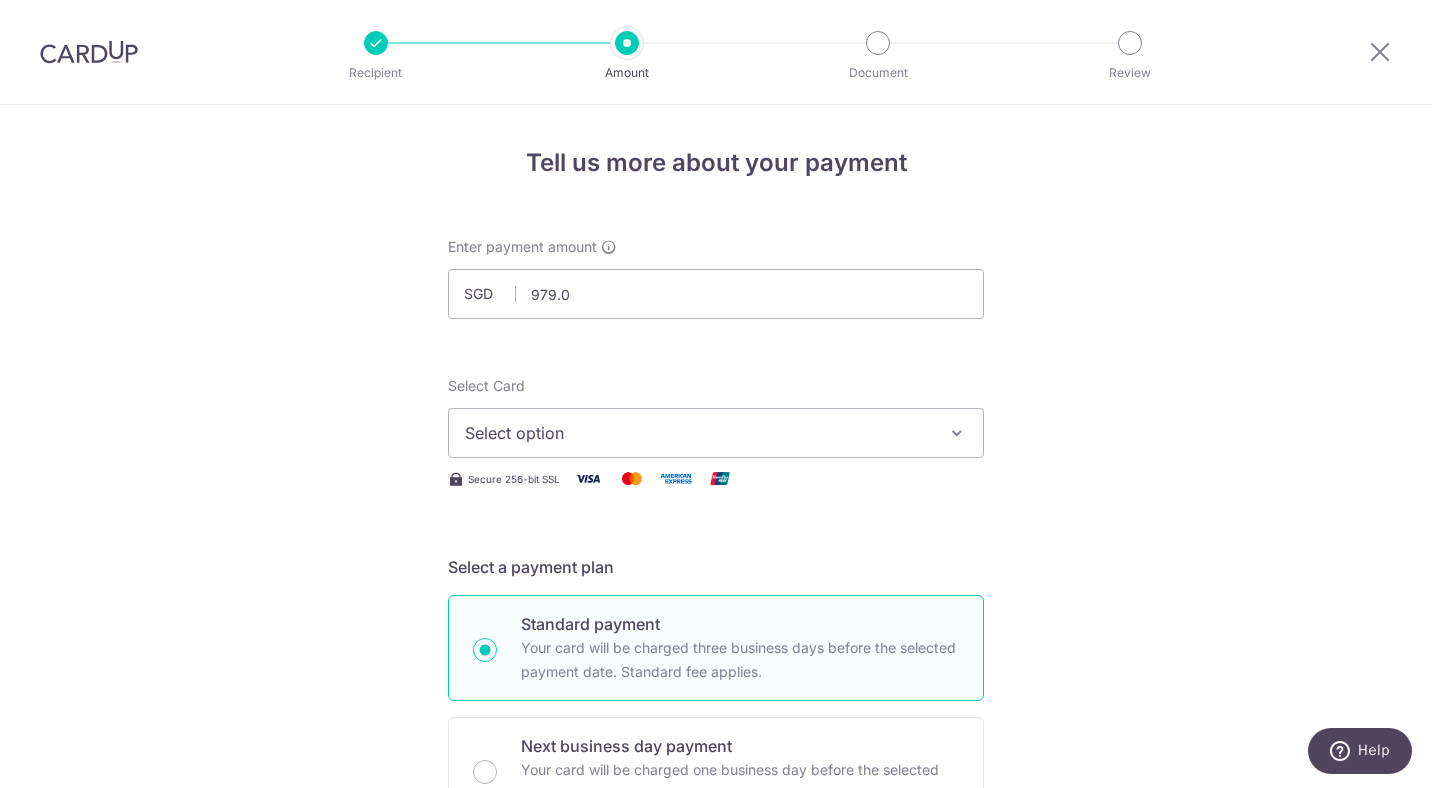 type on "979.04" 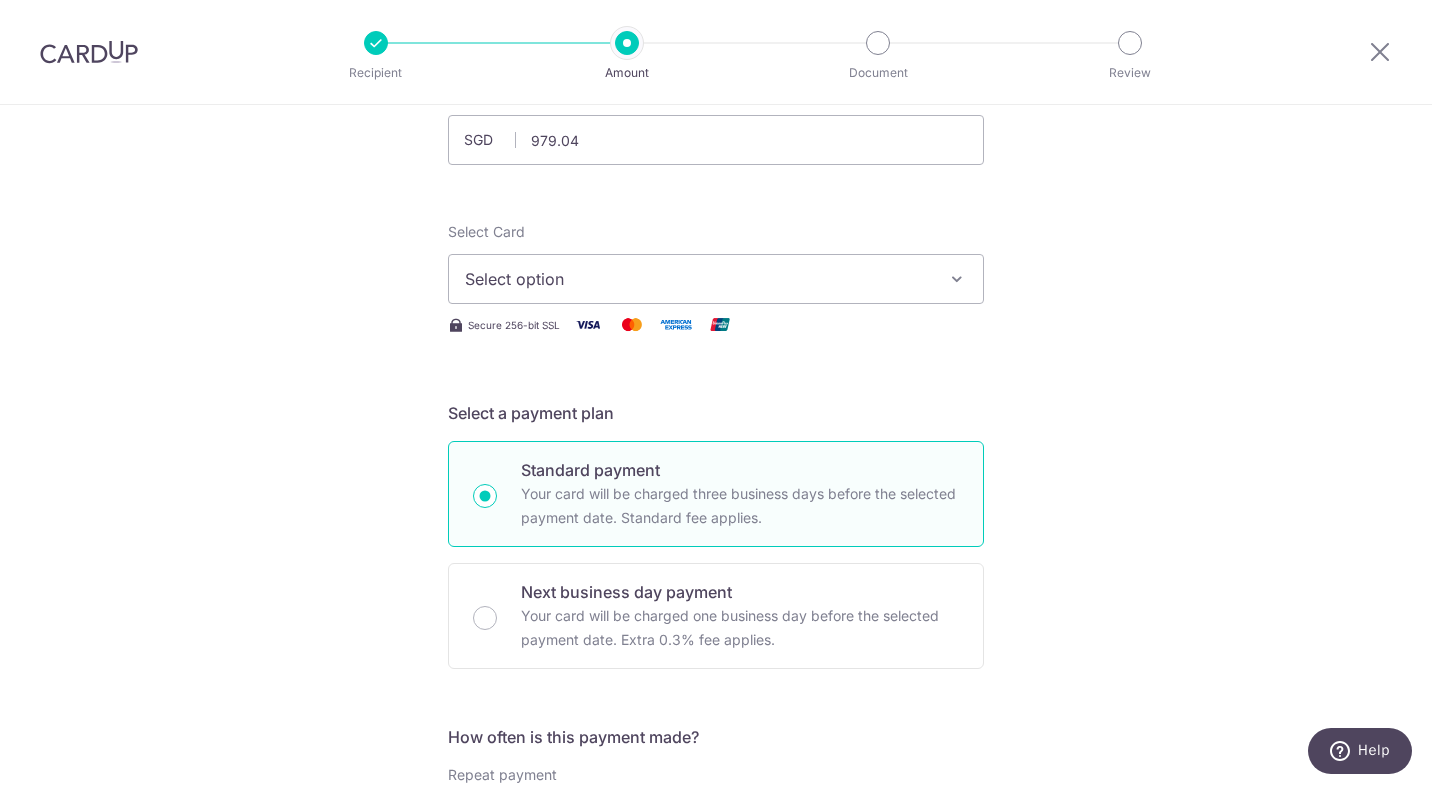 scroll, scrollTop: 155, scrollLeft: 0, axis: vertical 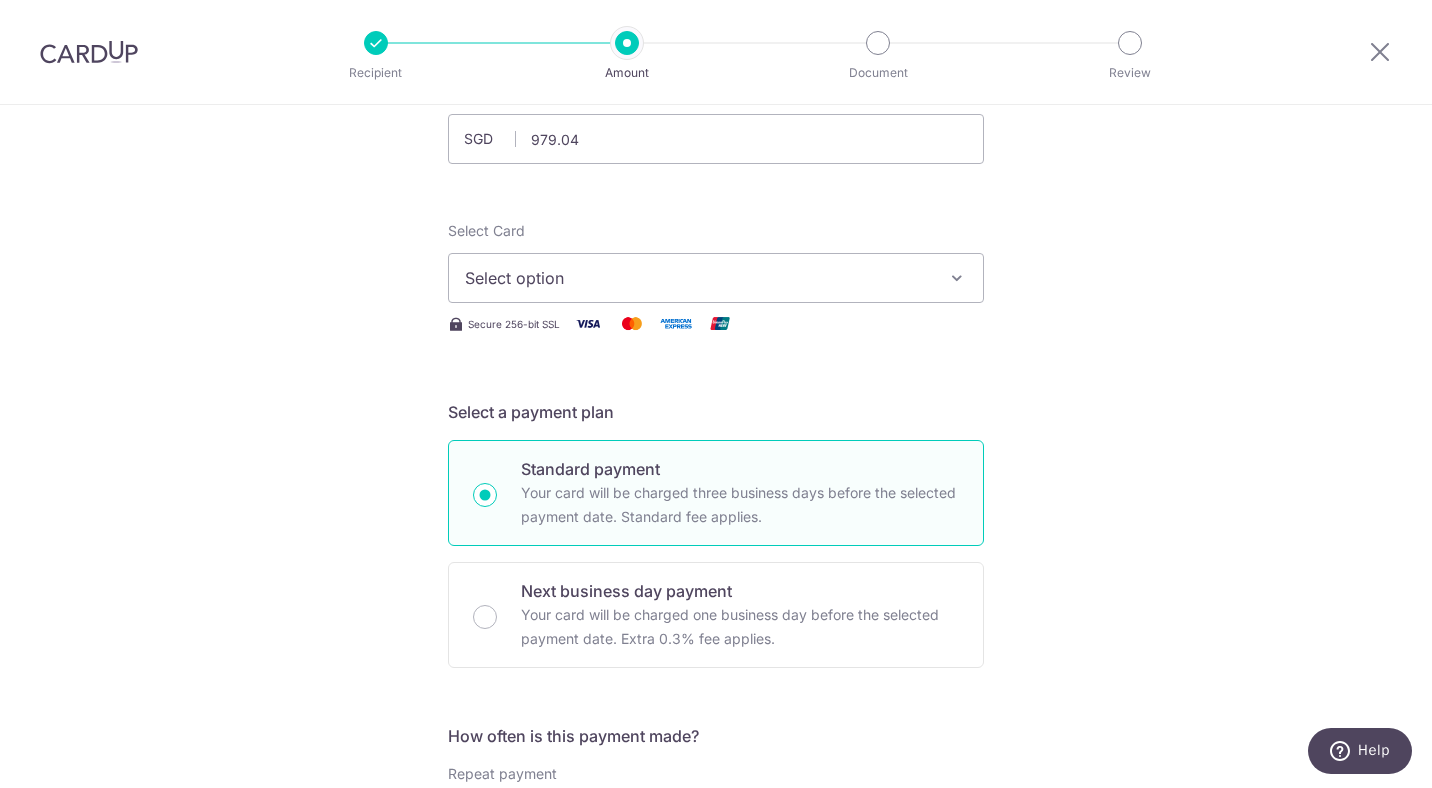 click on "Select option" at bounding box center (698, 278) 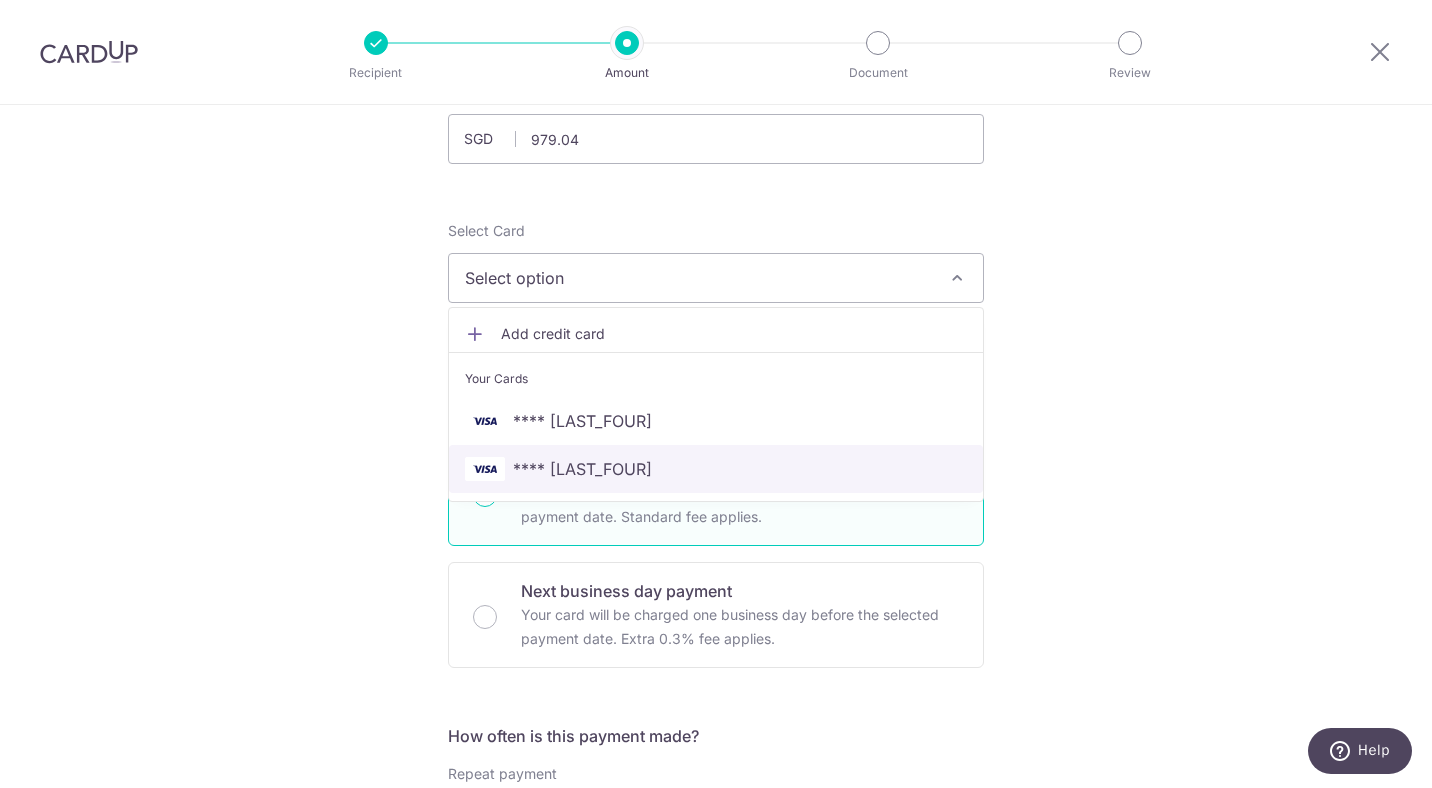 click on "**** 6348" at bounding box center (582, 469) 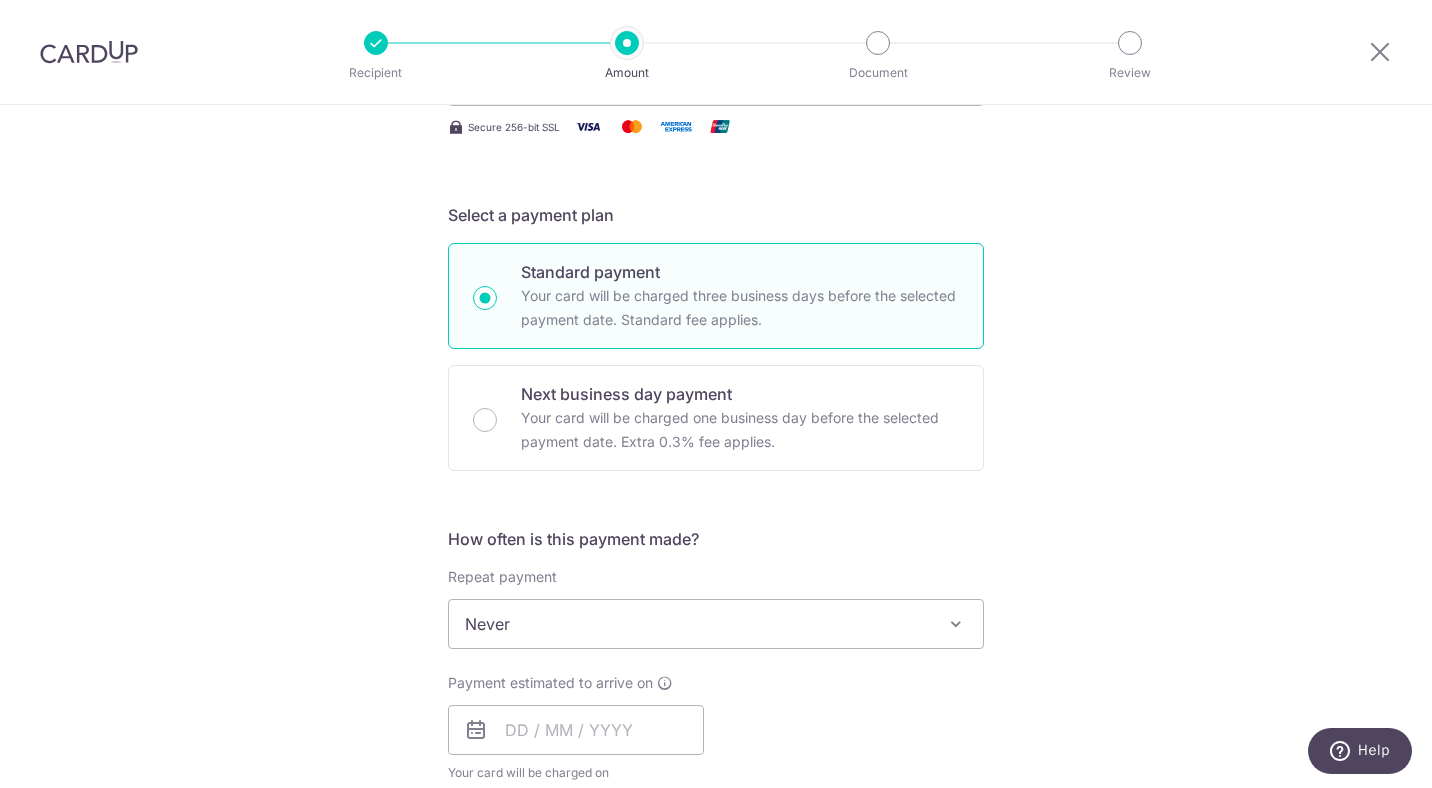 scroll, scrollTop: 409, scrollLeft: 0, axis: vertical 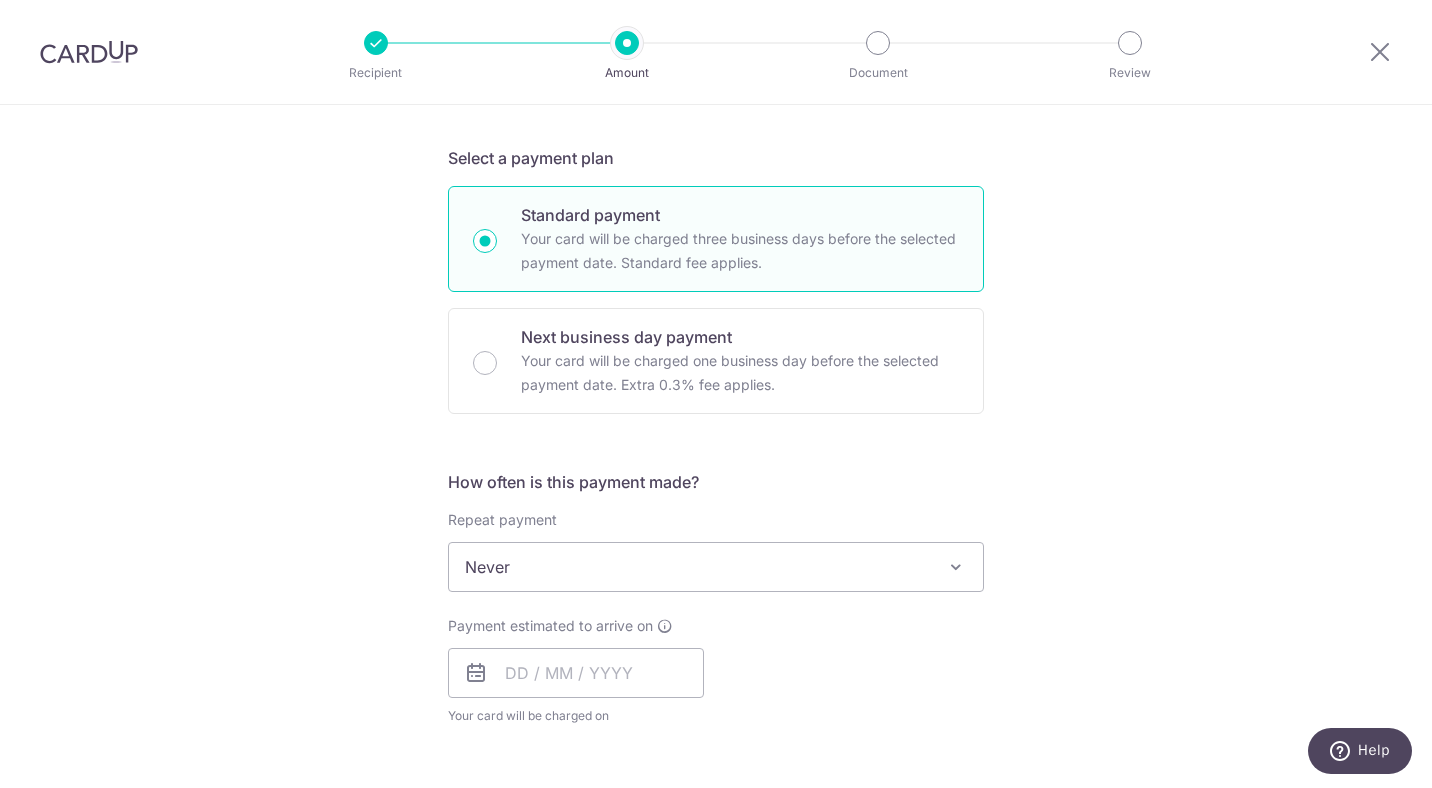 click on "Never" at bounding box center [716, 567] 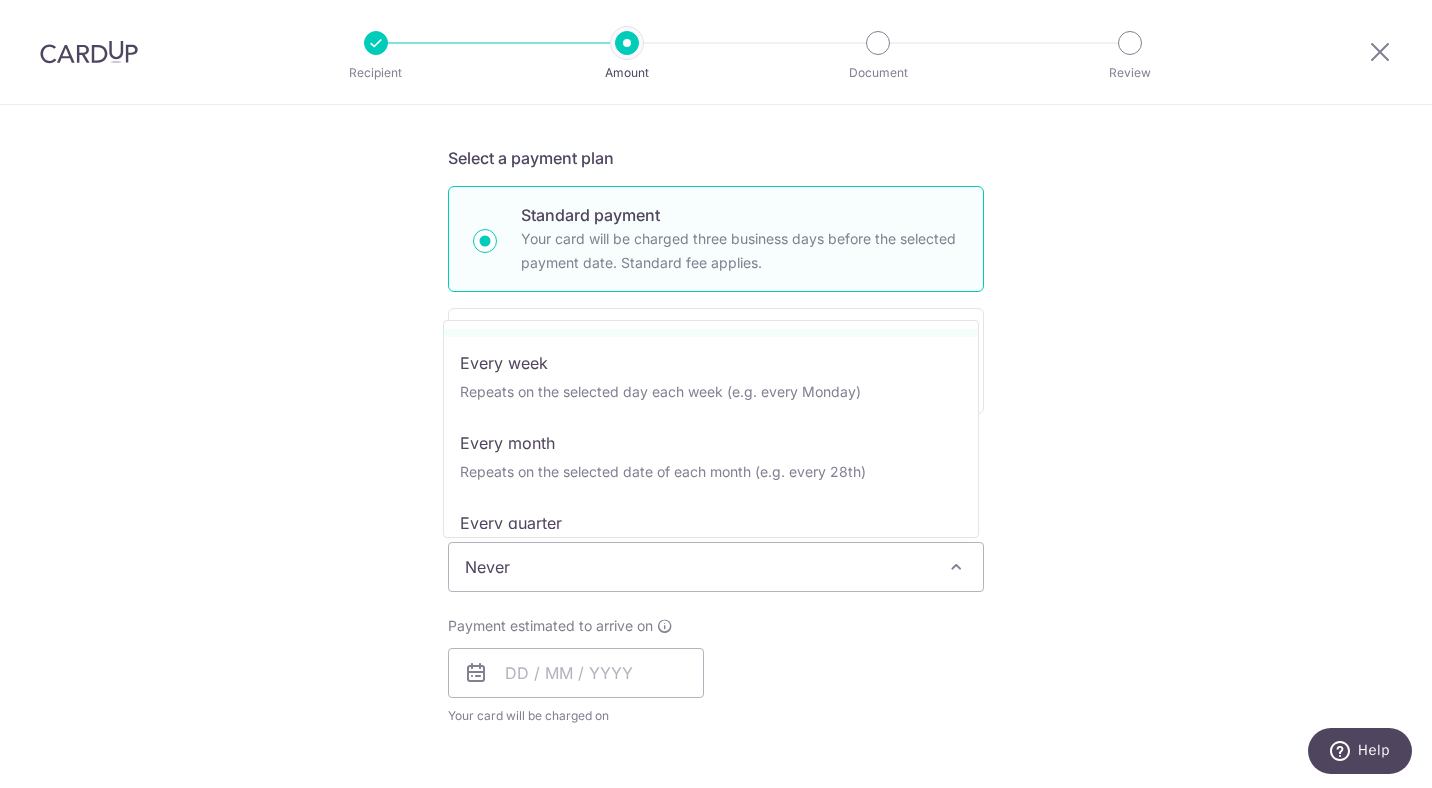 scroll, scrollTop: 120, scrollLeft: 0, axis: vertical 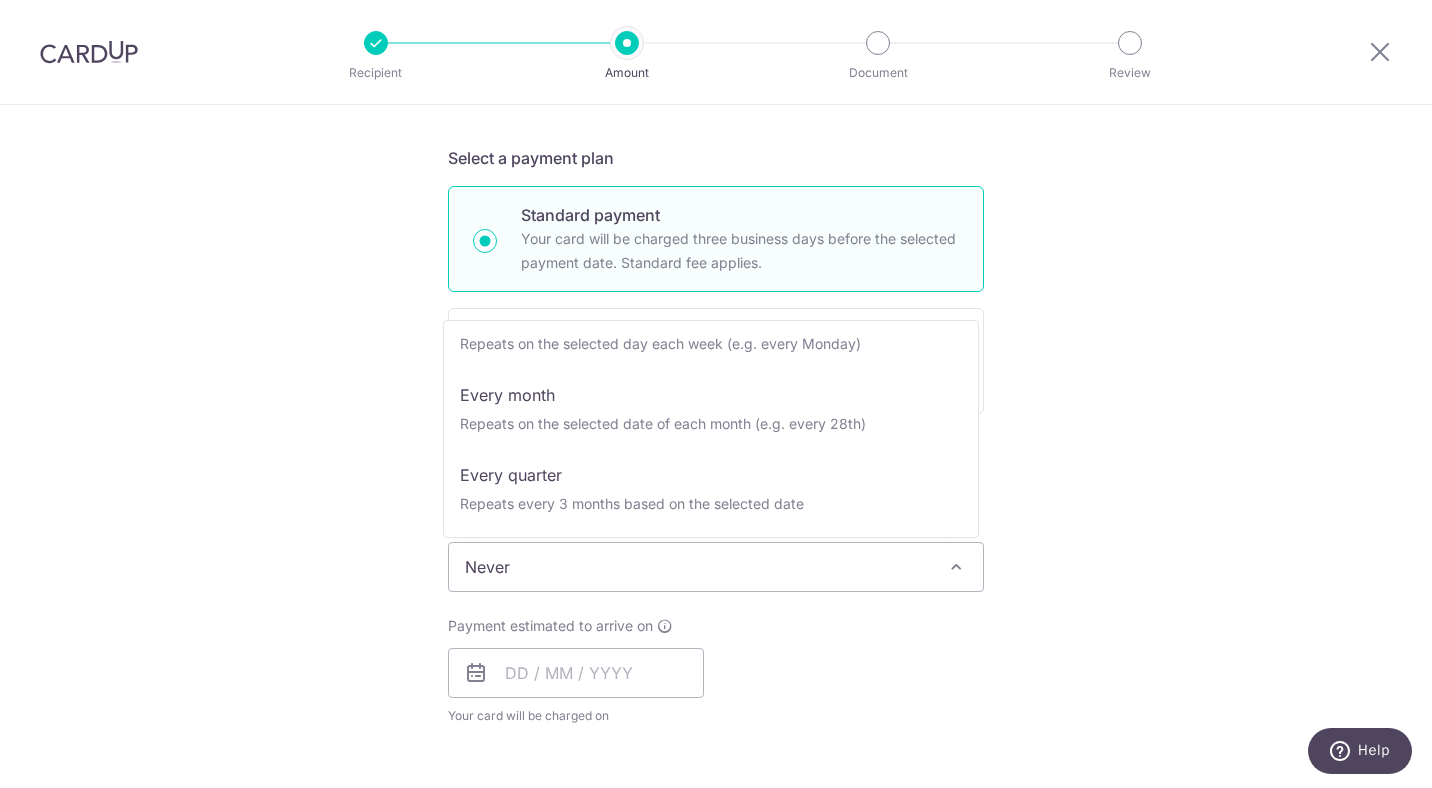 select on "4" 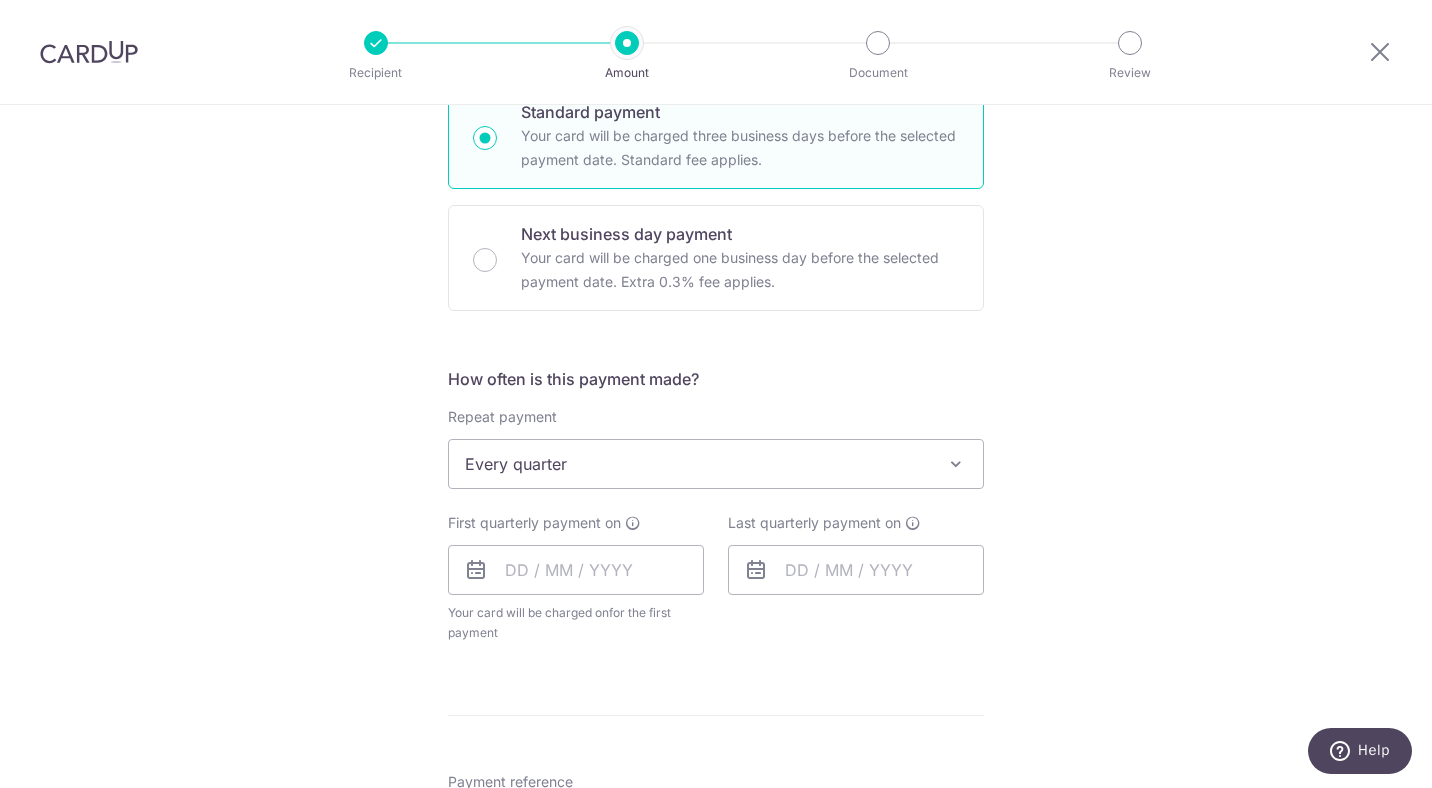 scroll, scrollTop: 541, scrollLeft: 0, axis: vertical 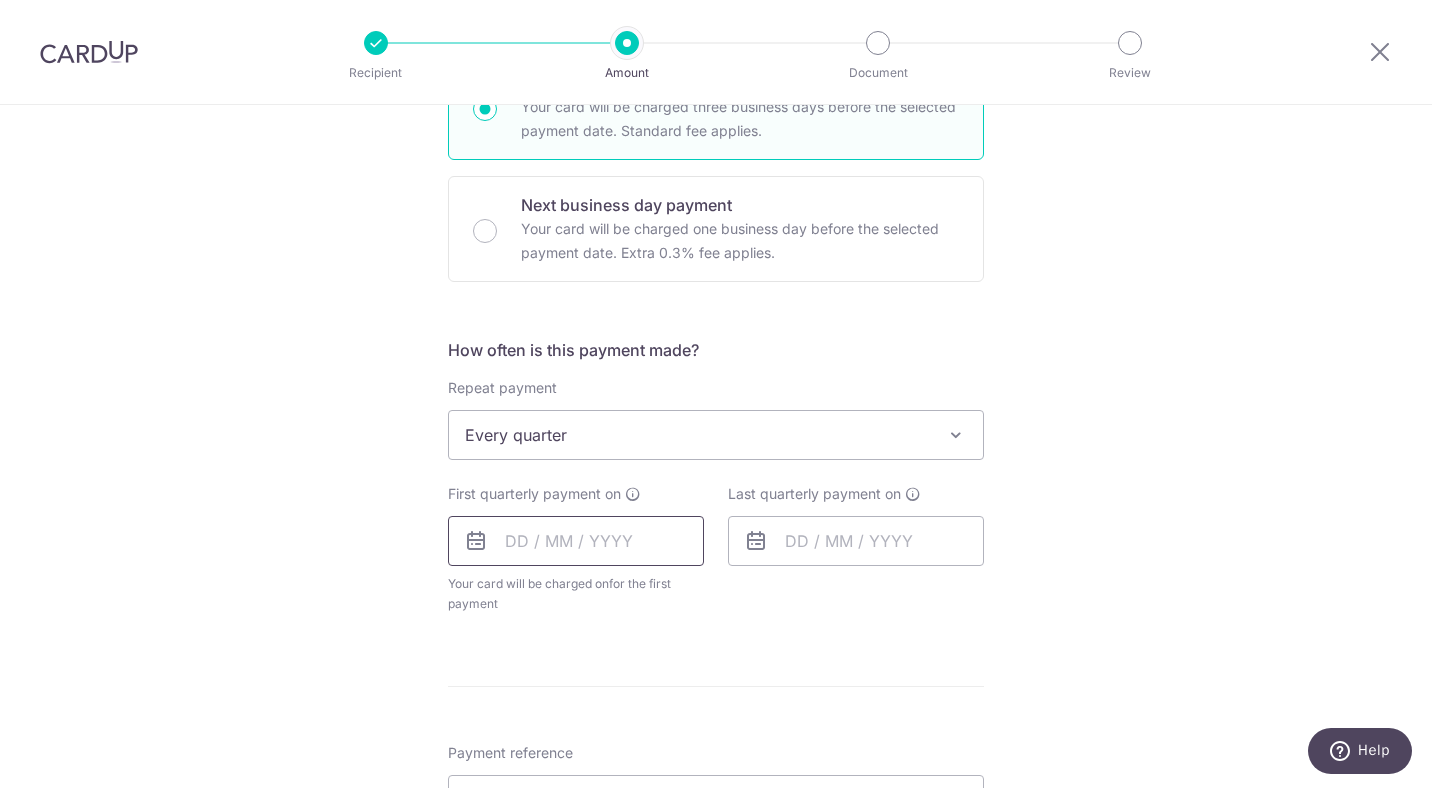 click at bounding box center (576, 541) 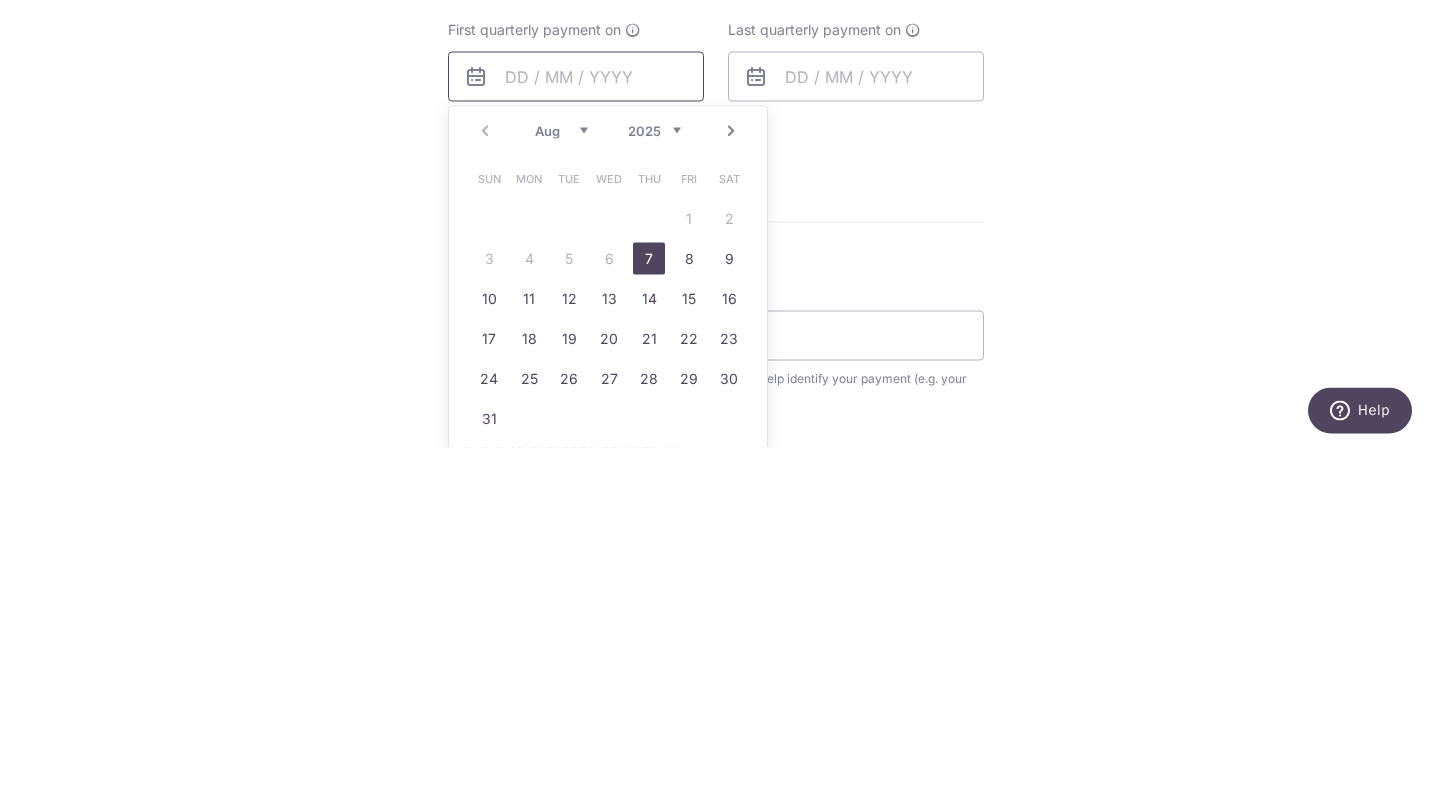 scroll, scrollTop: 672, scrollLeft: 0, axis: vertical 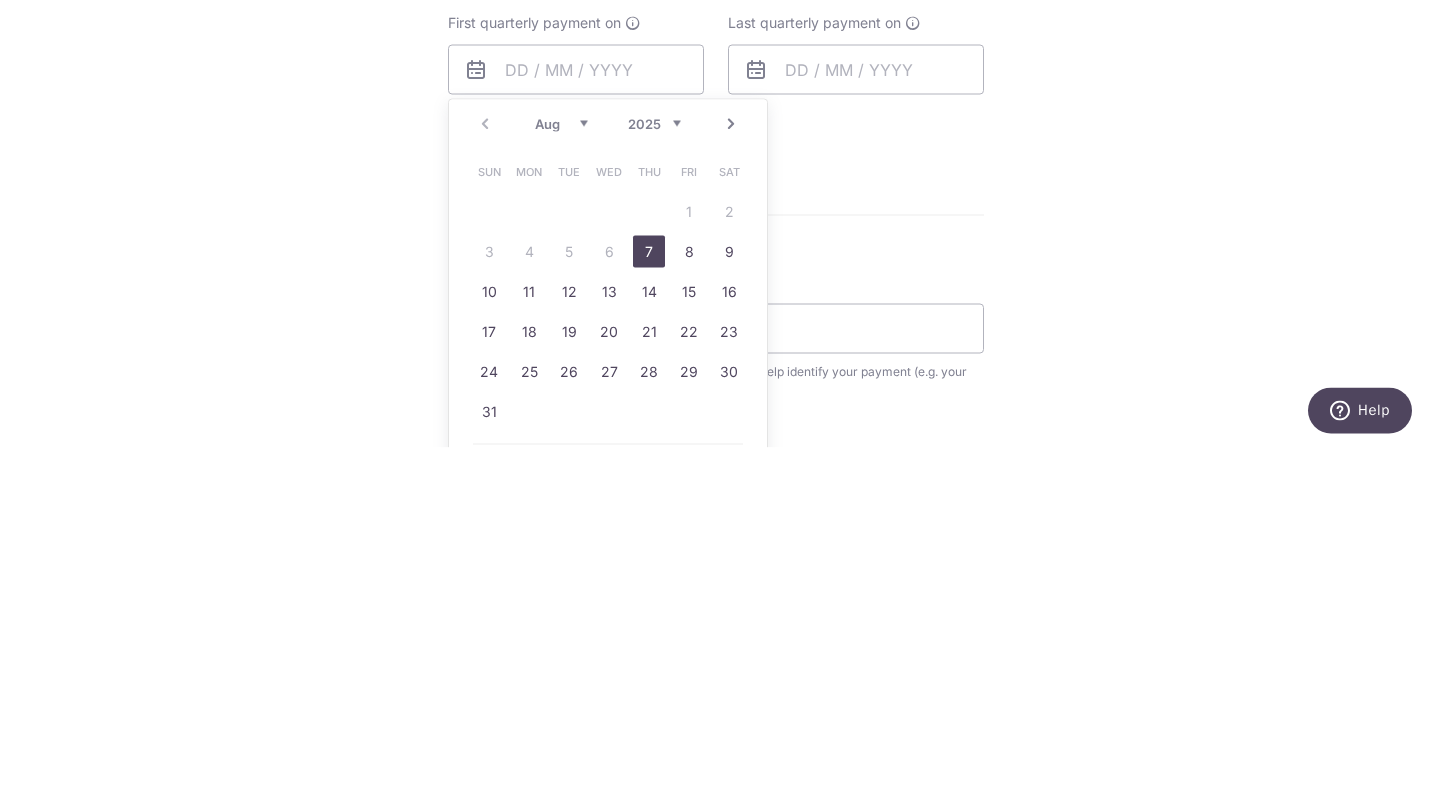 click on "28" at bounding box center (649, 712) 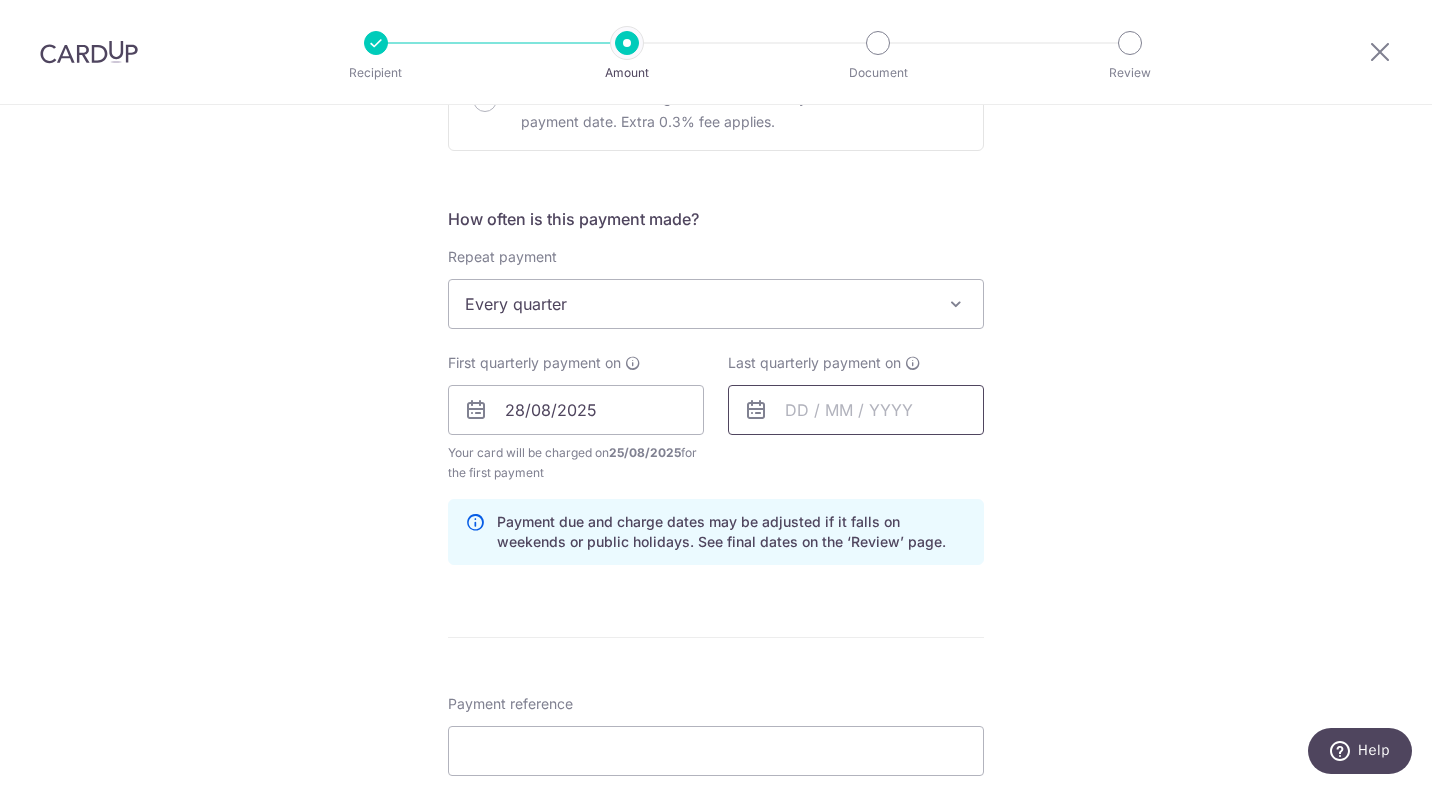 click at bounding box center (856, 410) 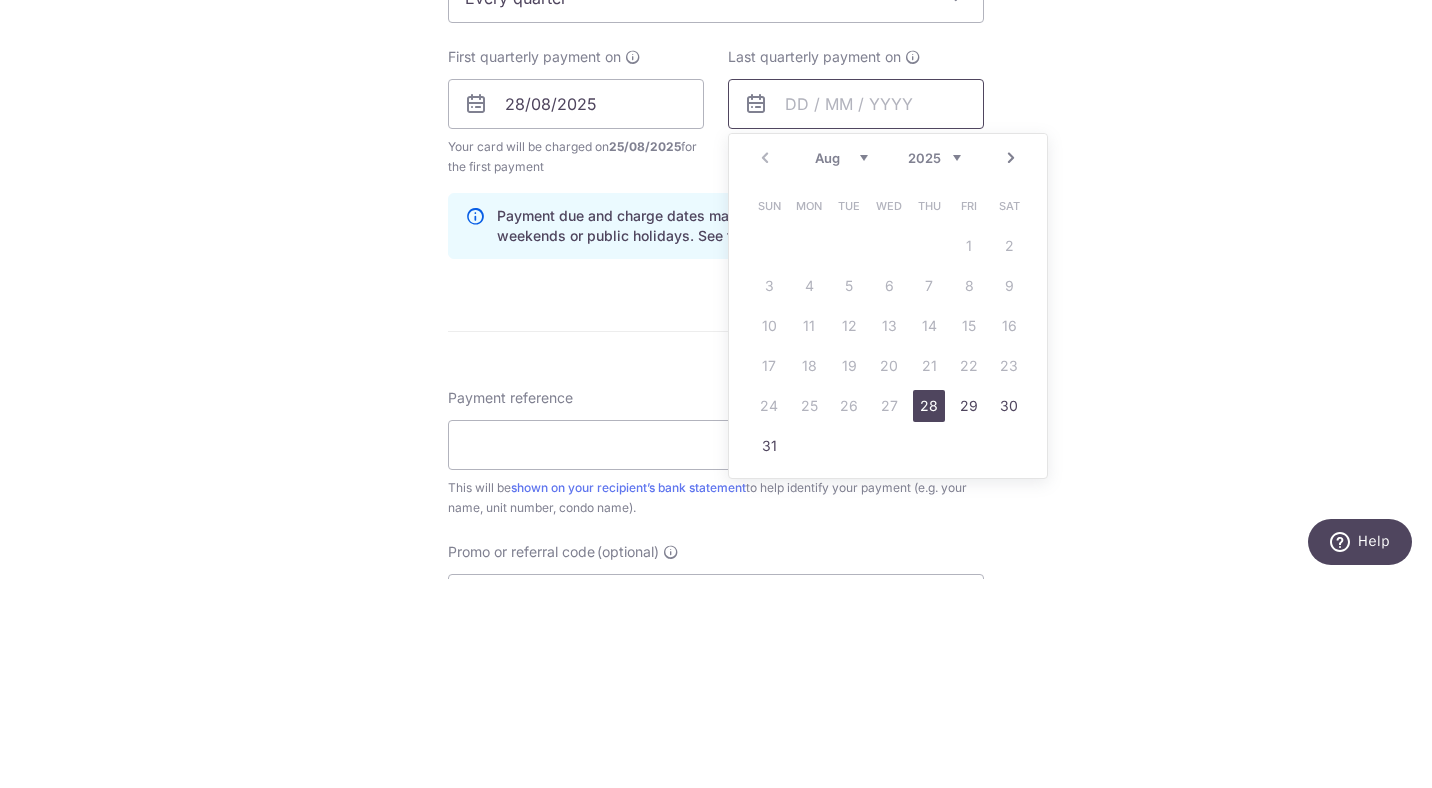 scroll, scrollTop: 779, scrollLeft: 0, axis: vertical 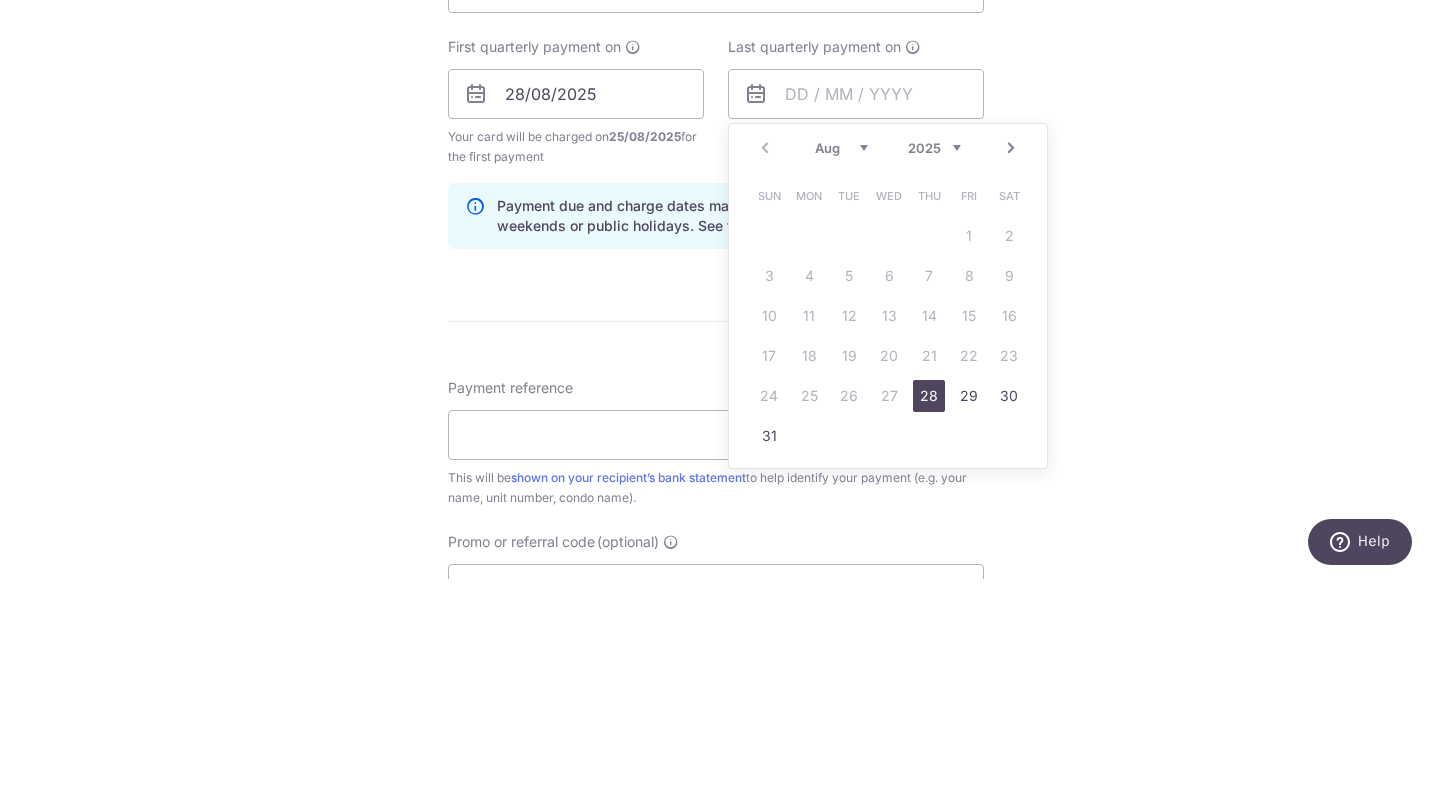 click on "2025 2026 2027 2028 2029 2030 2031 2032 2033 2034 2035" at bounding box center (934, 357) 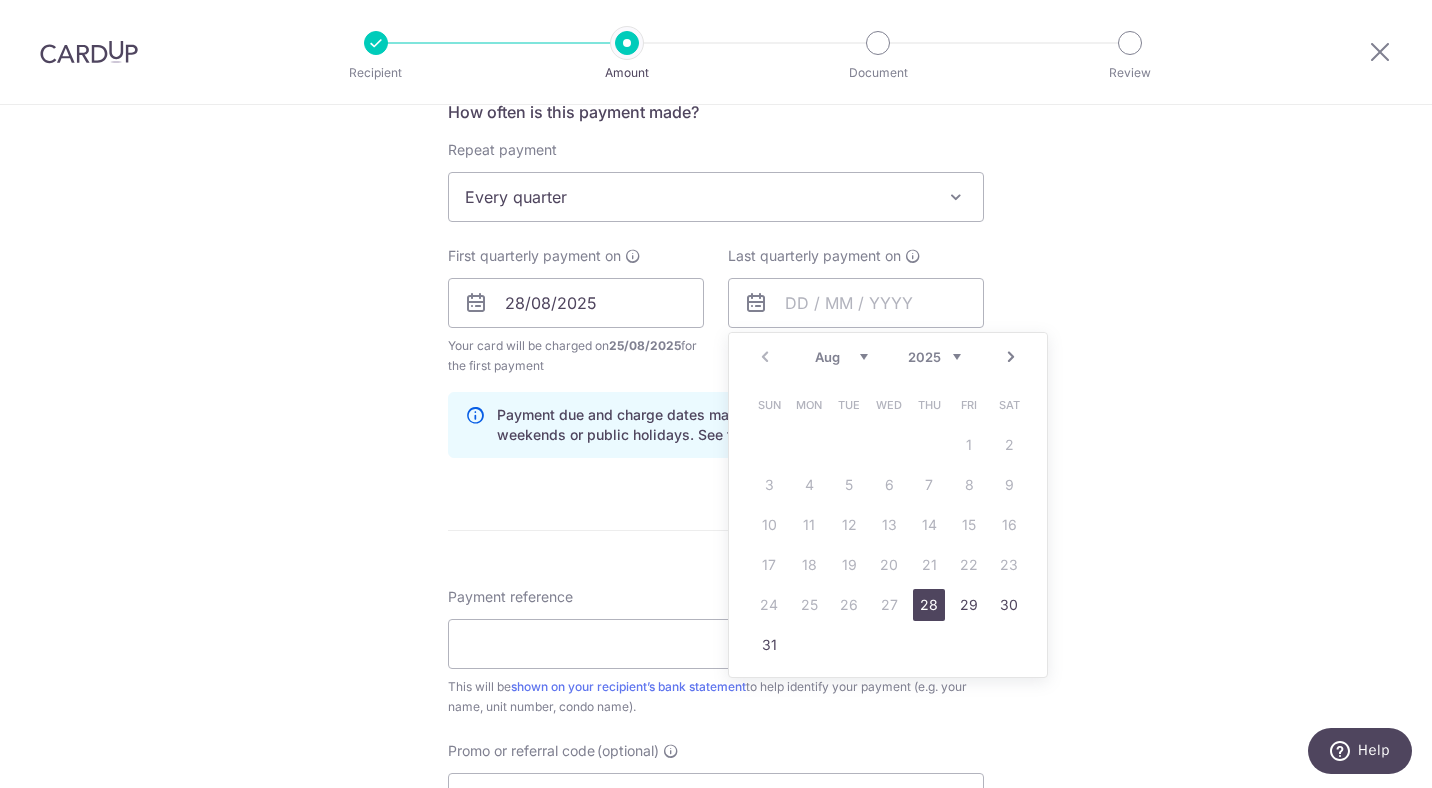 click on "2025 2026 2027 2028 2029 2030 2031 2032 2033 2034 2035" at bounding box center [934, 357] 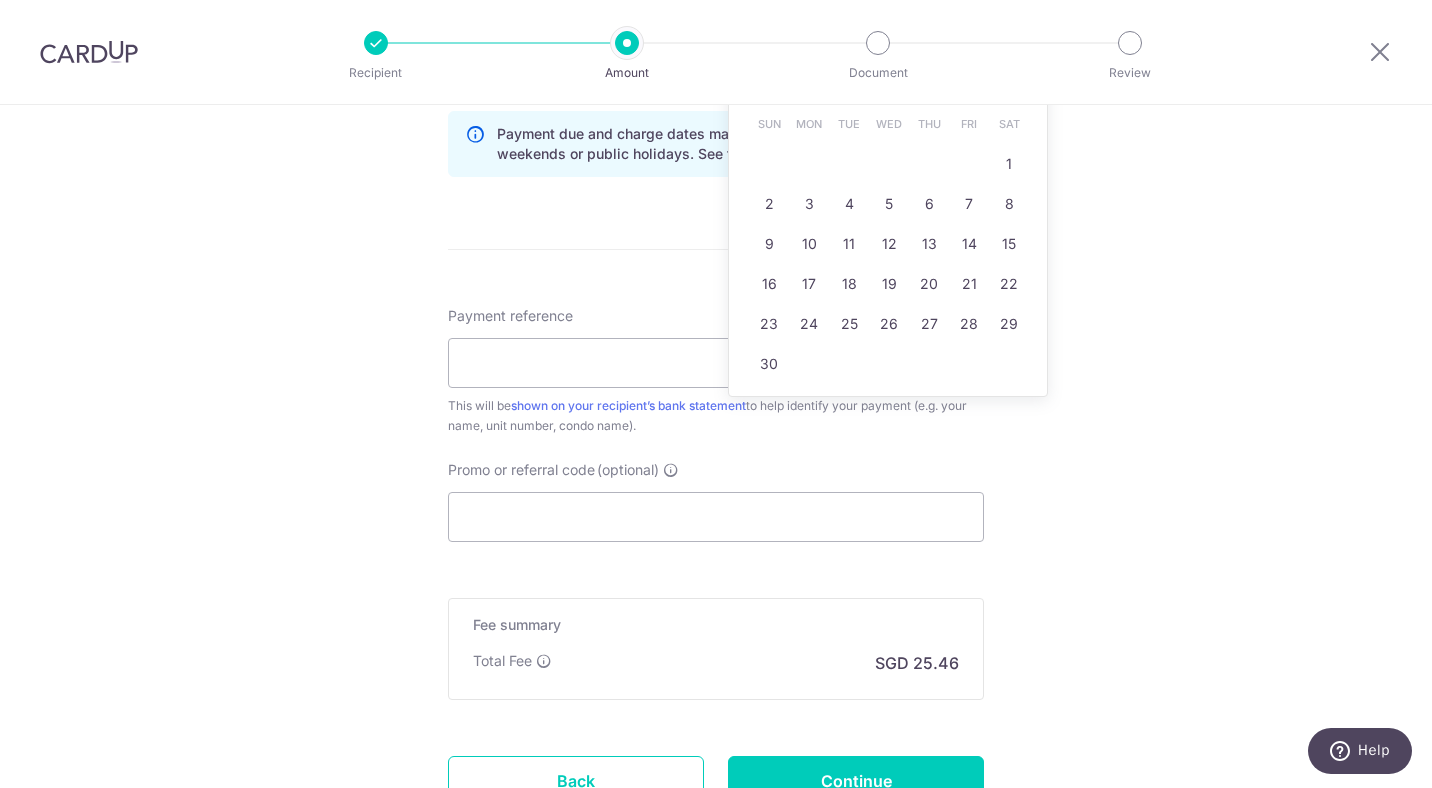 scroll, scrollTop: 1078, scrollLeft: 0, axis: vertical 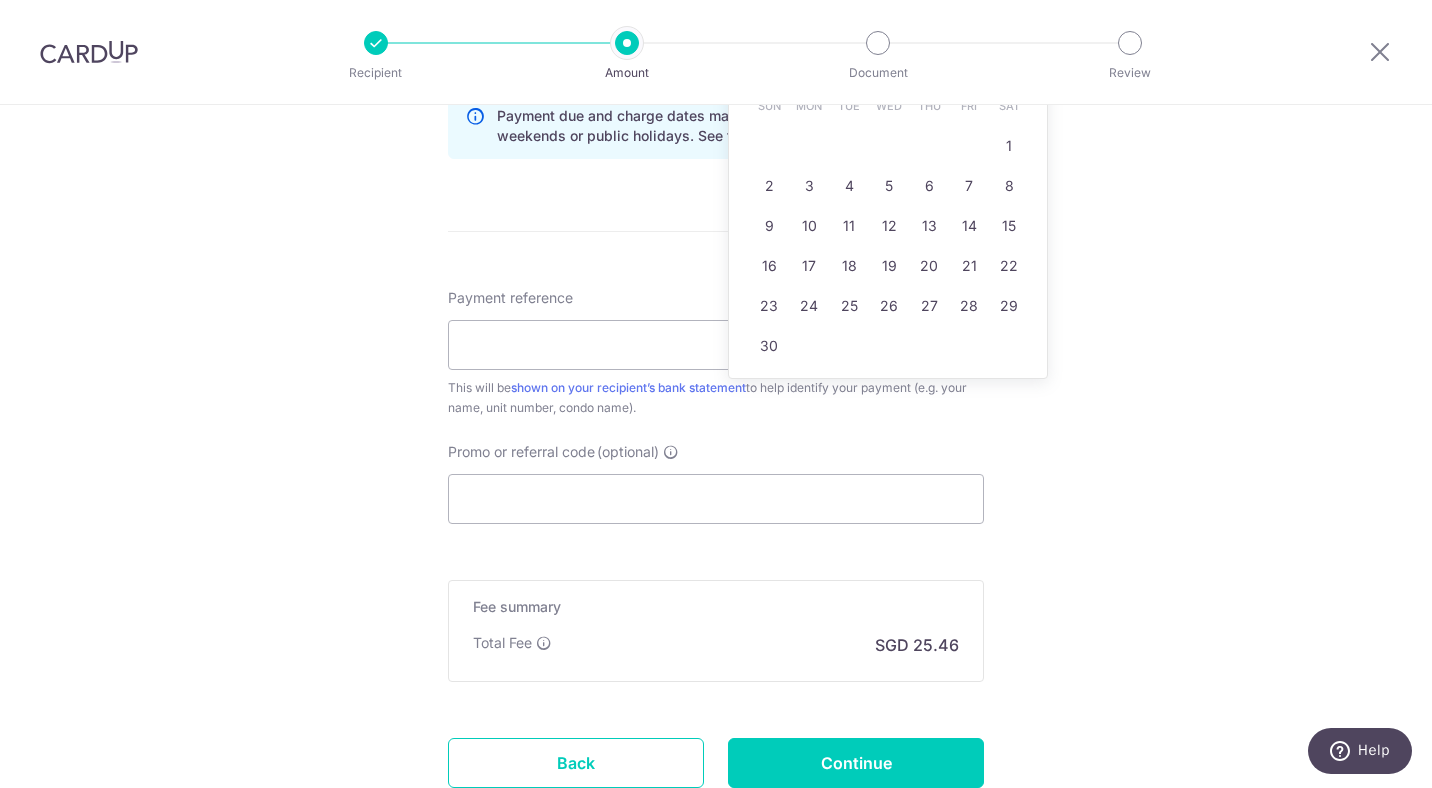 click on "28" at bounding box center [969, 306] 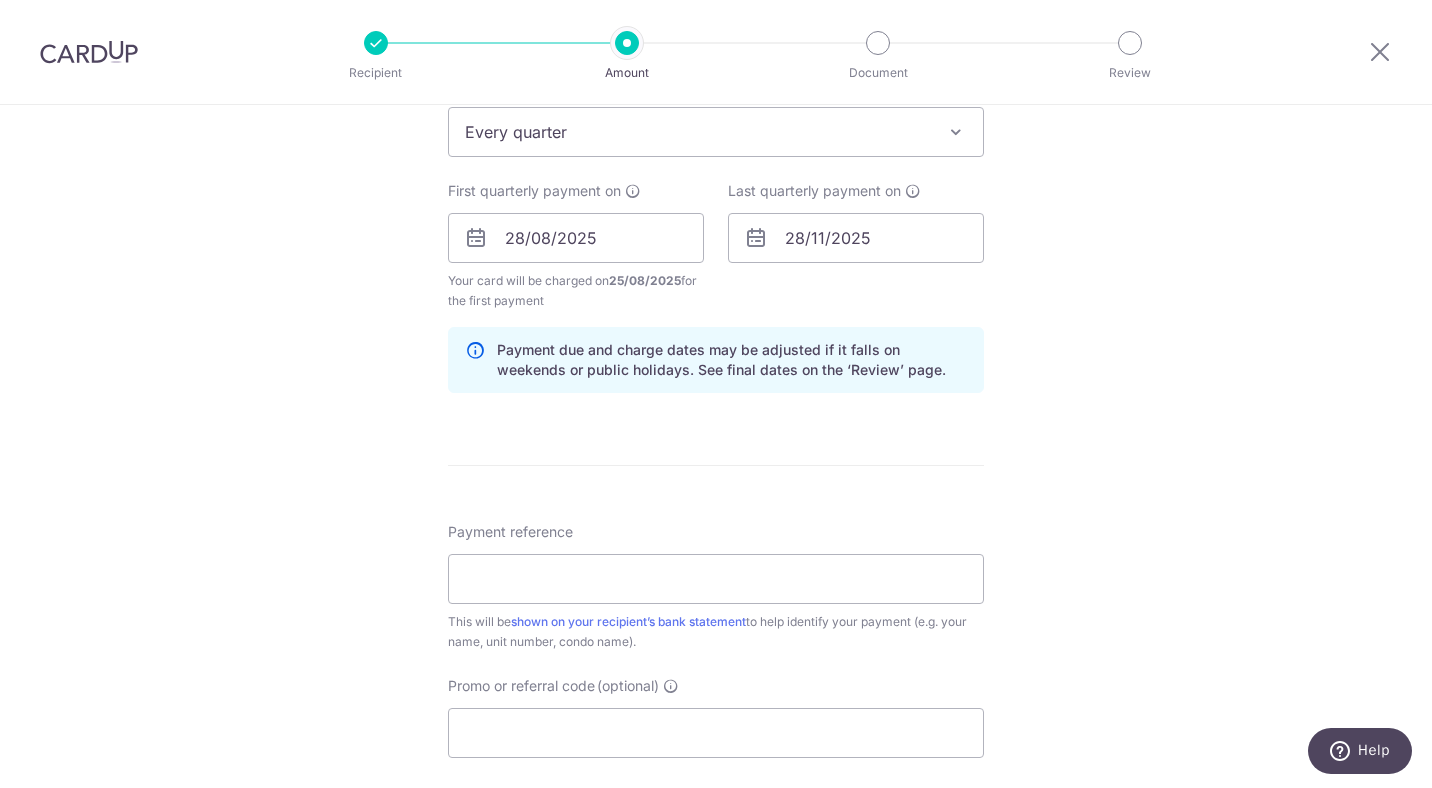 scroll, scrollTop: 840, scrollLeft: 0, axis: vertical 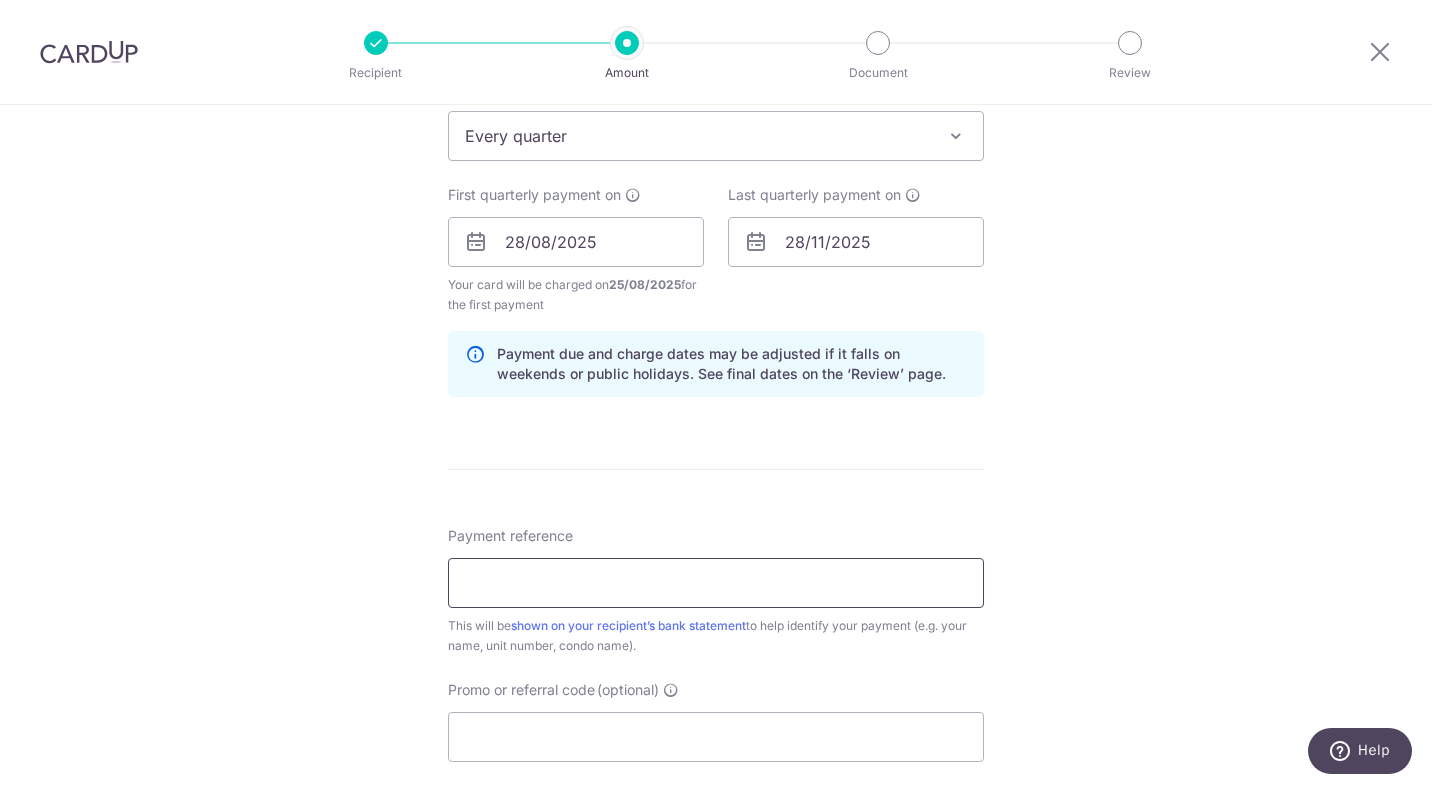 click on "Payment reference" at bounding box center (716, 583) 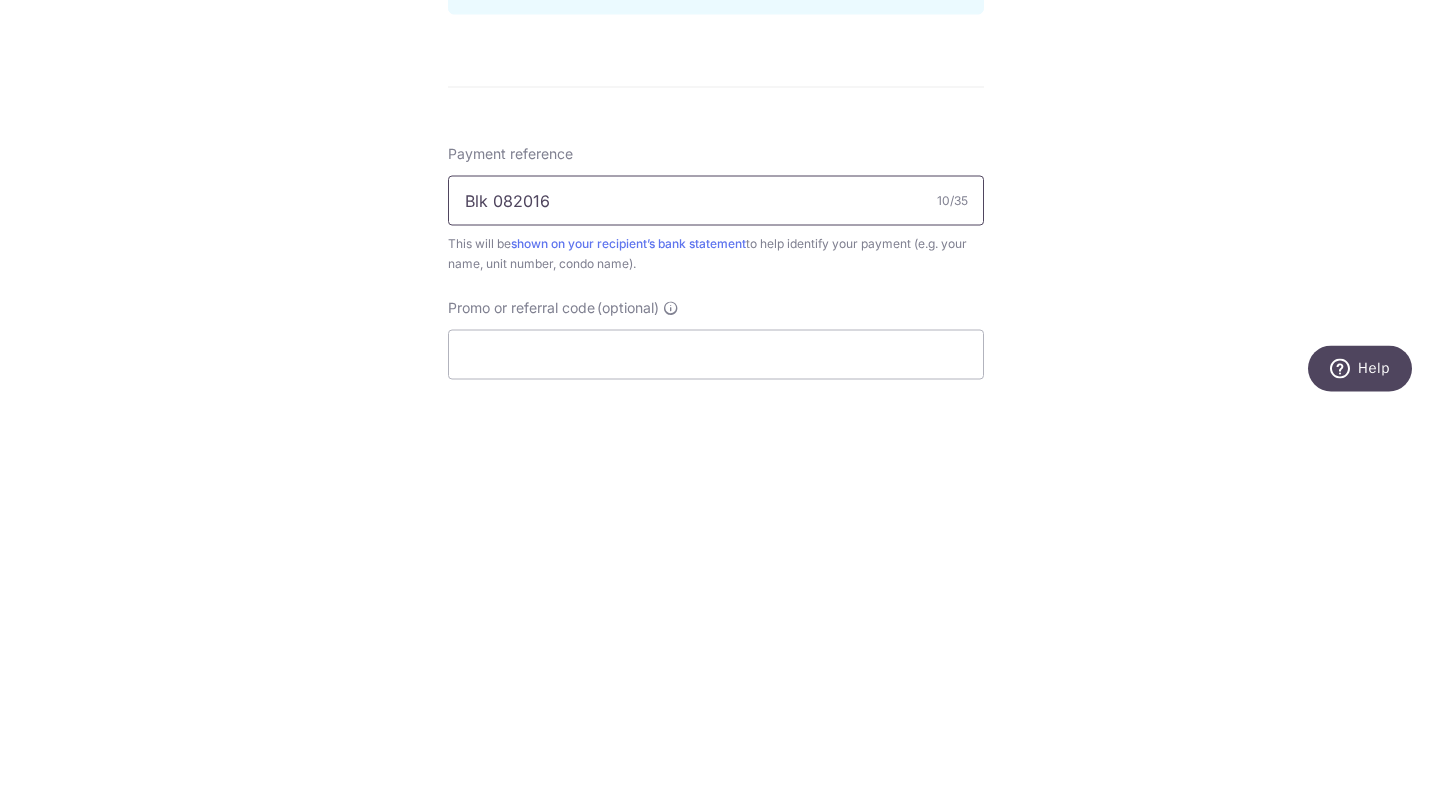 type on "Blk 082016" 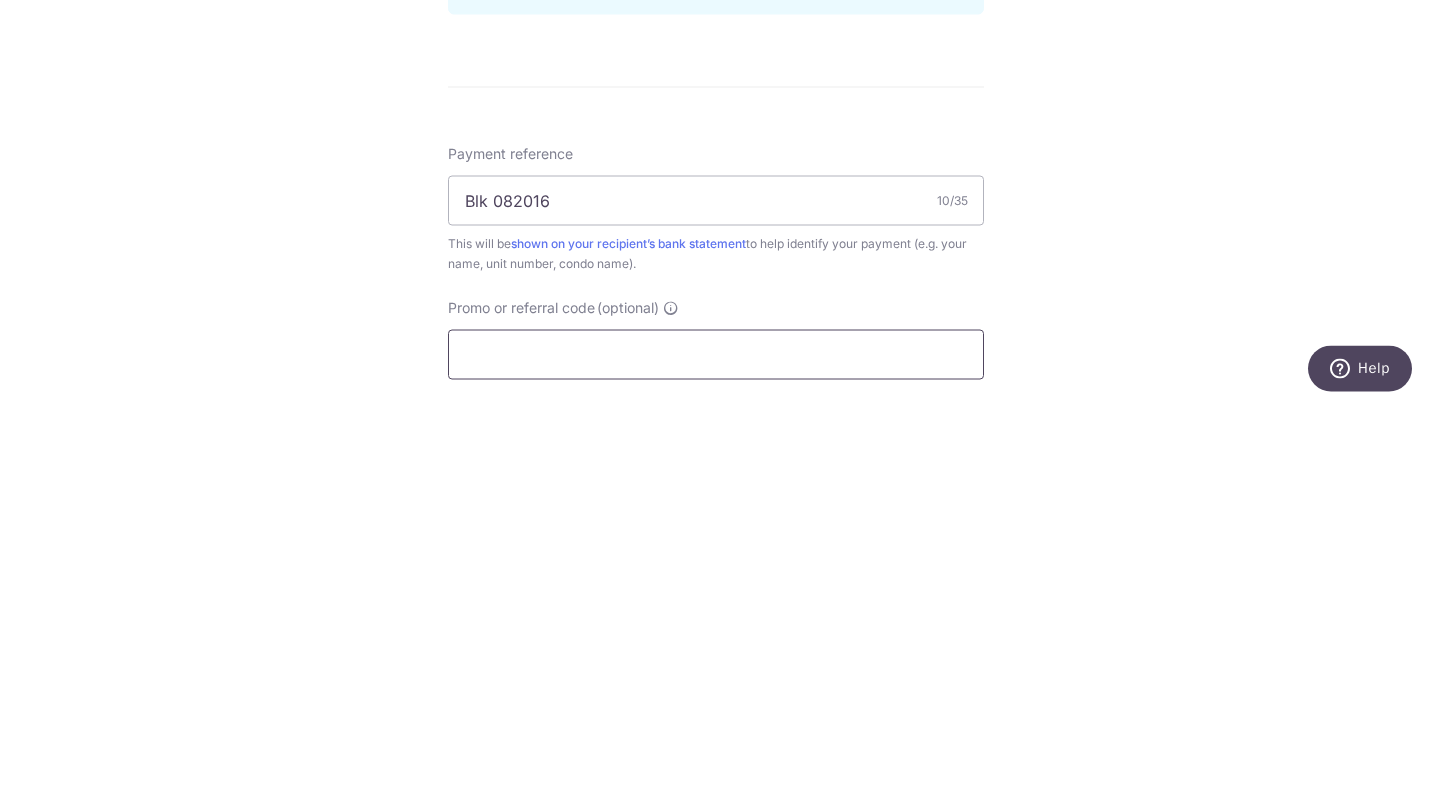 click on "Promo or referral code
(optional)" at bounding box center (716, 737) 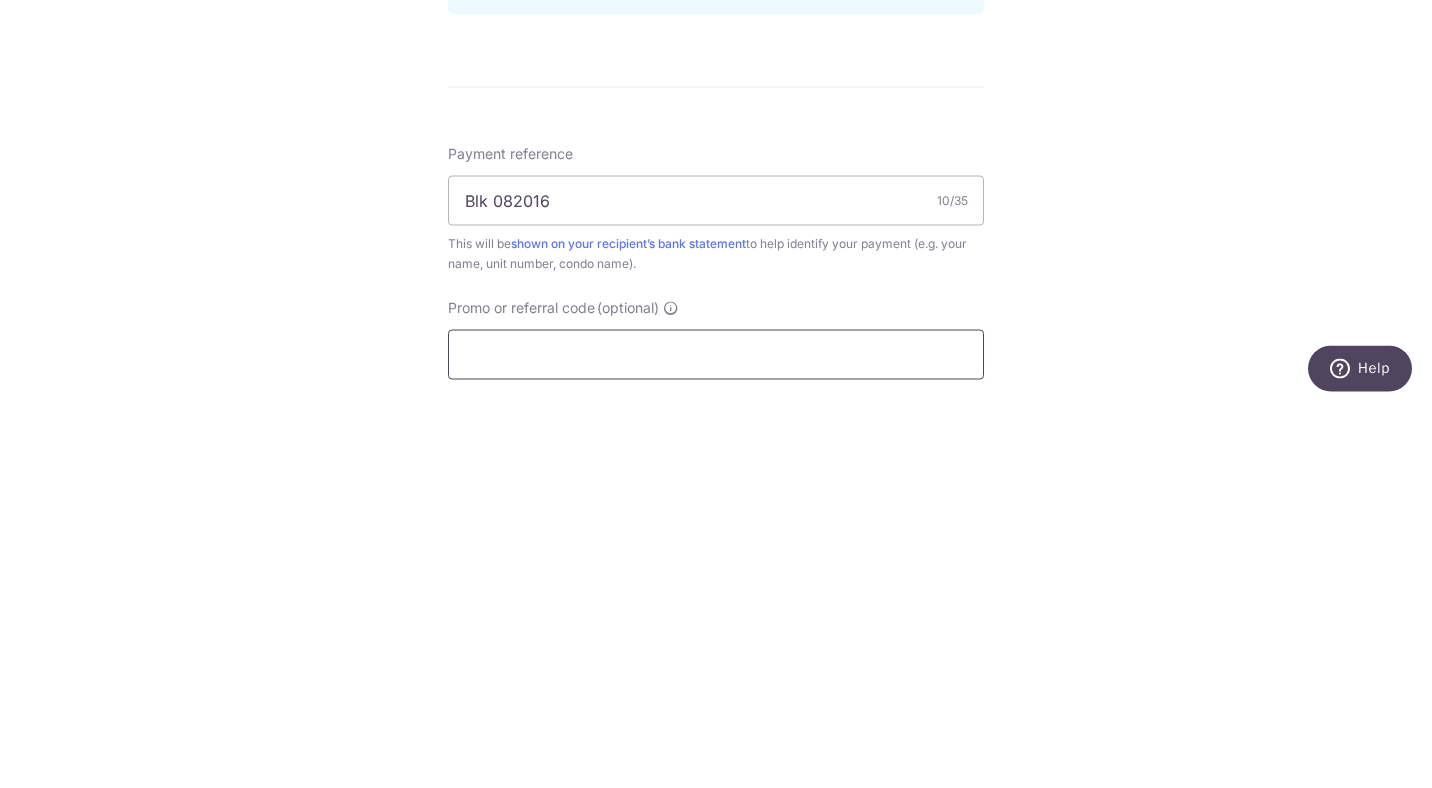 paste on "3HOME25R" 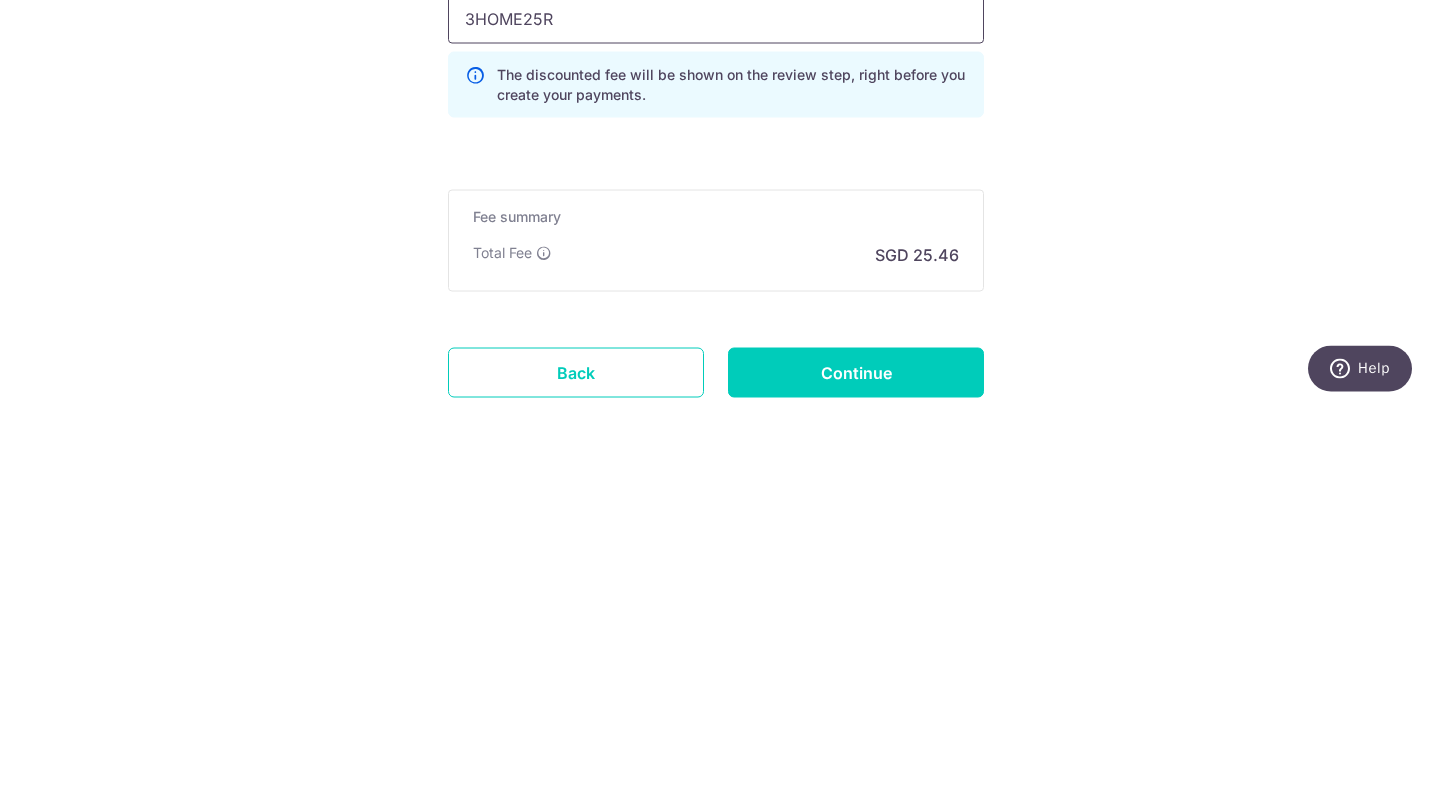 scroll, scrollTop: 1228, scrollLeft: 0, axis: vertical 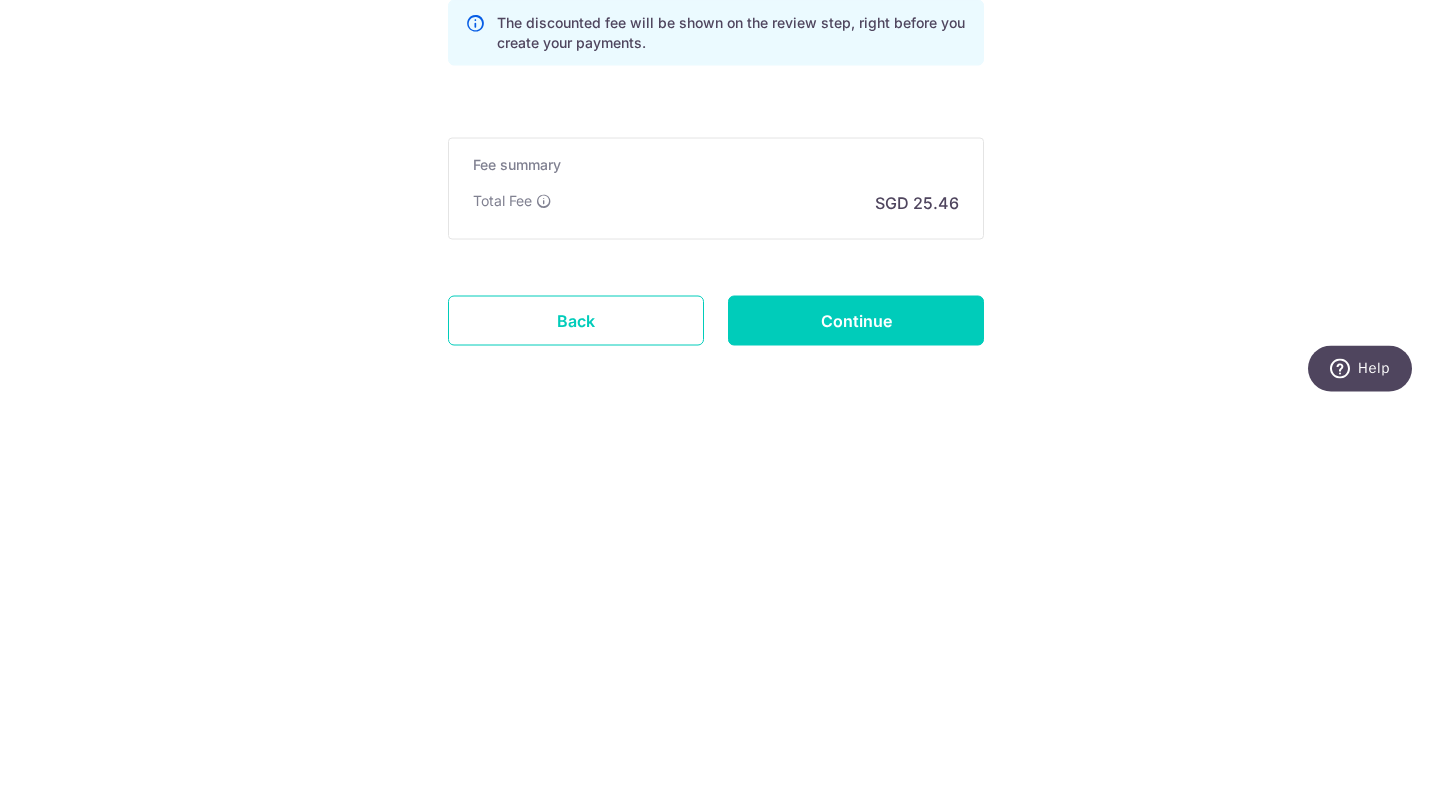 type on "3HOME25R" 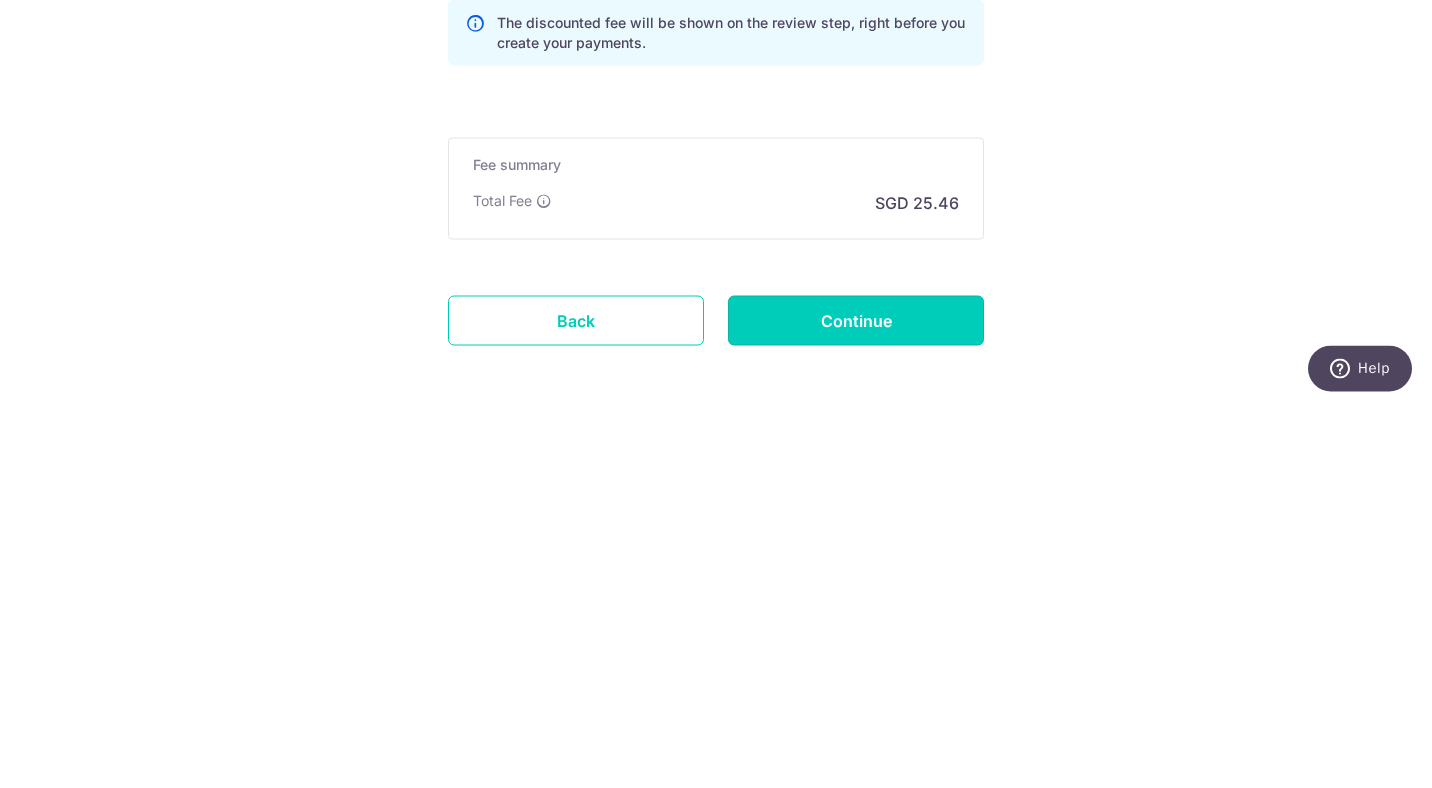 click on "Continue" at bounding box center [856, 703] 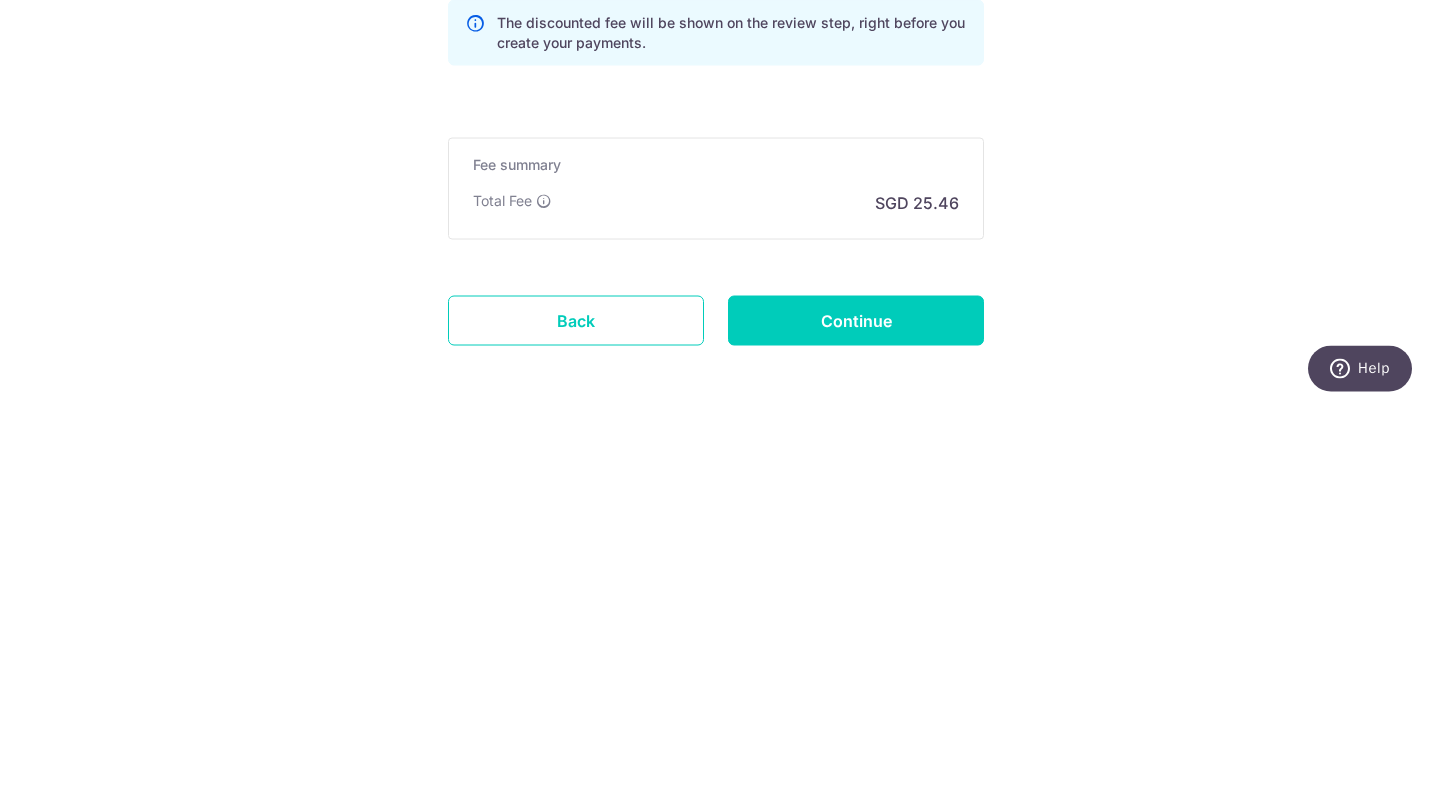 type on "Create Schedule" 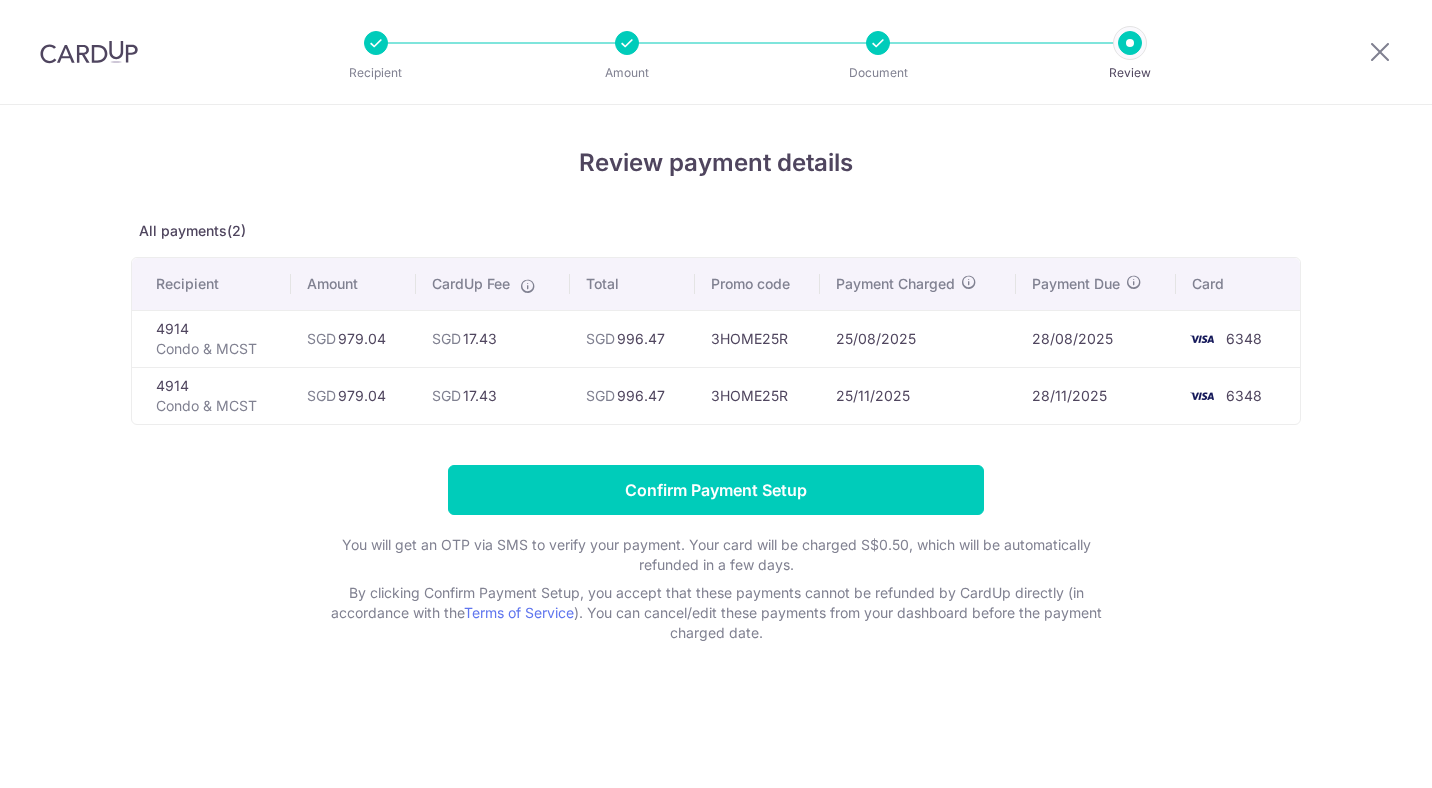 scroll, scrollTop: 0, scrollLeft: 0, axis: both 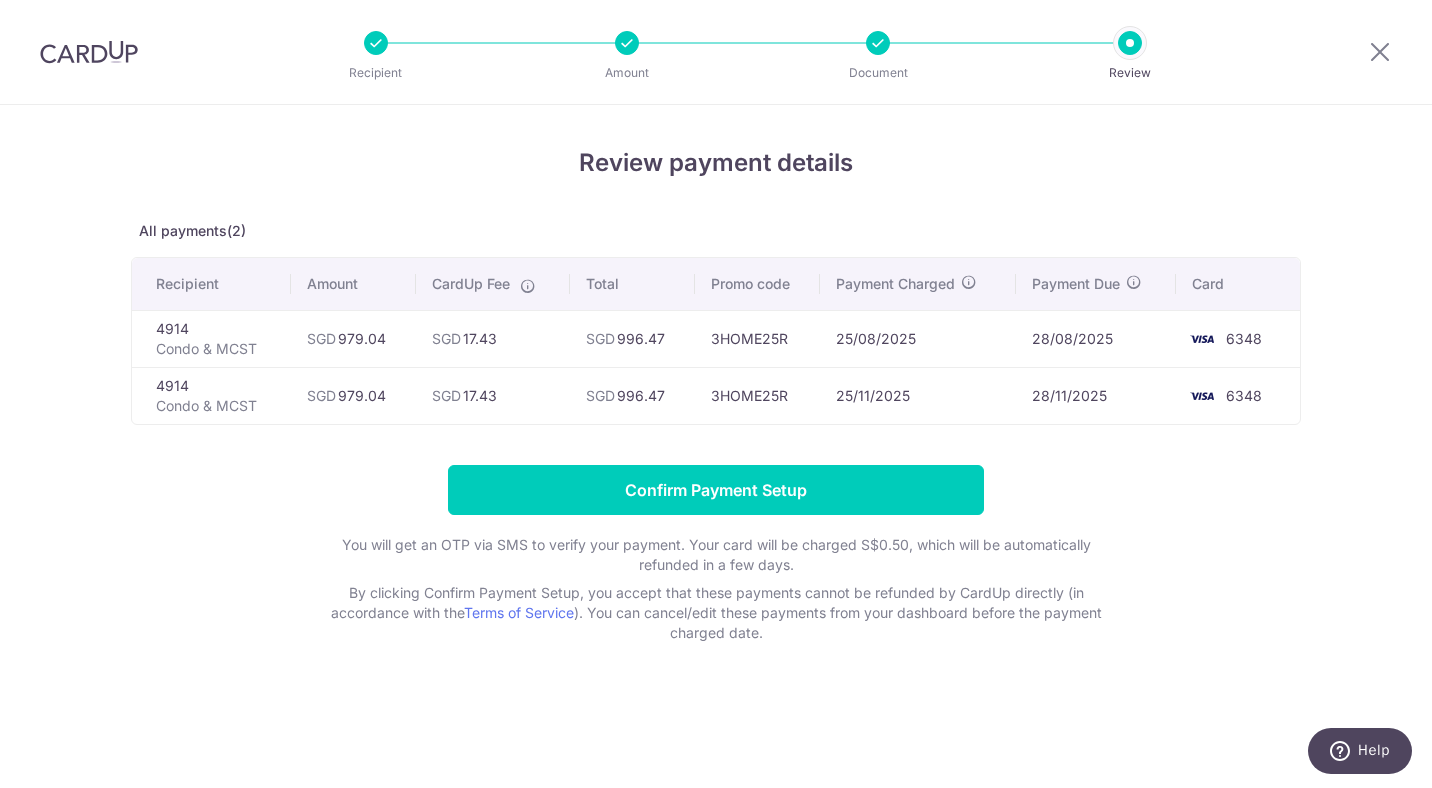click on "Confirm Payment Setup" at bounding box center [716, 490] 